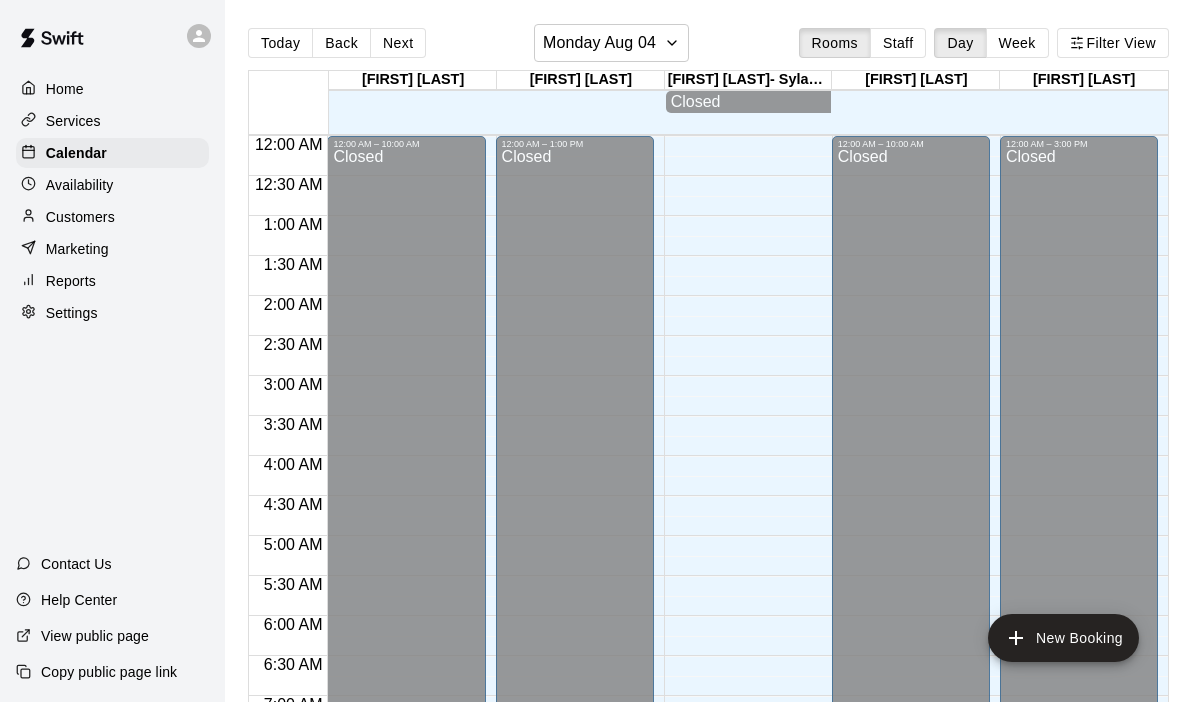 scroll, scrollTop: 0, scrollLeft: 0, axis: both 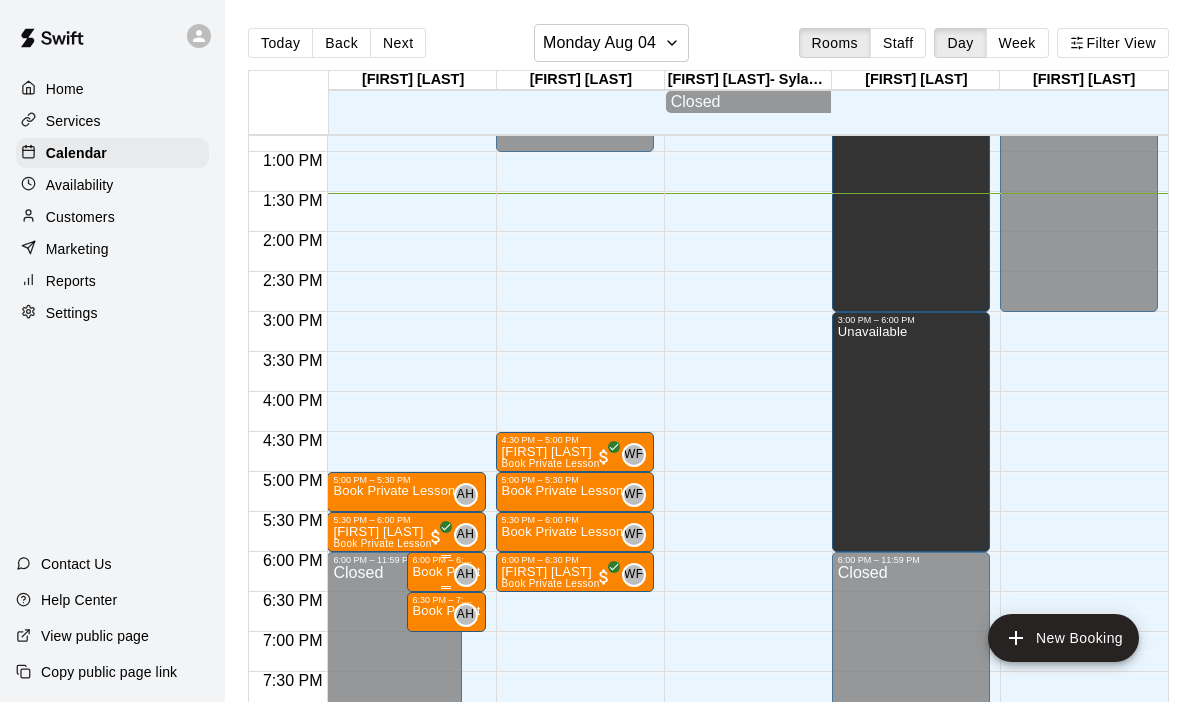 click on "AH 0" at bounding box center (462, 575) 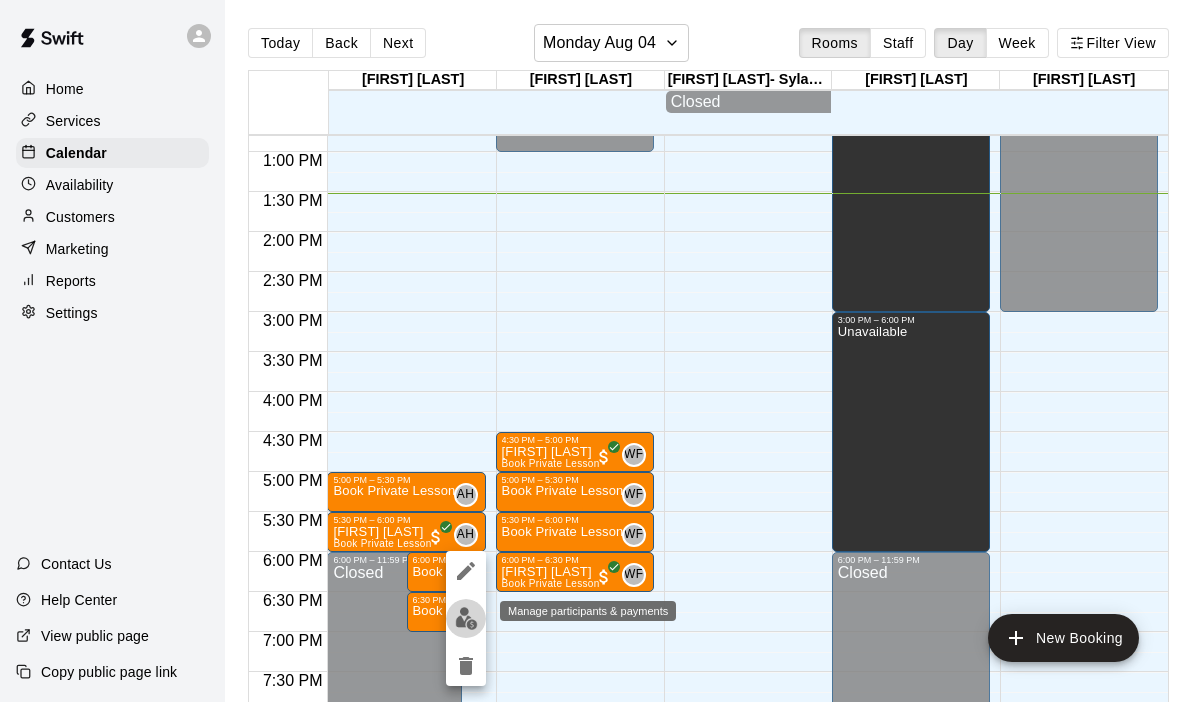 click at bounding box center [466, 618] 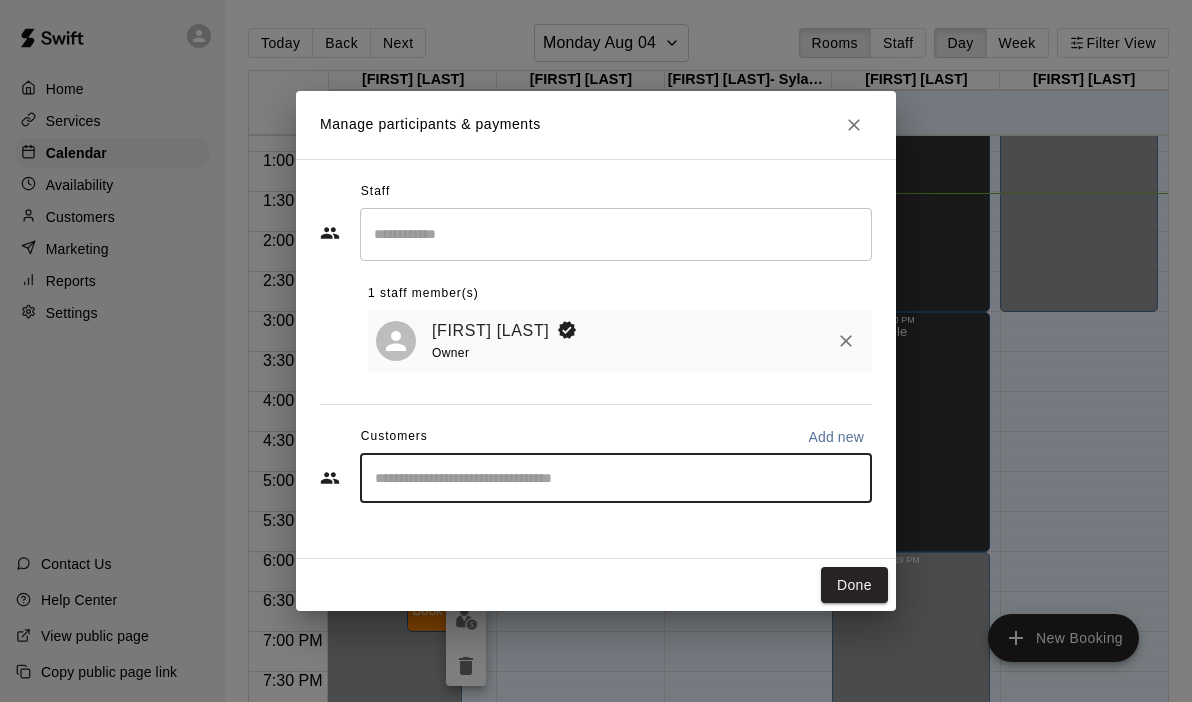 click at bounding box center [616, 478] 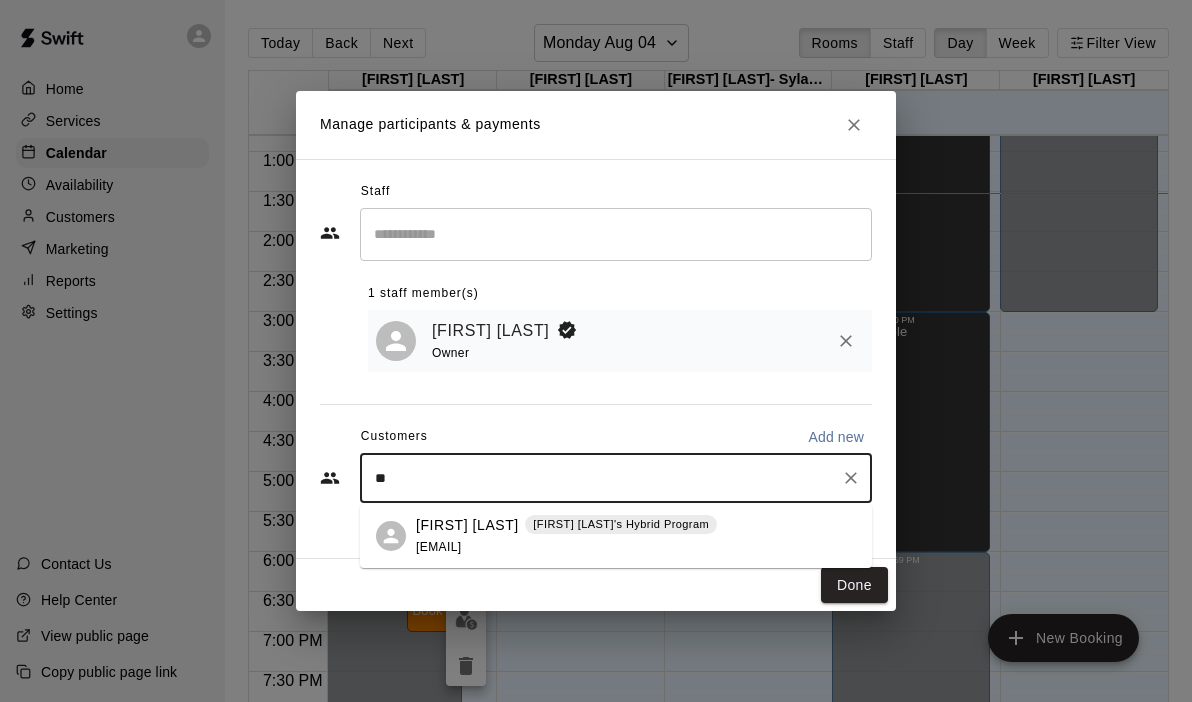 type on "*" 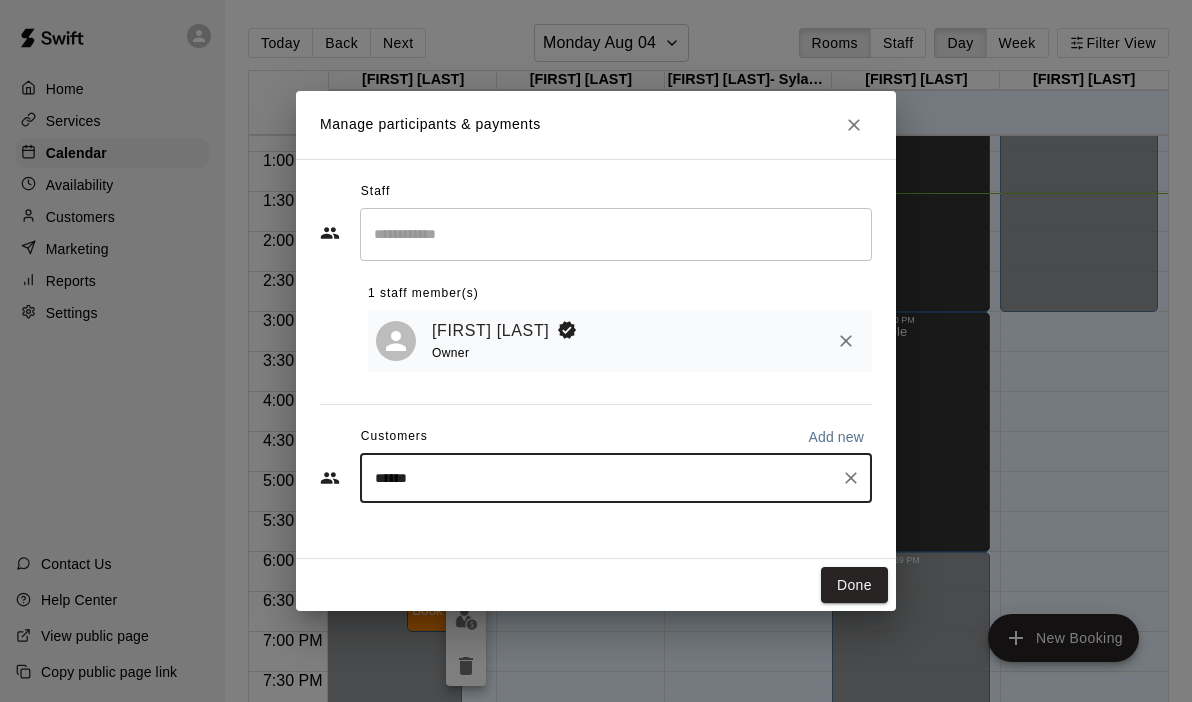 type on "*******" 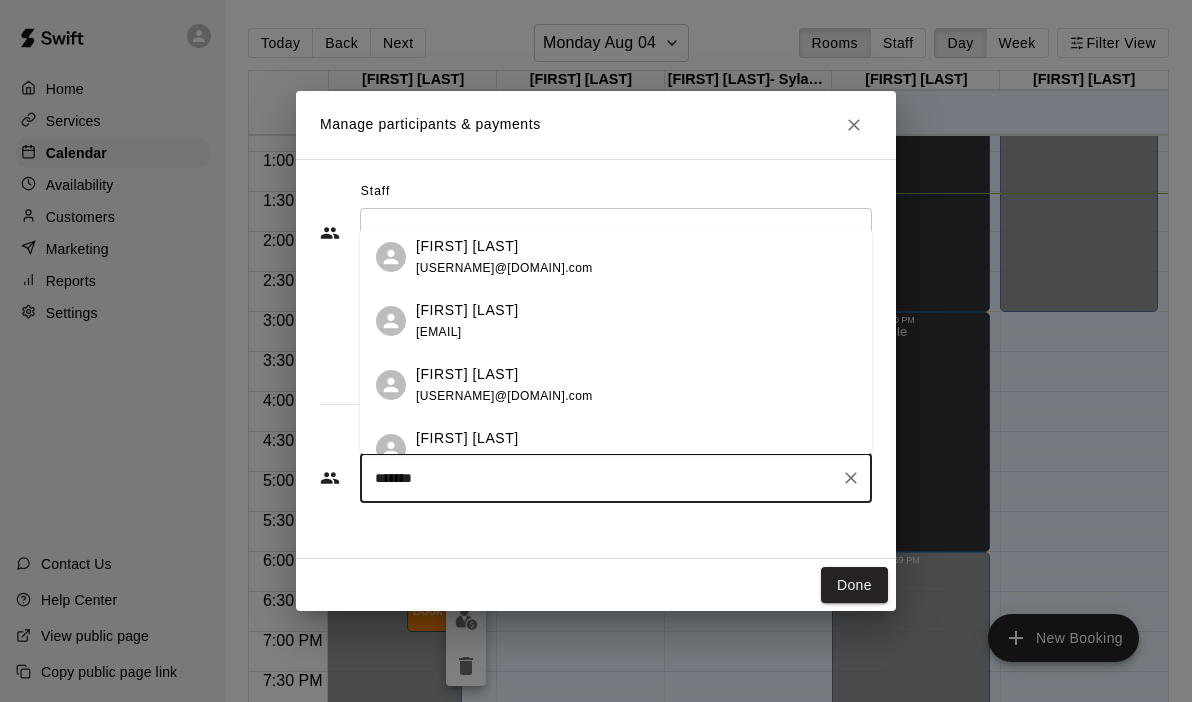 scroll, scrollTop: 80, scrollLeft: 0, axis: vertical 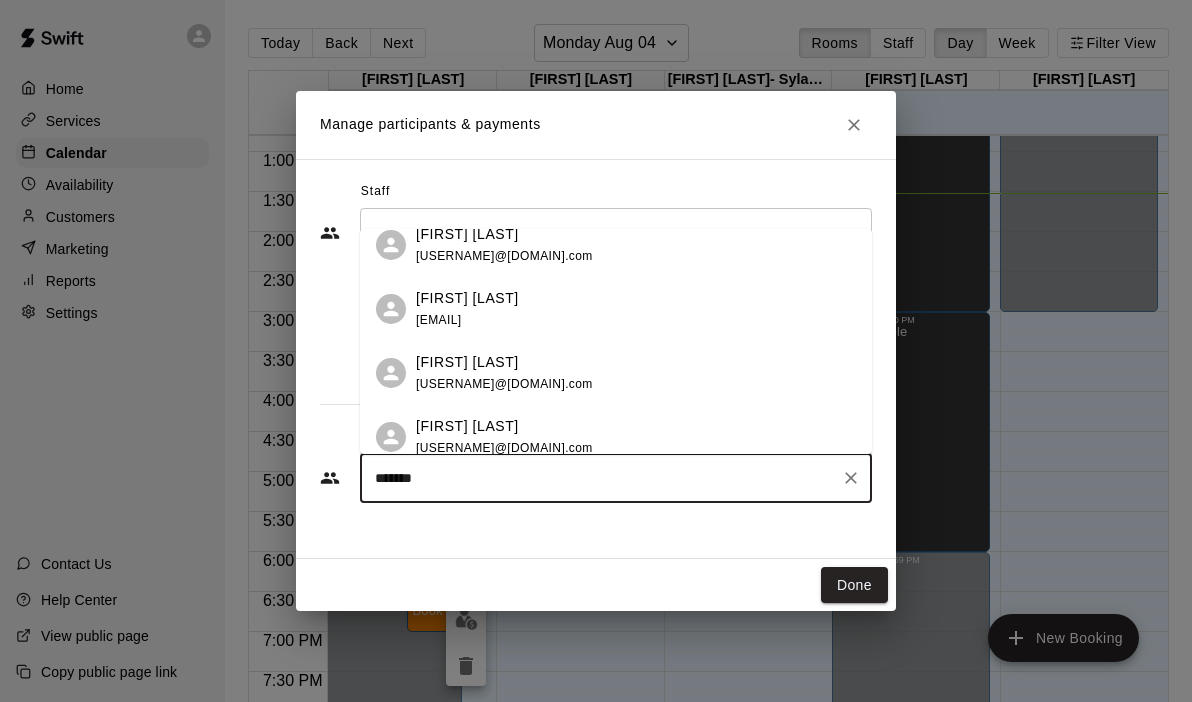 click on "[FIRST] [LAST] [USERNAME]@[DOMAIN].com" at bounding box center [636, 373] 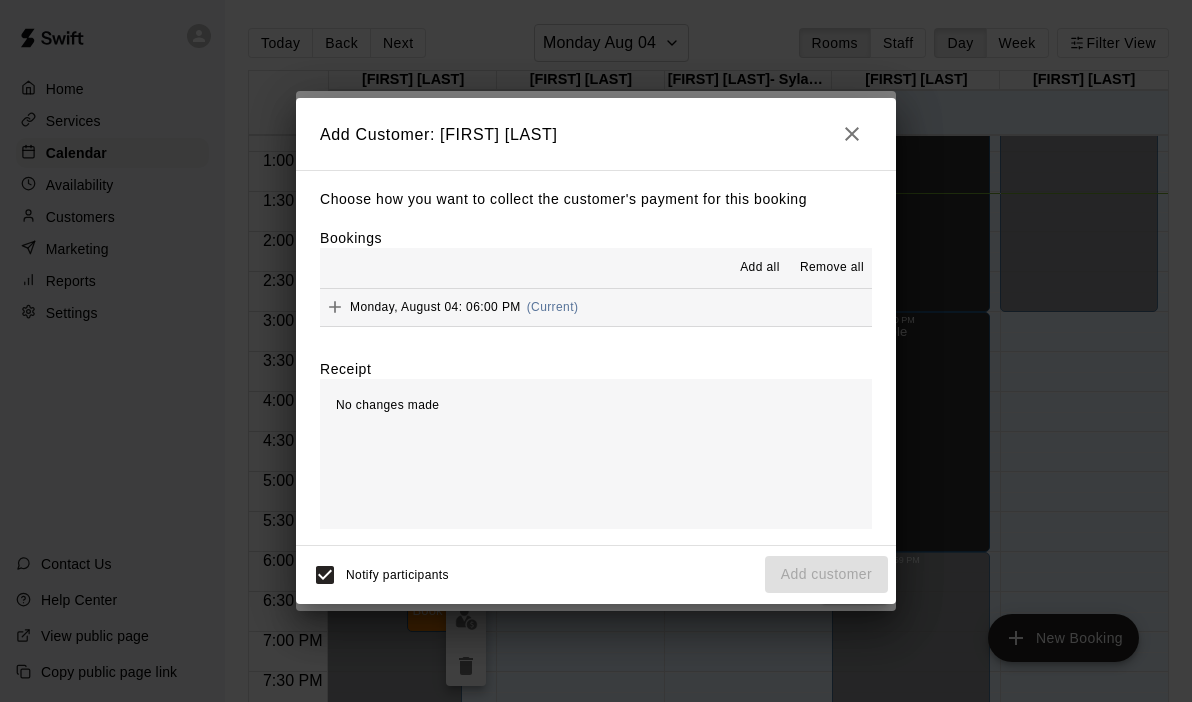 click on "Monday, August 04: 06:00 PM (Current)" at bounding box center [596, 307] 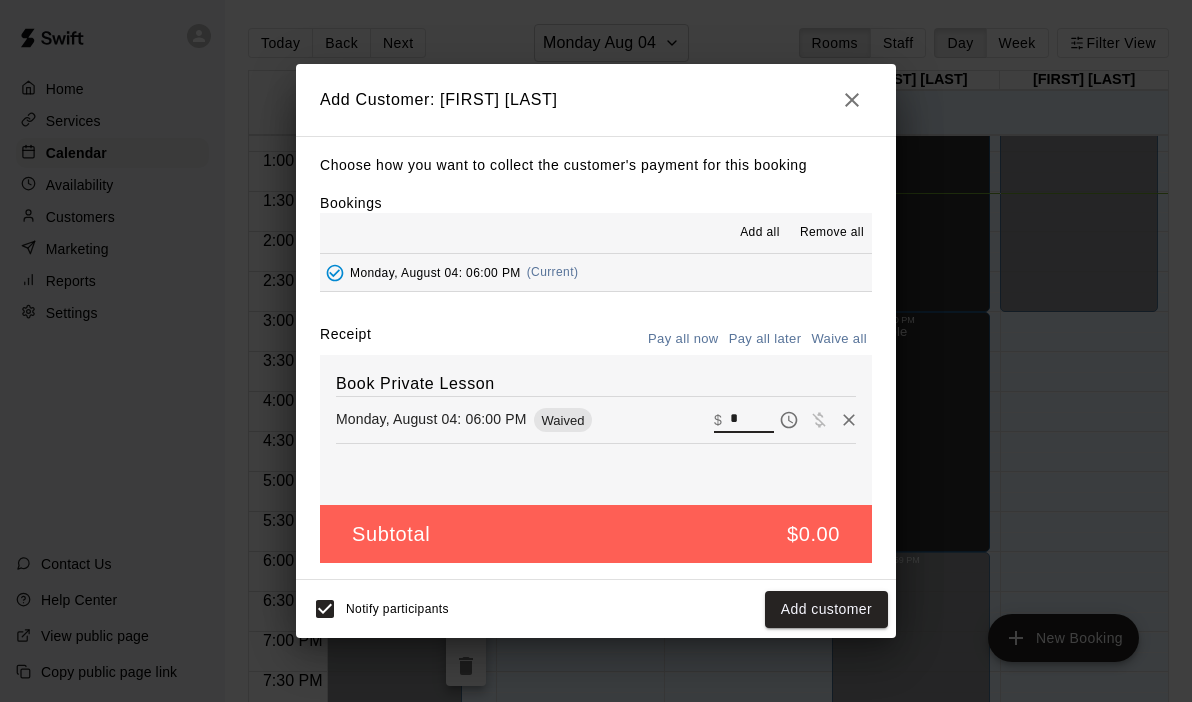 drag, startPoint x: 742, startPoint y: 411, endPoint x: 715, endPoint y: 408, distance: 27.166155 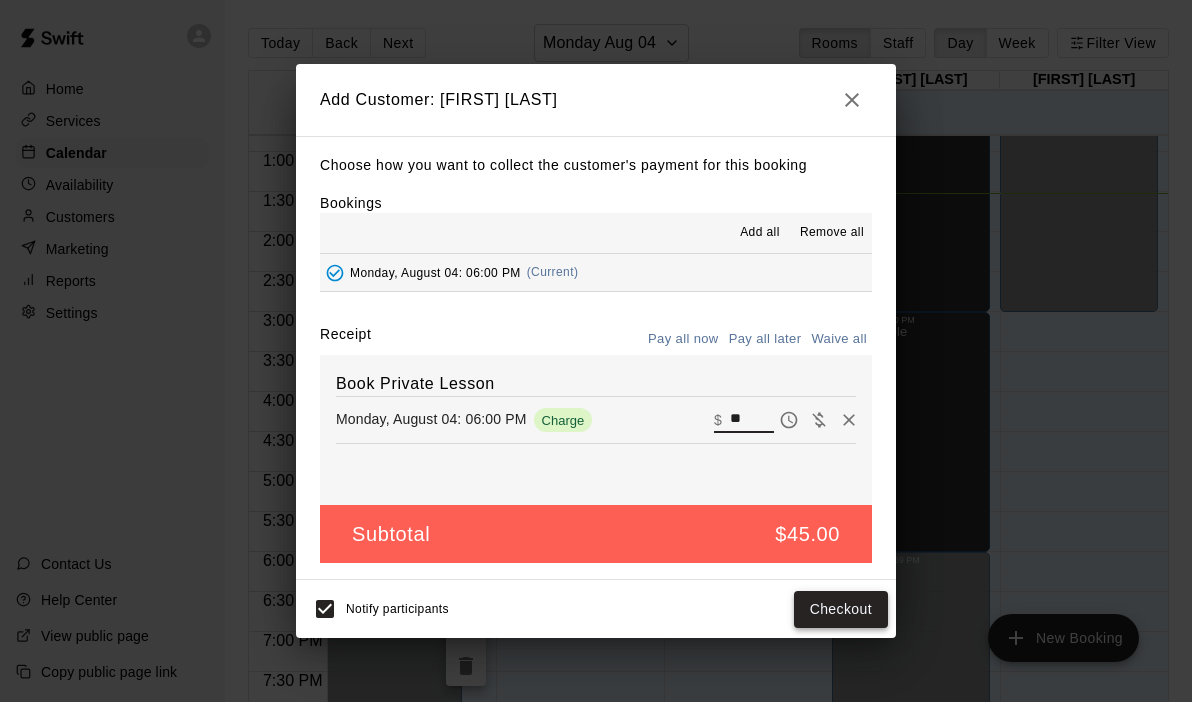 type on "**" 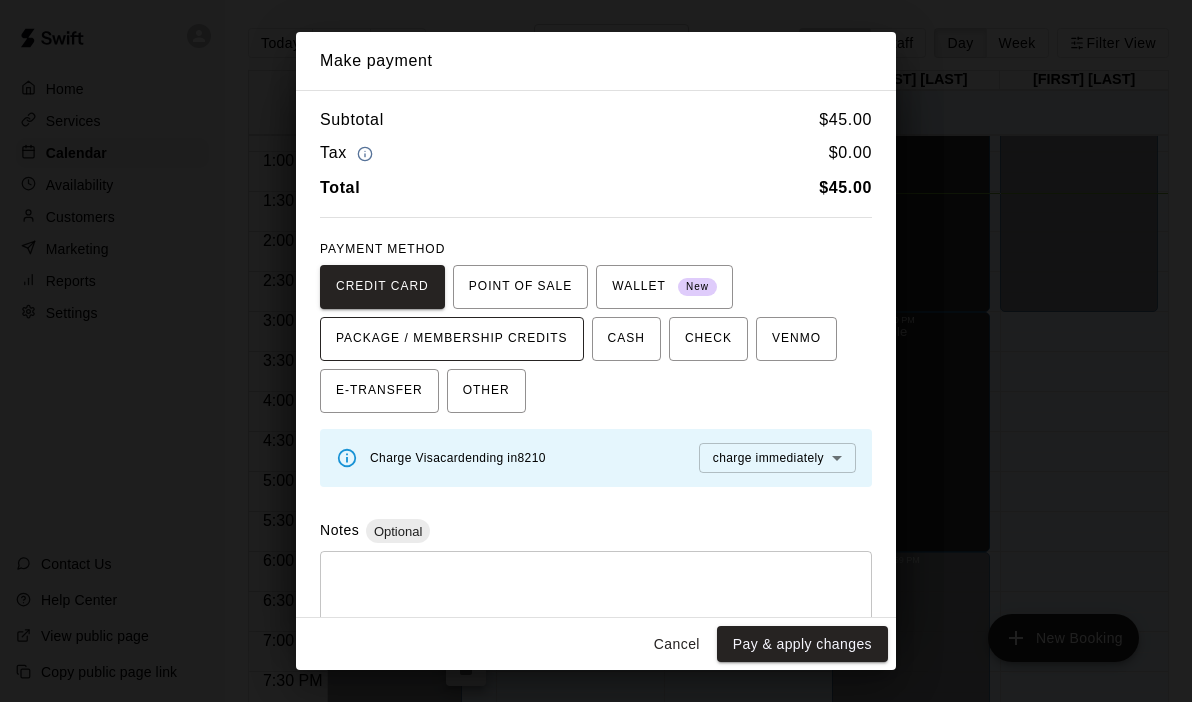 click on "PACKAGE / MEMBERSHIP CREDITS" at bounding box center (452, 339) 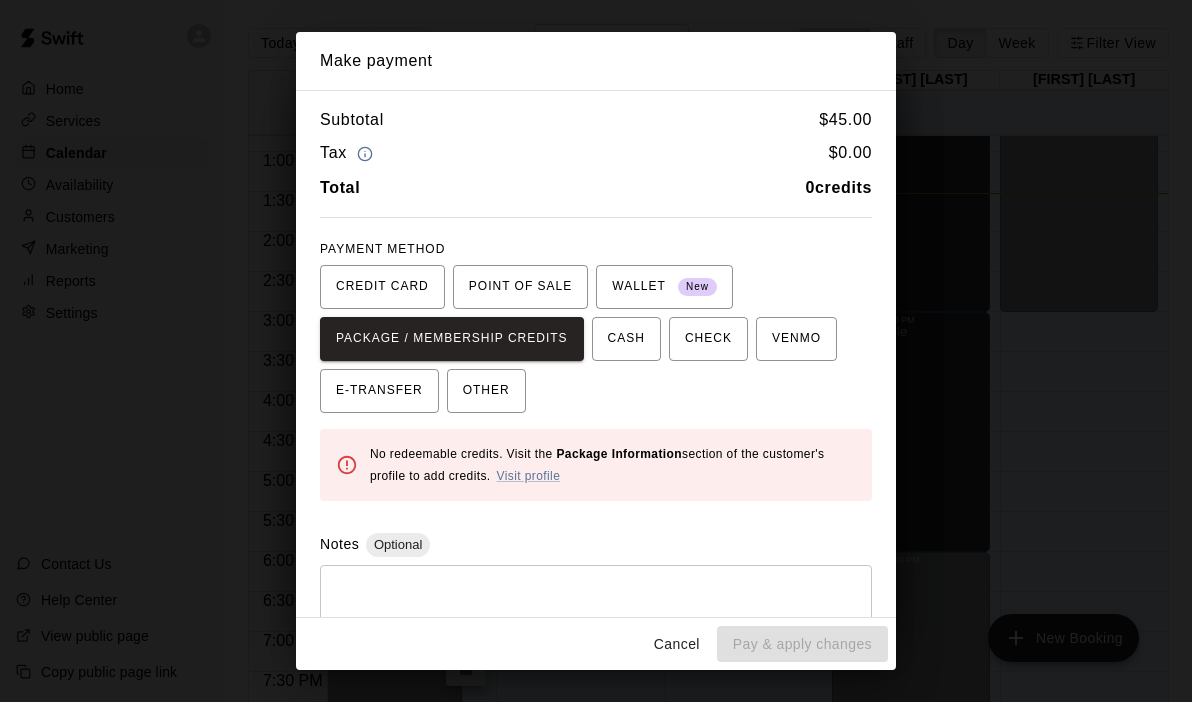 click on "Cancel" at bounding box center (677, 644) 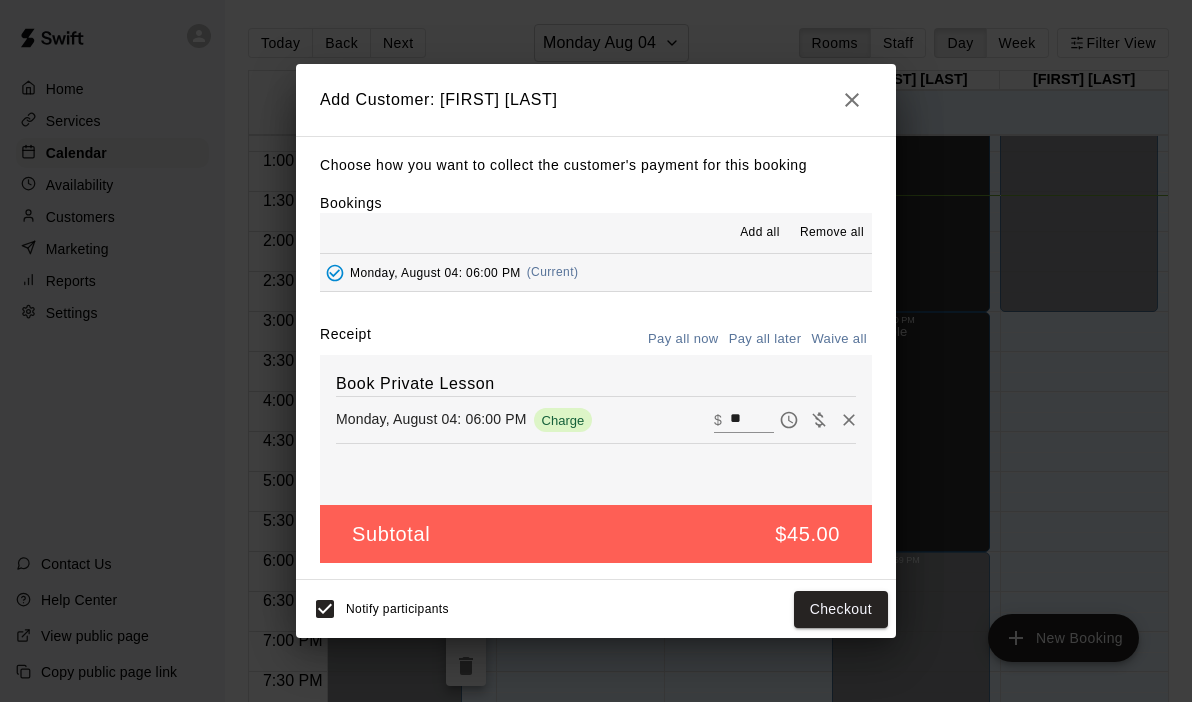click at bounding box center (852, 100) 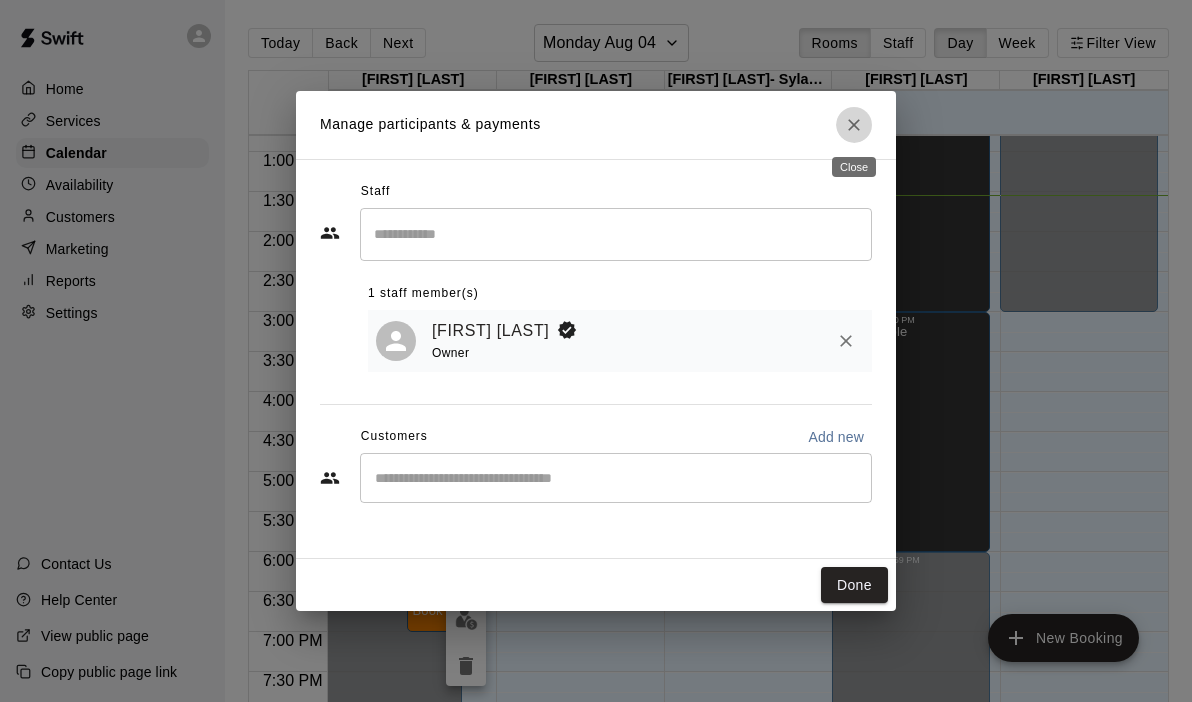 click 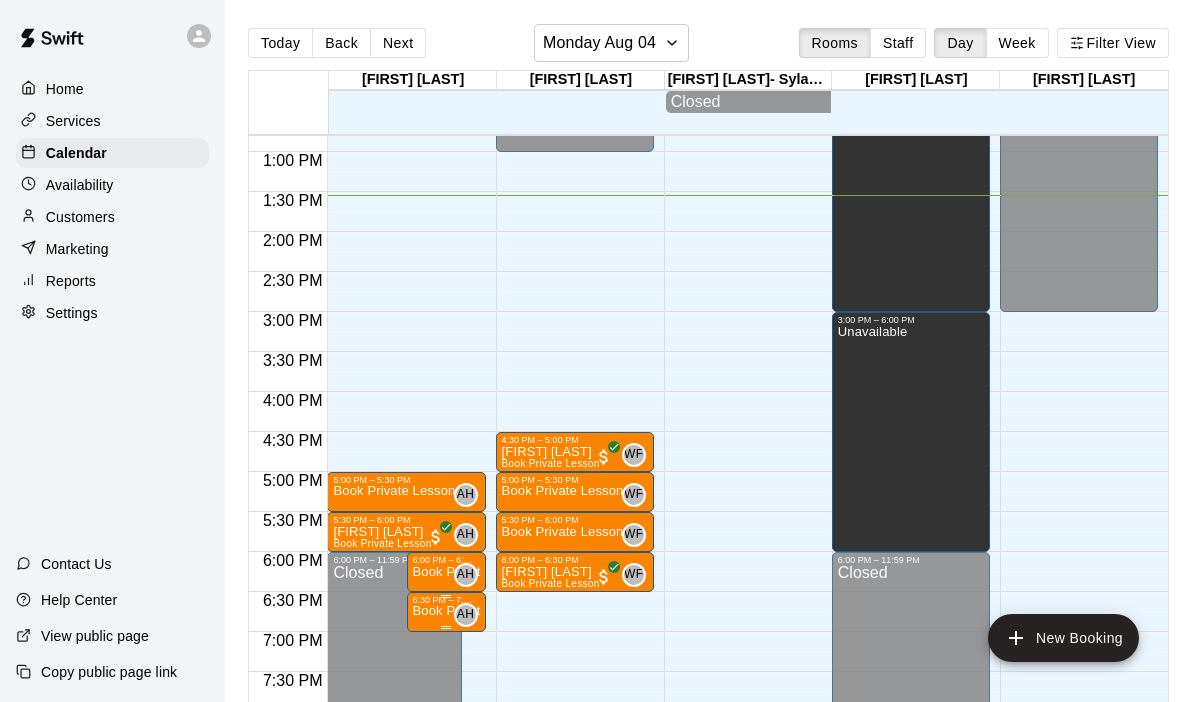 click on "AH 0" at bounding box center (462, 615) 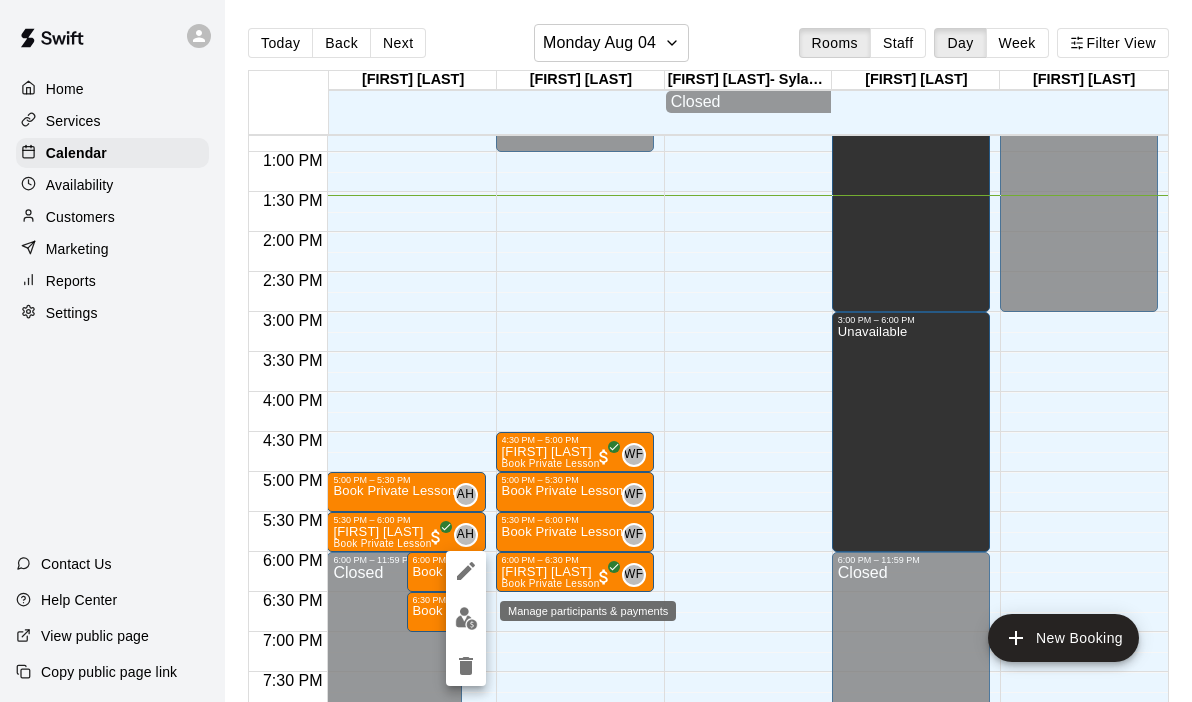 click at bounding box center (466, 618) 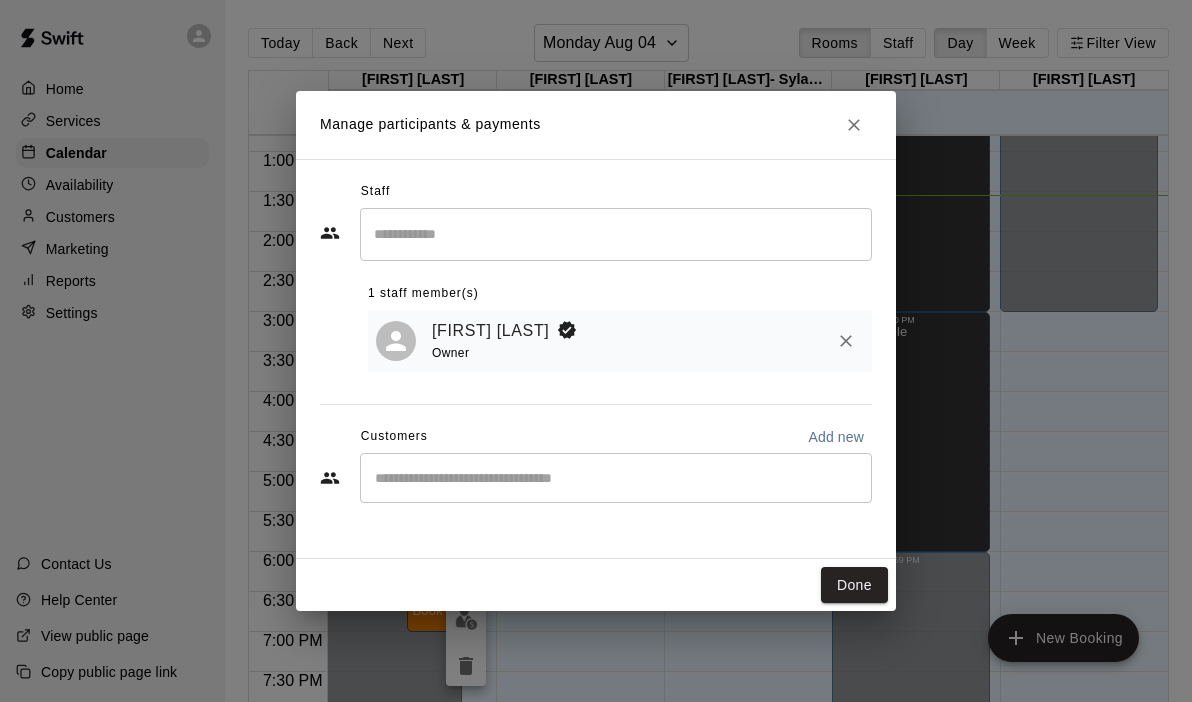 click on "​" at bounding box center [616, 478] 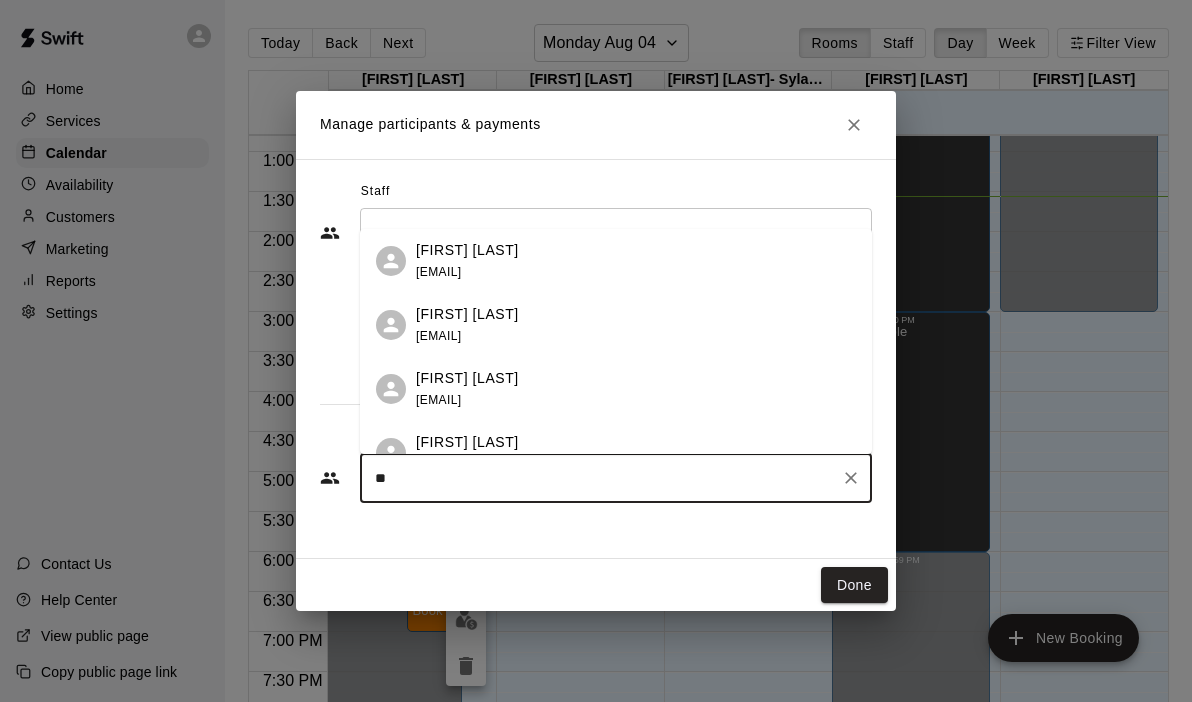 type on "*" 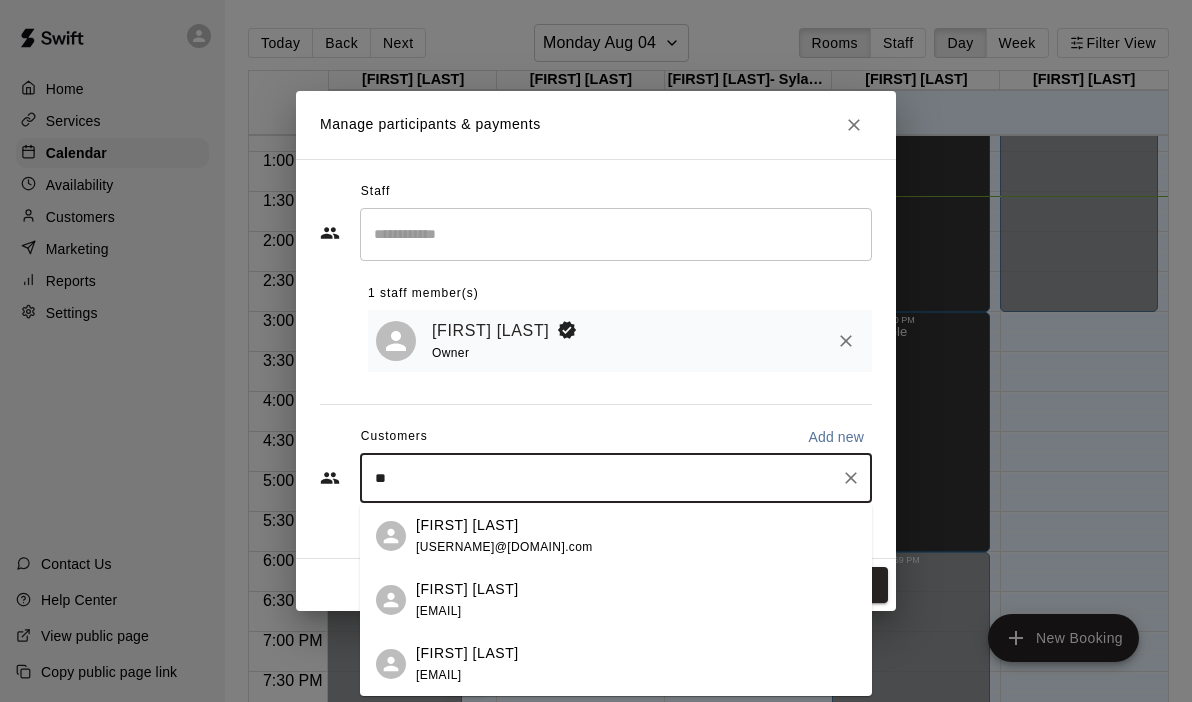 type on "*" 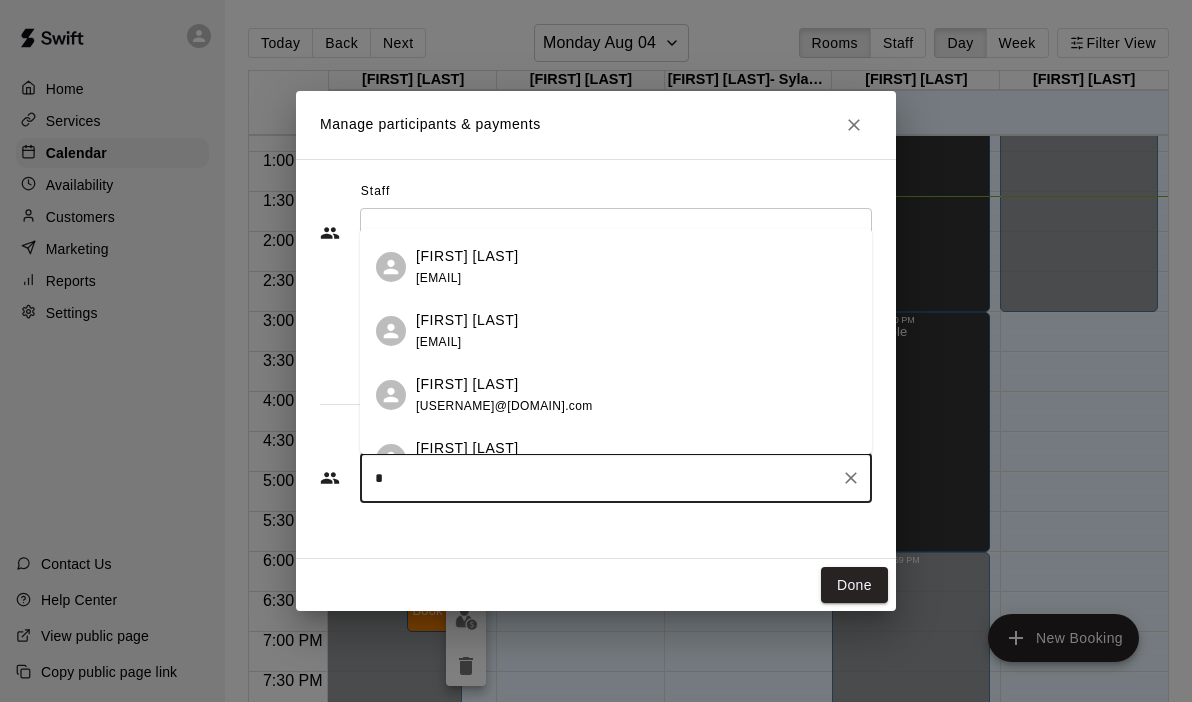 scroll, scrollTop: 507, scrollLeft: 0, axis: vertical 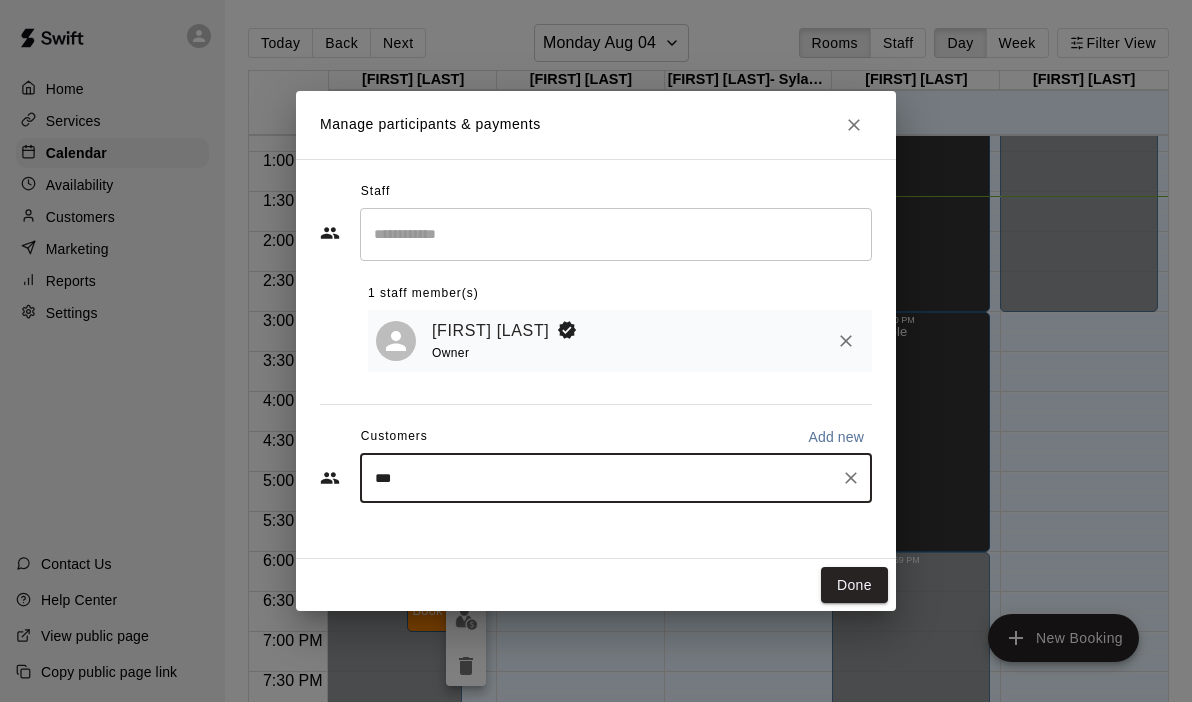 type on "****" 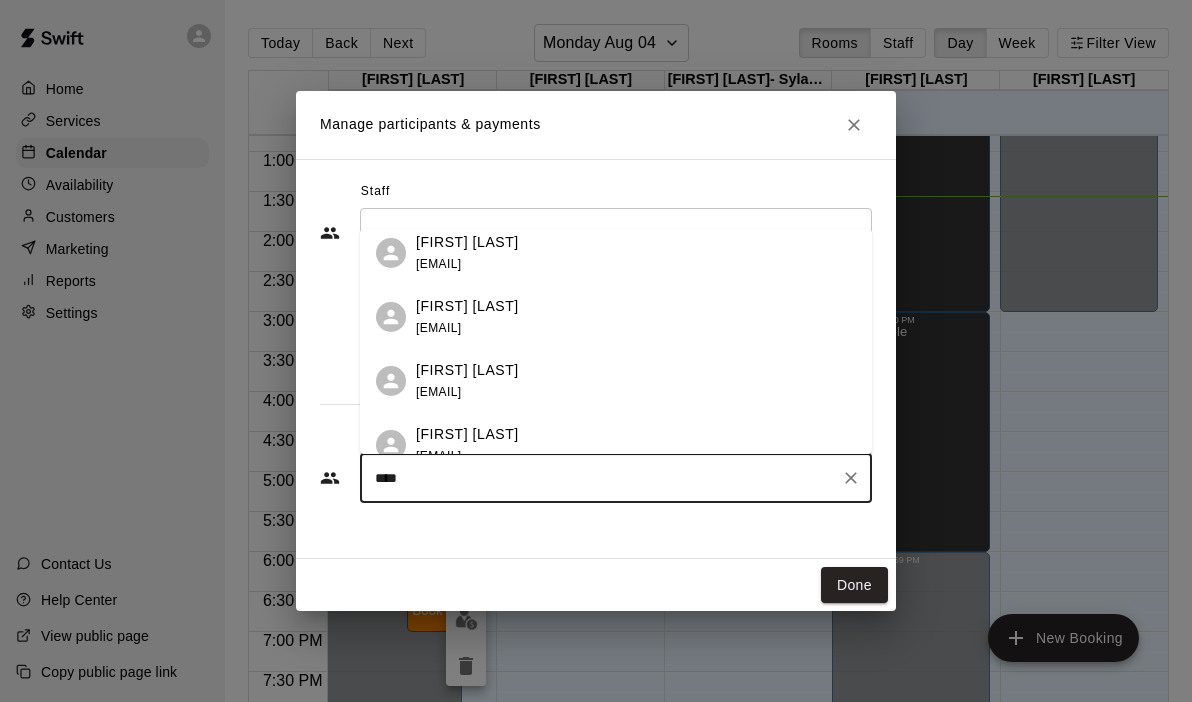 scroll, scrollTop: 334, scrollLeft: 0, axis: vertical 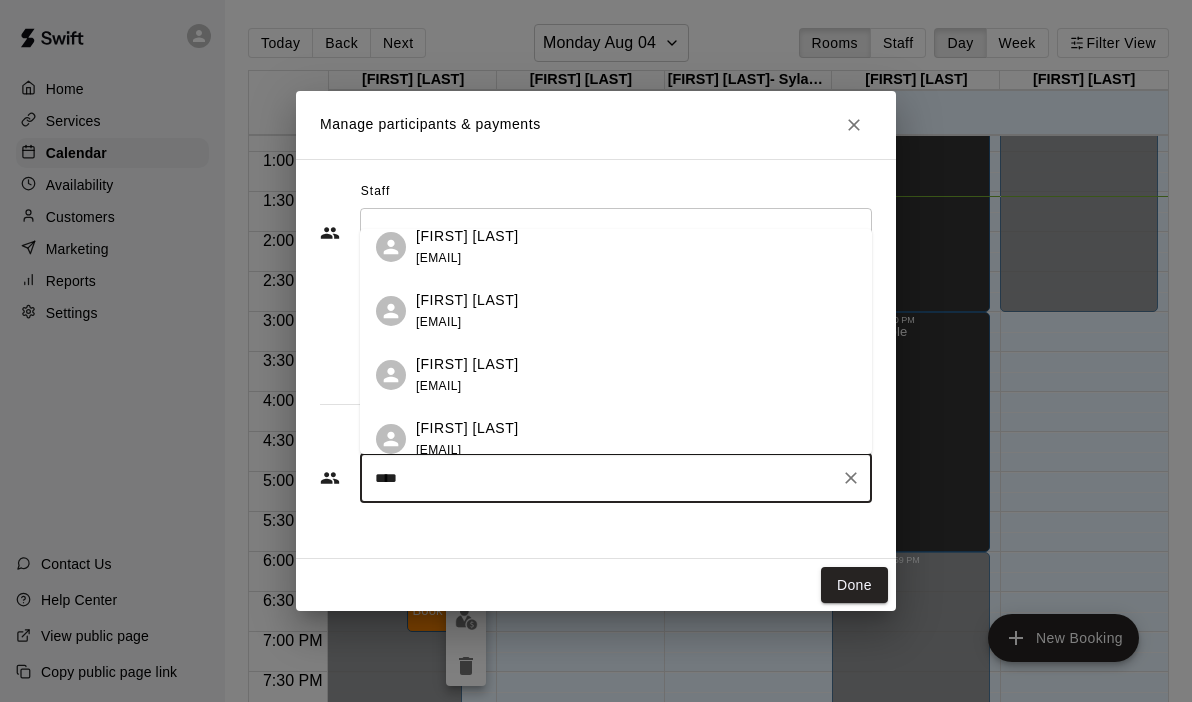 click on "[EMAIL]" at bounding box center [438, 386] 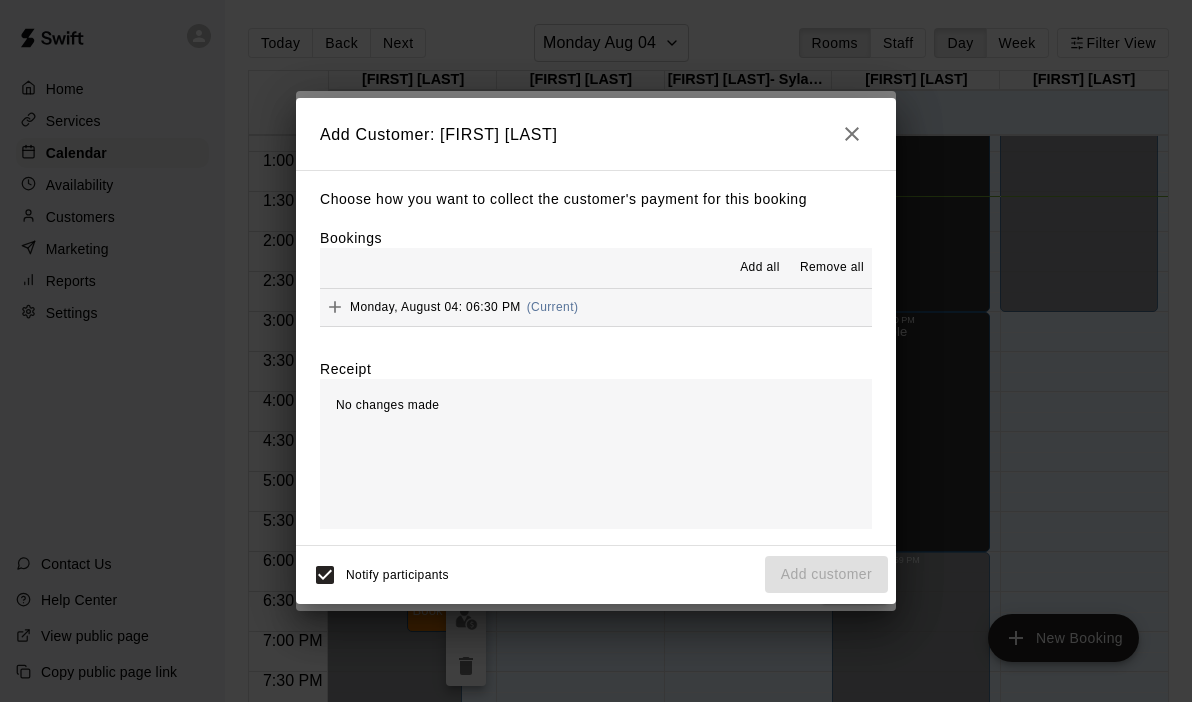 click on "Monday, August 04: 06:30 PM (Current)" at bounding box center [596, 307] 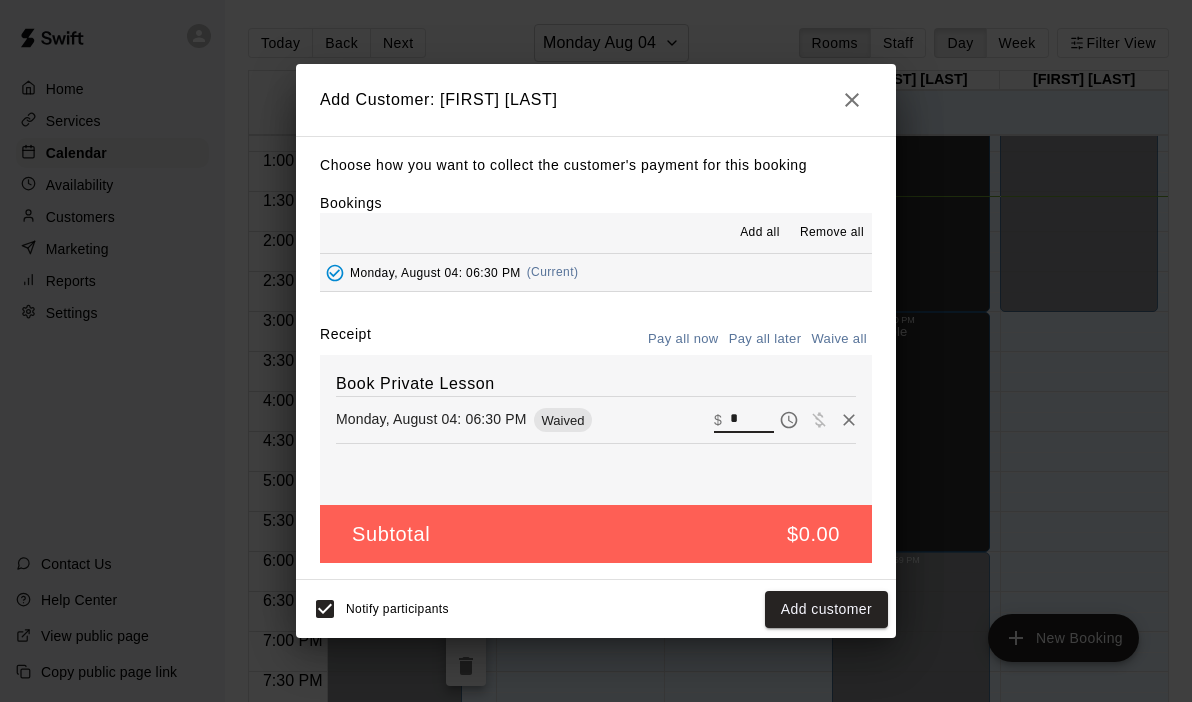 click on "*" at bounding box center (752, 420) 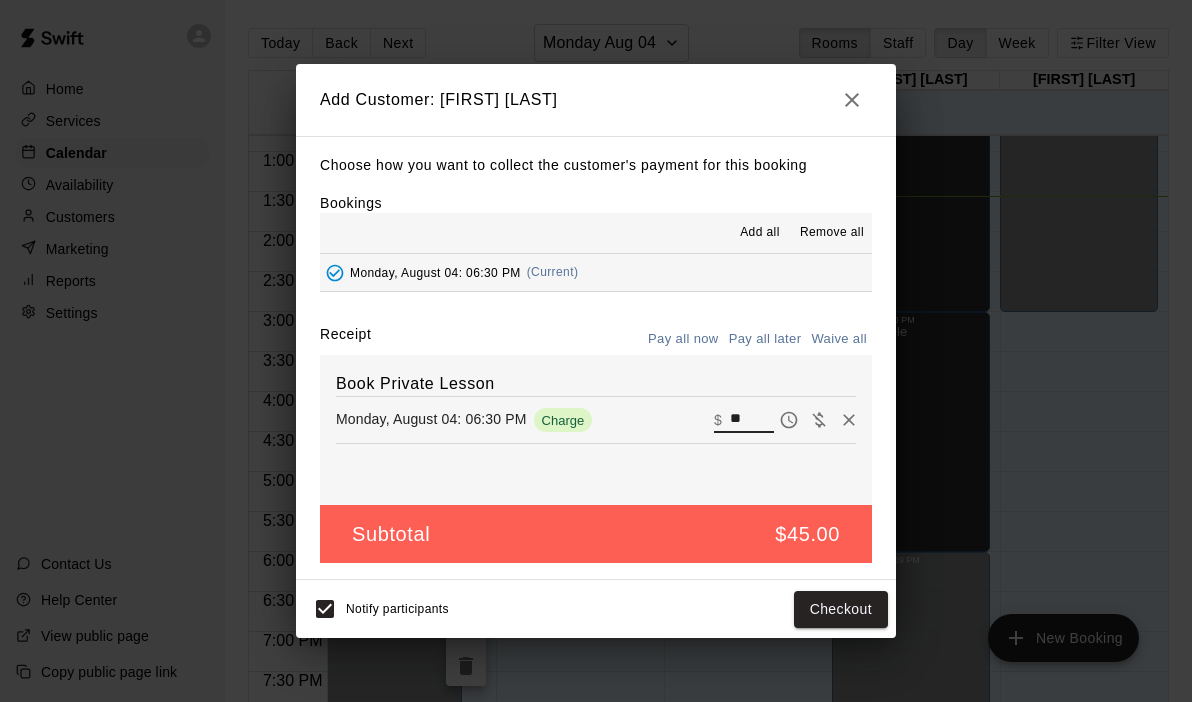 type on "**" 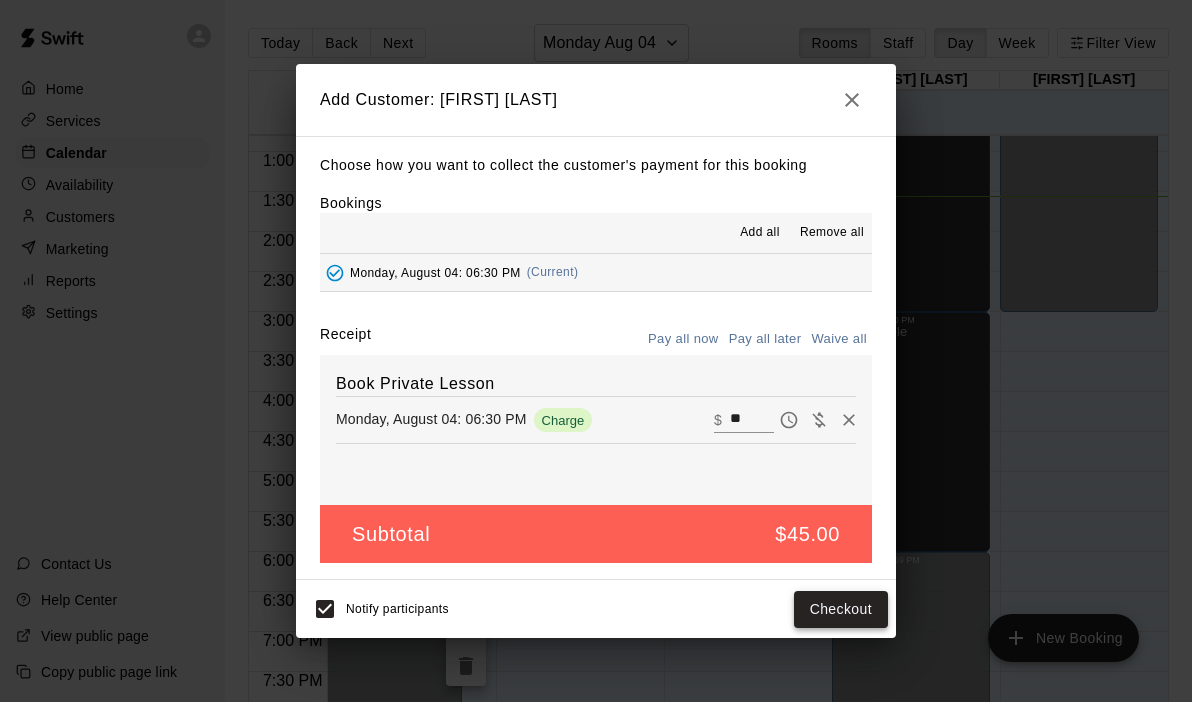 click on "Checkout" at bounding box center [841, 609] 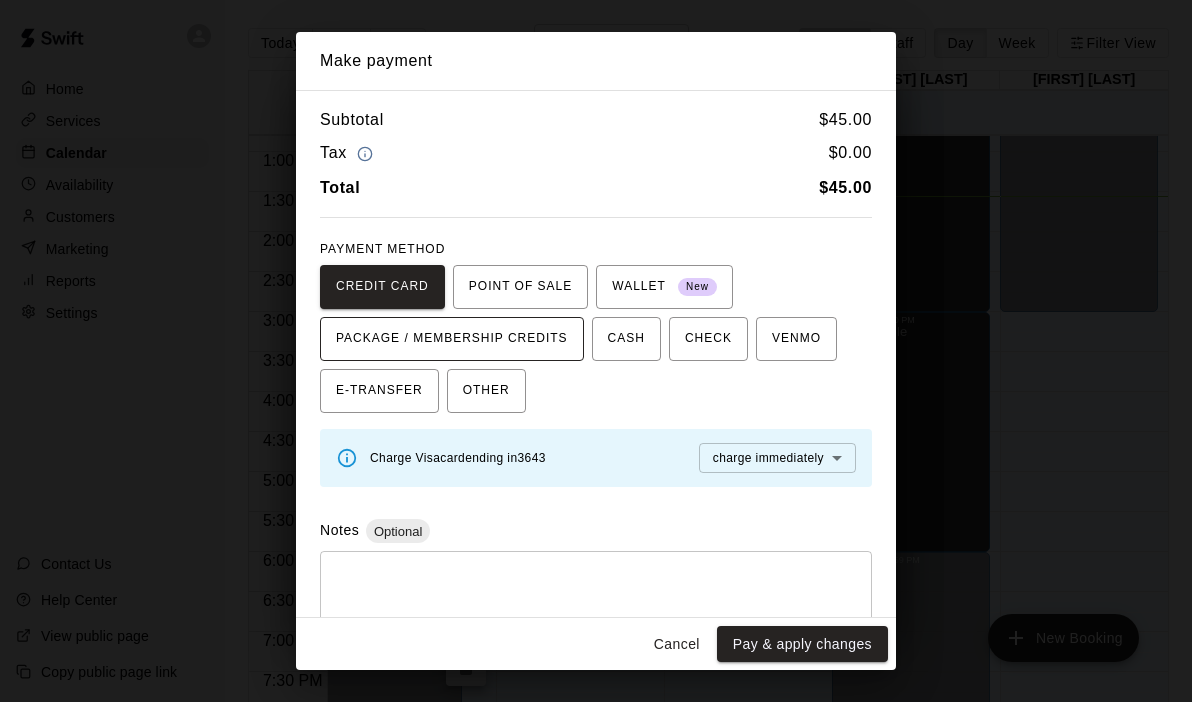 click on "PACKAGE / MEMBERSHIP CREDITS" at bounding box center [452, 339] 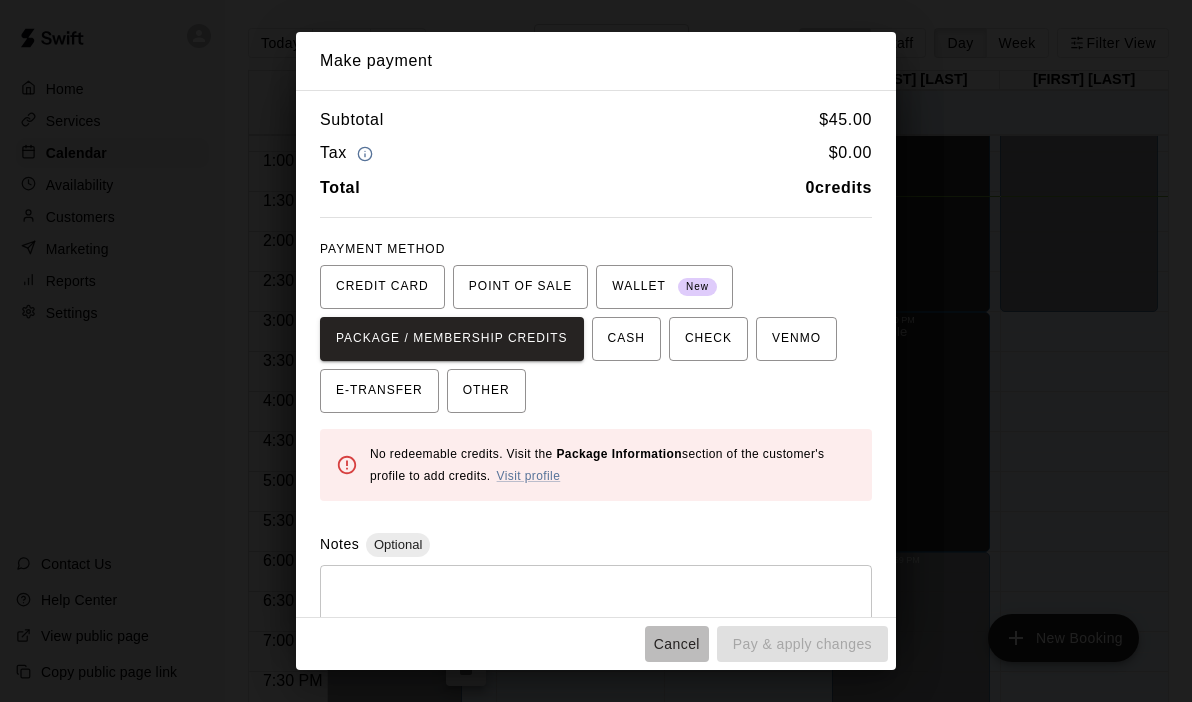 click on "Cancel" at bounding box center [677, 644] 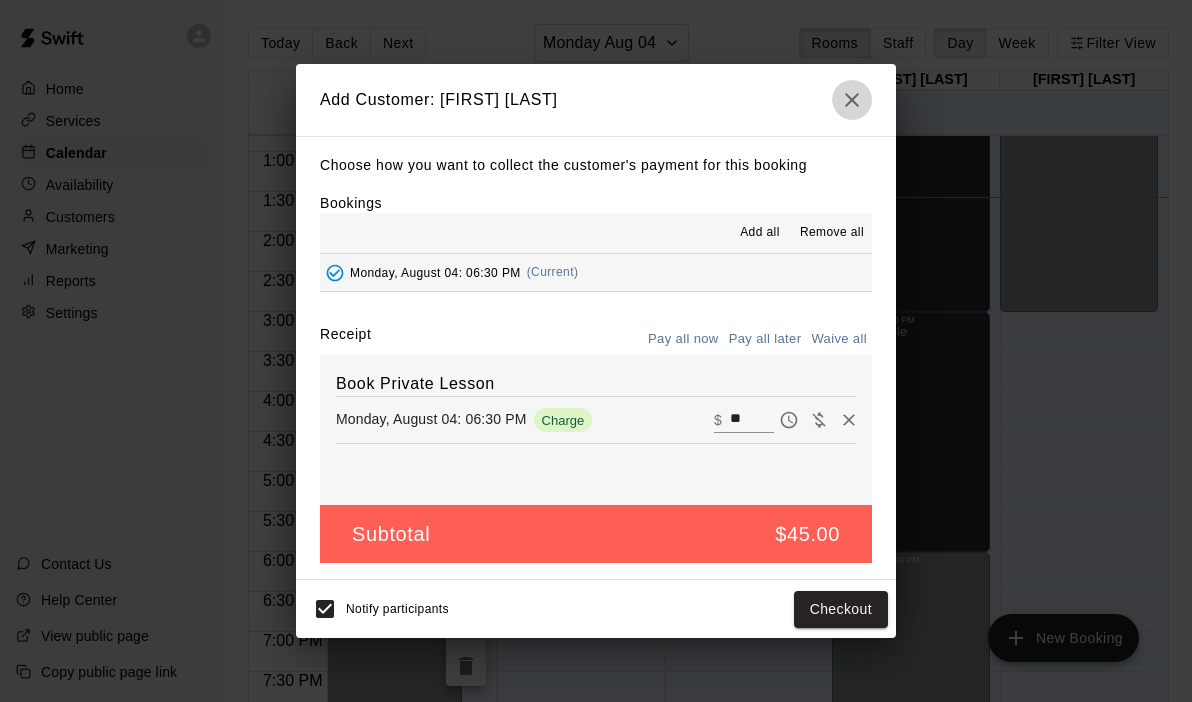 click 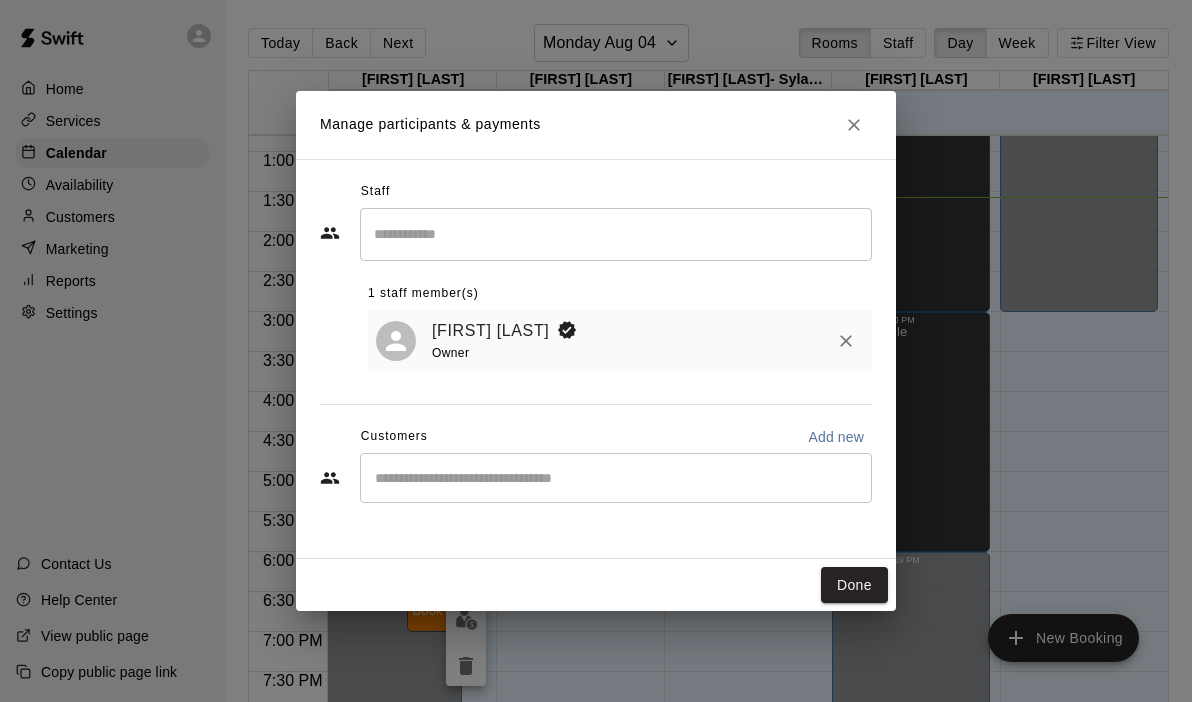 click 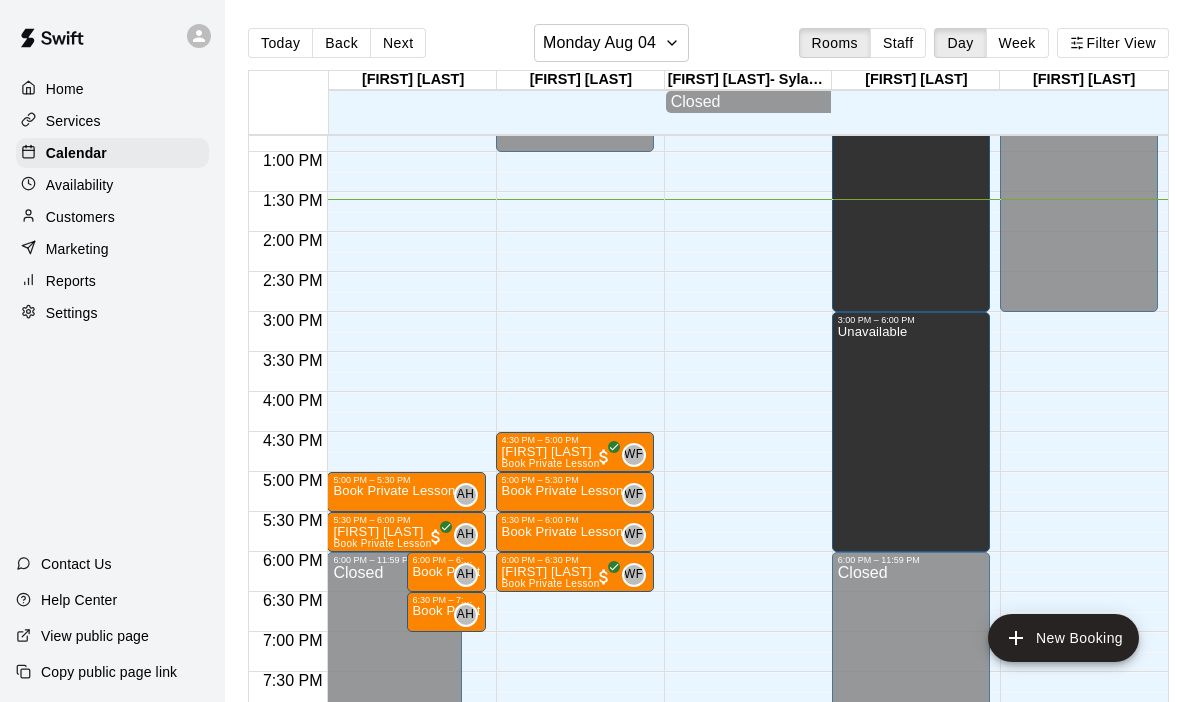 click on "Customers" at bounding box center (80, 217) 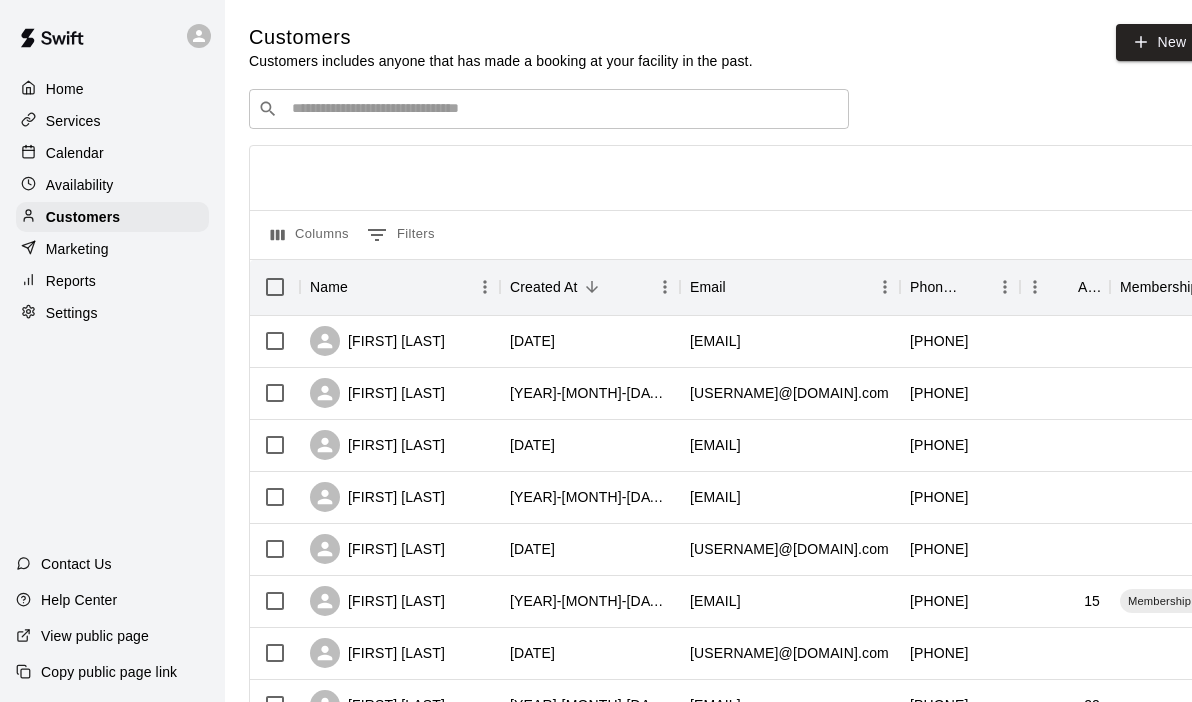 click on "​ ​" at bounding box center (549, 109) 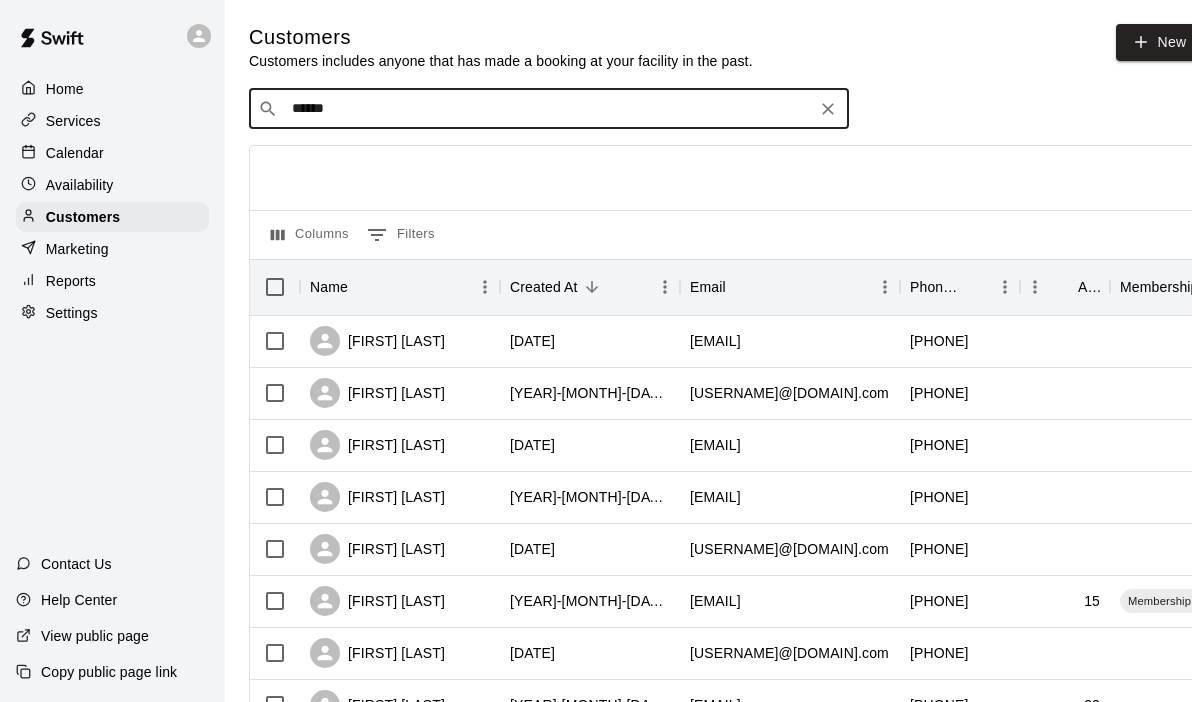 type on "*******" 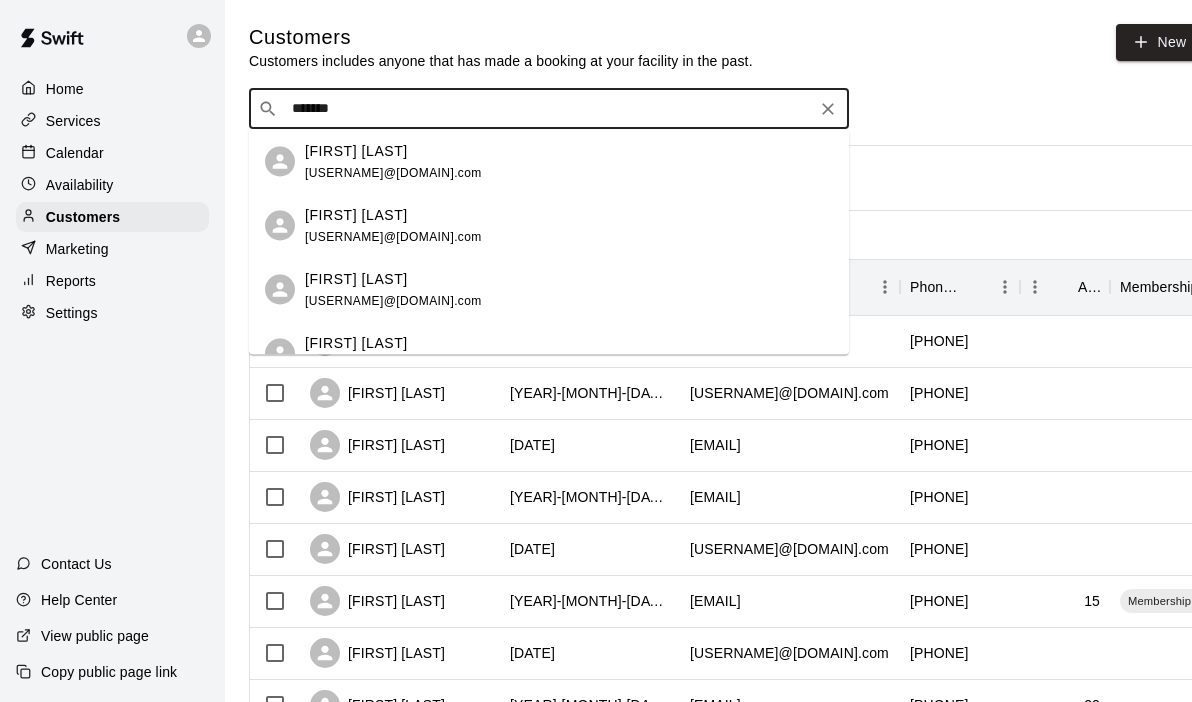 click on "[USERNAME]@[DOMAIN].com" at bounding box center (393, 172) 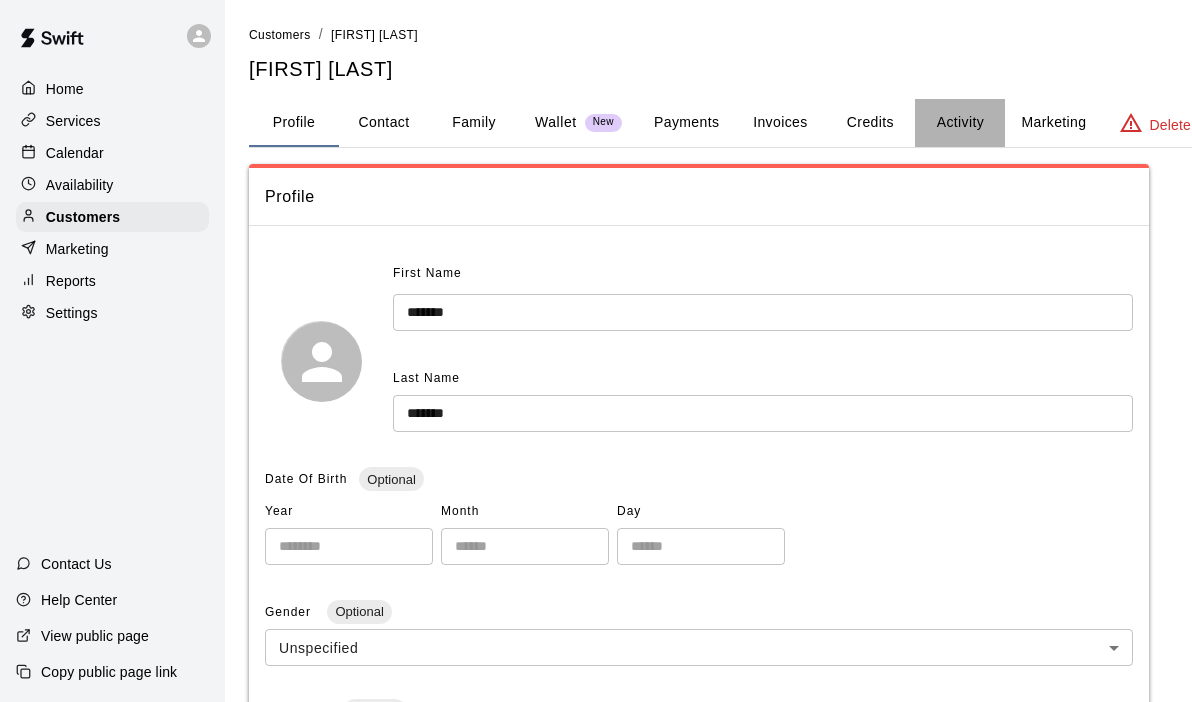 click on "Activity" at bounding box center (960, 123) 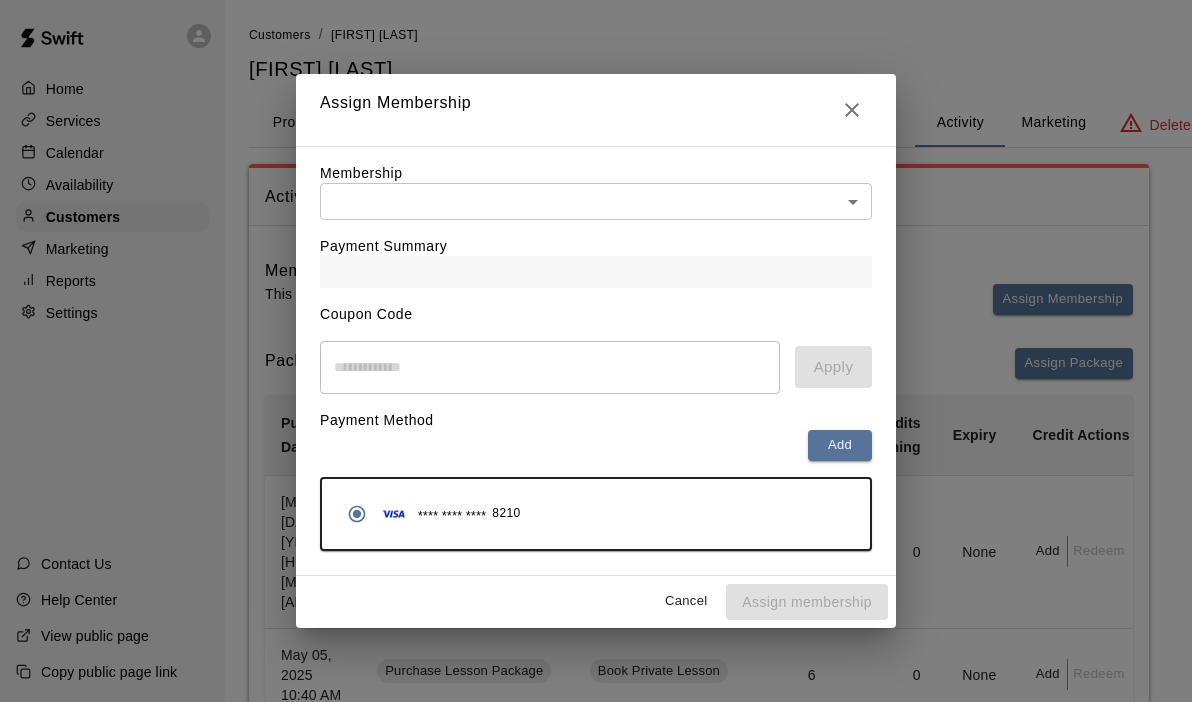 click 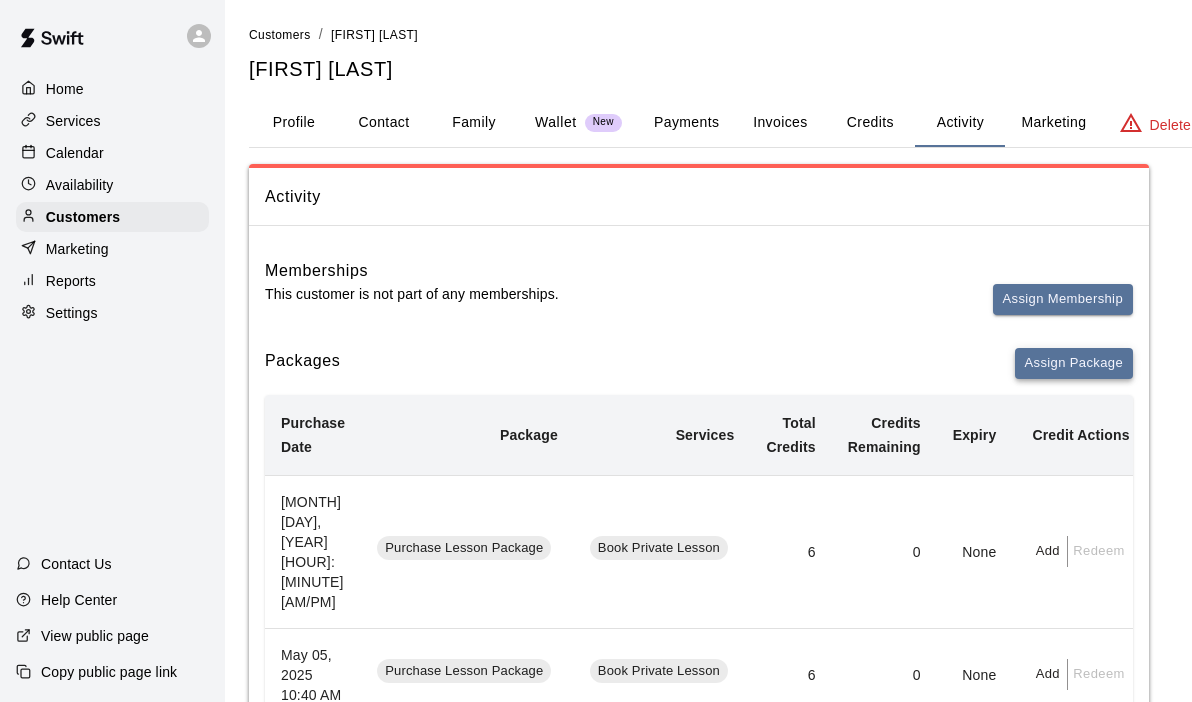 click on "Assign Package" at bounding box center [1074, 363] 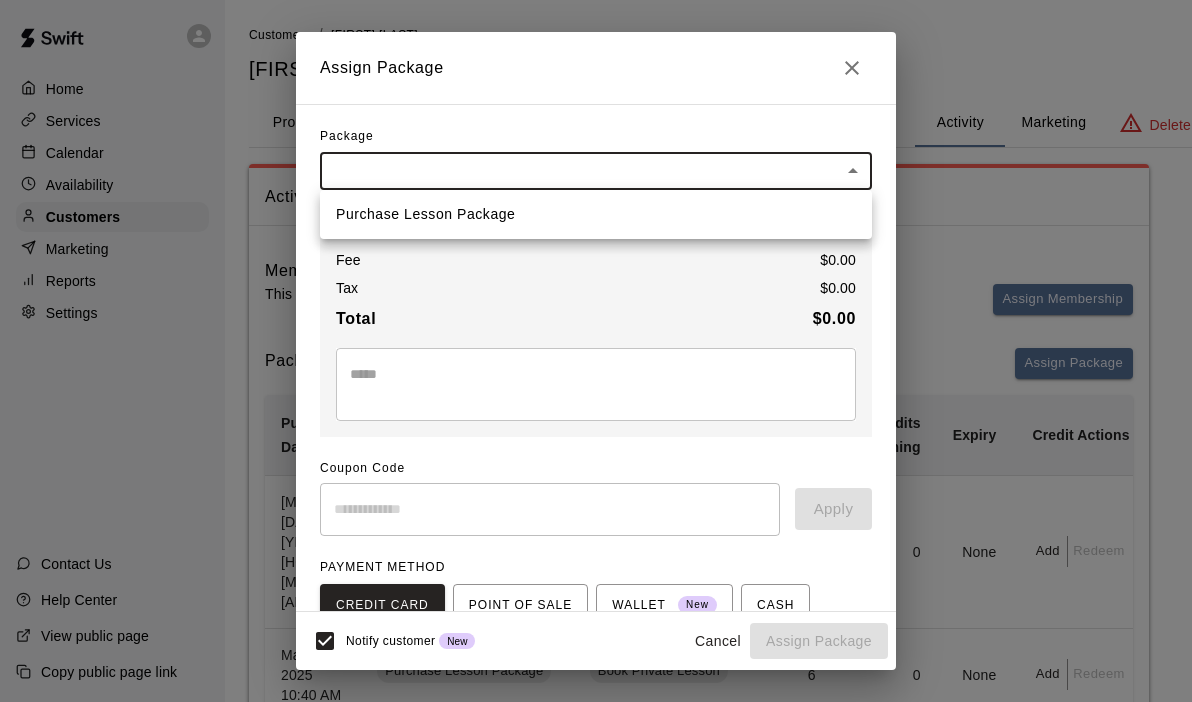 click on "Home Services Calendar Availability Customers Marketing Reports Settings Contact Us Help Center View public page Copy public page link Customers / [FIRST] [LAST] [FIRST] [LAST] Profile Contact Family Wallet New Payments Invoices Credits Activity Marketing Delete Activity Memberships This customer is not part of any memberships. Assign Membership Packages Assign Package Purchase Date   Package Services Total Credits Credits Remaining Expiry Credit Actions June 16, 2025 7:29 PM Purchase Lesson Package Book Private Lesson 6 0 None Add Redeem May 05, 2025 10:40 AM Purchase Lesson Package Book Private Lesson 6 0 None Add Redeem March 27, 2025 11:40 AM Purchase Lesson Package Book Private Lesson 6 0 None Add Redeem Rows per page: 5 * 1–3 of 3 Bookings Booking Date   Service For Amount Paid Payment Method Credits Used Attendance Status Participating Staff July 28, 2025 6:00 PM Book Private Lesson [FIRST] [LAST] 0 Credit 1 from Purchase Lesson Package Unknown [FIRST] [LAST] July 21, 2025 6:00 PM Book Private Lesson" at bounding box center [596, 1227] 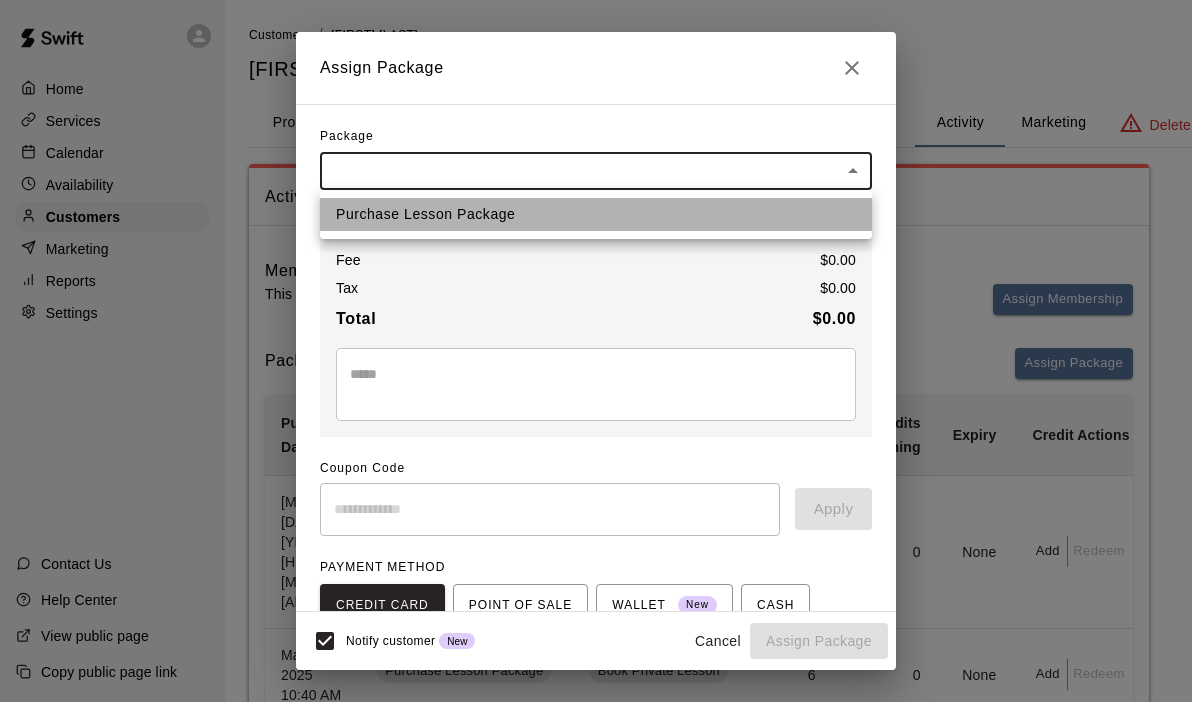 click on "Purchase Lesson Package" at bounding box center [596, 214] 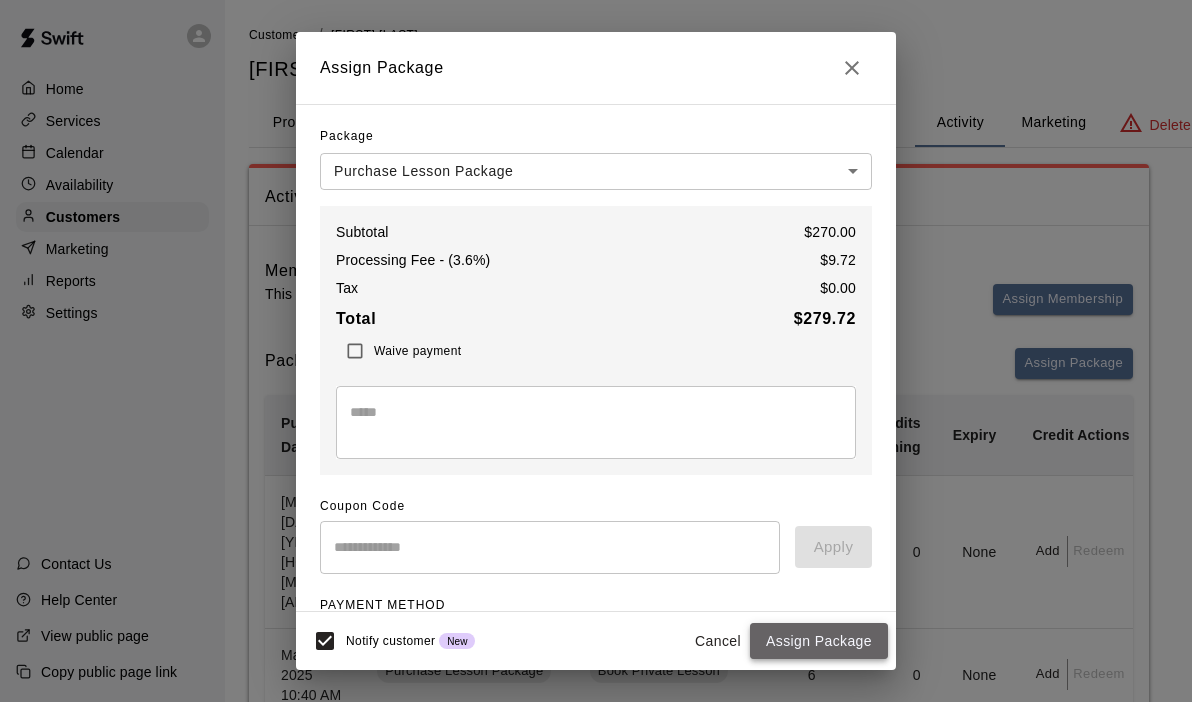 click on "Assign Package" at bounding box center (819, 641) 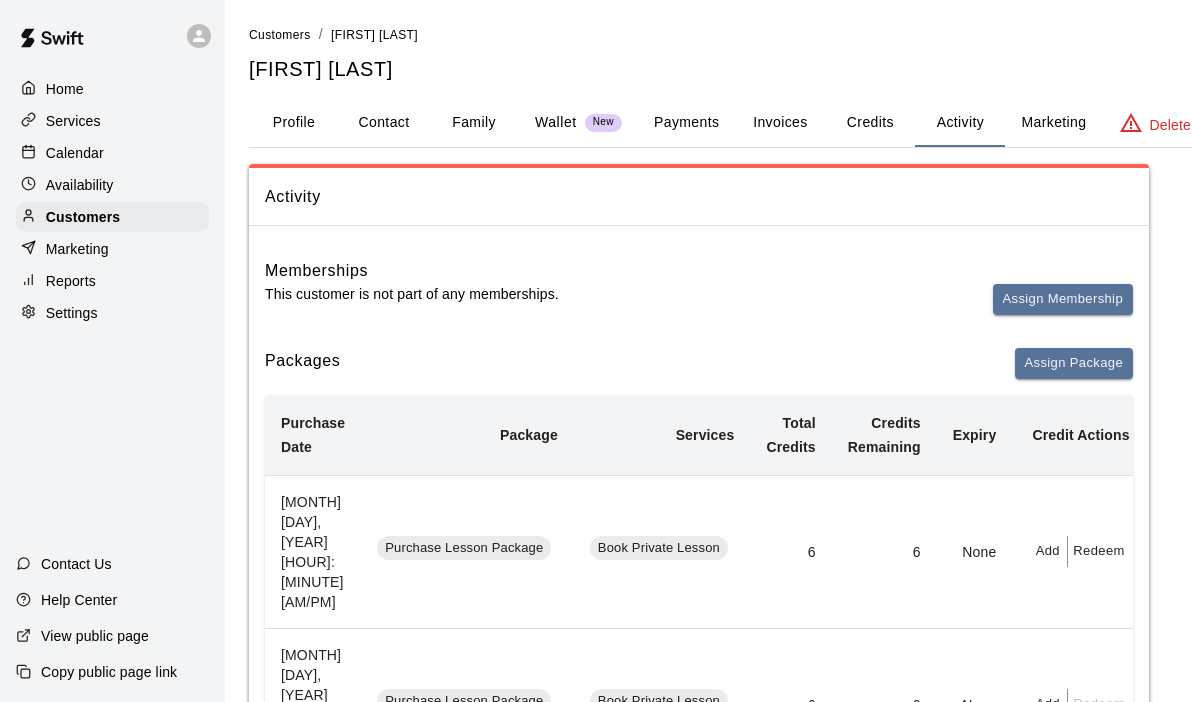 click on "Calendar" at bounding box center (112, 153) 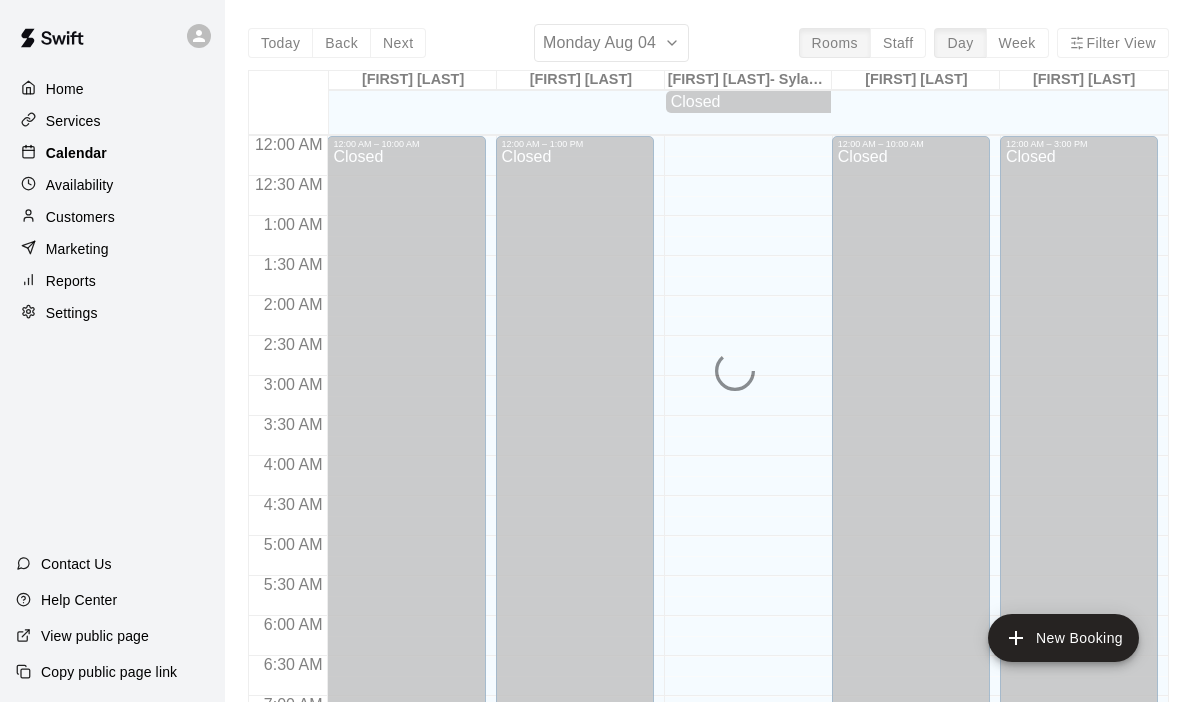 scroll, scrollTop: 1088, scrollLeft: 0, axis: vertical 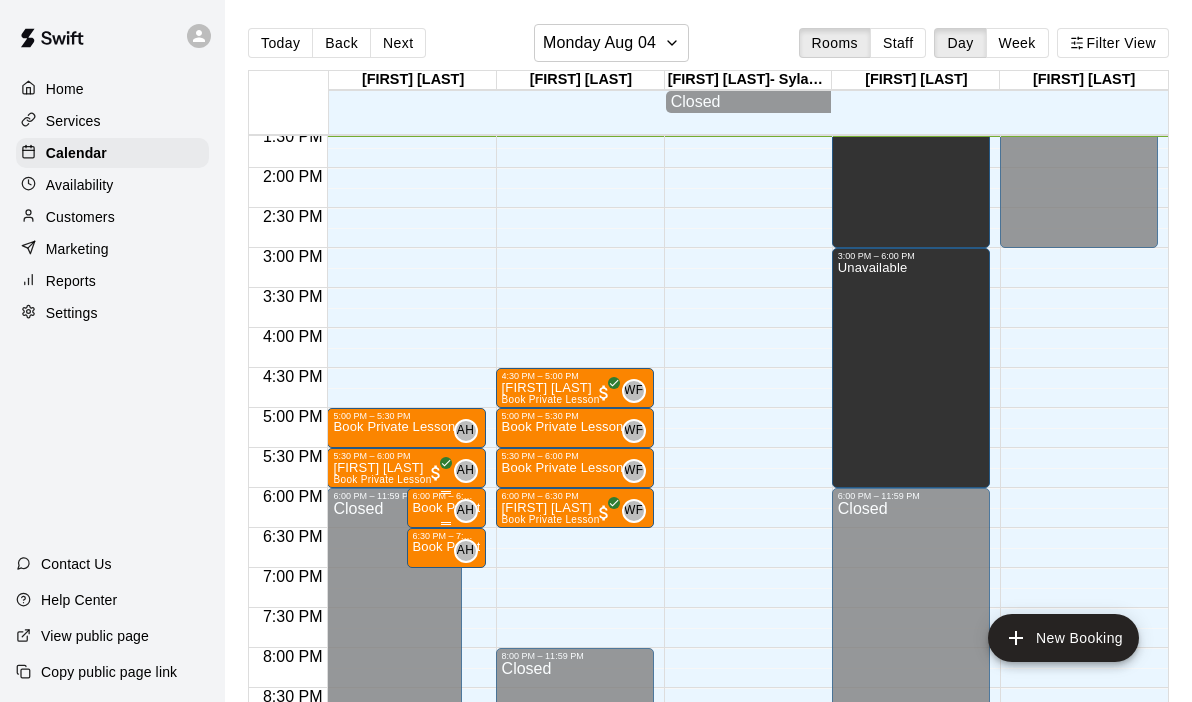 click on "Book Private Lesson" at bounding box center [446, 508] 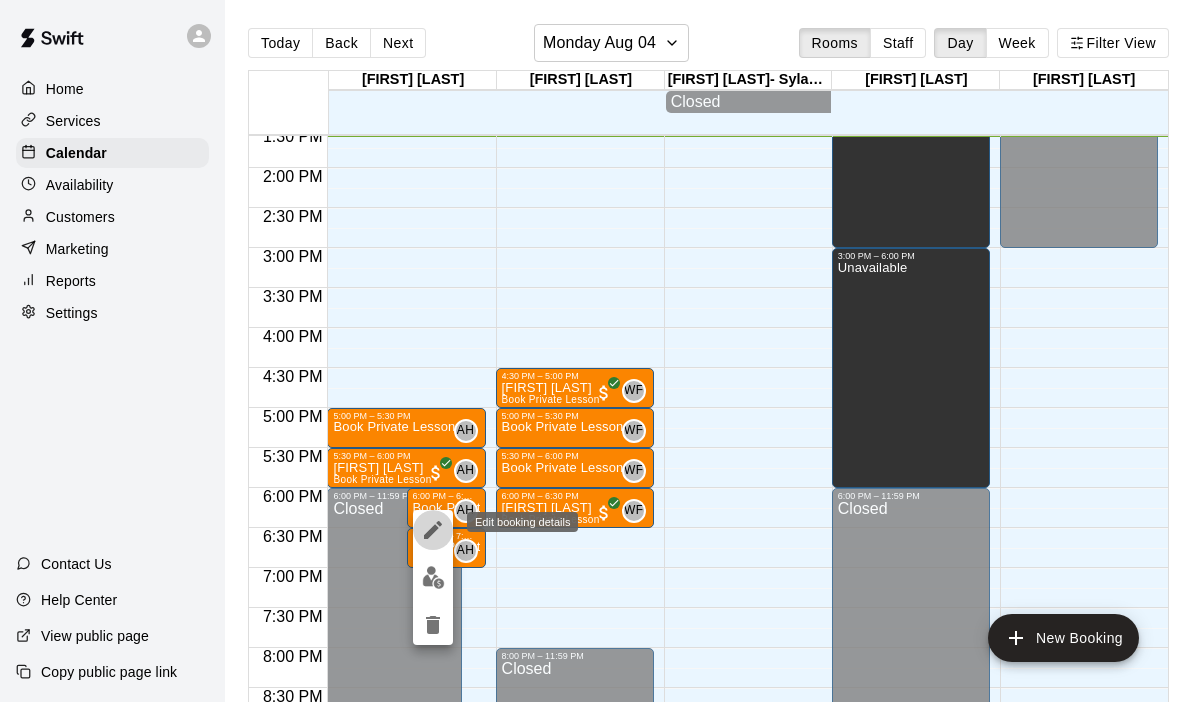 click 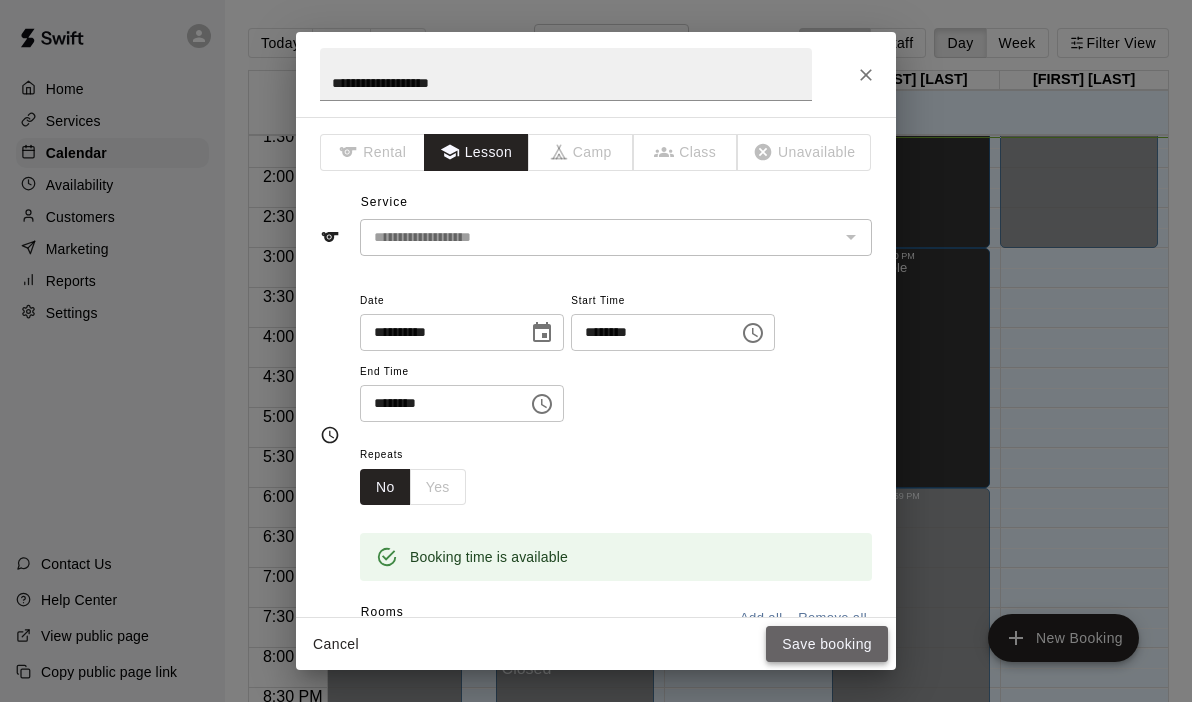 click on "Save booking" at bounding box center (827, 644) 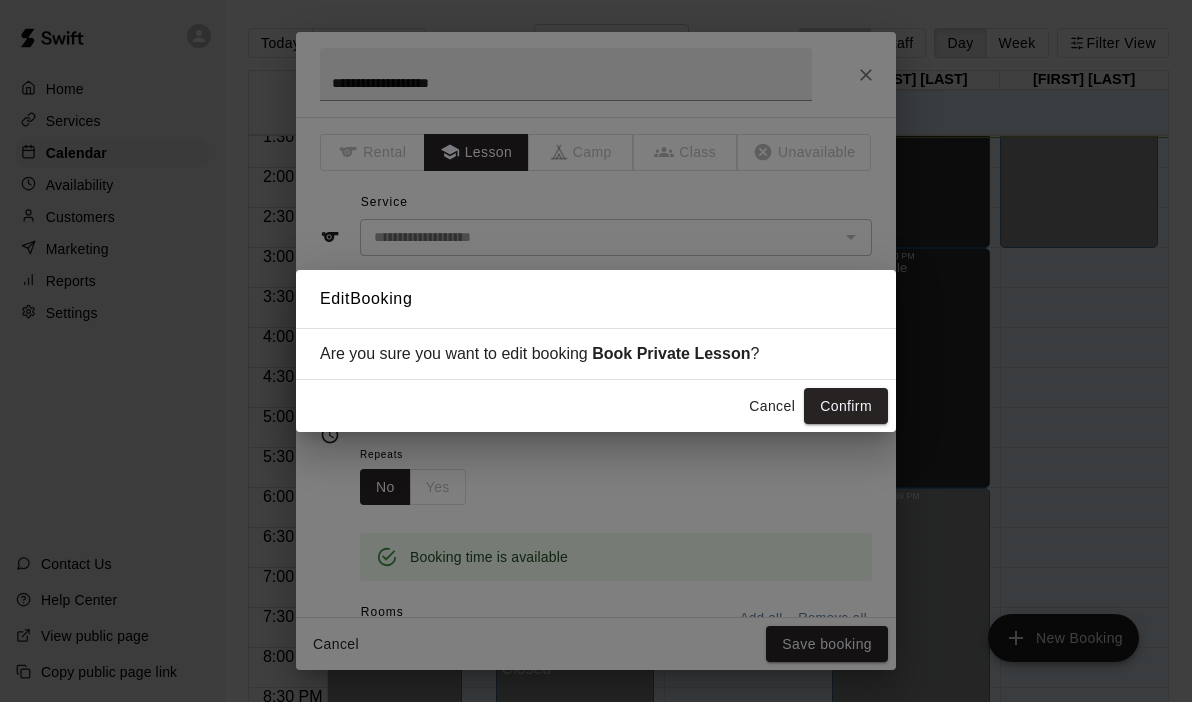 click on "Cancel" at bounding box center [772, 406] 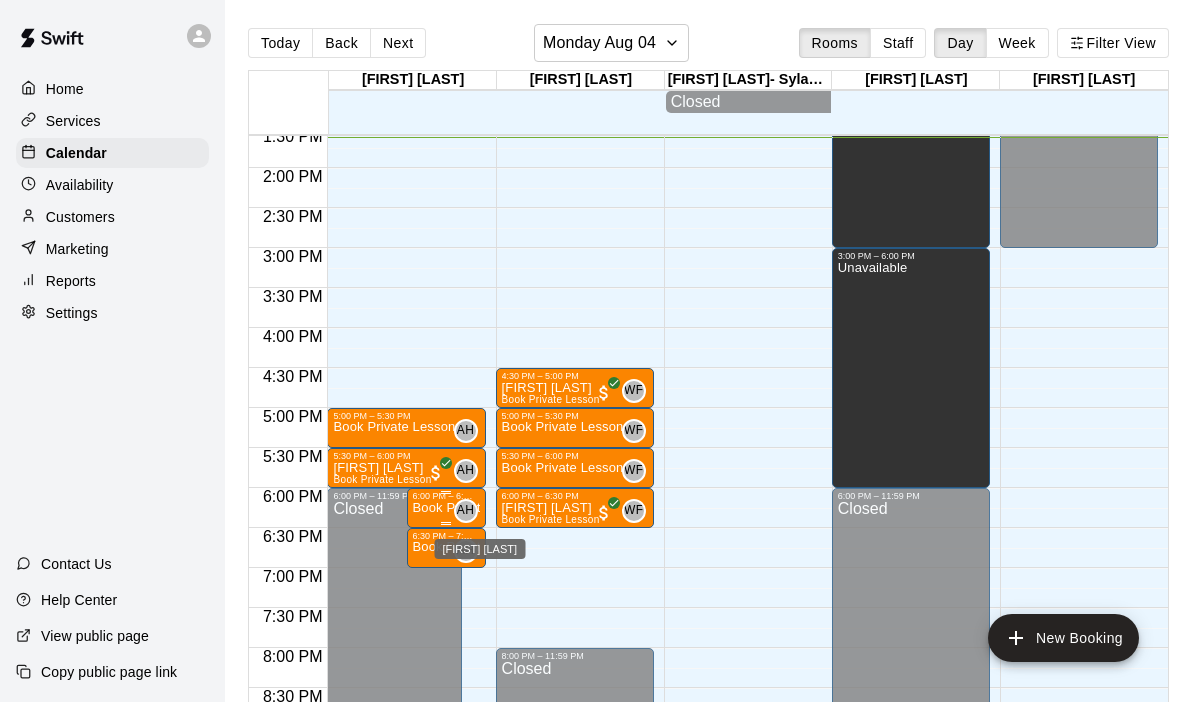 click on "AH" at bounding box center (465, 511) 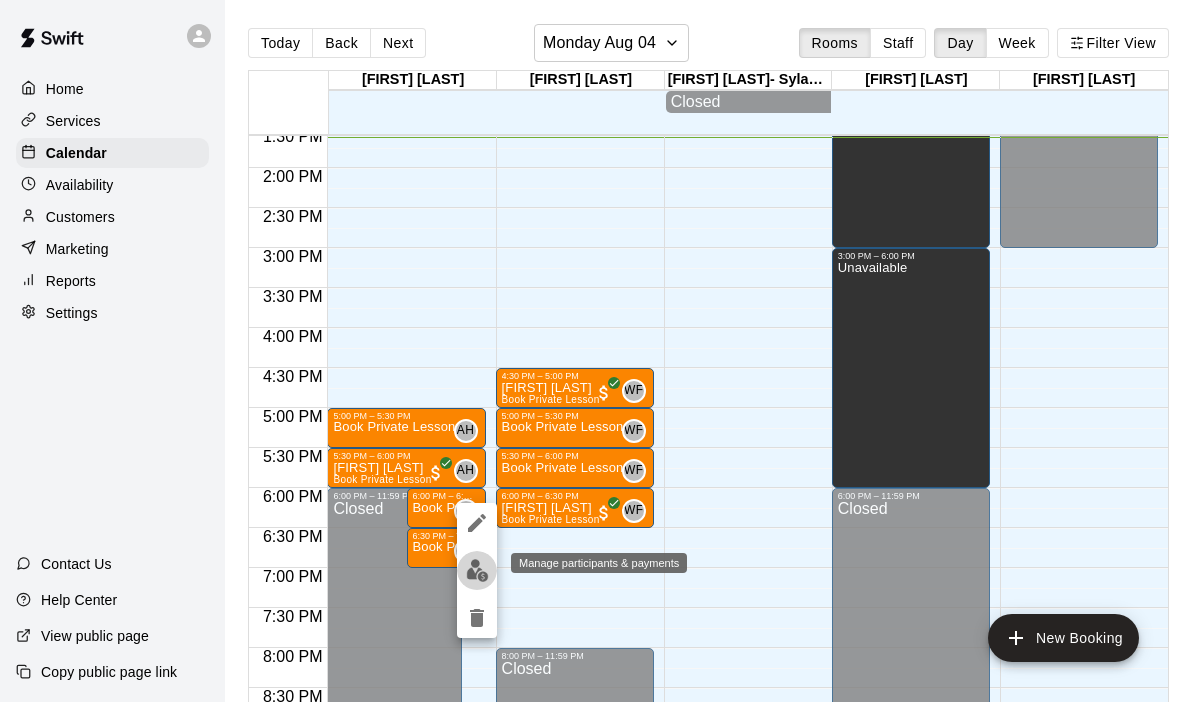 click at bounding box center [477, 570] 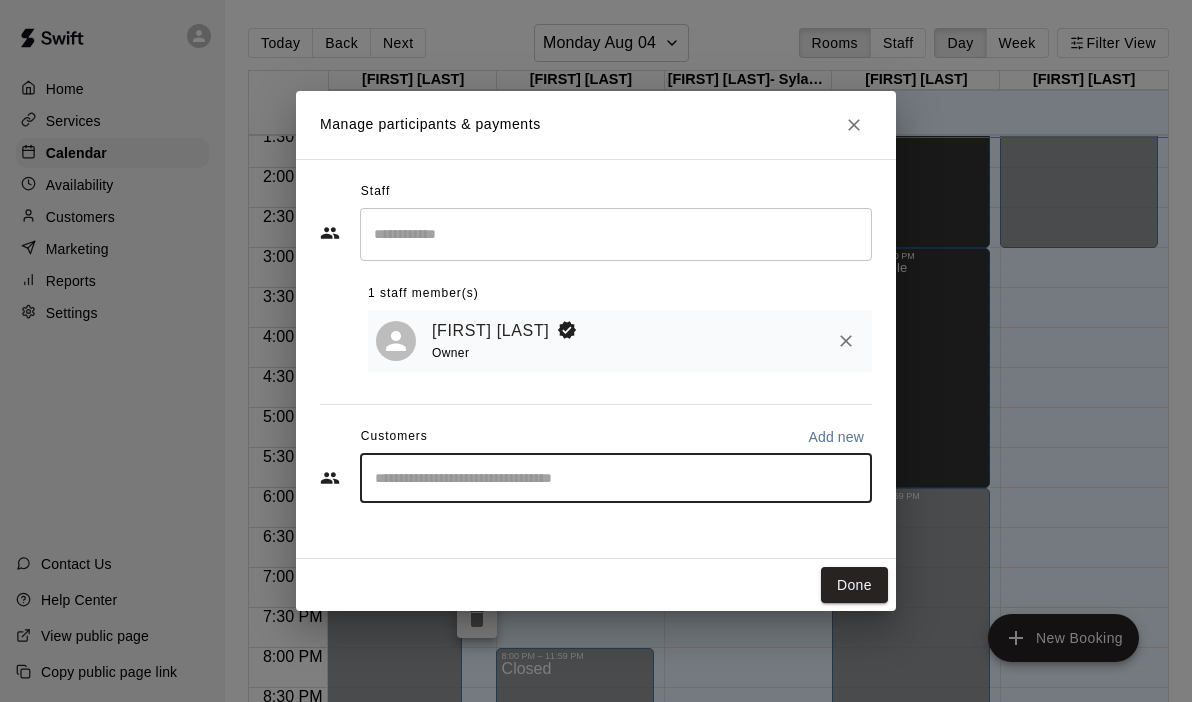 click at bounding box center (616, 478) 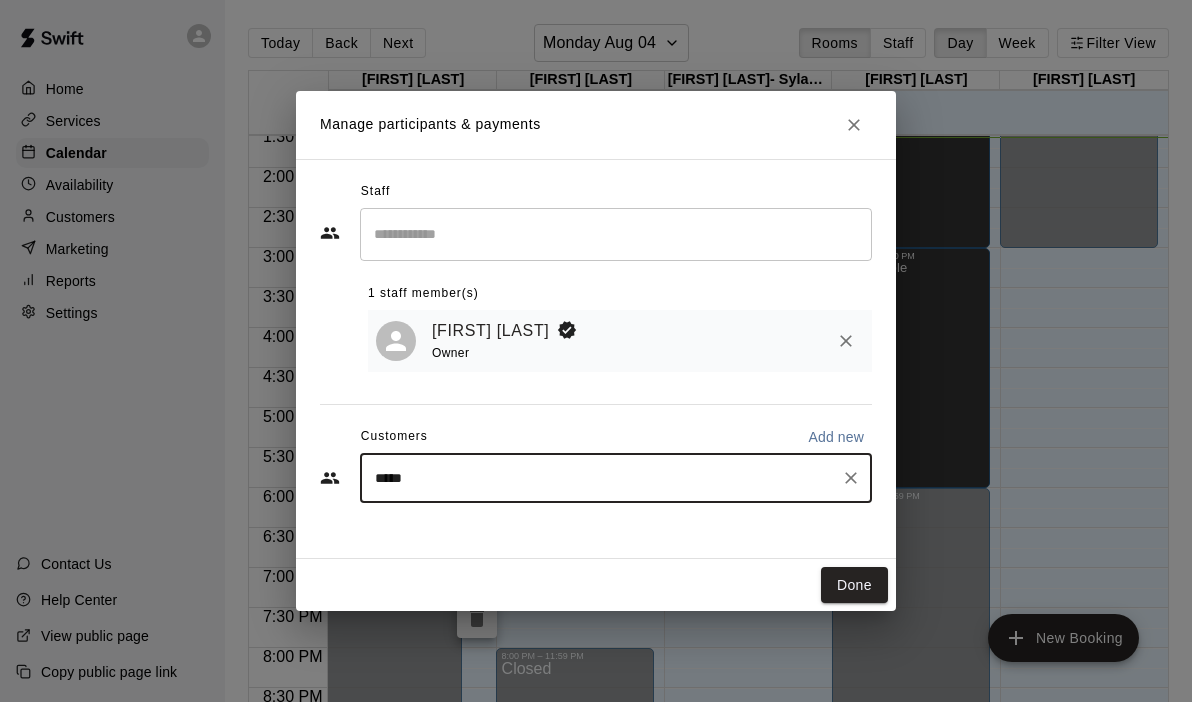 type on "******" 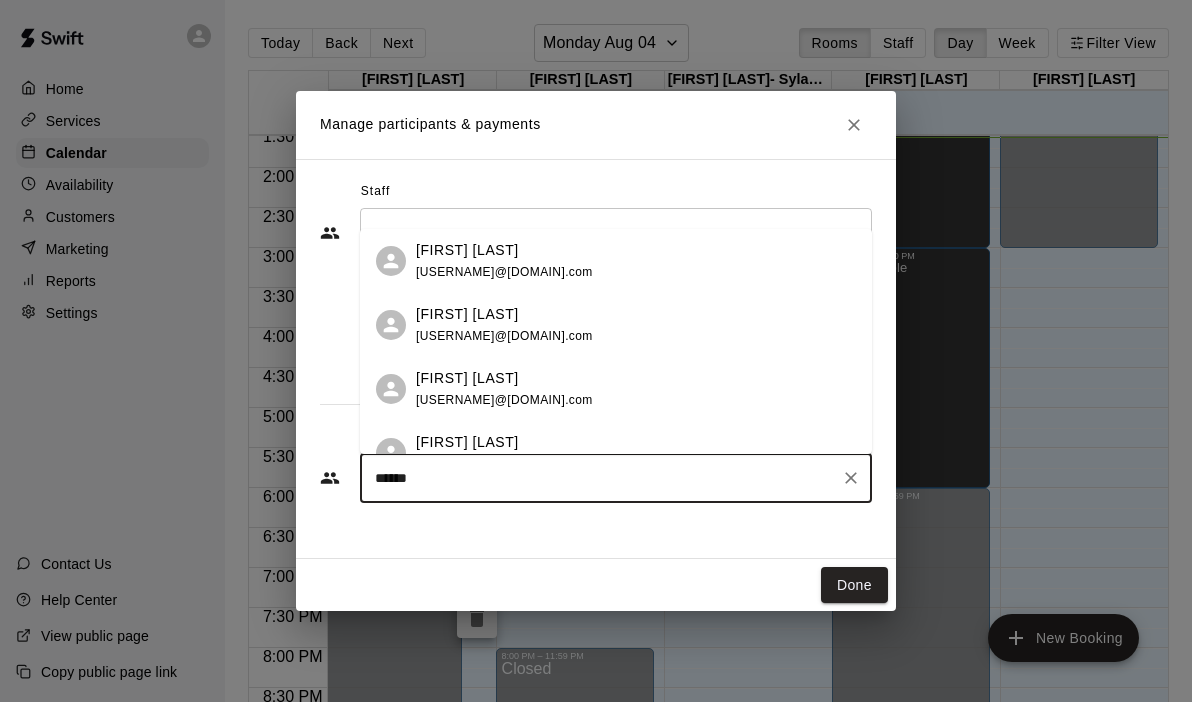 scroll, scrollTop: 31, scrollLeft: 0, axis: vertical 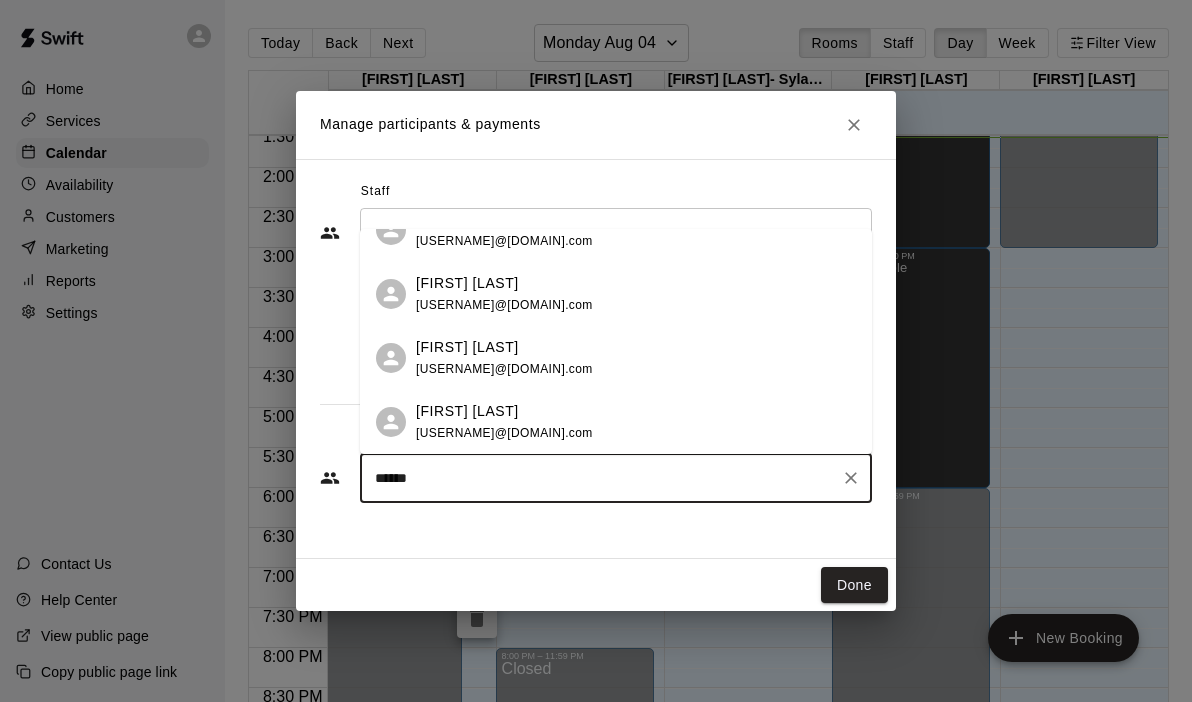 click on "[FIRST] [LAST]" at bounding box center (467, 347) 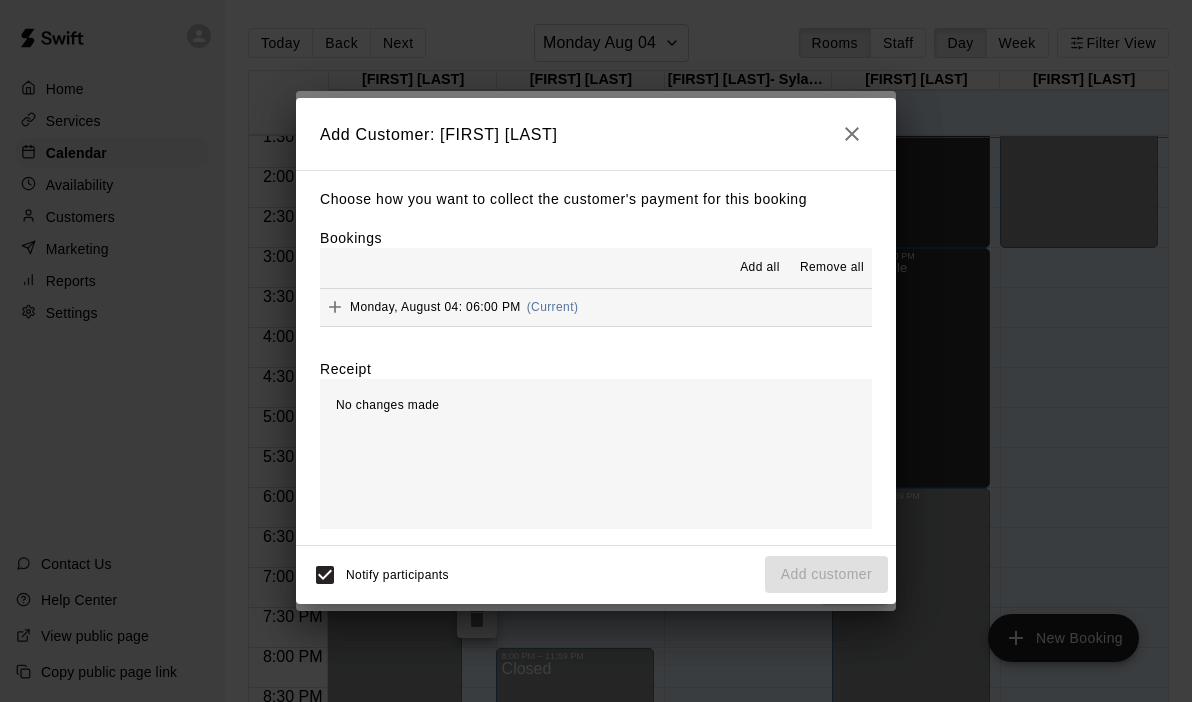 click on "(Current)" at bounding box center (553, 307) 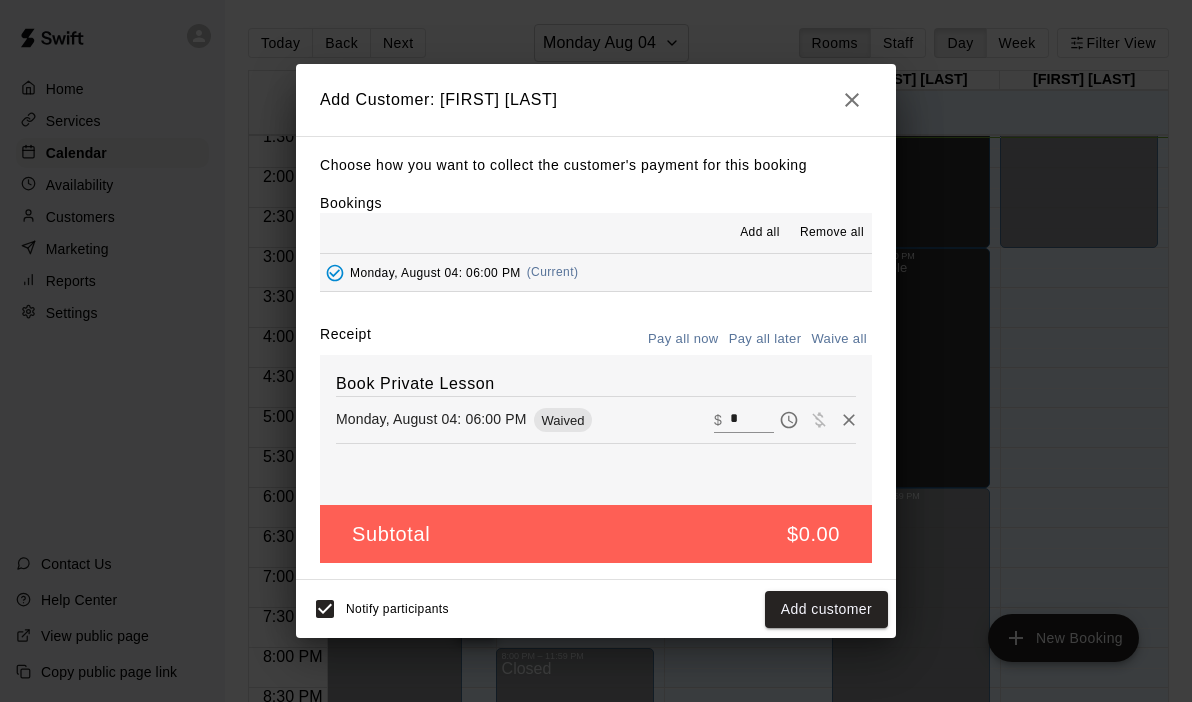 click on "*" at bounding box center [752, 420] 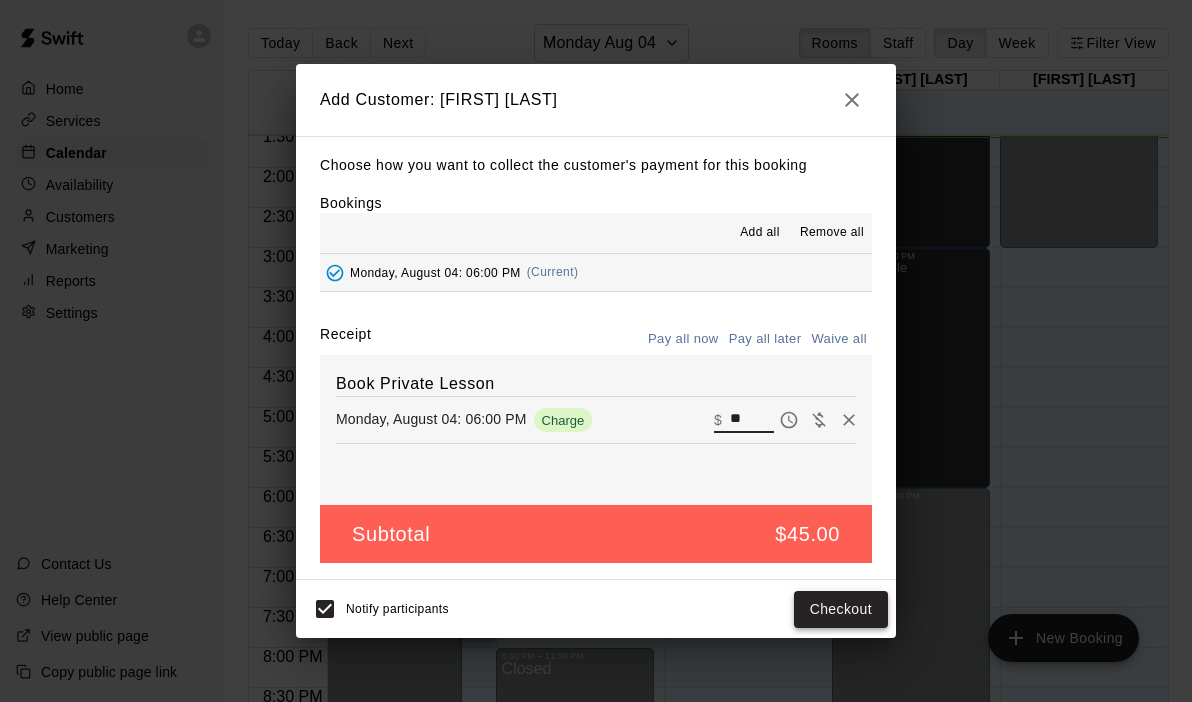 type on "**" 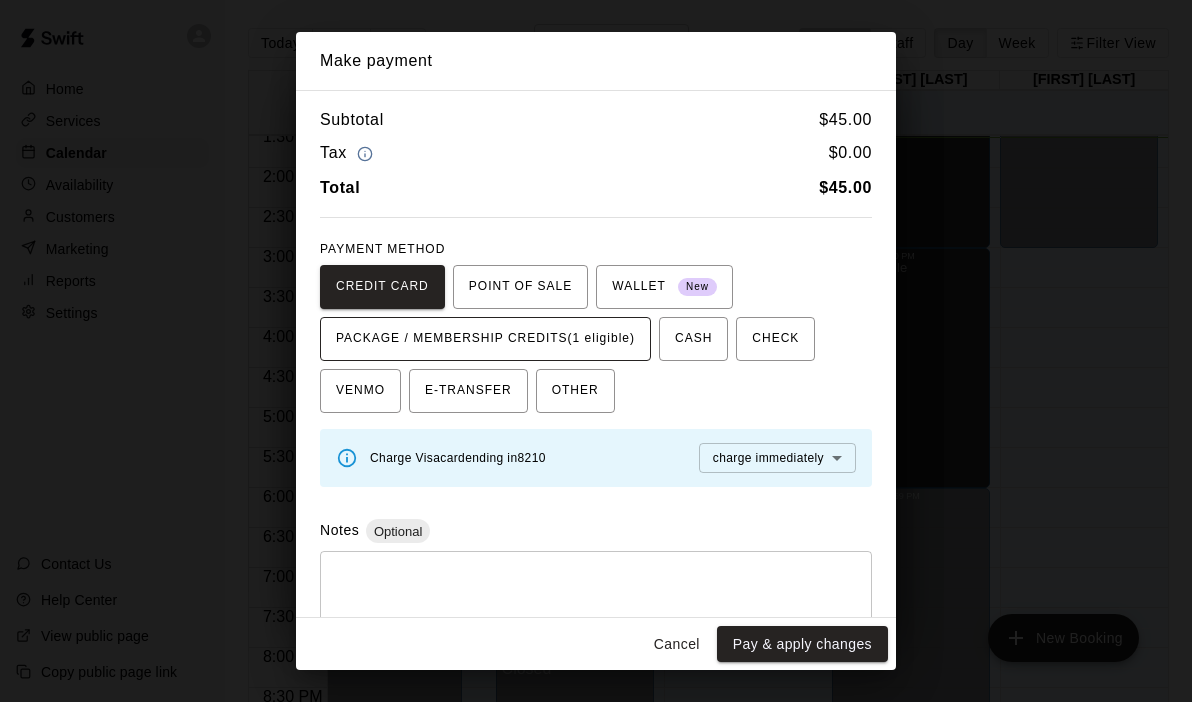 click on "PACKAGE / MEMBERSHIP CREDITS  (1 eligible)" at bounding box center [485, 339] 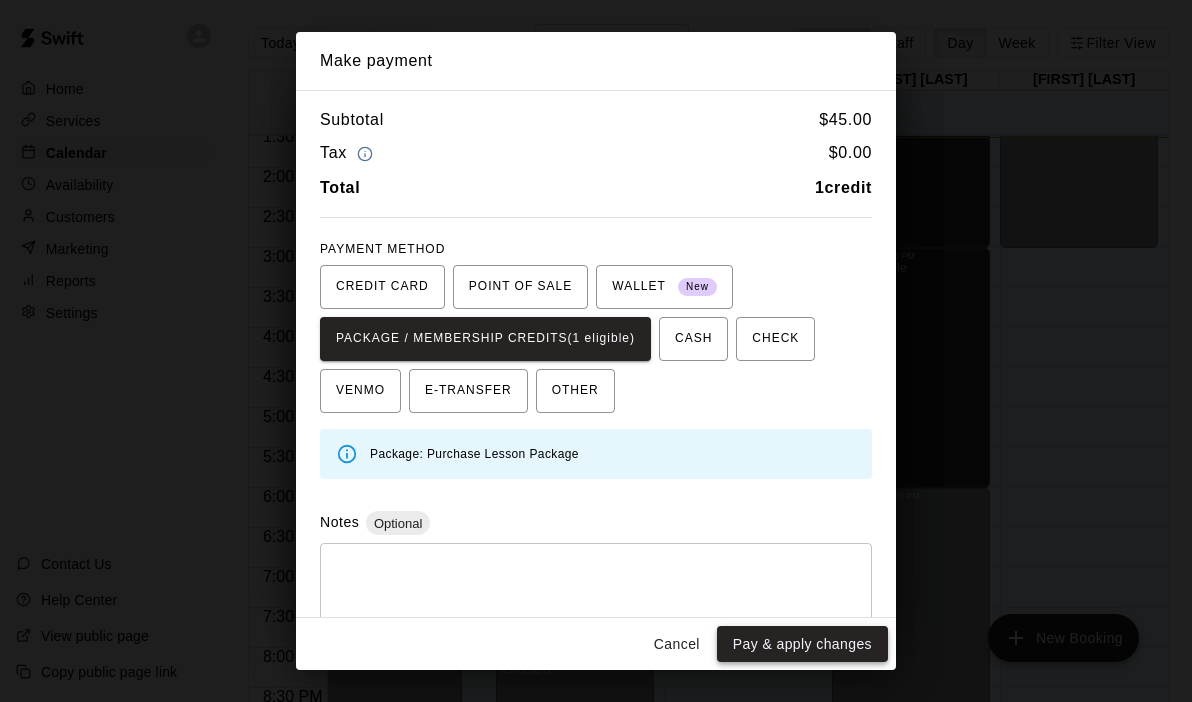 click on "Pay & apply changes" at bounding box center (802, 644) 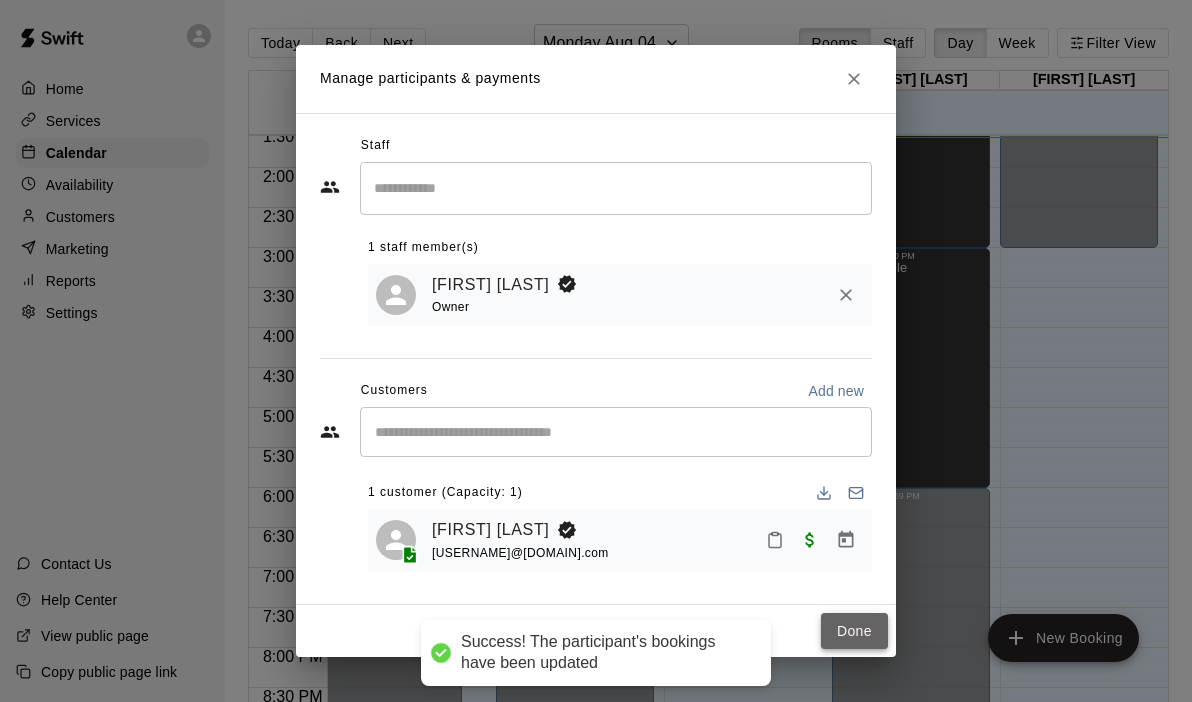 click on "Done" at bounding box center [854, 631] 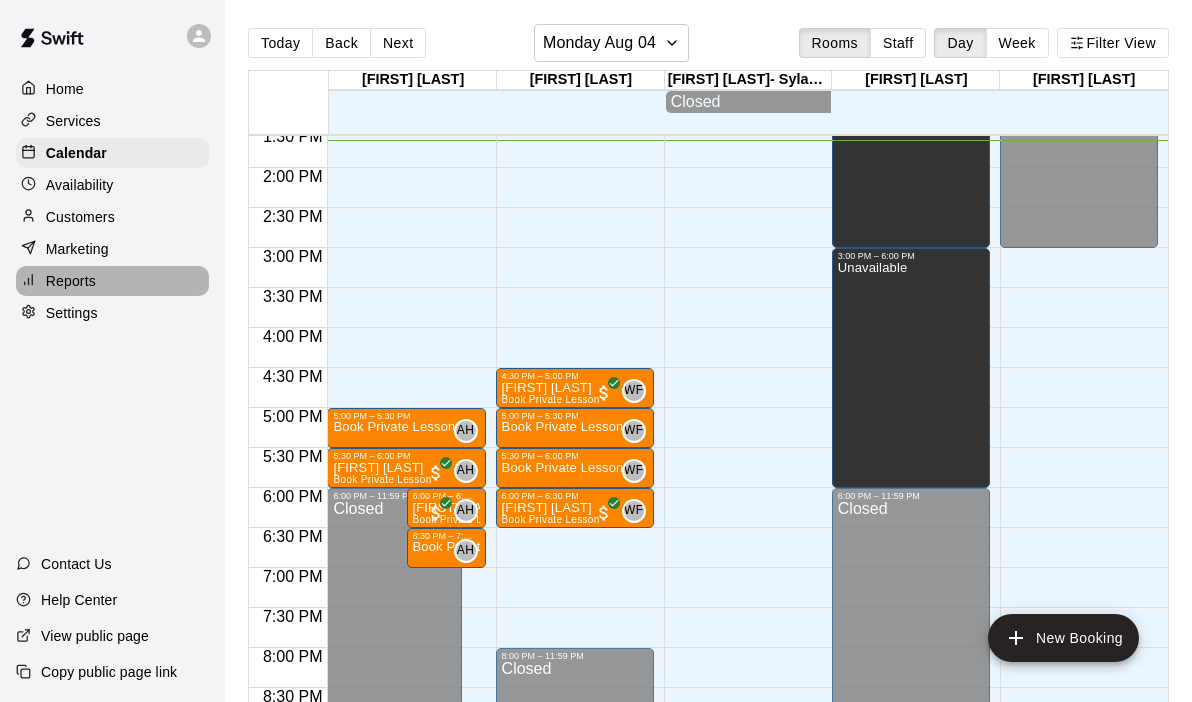 click on "Reports" at bounding box center [71, 281] 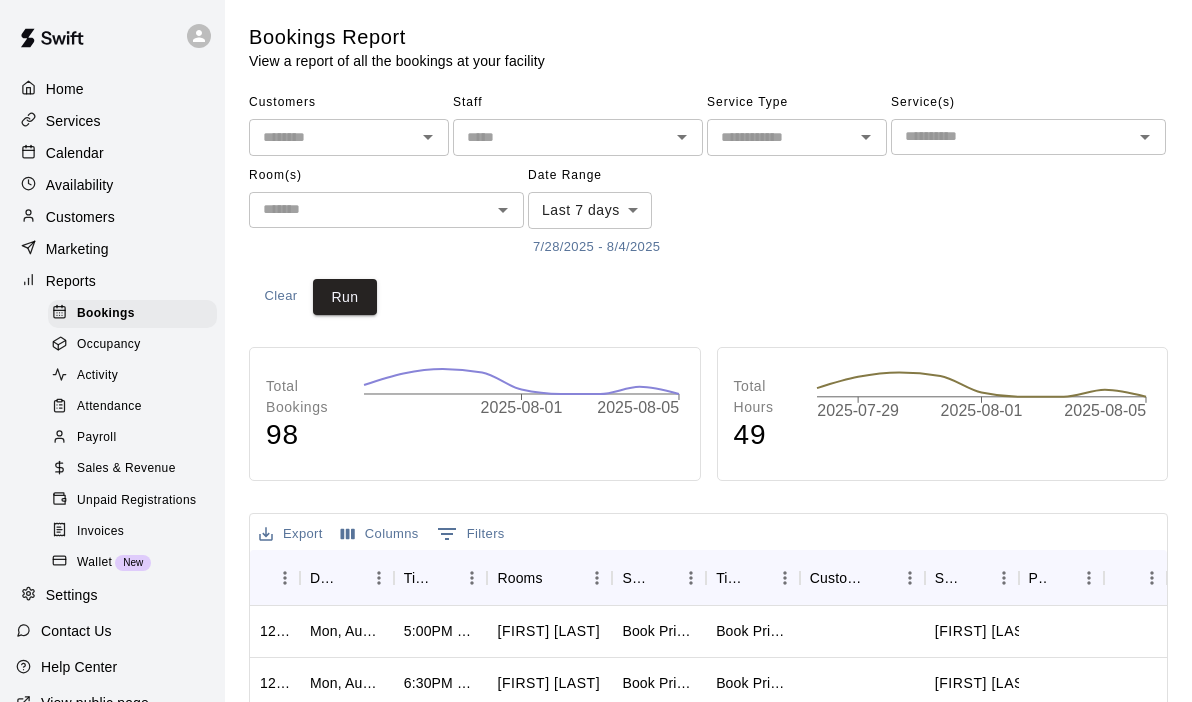 click on "Customers" at bounding box center (80, 217) 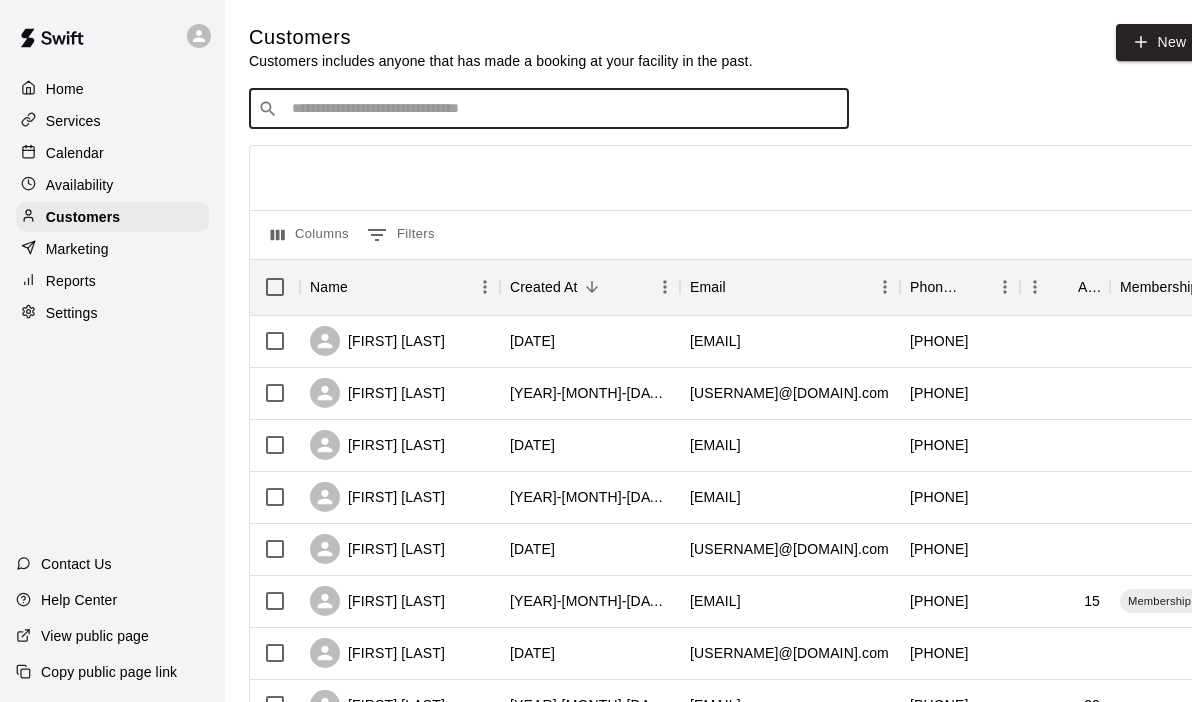 click at bounding box center [563, 109] 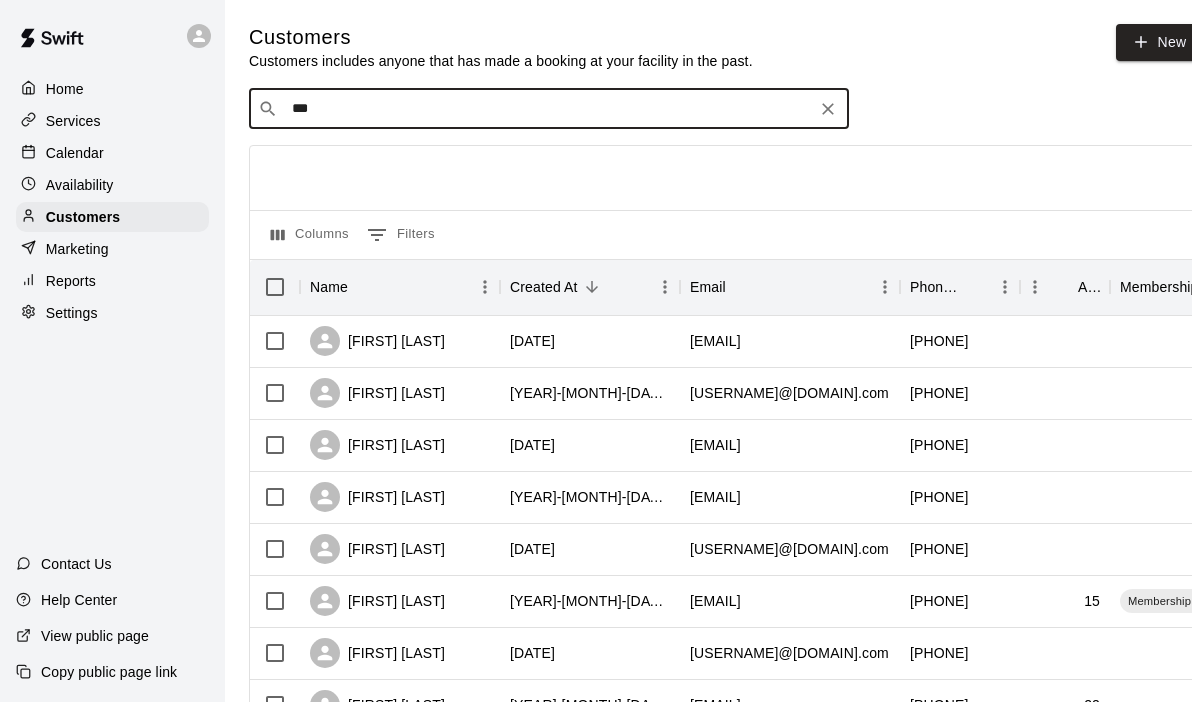 type on "****" 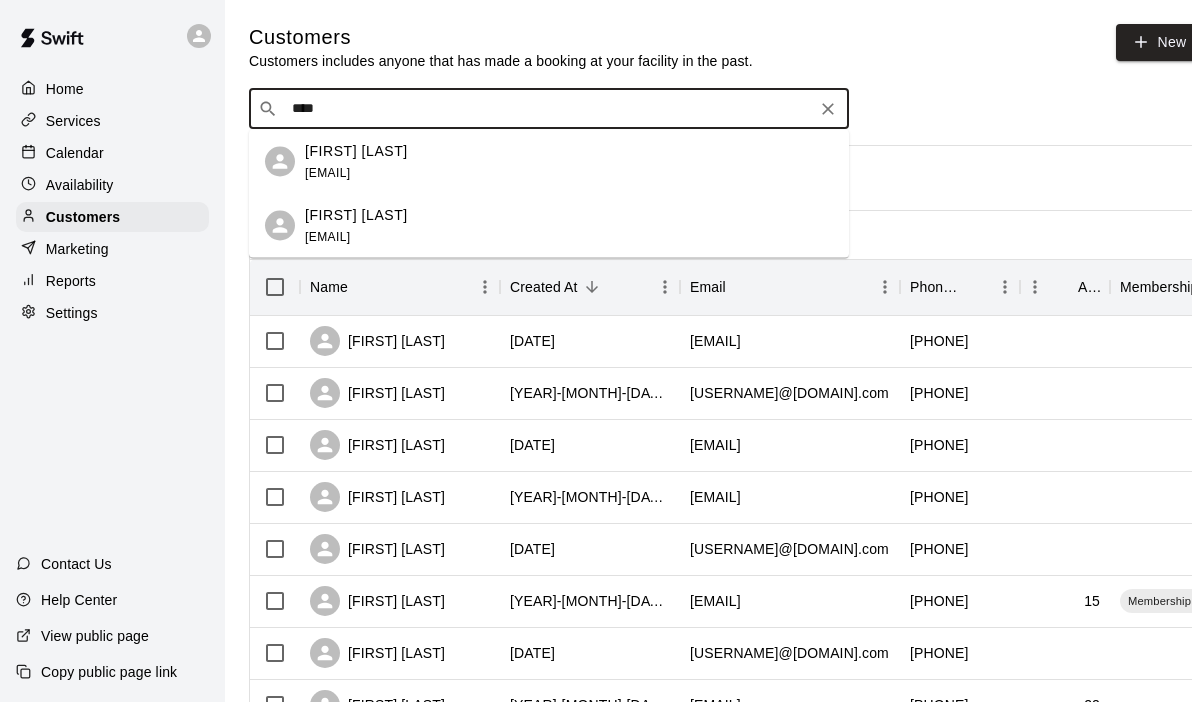 click on "[EMAIL]" at bounding box center [327, 172] 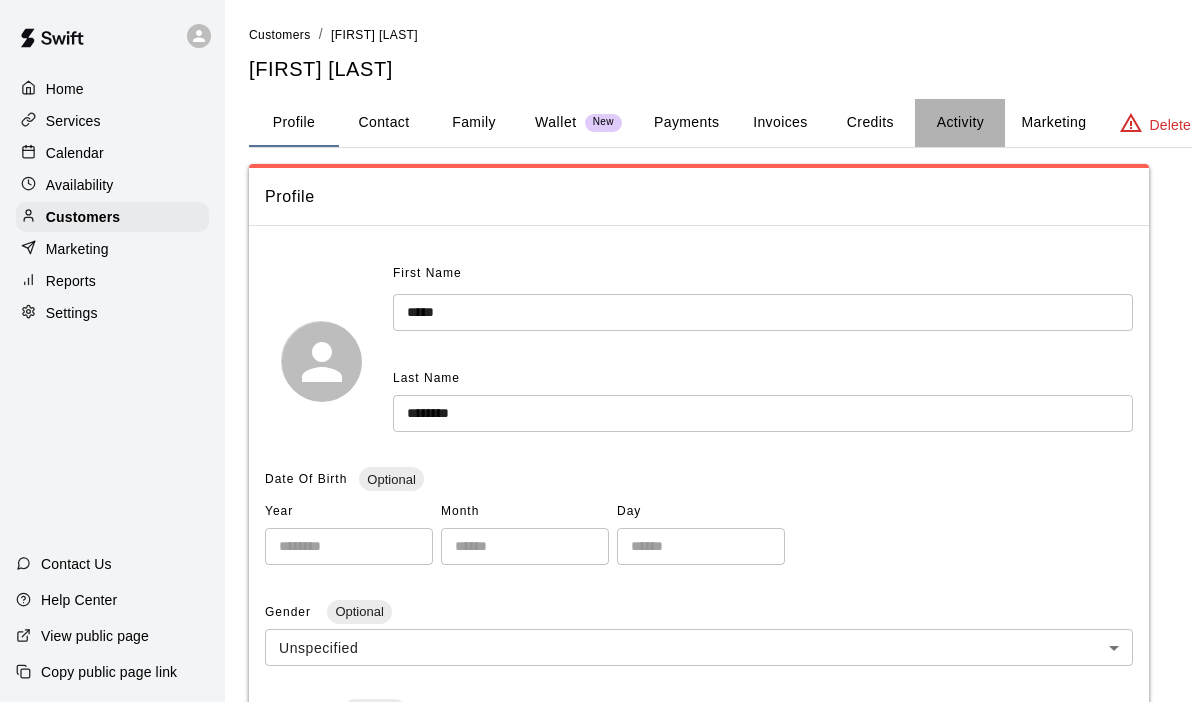 click on "Activity" at bounding box center [960, 123] 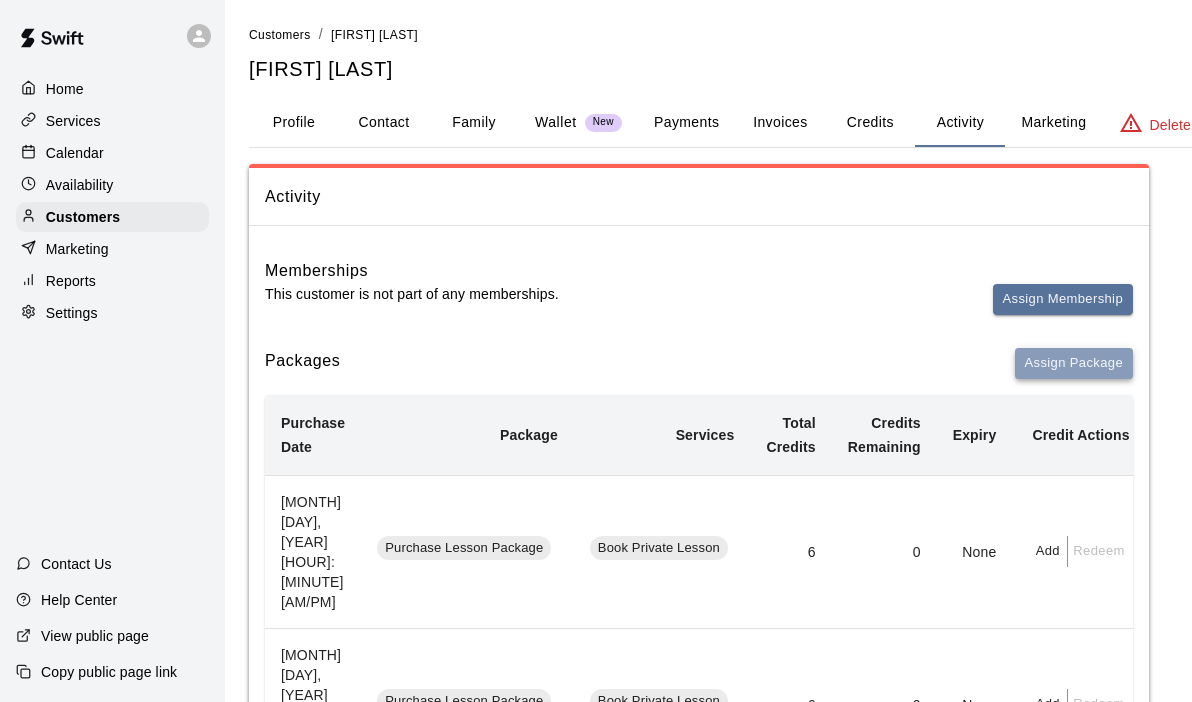 click on "Assign Package" at bounding box center (1074, 363) 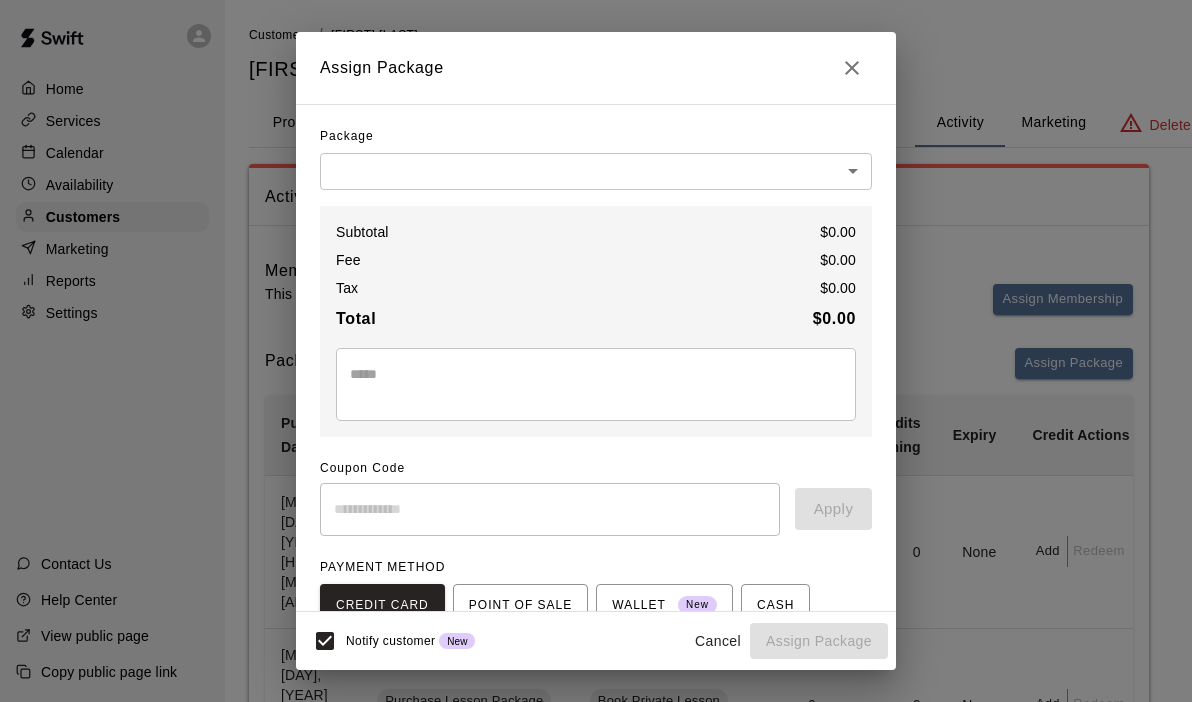 click on "Home Services Calendar Availability Customers Marketing Reports Settings Contact Us Help Center View public page Copy public page link Customers / [FIRST] [LAST] [FIRST] [LAST] Profile Contact Family Wallet New Payments Invoices Credits Activity Marketing Delete Activity Memberships This customer is not part of any memberships. Assign Membership Packages Assign Package Purchase Date   Package Services Total Credits Credits Remaining Expiry Credit Actions [MONTH] [DAY], [YEAR] [HOUR]:[MINUTE] [AM/PM] Purchase Lesson Package Book Private Lesson 6 0 None Add Redeem [MONTH] [DAY], [YEAR] [HOUR]:[MINUTE] [AM/PM] Purchase Lesson Package Book Private Lesson 6 0 None Add Redeem March 10, 2025 10:55 AM Purchase Lesson Package Book Private Lesson 6 0 None Add Redeem Rows per page: 5 * 1–3 of 3 Bookings Booking Date   Service For Amount Paid Payment Method Credits Used Attendance Status Participating Staff July 30, 2025 5:30 PM Book Private Lesson [FIRST] [LAST] 0 Credit 1 from Purchase Lesson Package Unknown [FIRST] [LAST] July 07, 2025 5:30 PM Book Private Lesson" at bounding box center (596, 1297) 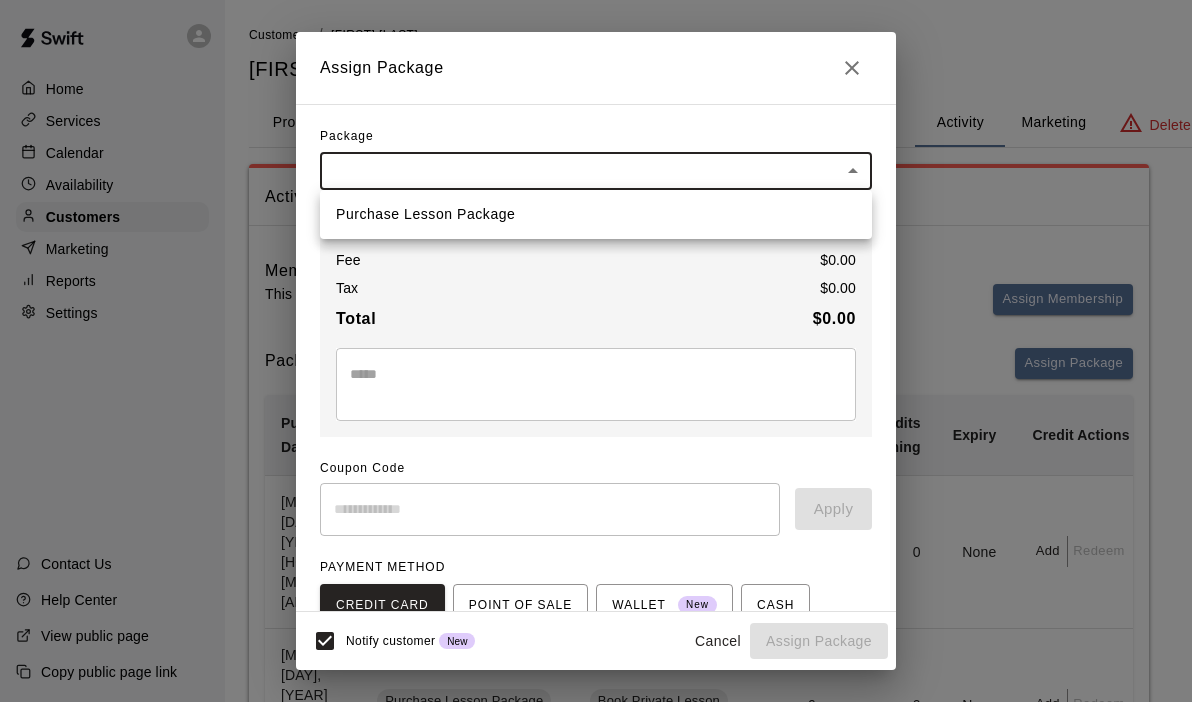 click on "Purchase Lesson Package" at bounding box center (596, 214) 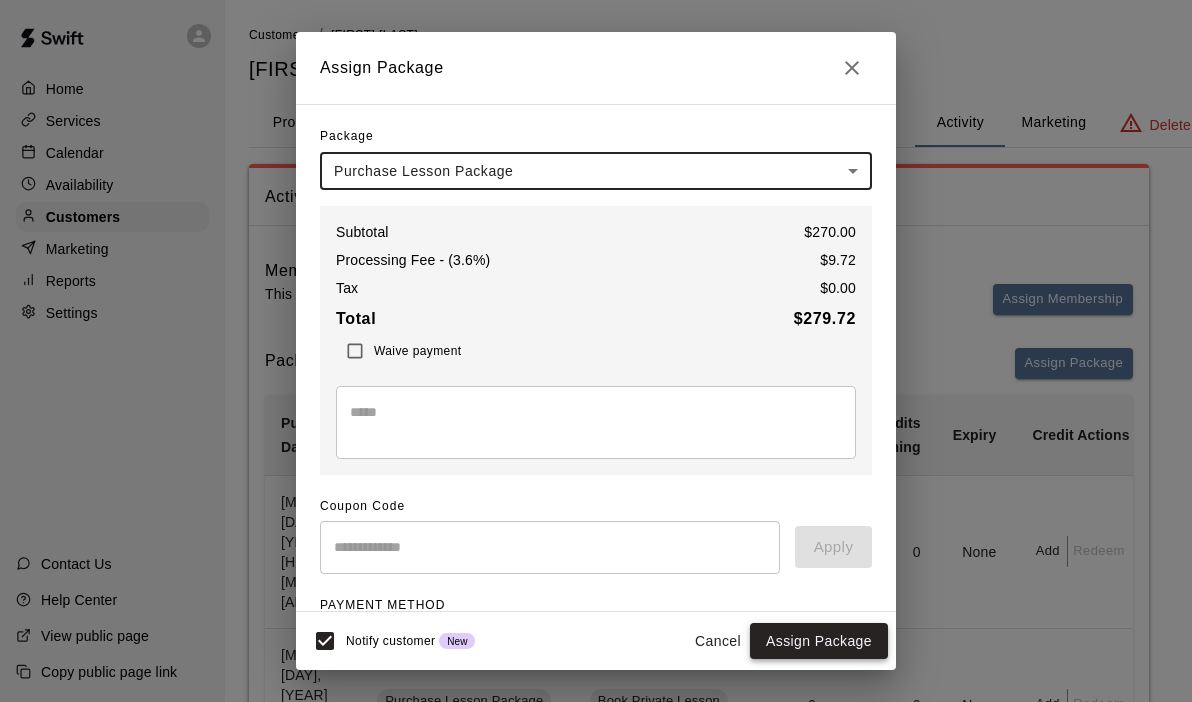 click on "Assign Package" at bounding box center (819, 641) 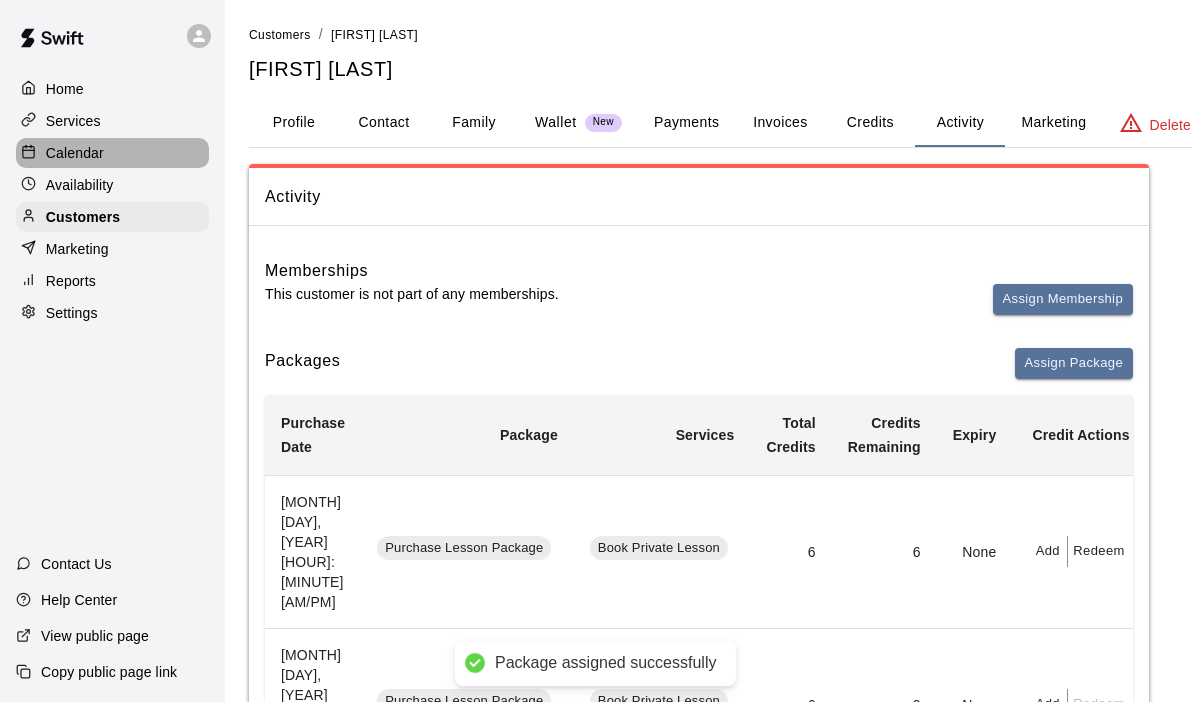 click on "Calendar" at bounding box center (75, 153) 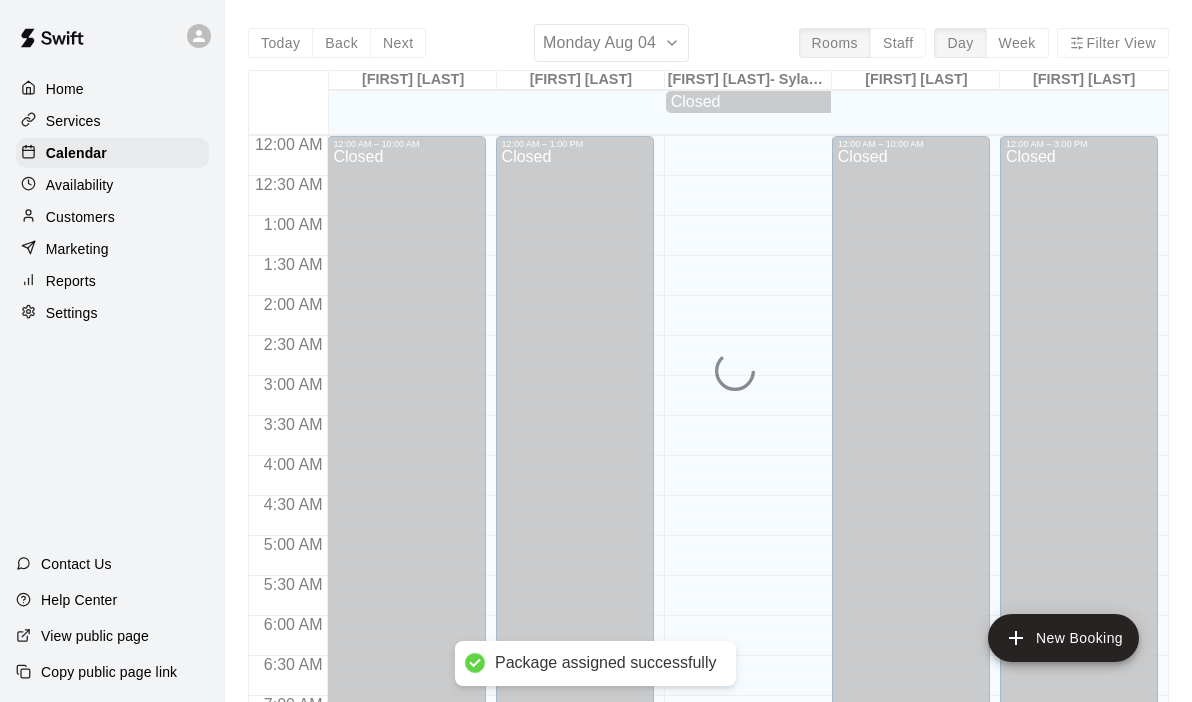scroll, scrollTop: 1094, scrollLeft: 0, axis: vertical 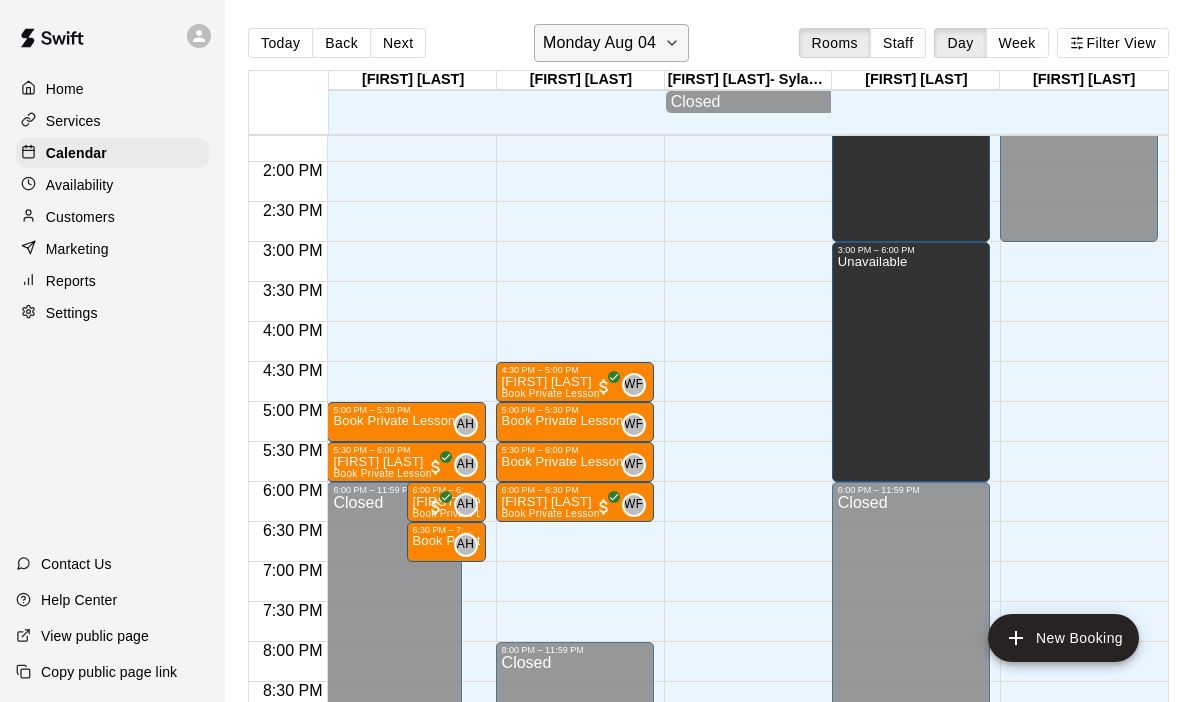 click on "Monday Aug 04" at bounding box center (611, 43) 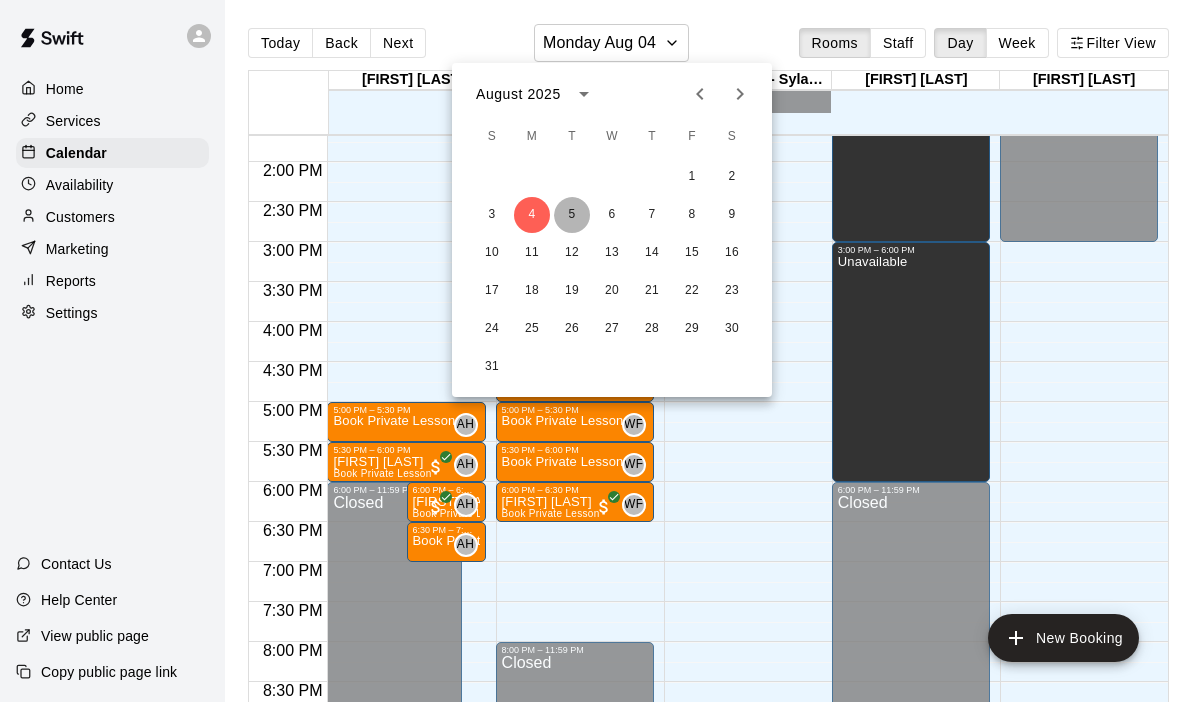 click on "5" at bounding box center (572, 215) 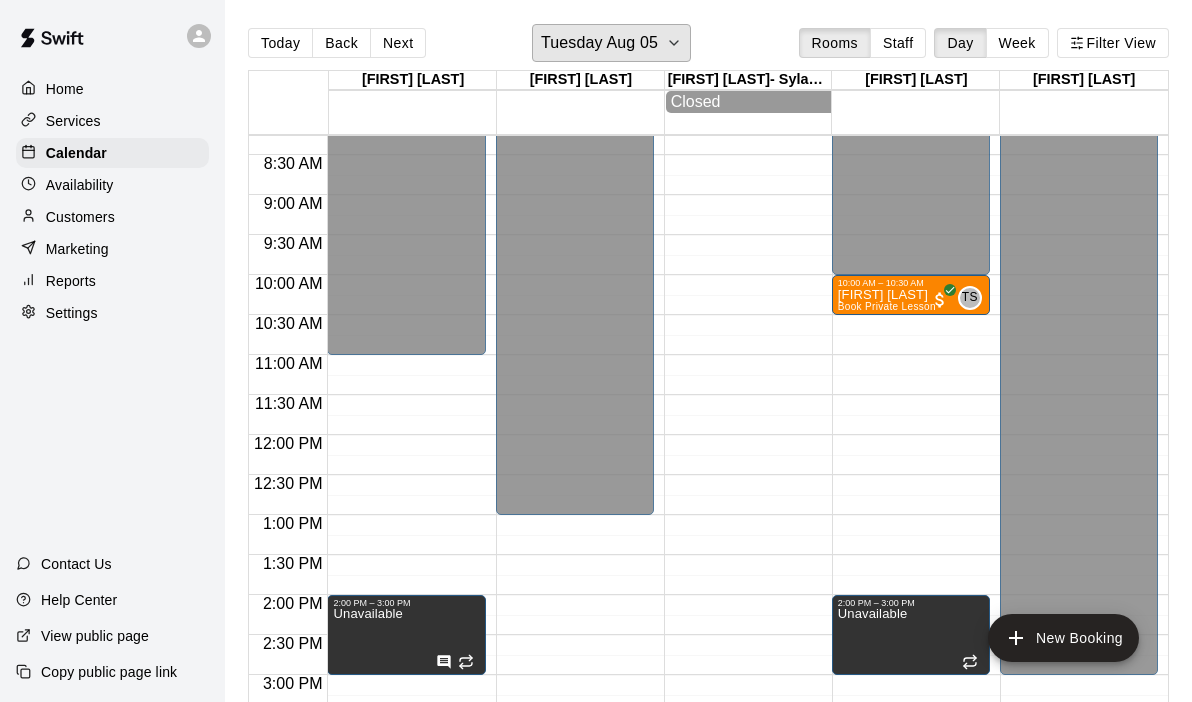 scroll, scrollTop: 761, scrollLeft: 0, axis: vertical 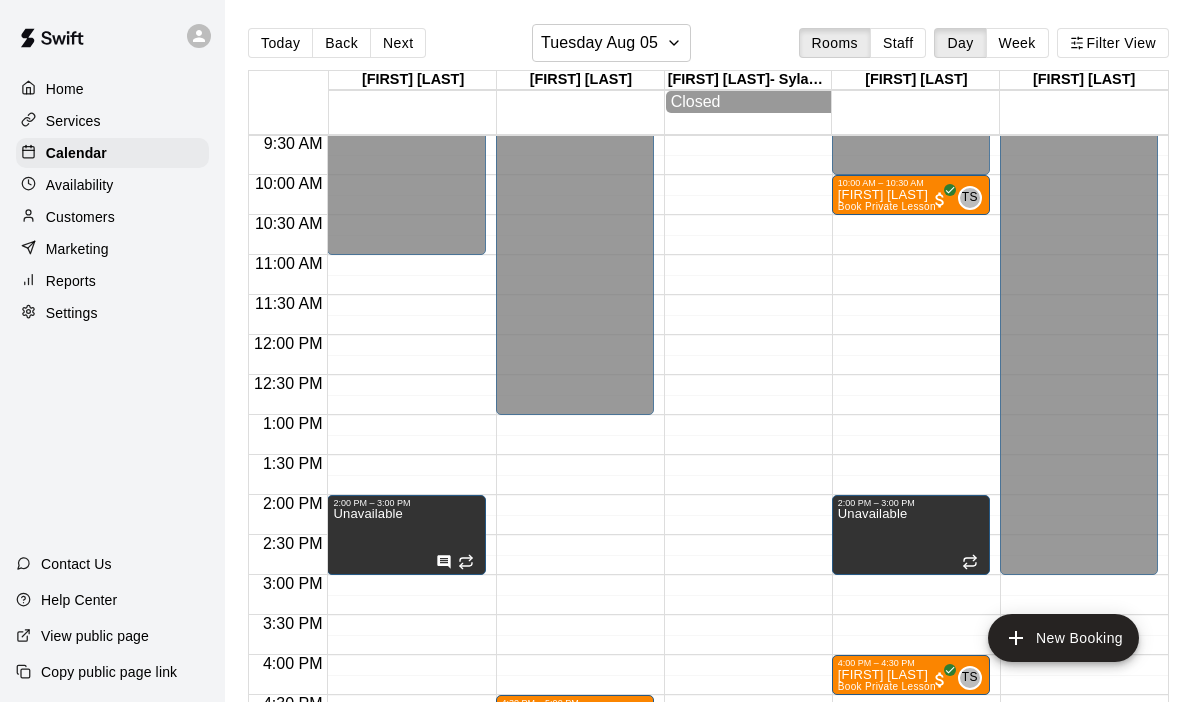 click on "12:00 AM – 11:00 AM Closed 2:00 PM – 3:00 PM Unavailable 5:00 PM – 5:30 PM [FIRST] [LAST] Book Private Lesson AH 0 6:00 PM – 11:59 PM Closed" at bounding box center (406, 335) 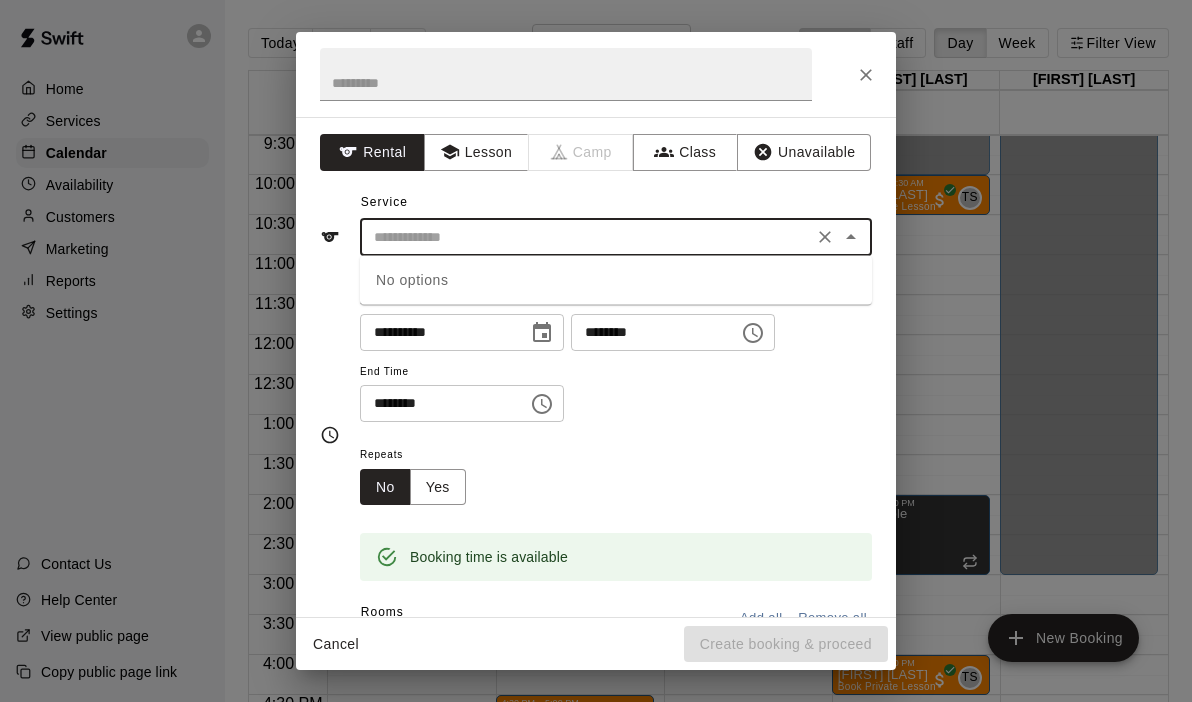 click at bounding box center [586, 237] 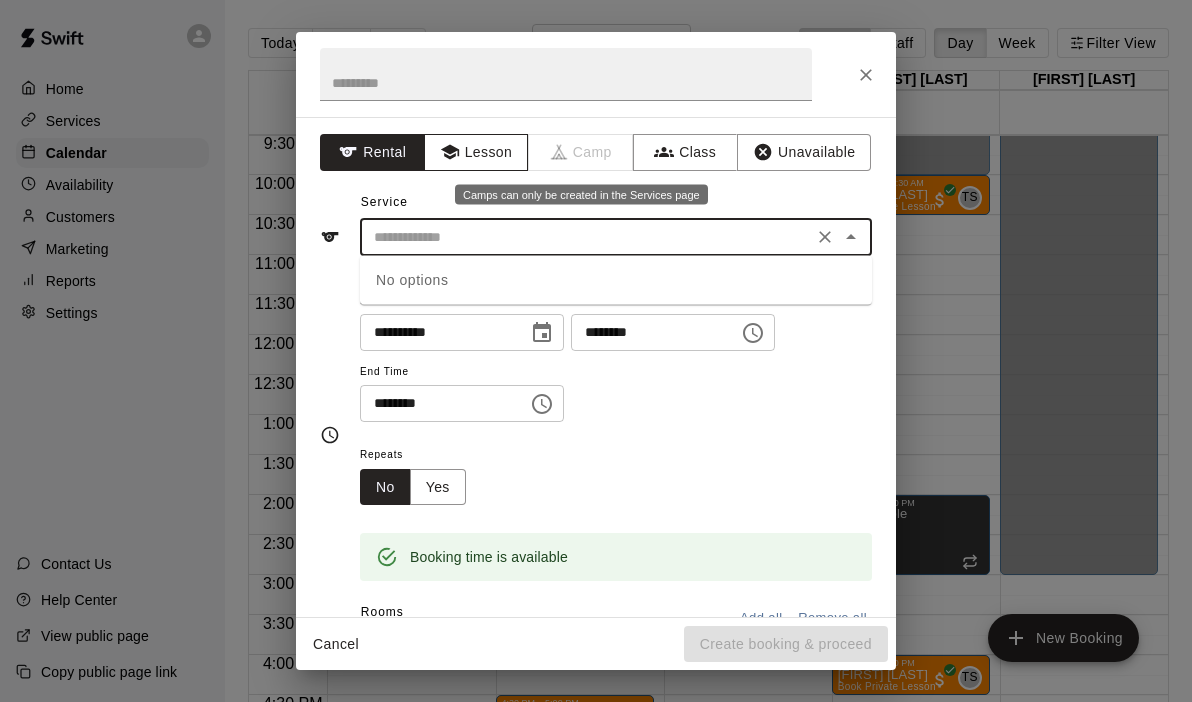 click on "Lesson" at bounding box center (476, 152) 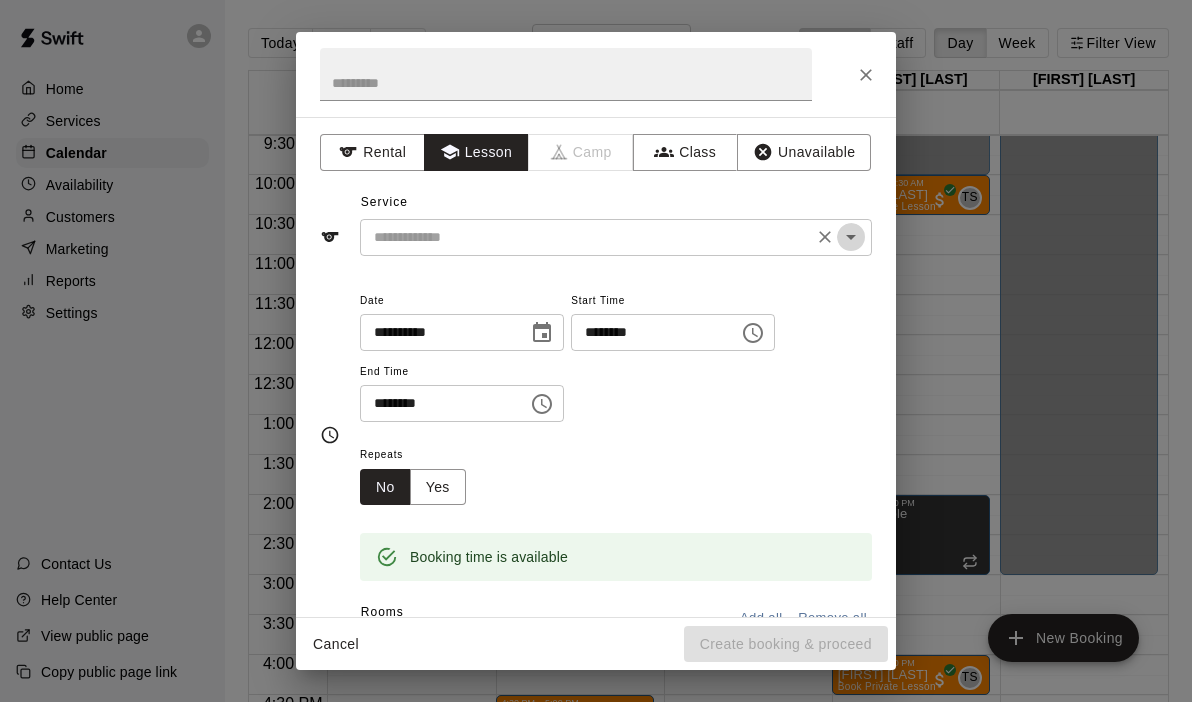 click 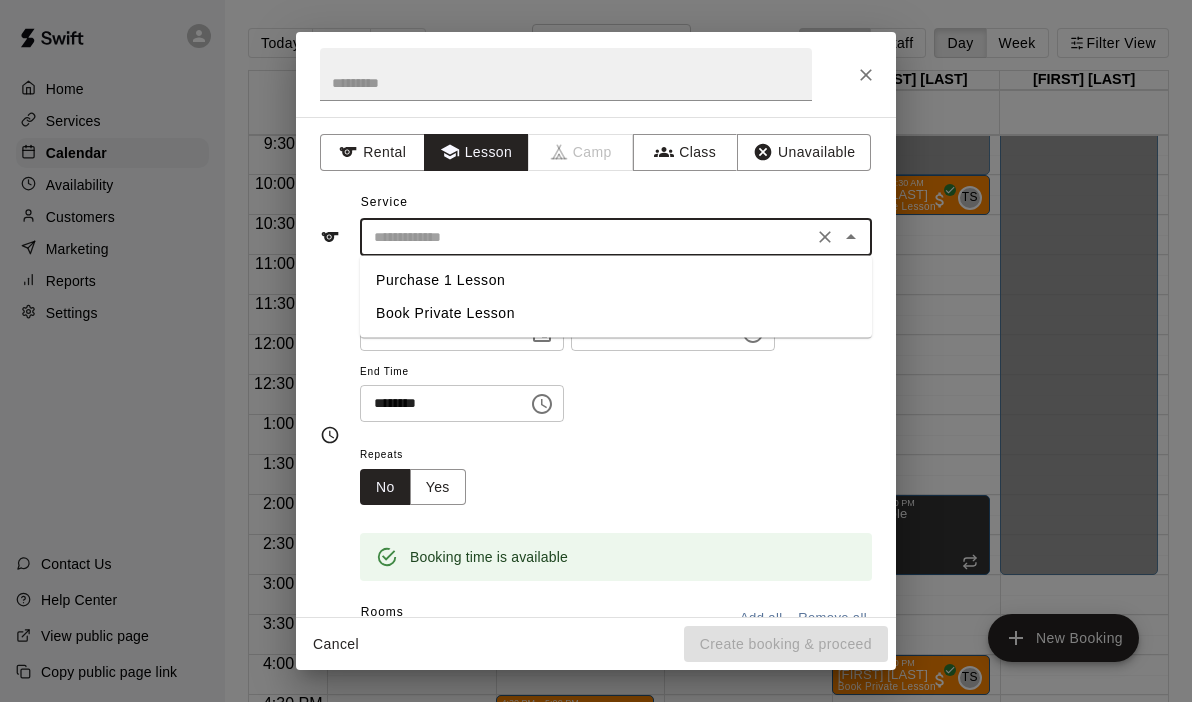 click on "Book Private Lesson" at bounding box center [616, 313] 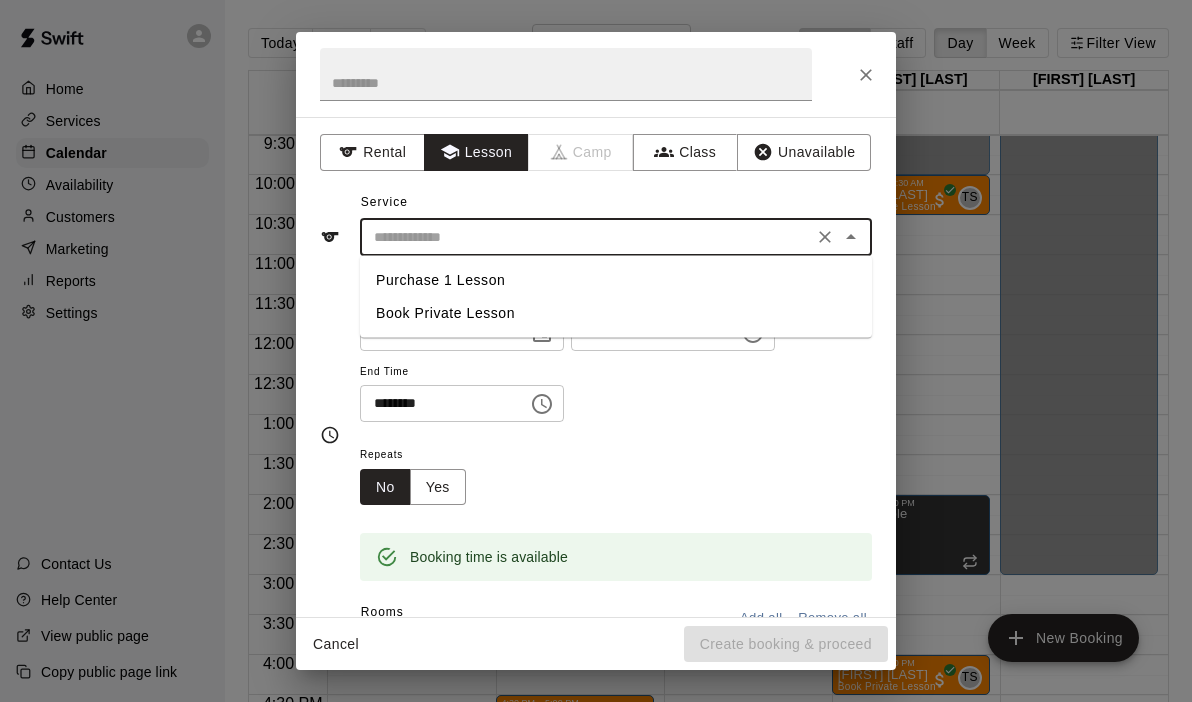 type on "**********" 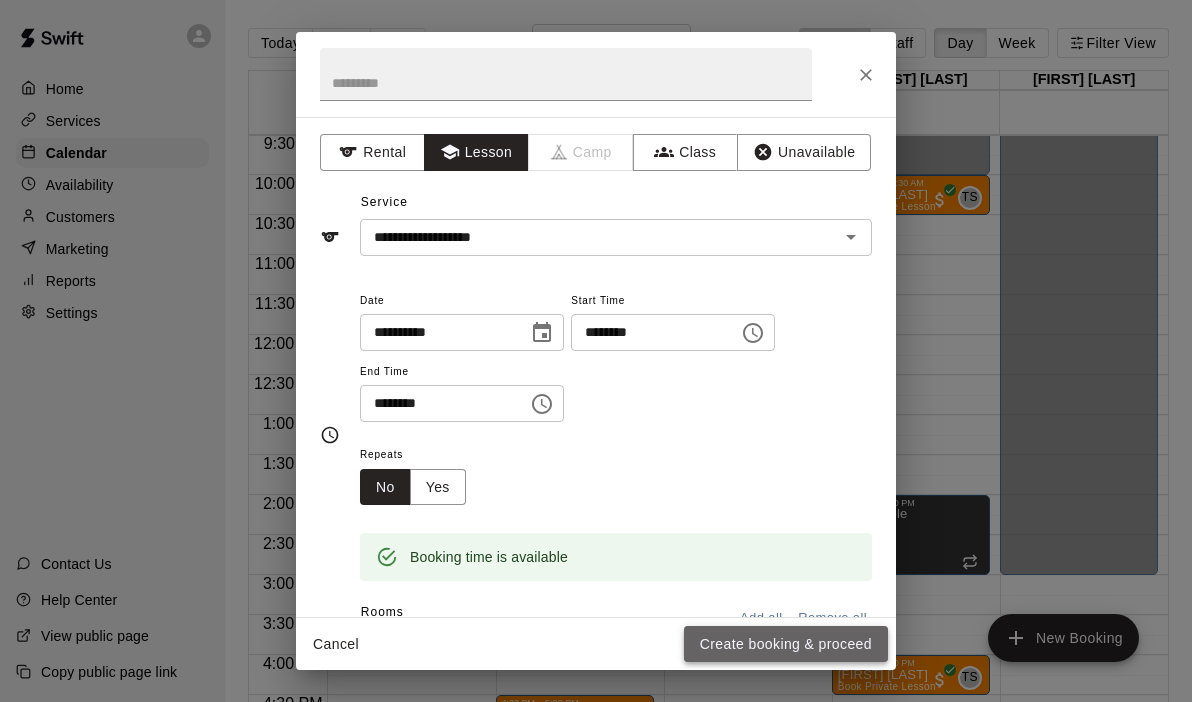 click on "Create booking & proceed" at bounding box center (786, 644) 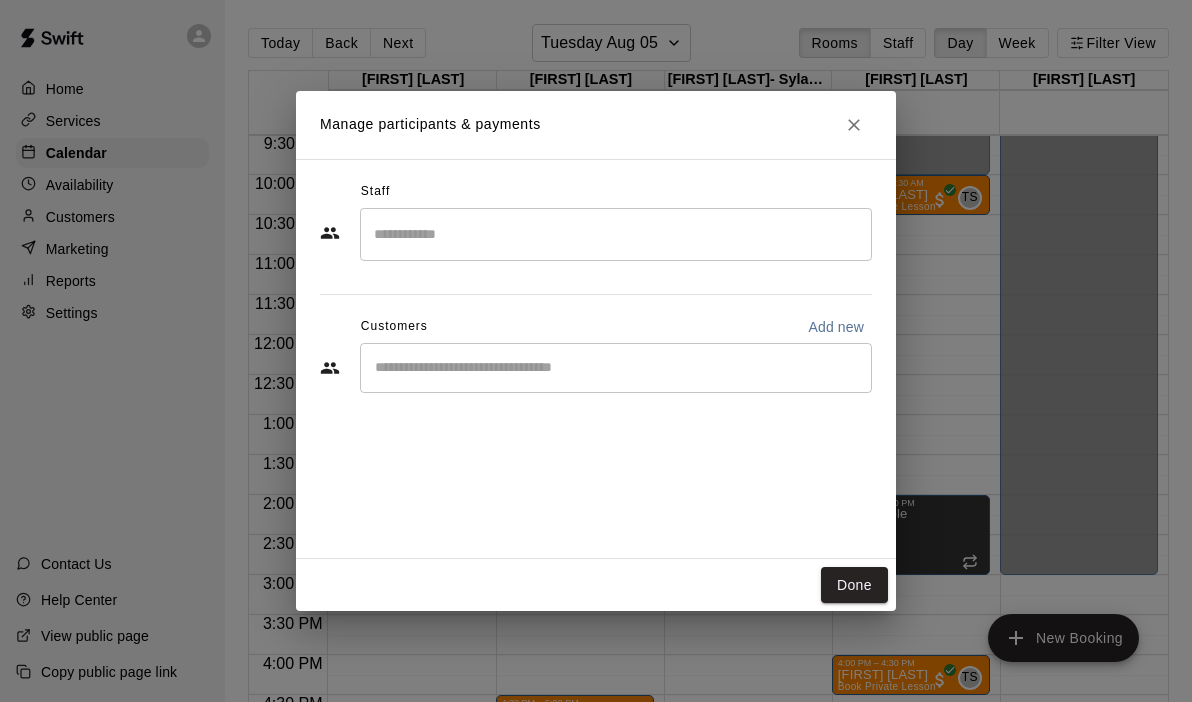 click on "Staff" at bounding box center [596, 192] 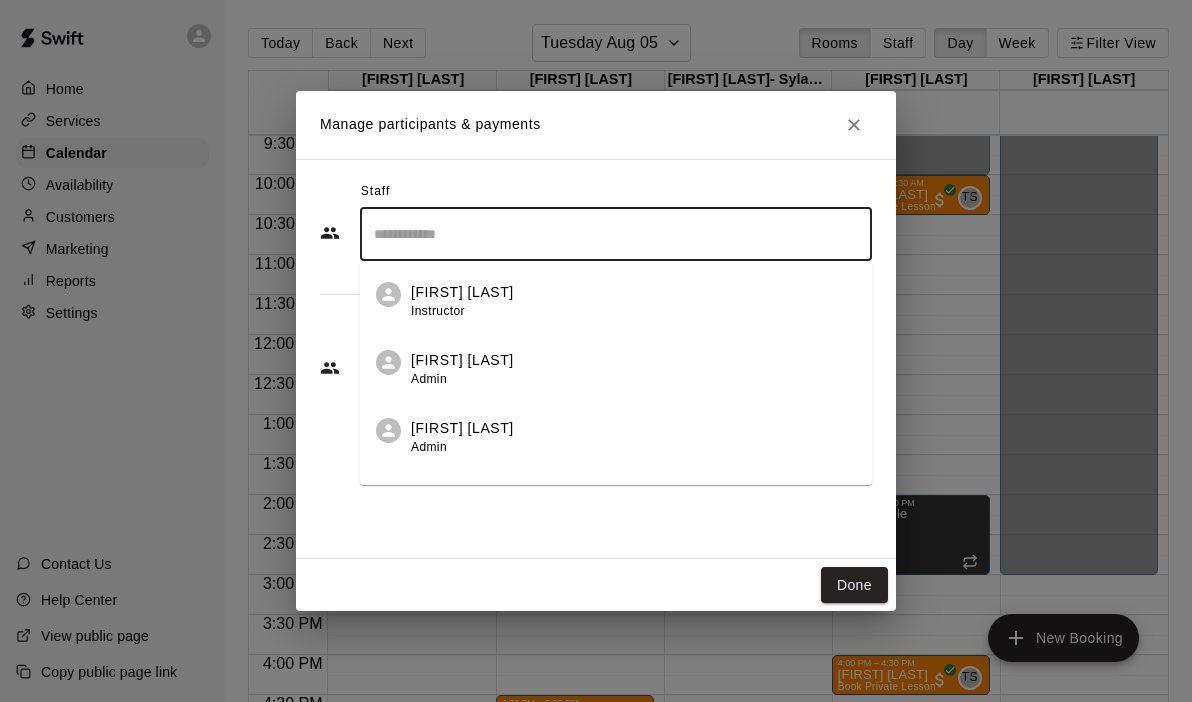click at bounding box center (616, 234) 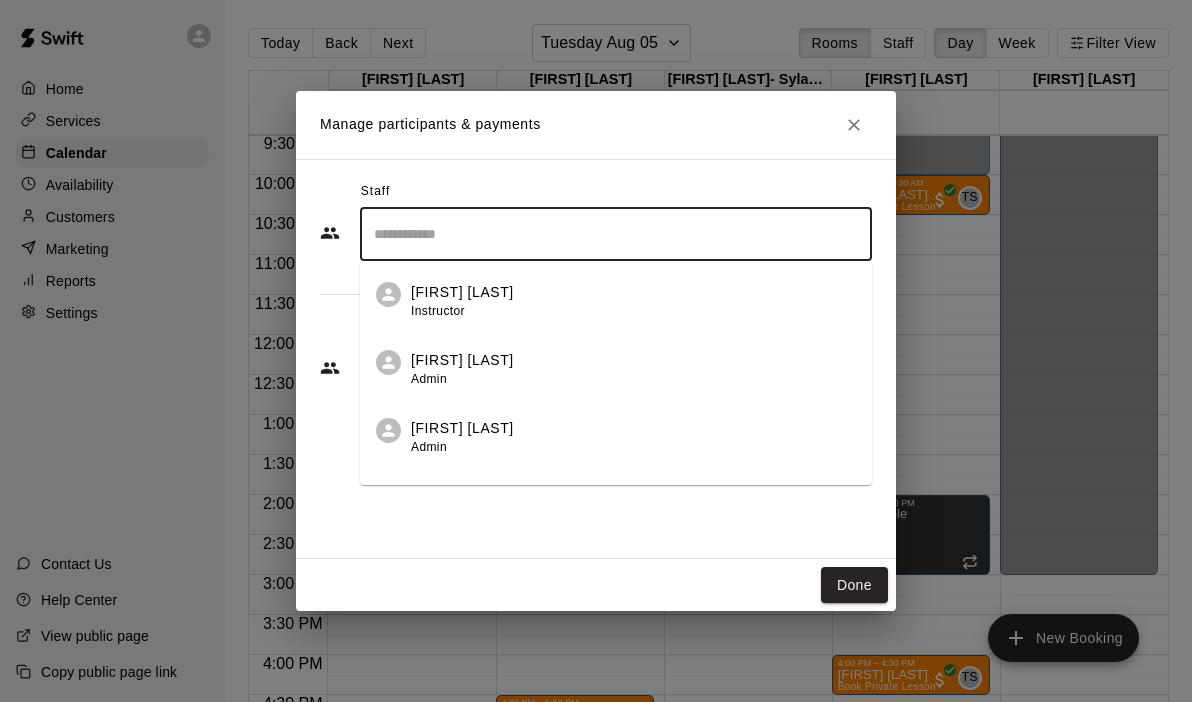 scroll, scrollTop: 47, scrollLeft: 0, axis: vertical 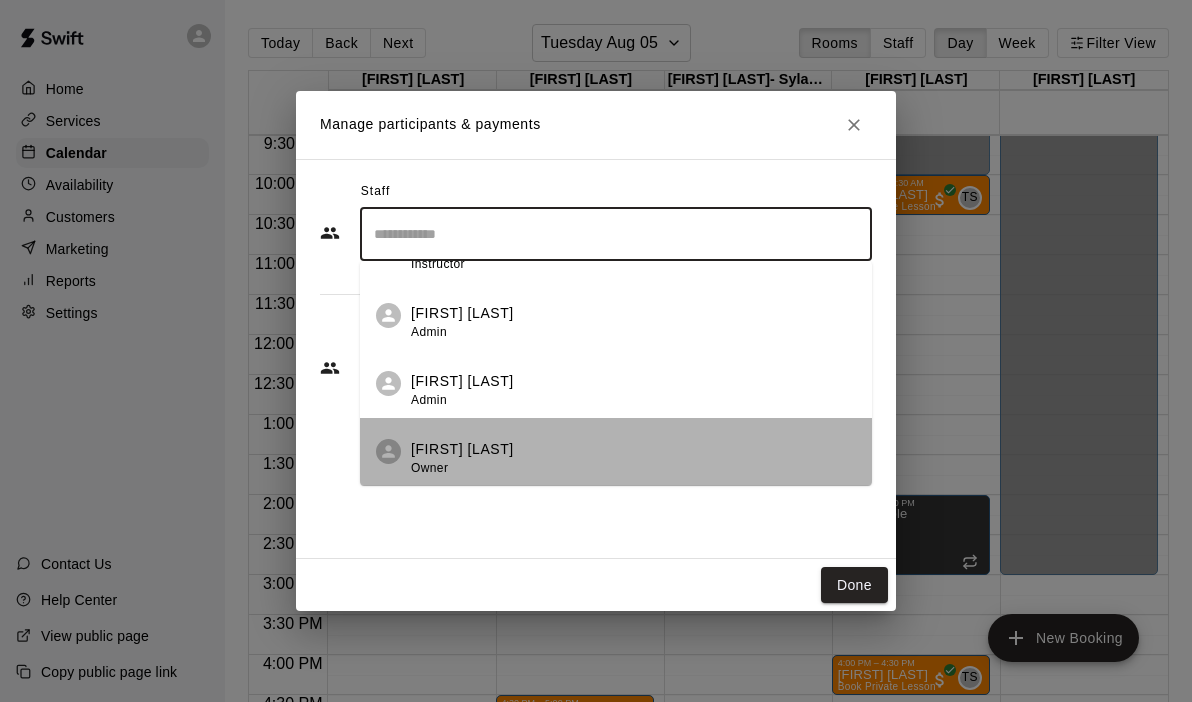click on "[FIRST] [LAST]" at bounding box center [462, 449] 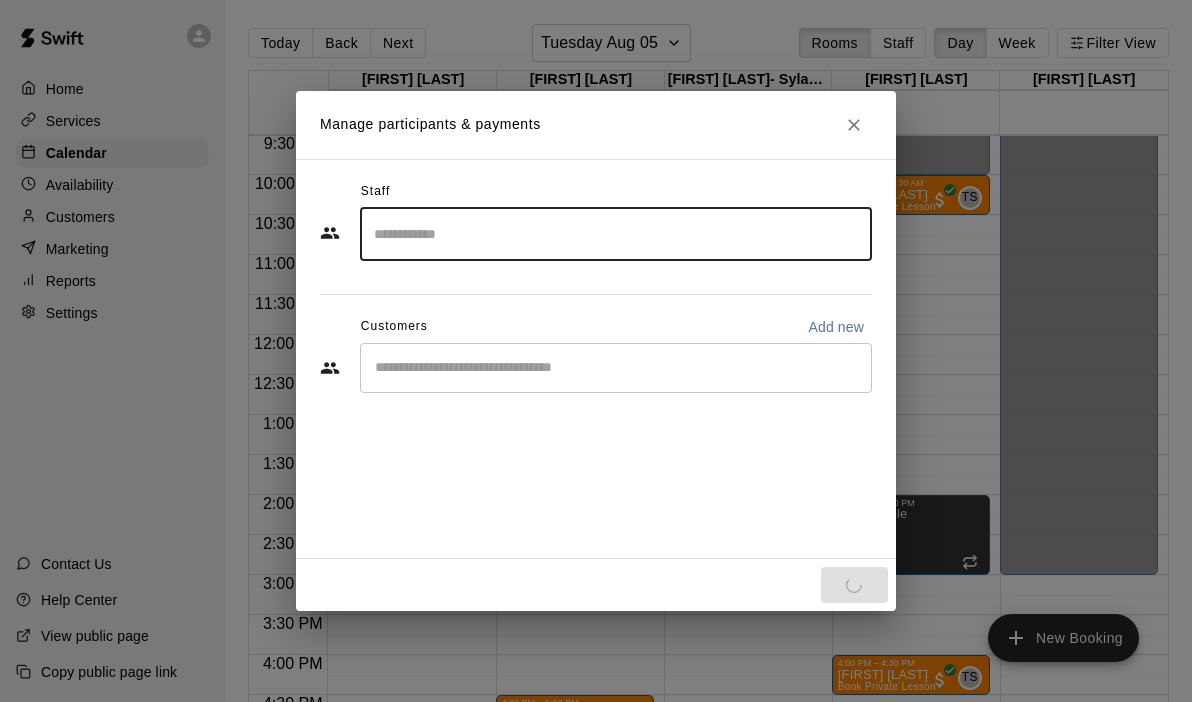 click on "Staff ​ Customers Add new ​" at bounding box center (596, 359) 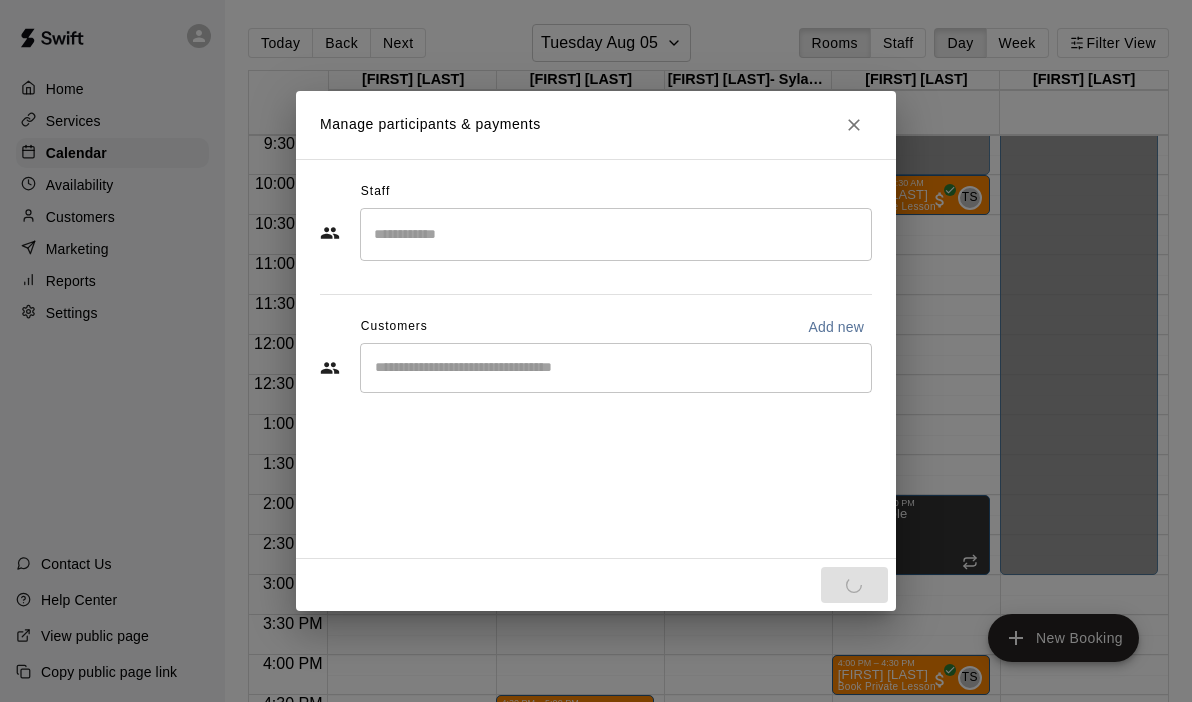 click at bounding box center [616, 368] 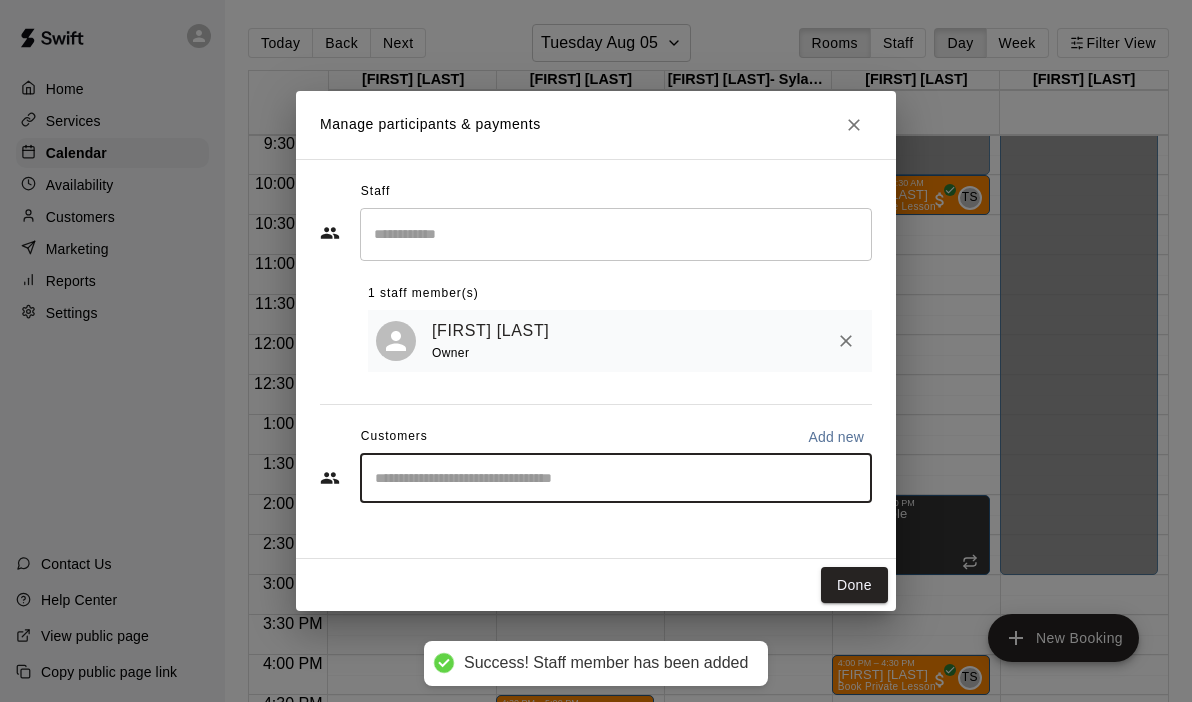 click at bounding box center [616, 478] 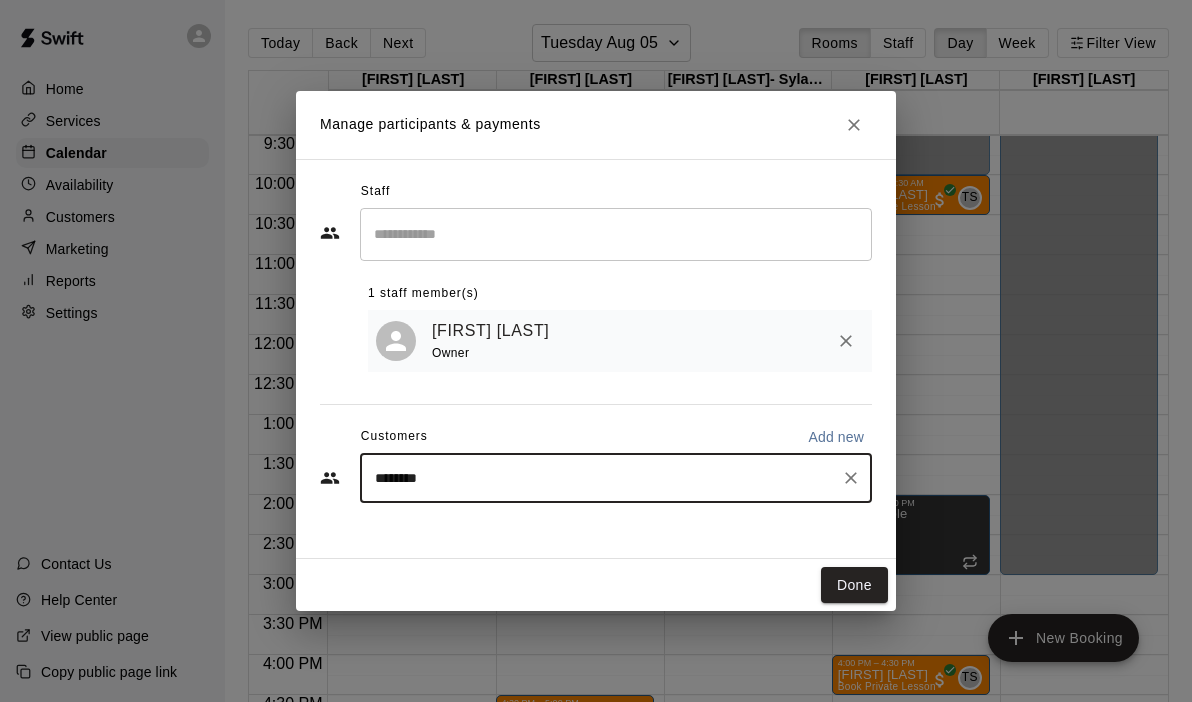 type on "*********" 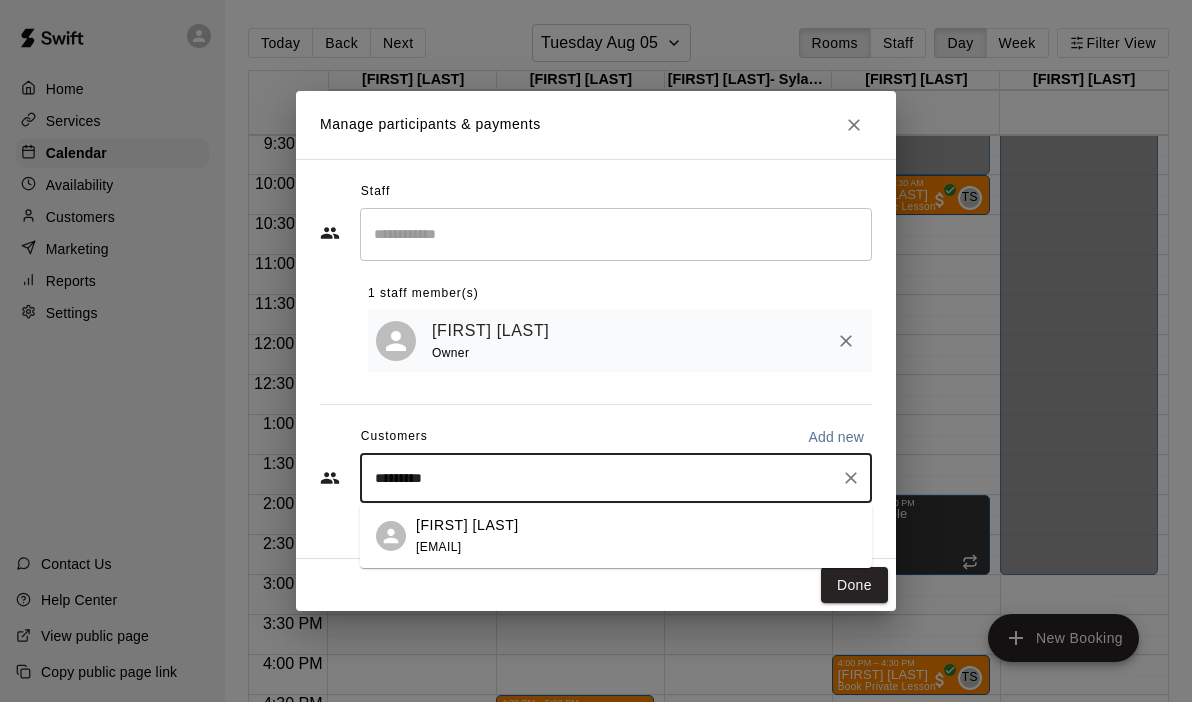click on "[FIRST] [LAST]" at bounding box center [467, 525] 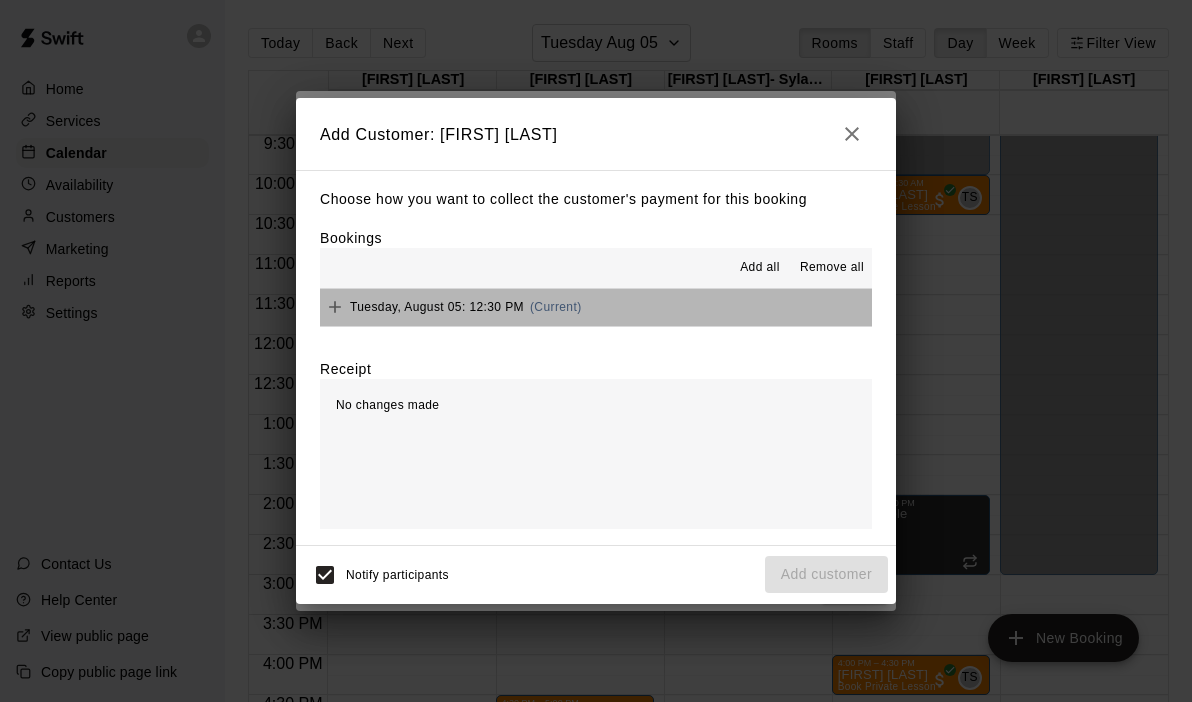 click on "Tuesday, August 05: 12:30 PM (Current)" at bounding box center (596, 307) 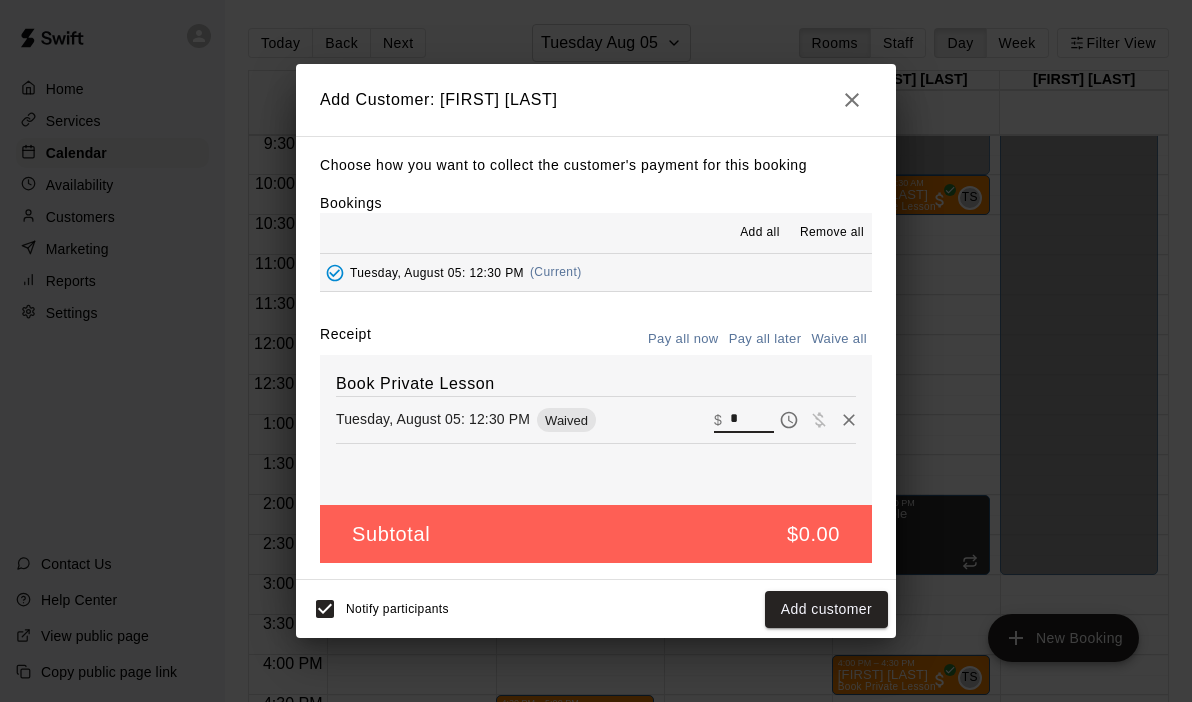 drag, startPoint x: 751, startPoint y: 430, endPoint x: 698, endPoint y: 419, distance: 54.129475 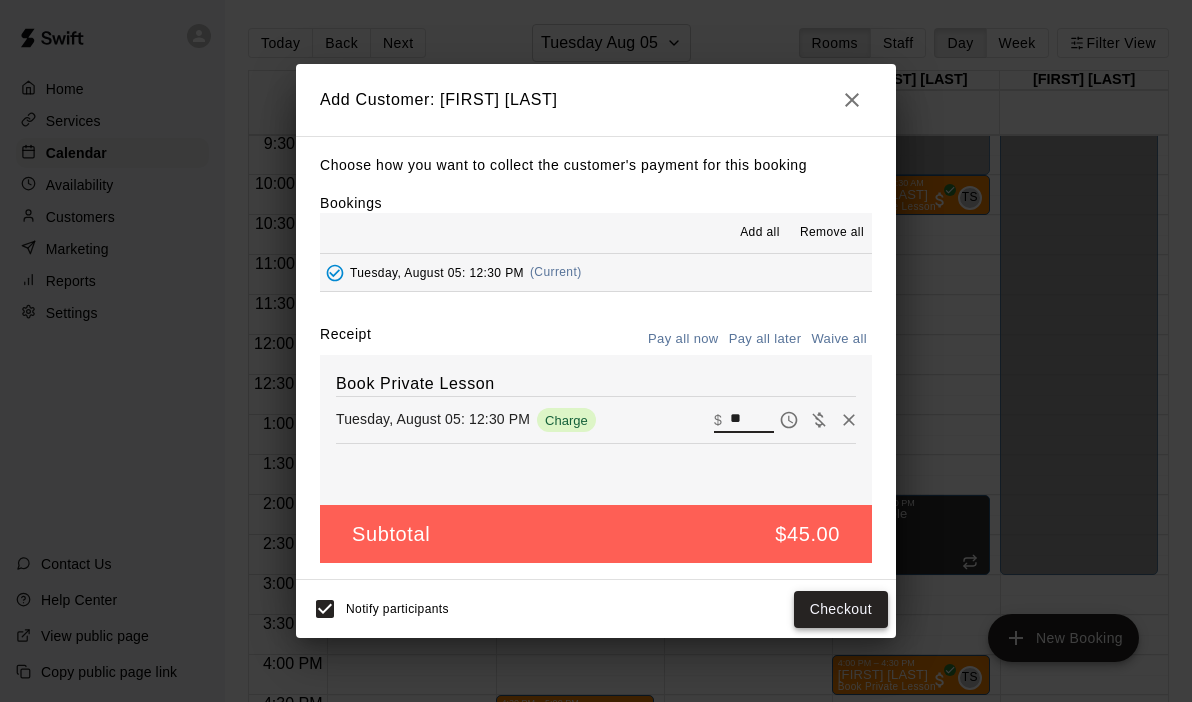 type on "**" 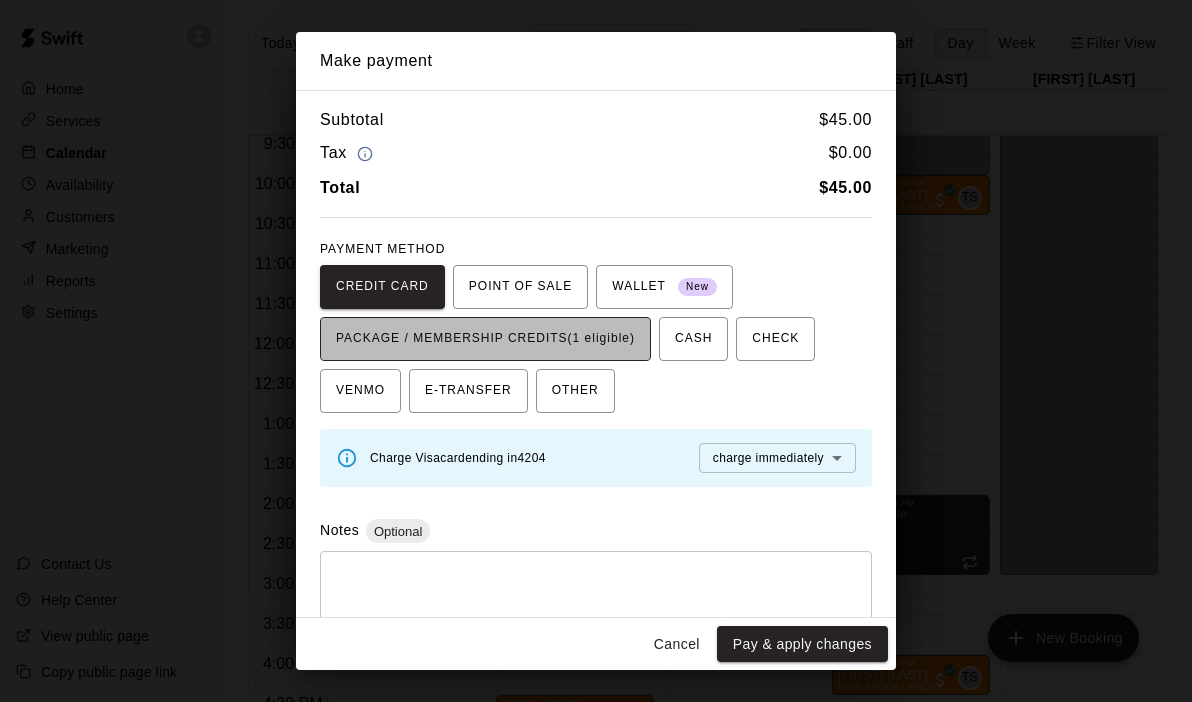 click on "PACKAGE / MEMBERSHIP CREDITS  (1 eligible)" at bounding box center (485, 339) 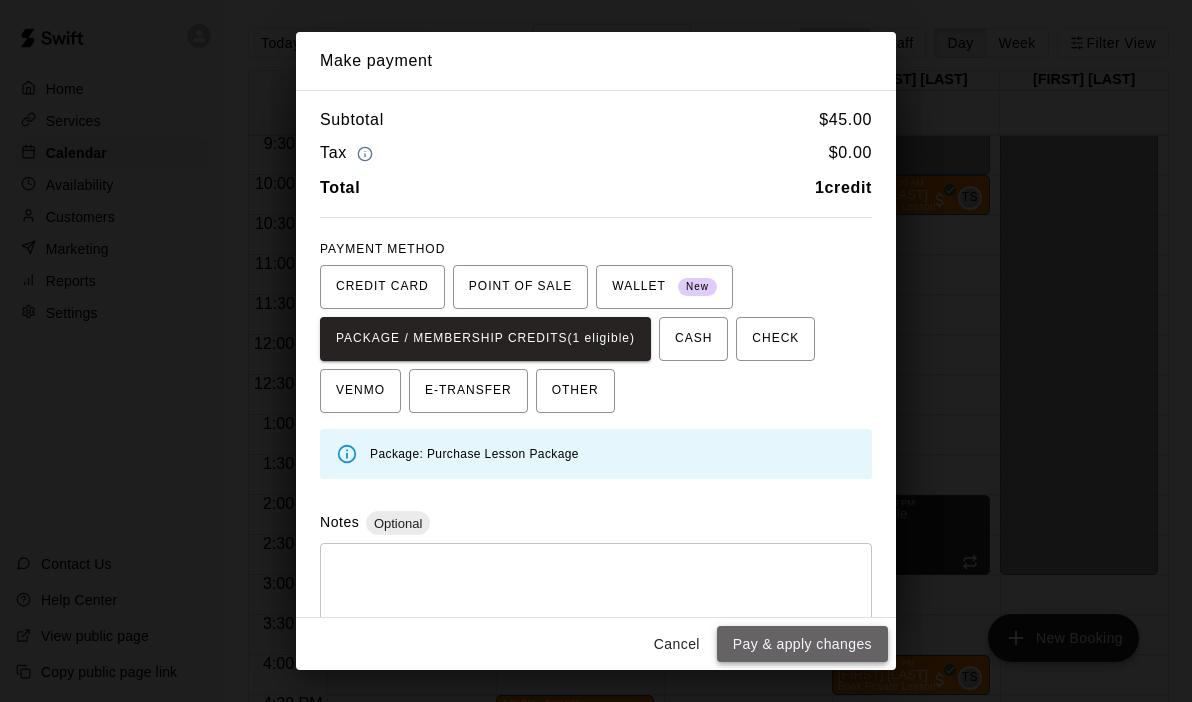 click on "Pay & apply changes" at bounding box center [802, 644] 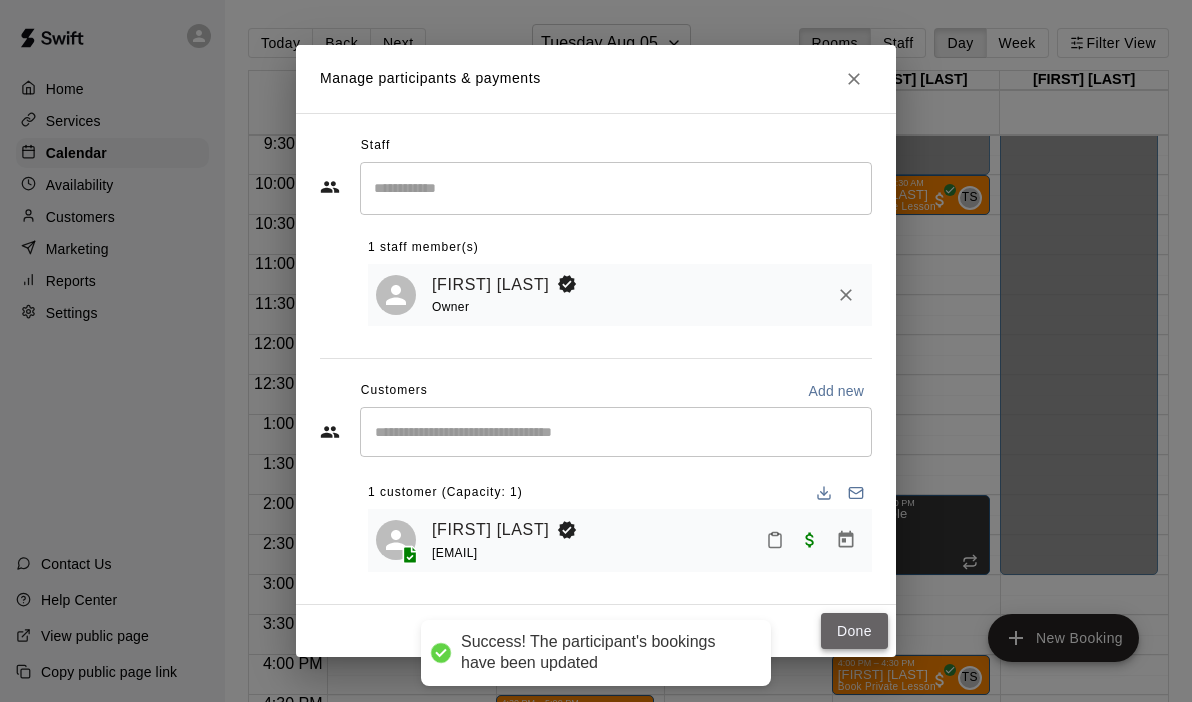 click on "Done" at bounding box center (854, 631) 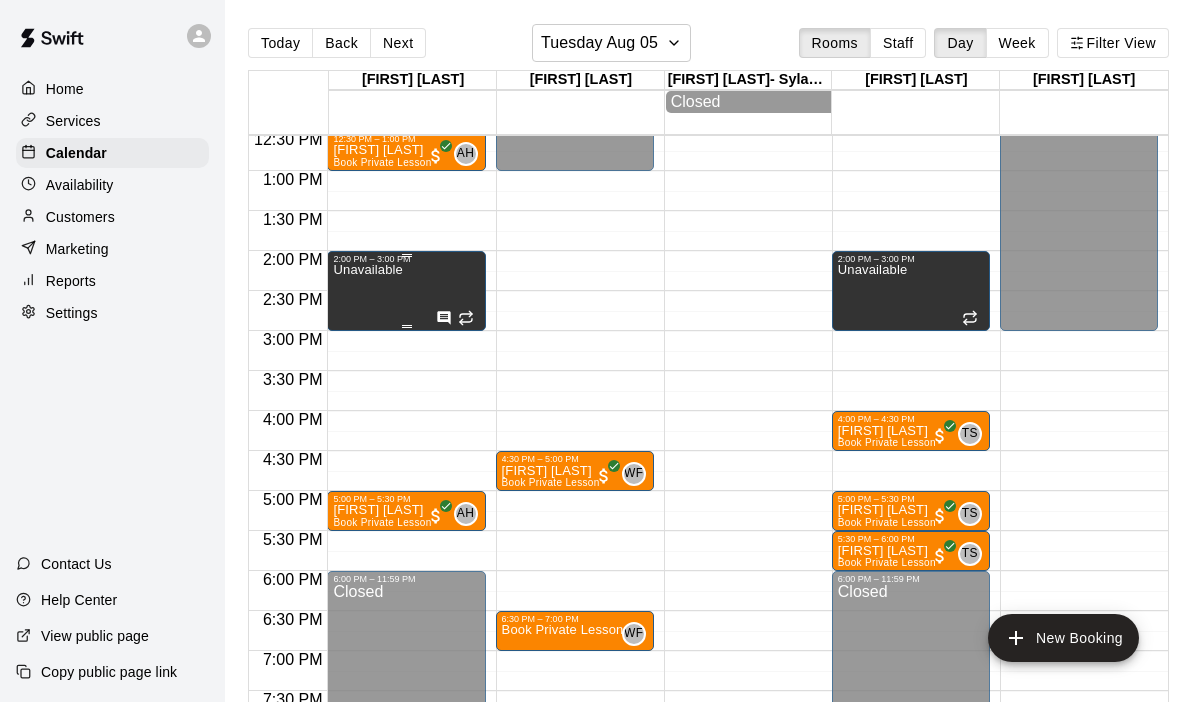 scroll, scrollTop: 966, scrollLeft: 0, axis: vertical 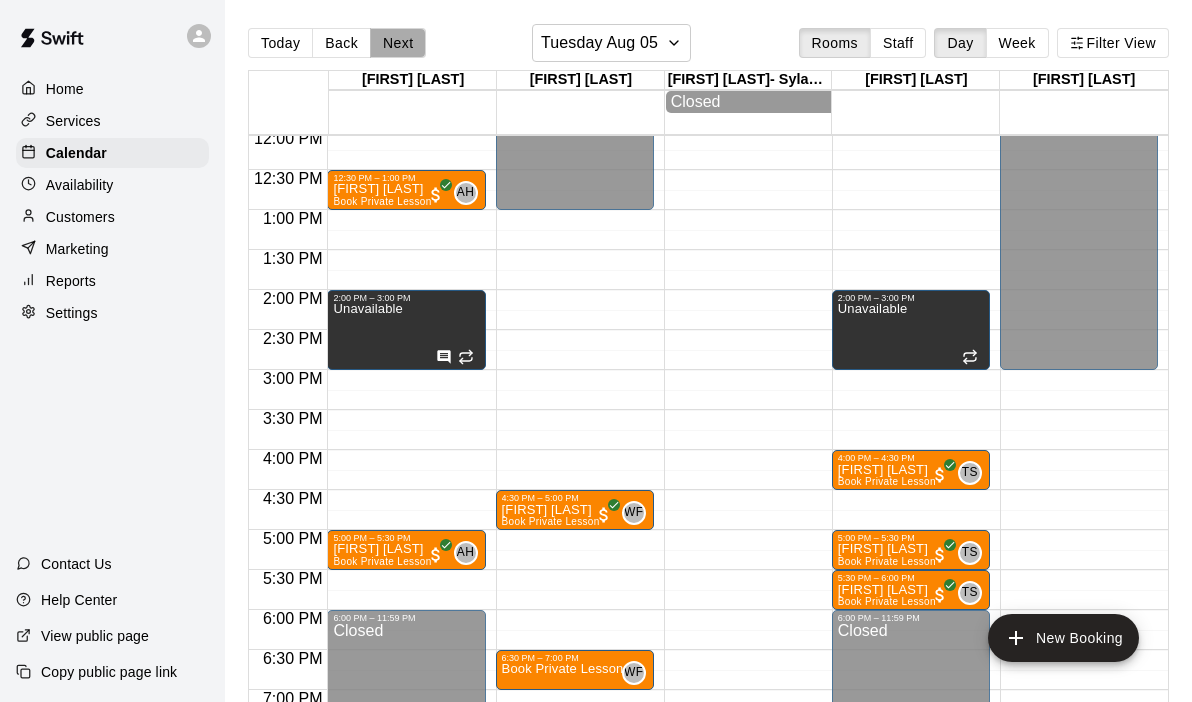 click on "Next" at bounding box center (398, 43) 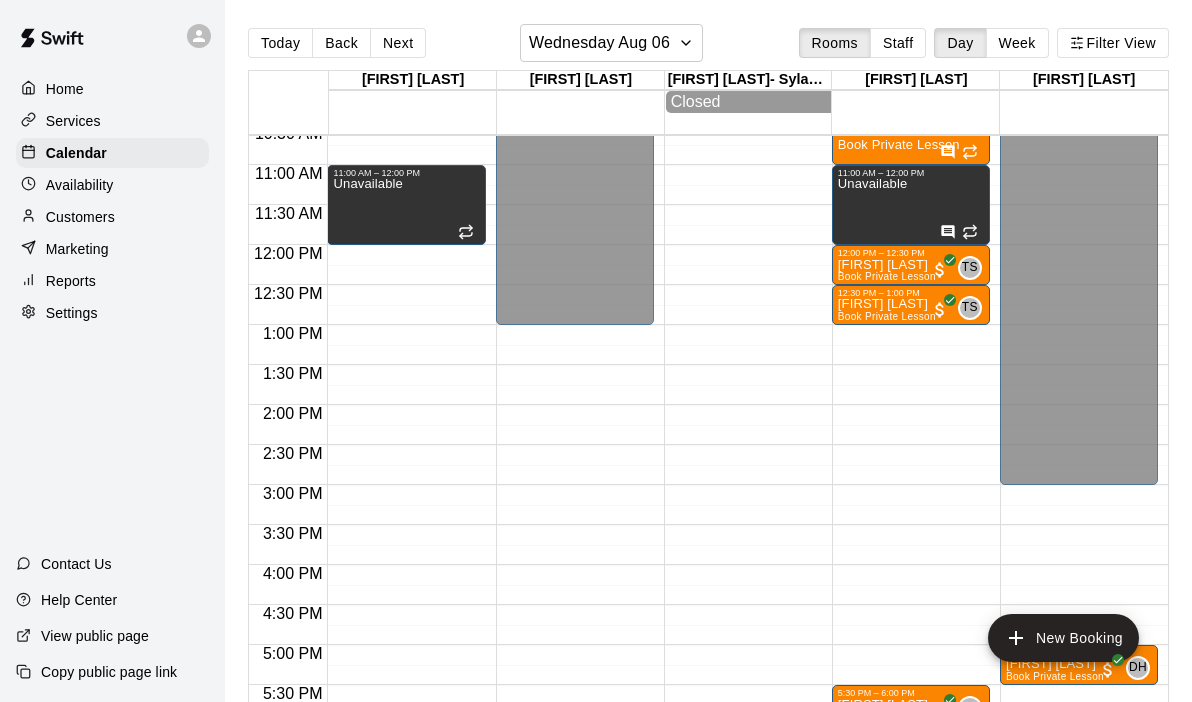scroll, scrollTop: 915, scrollLeft: 0, axis: vertical 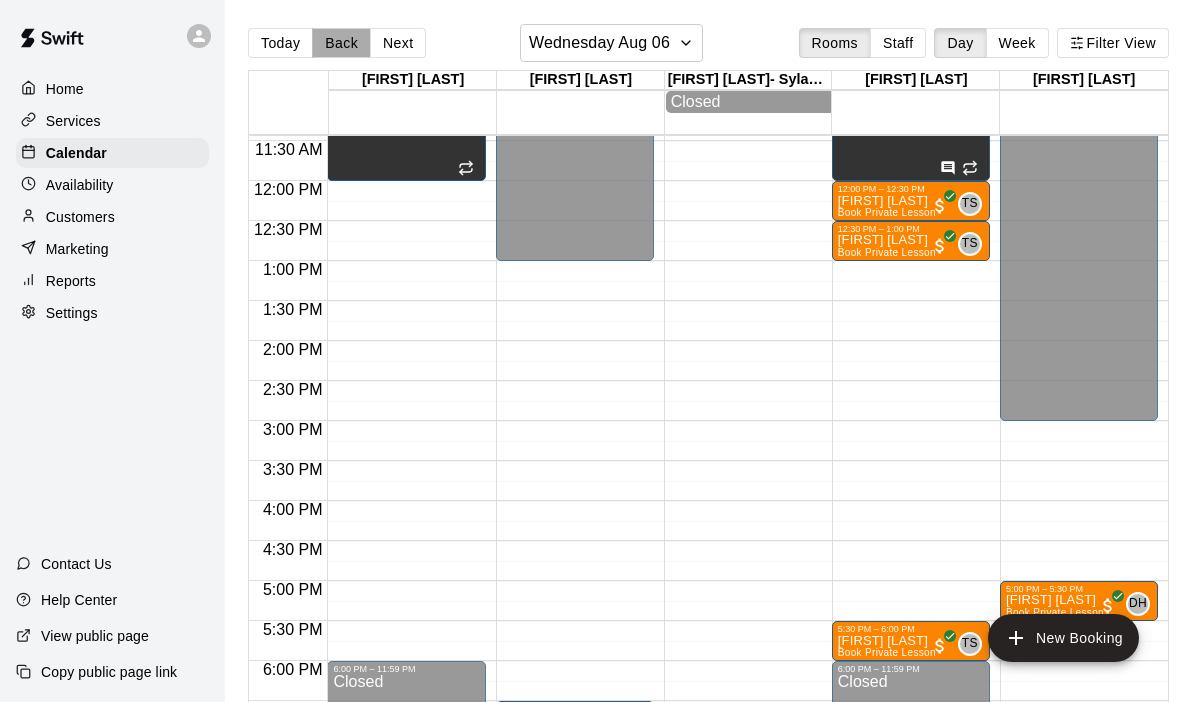 click on "Back" at bounding box center (341, 43) 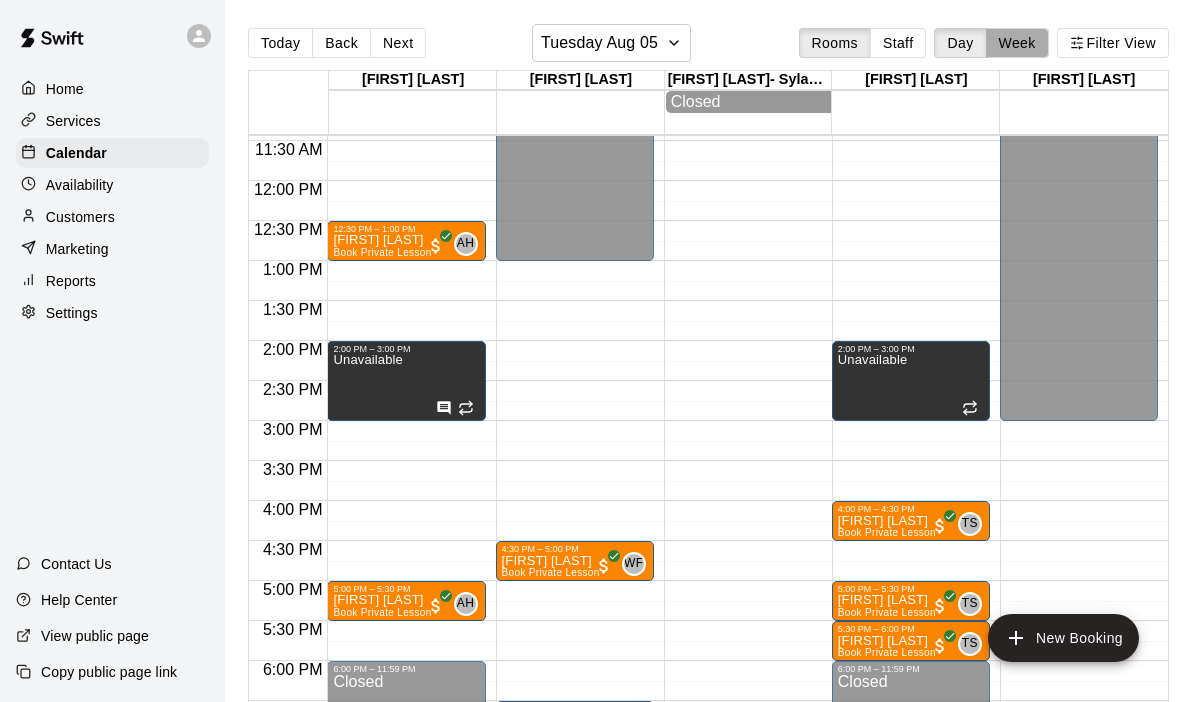 click on "Week" at bounding box center (1017, 43) 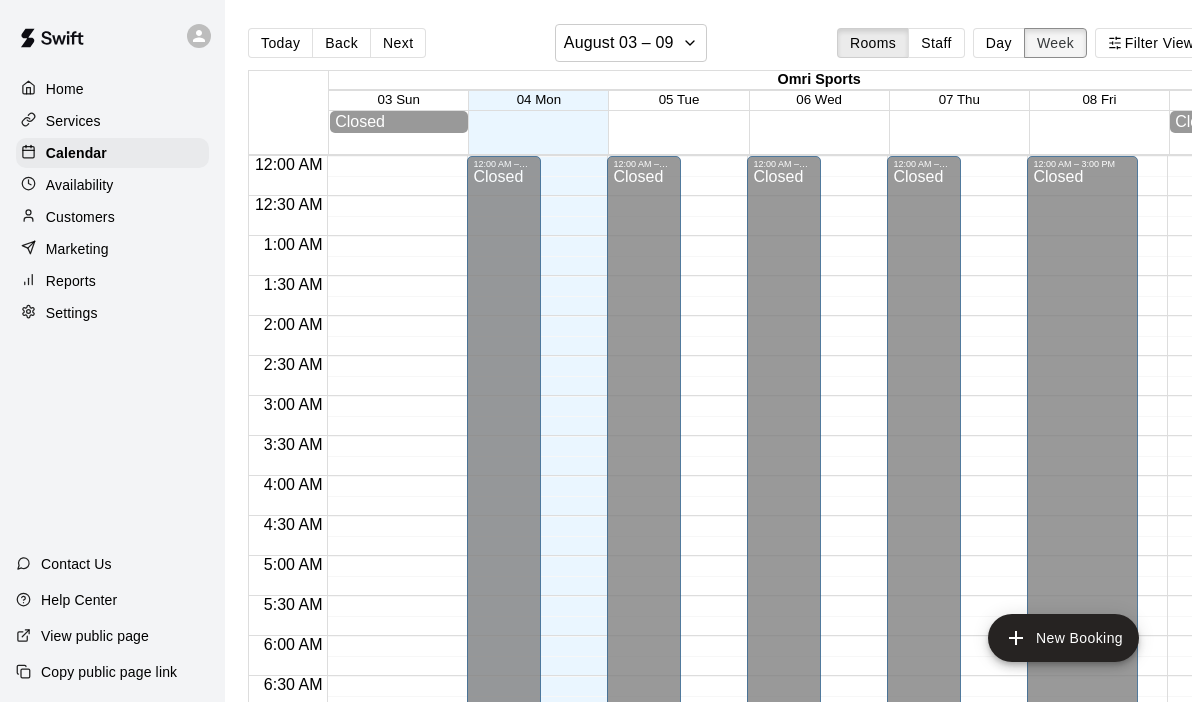 scroll, scrollTop: 1098, scrollLeft: 0, axis: vertical 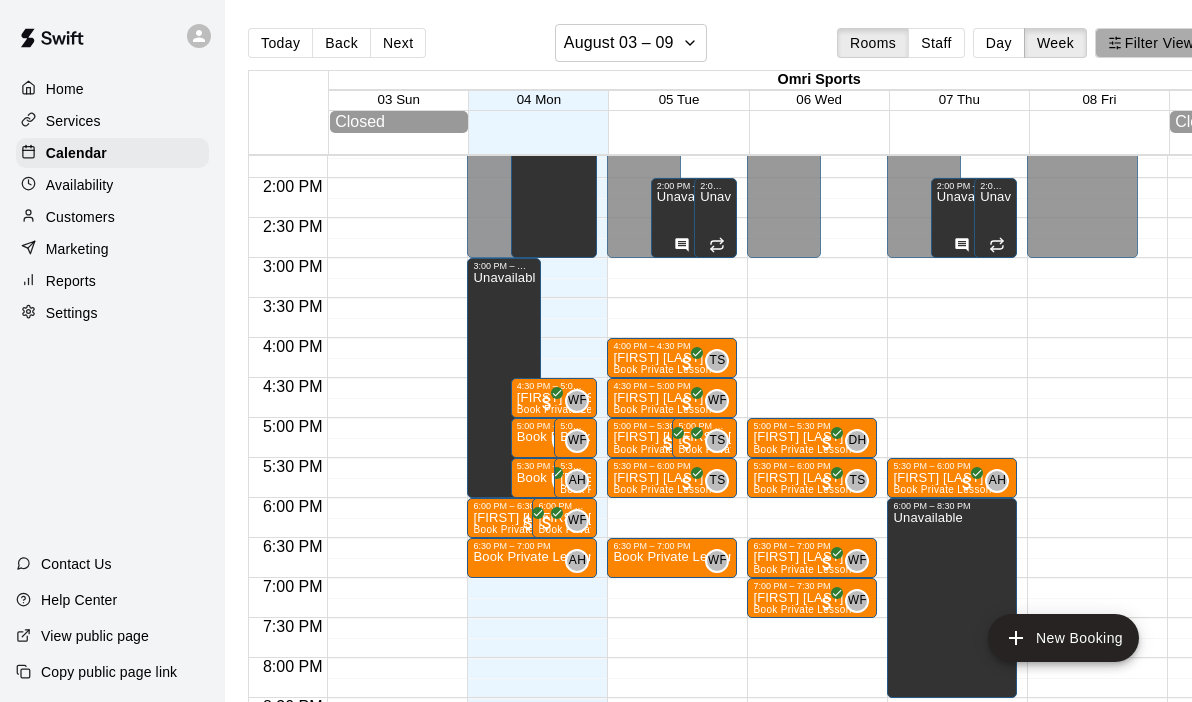 click 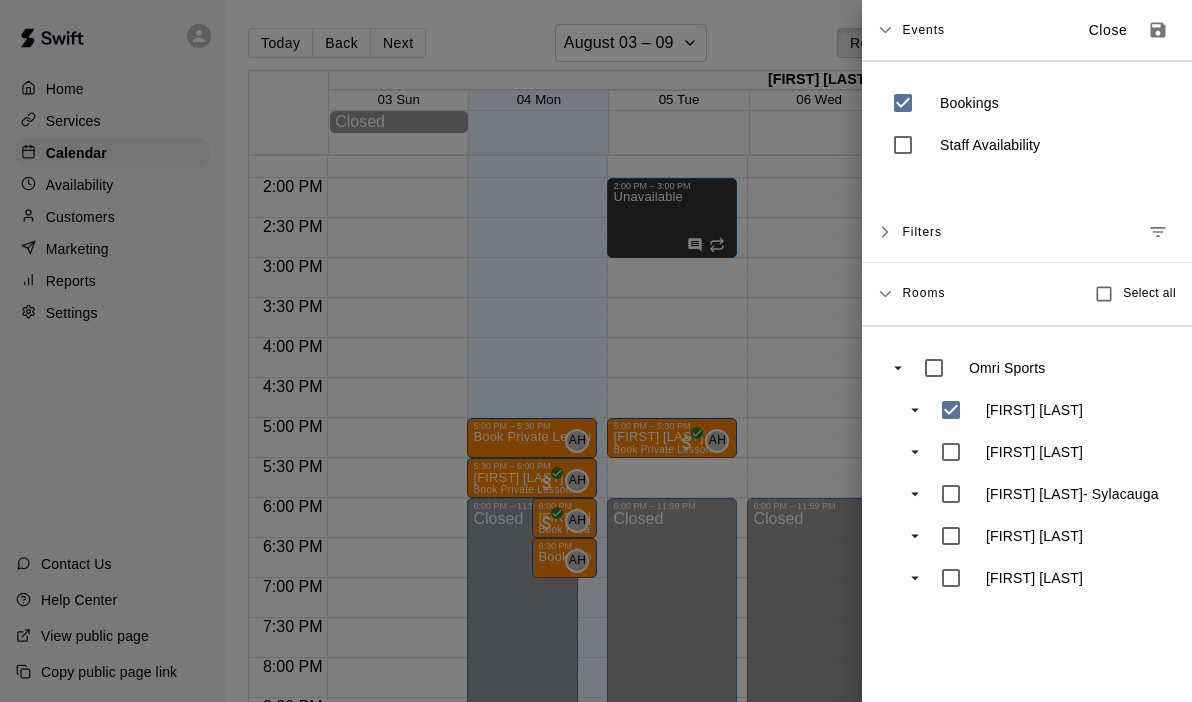 click at bounding box center [596, 351] 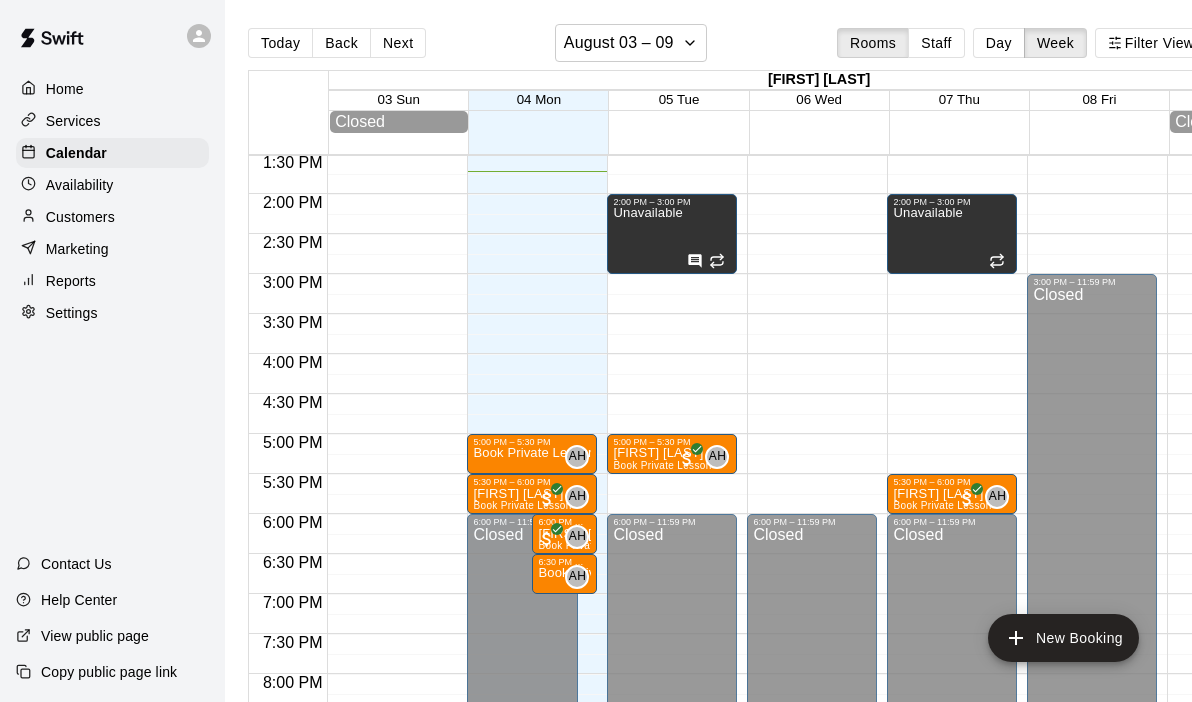 scroll, scrollTop: 1083, scrollLeft: 0, axis: vertical 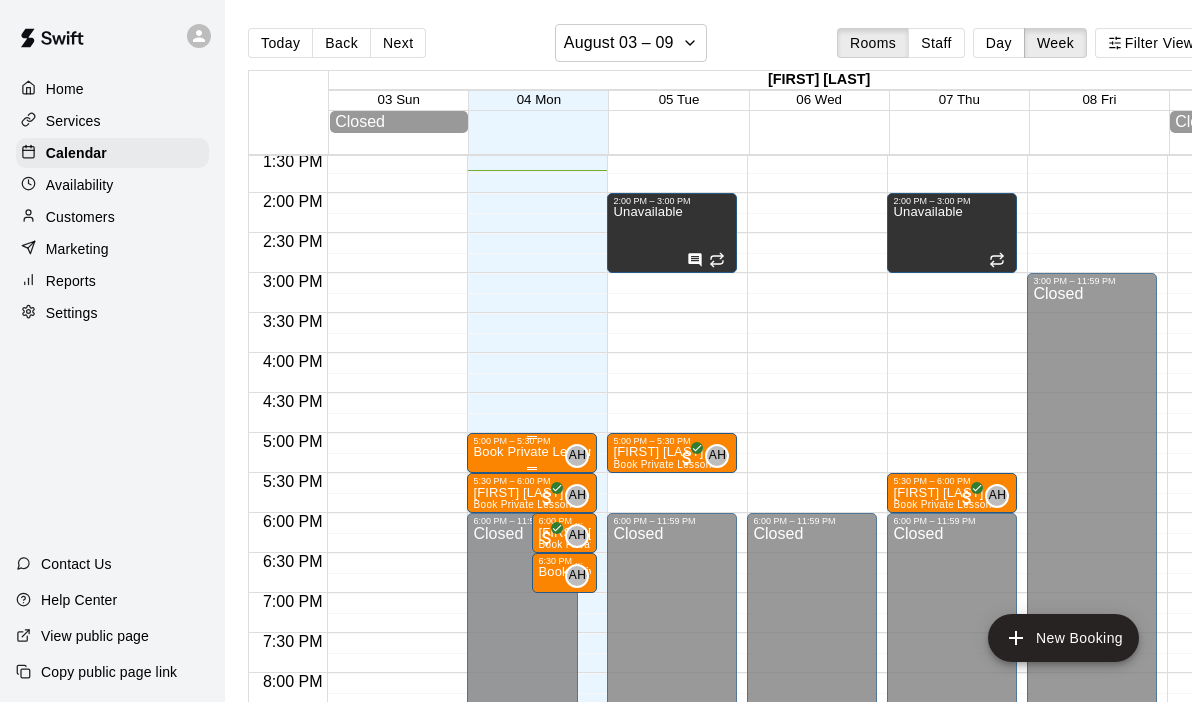 click on "Book Private Lesson" at bounding box center [532, 452] 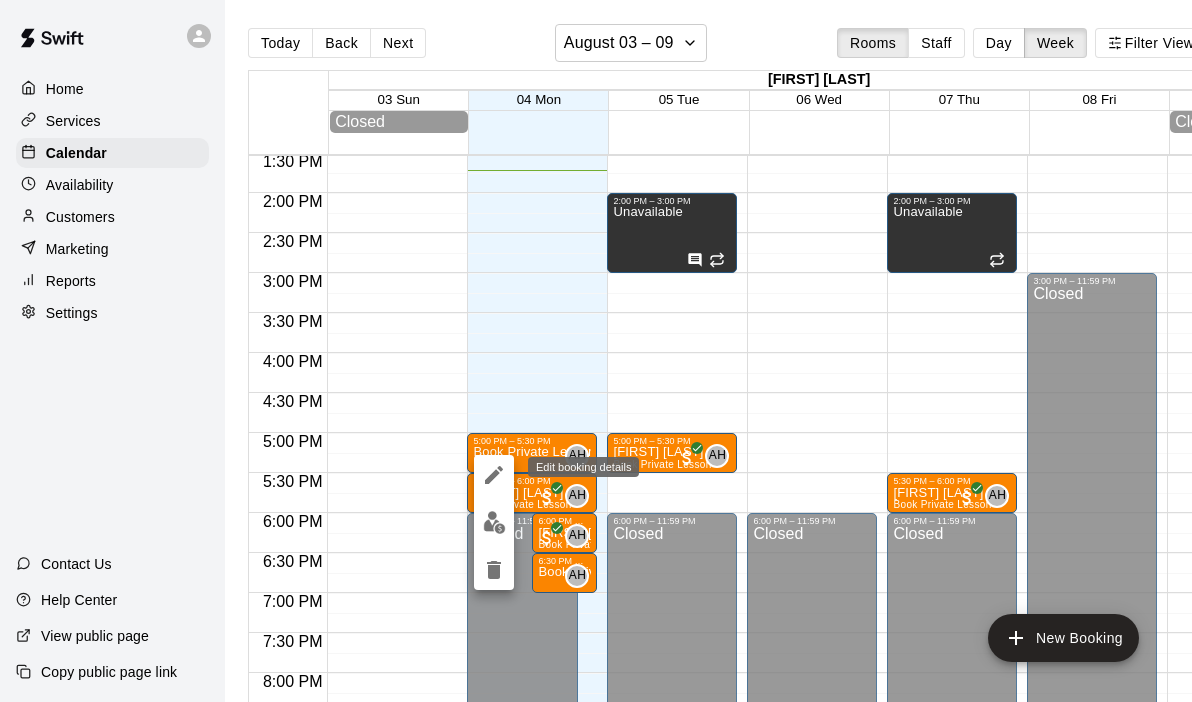 click 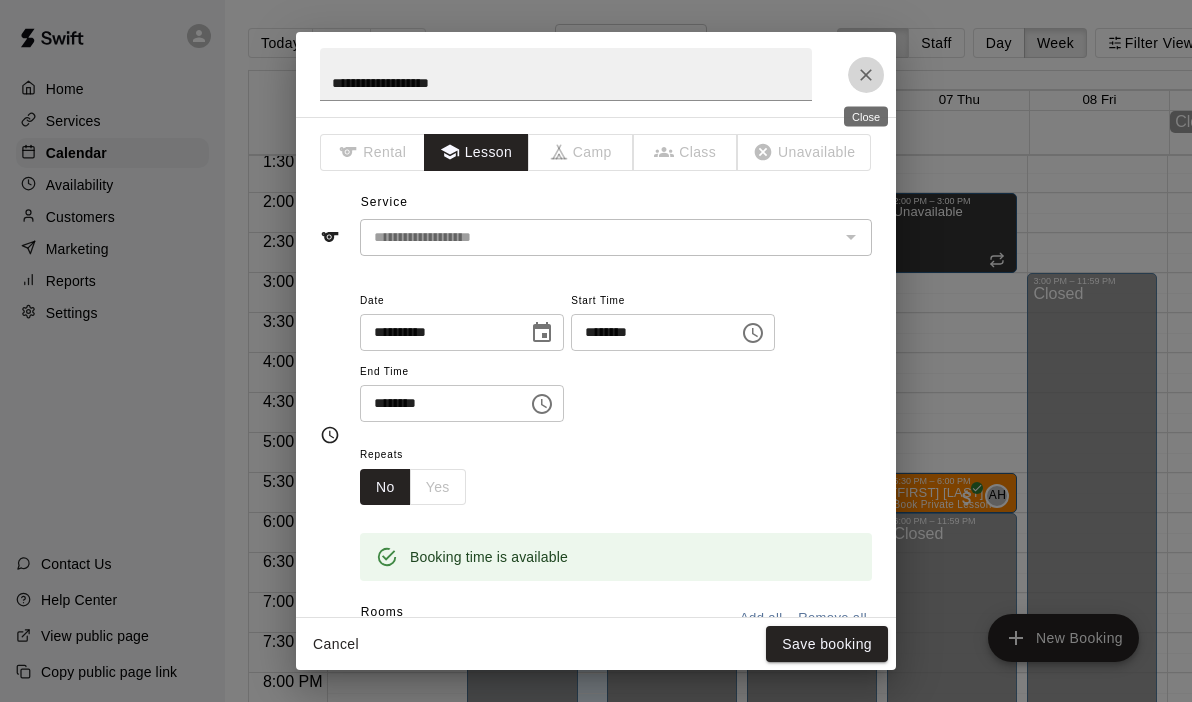 click at bounding box center [866, 75] 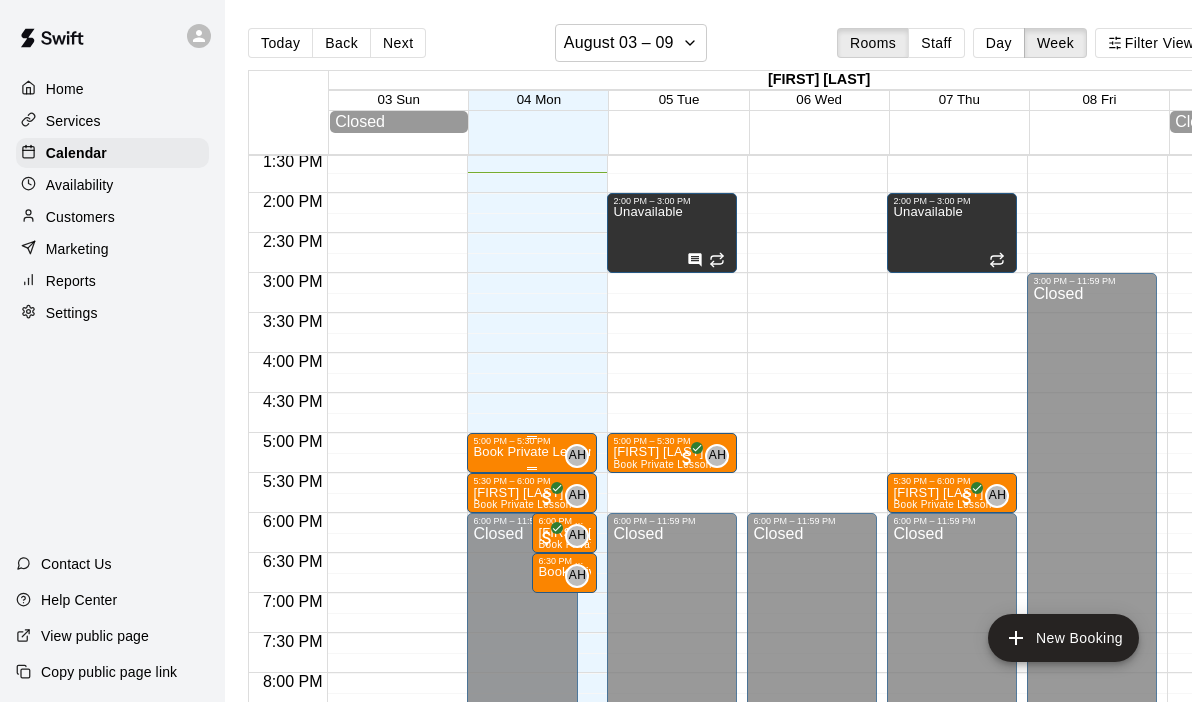 click on "Book Private Lesson" at bounding box center (532, 797) 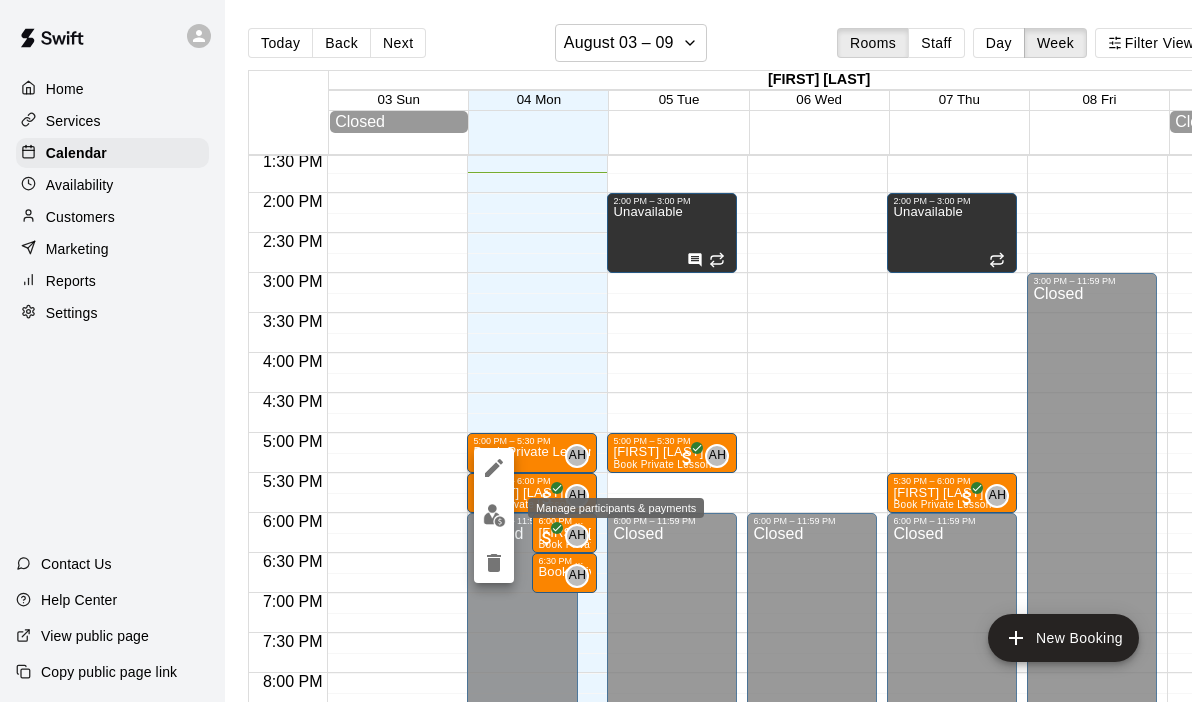 click at bounding box center (494, 515) 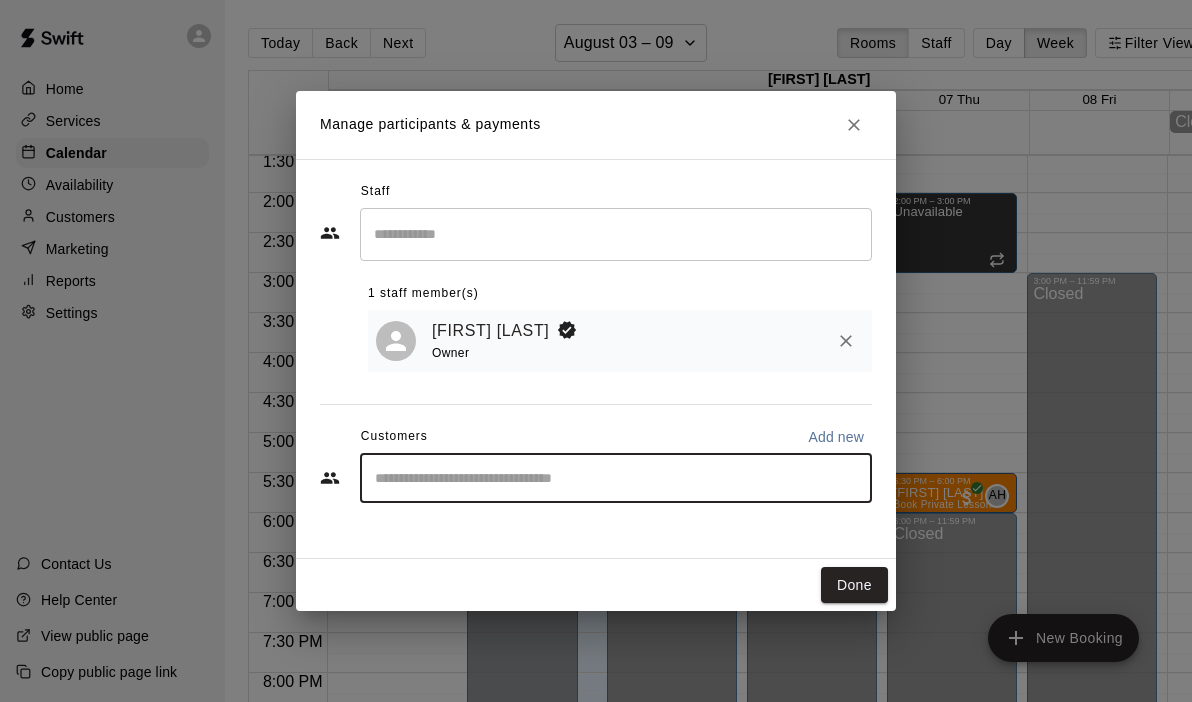 click at bounding box center [616, 478] 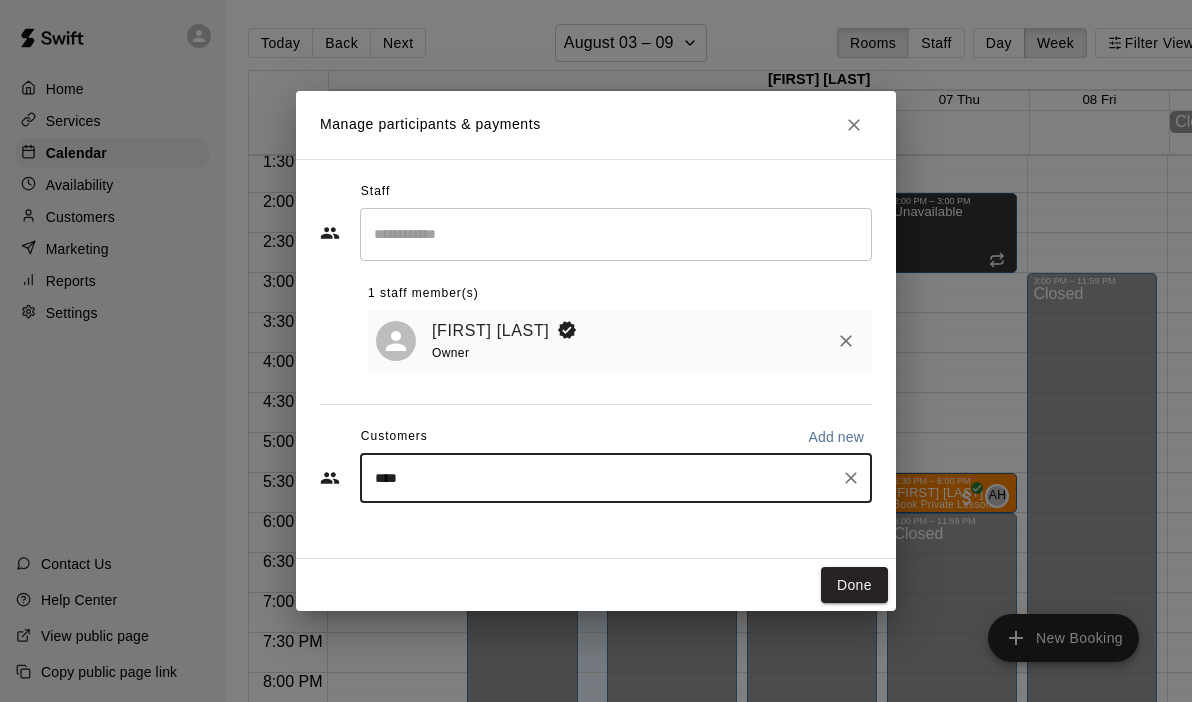 type on "*****" 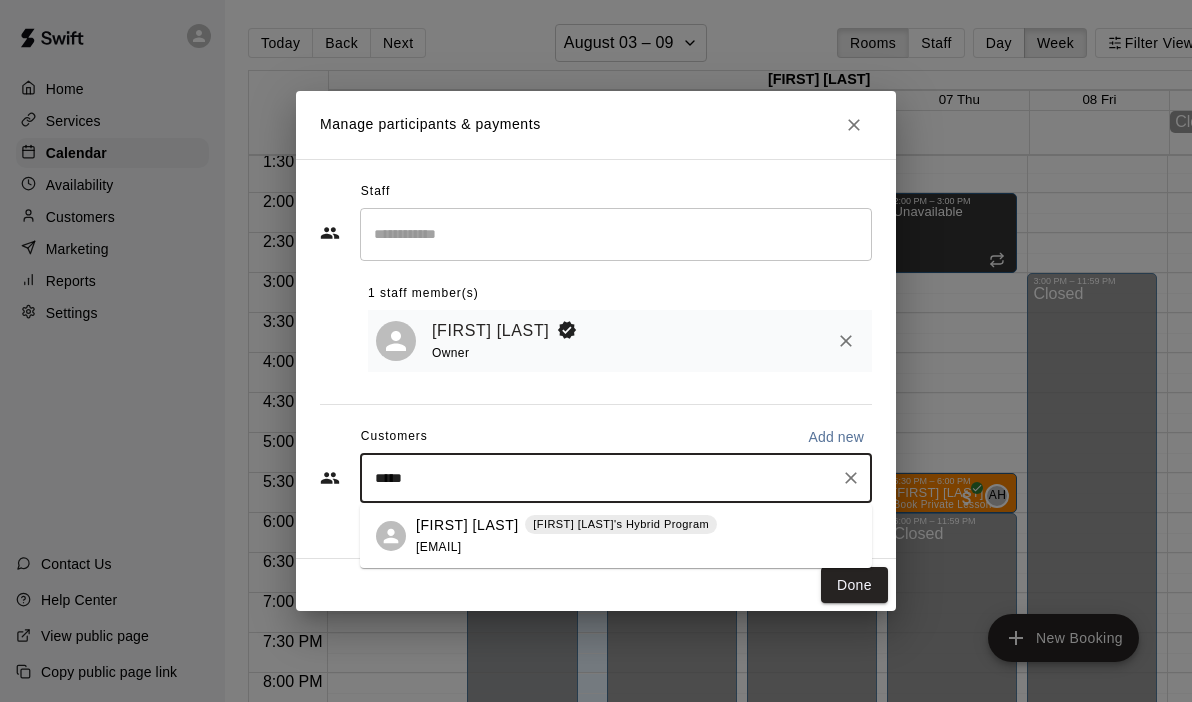 click on "[FIRST] [LAST]" at bounding box center (467, 525) 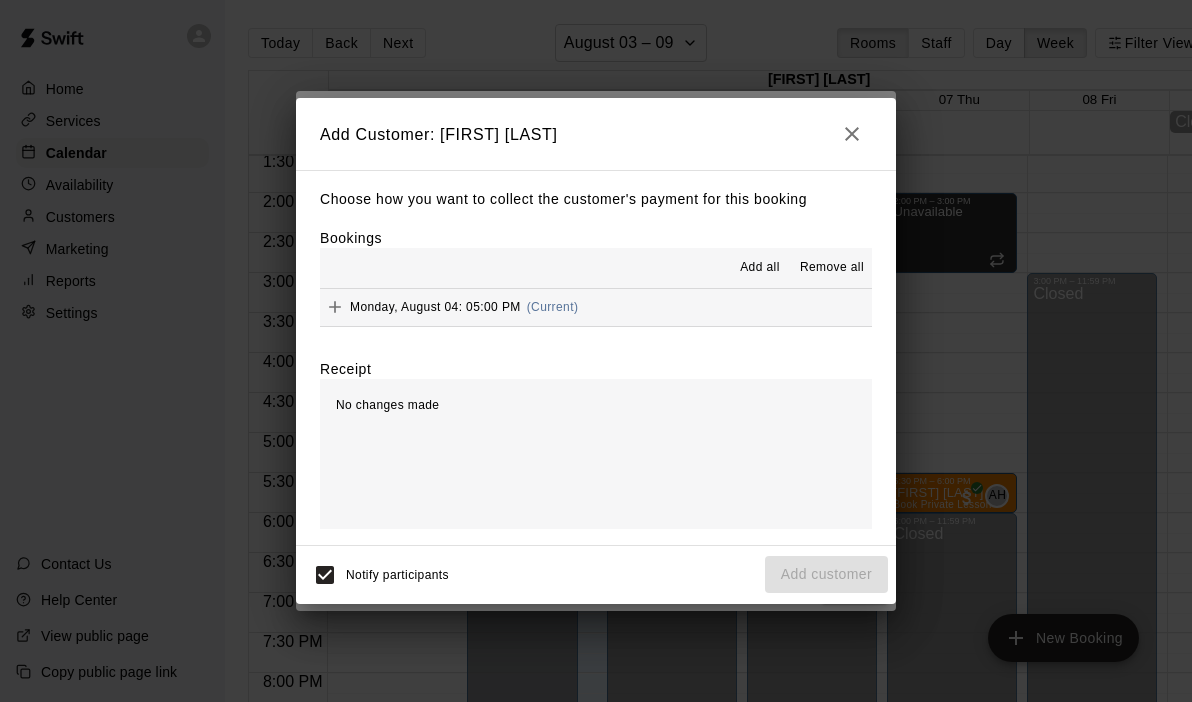 click on "Monday, August 04: 05:00 PM (Current)" at bounding box center (596, 307) 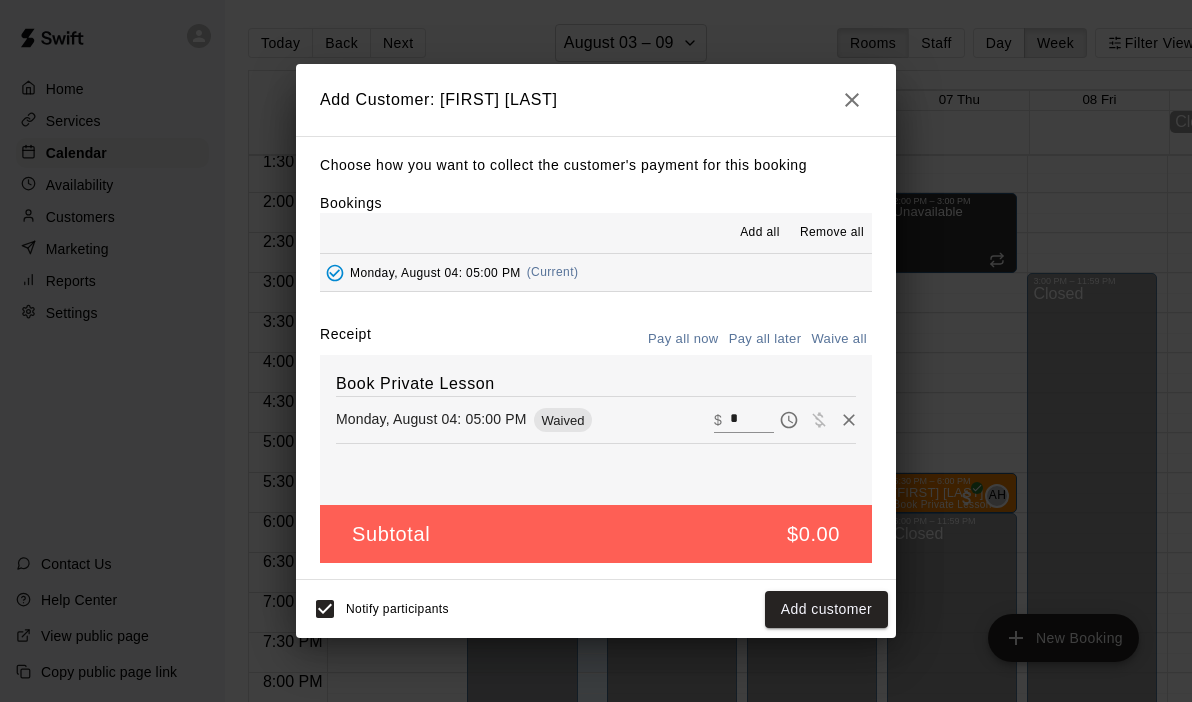 click on "*" at bounding box center [752, 420] 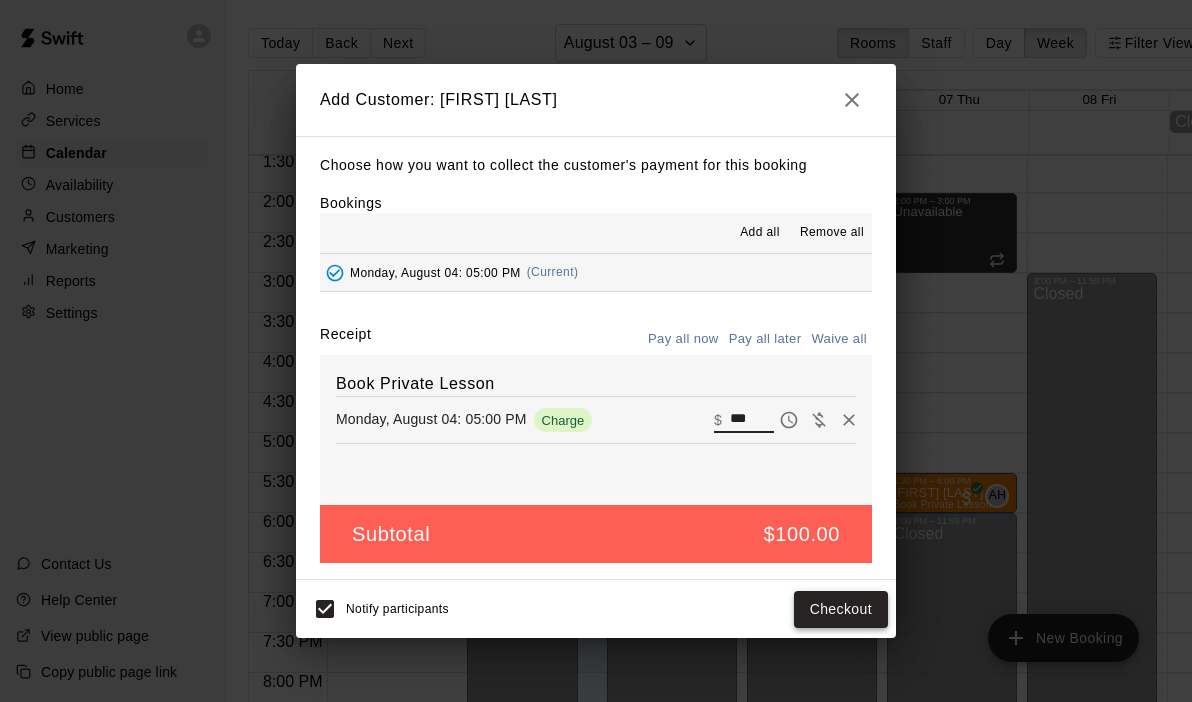 type on "***" 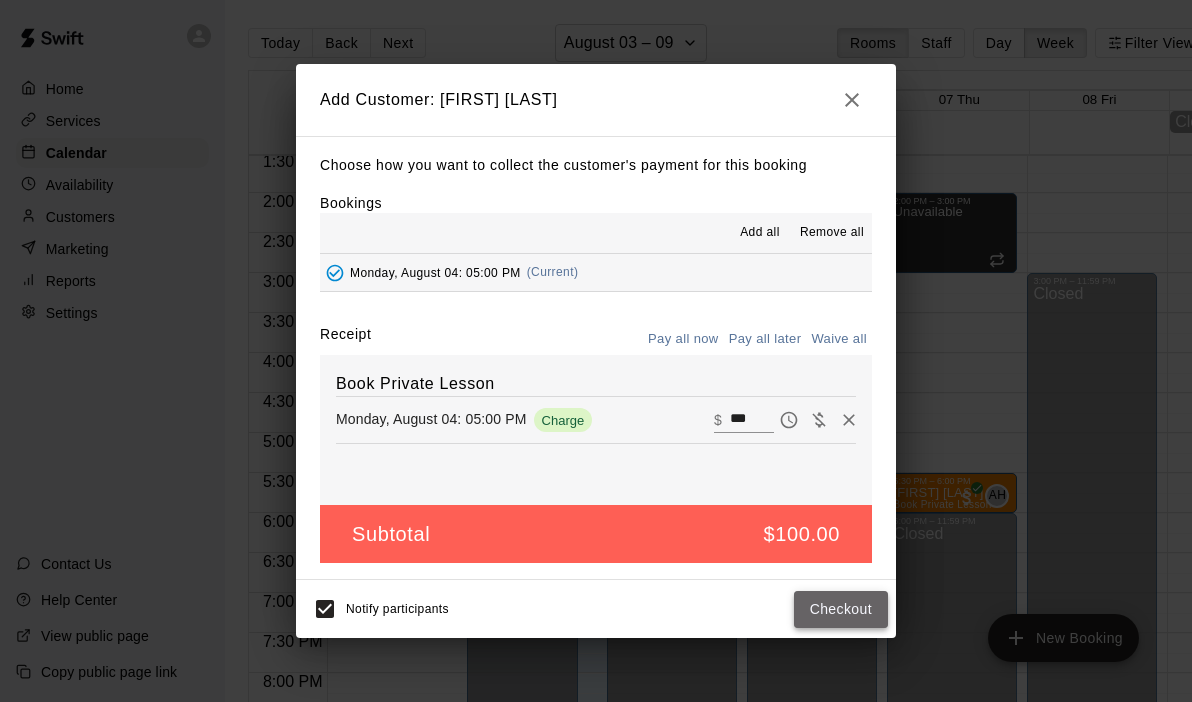click on "Checkout" at bounding box center [841, 609] 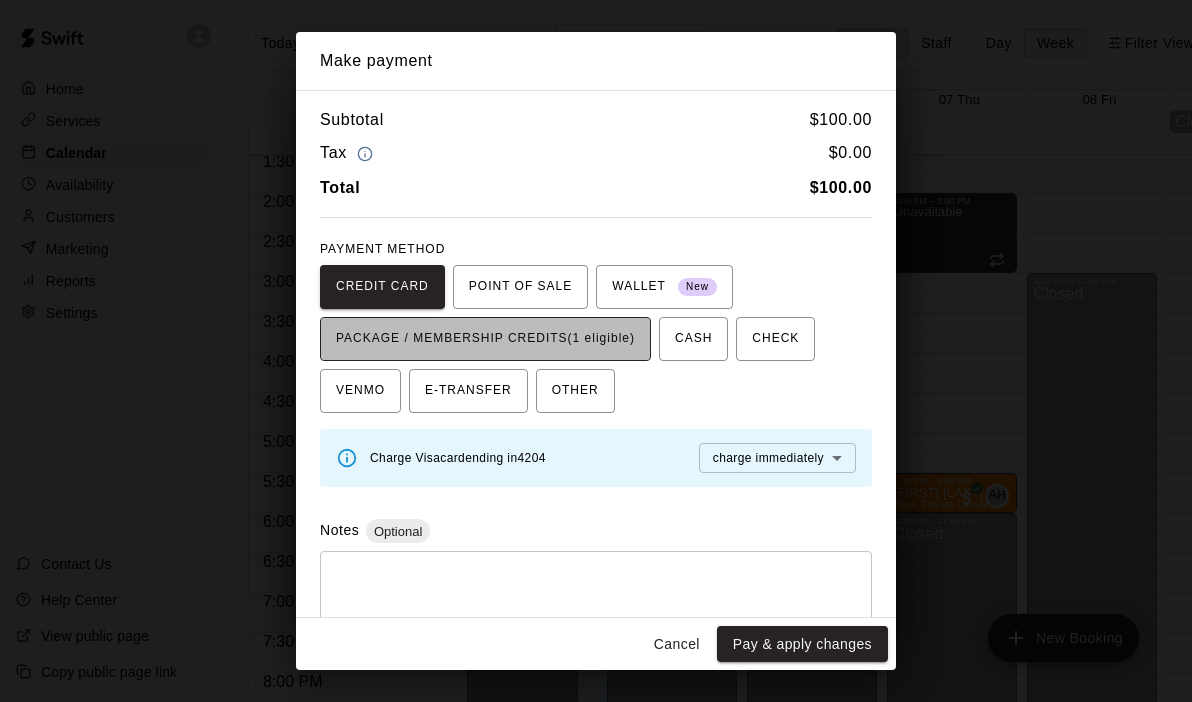 click on "PACKAGE / MEMBERSHIP CREDITS  (1 eligible)" at bounding box center (485, 339) 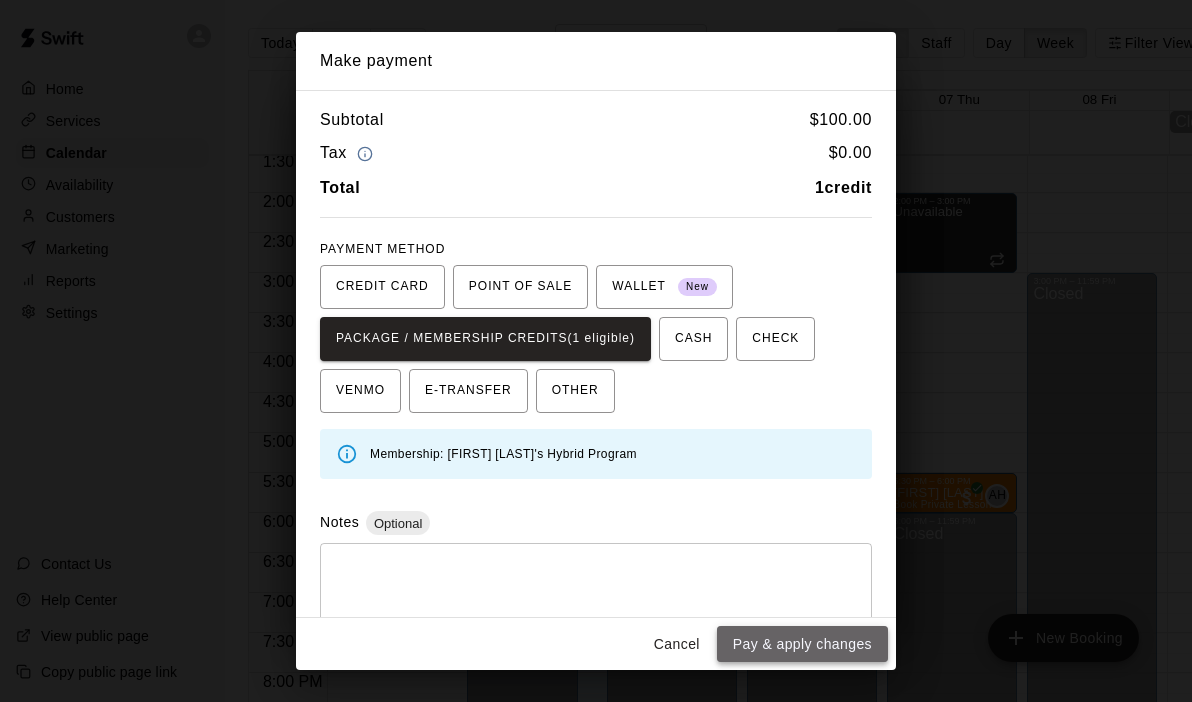 click on "Pay & apply changes" at bounding box center (802, 644) 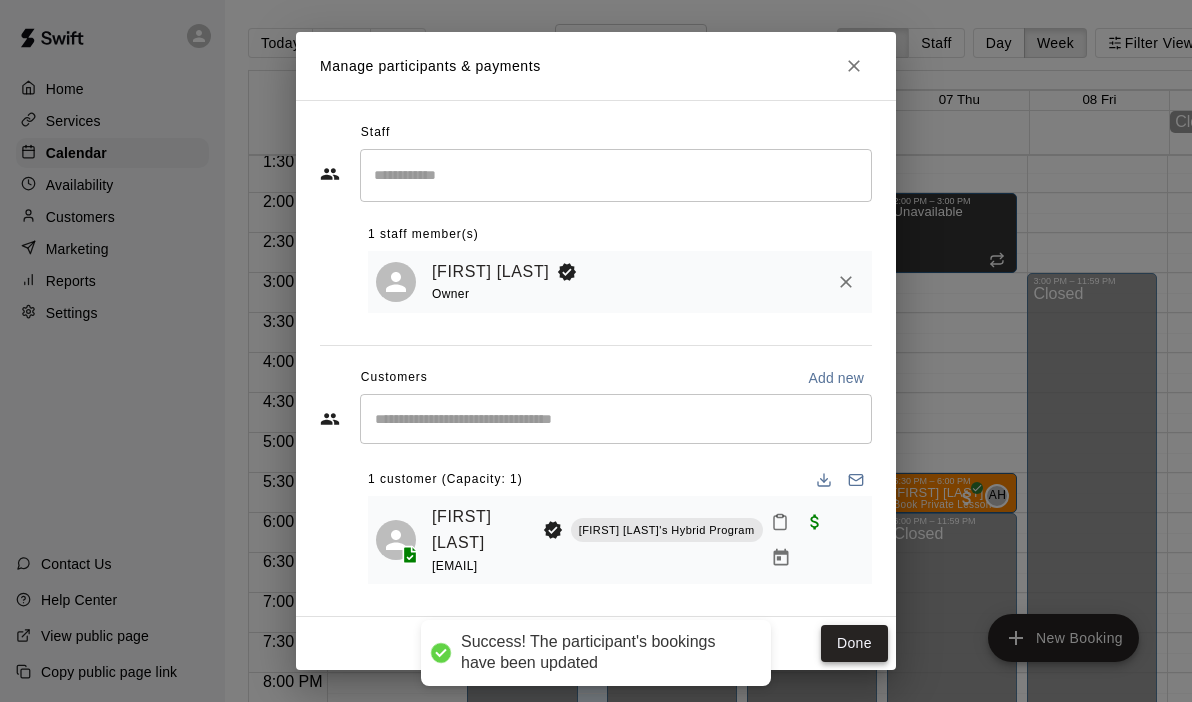 click on "Done" at bounding box center [854, 643] 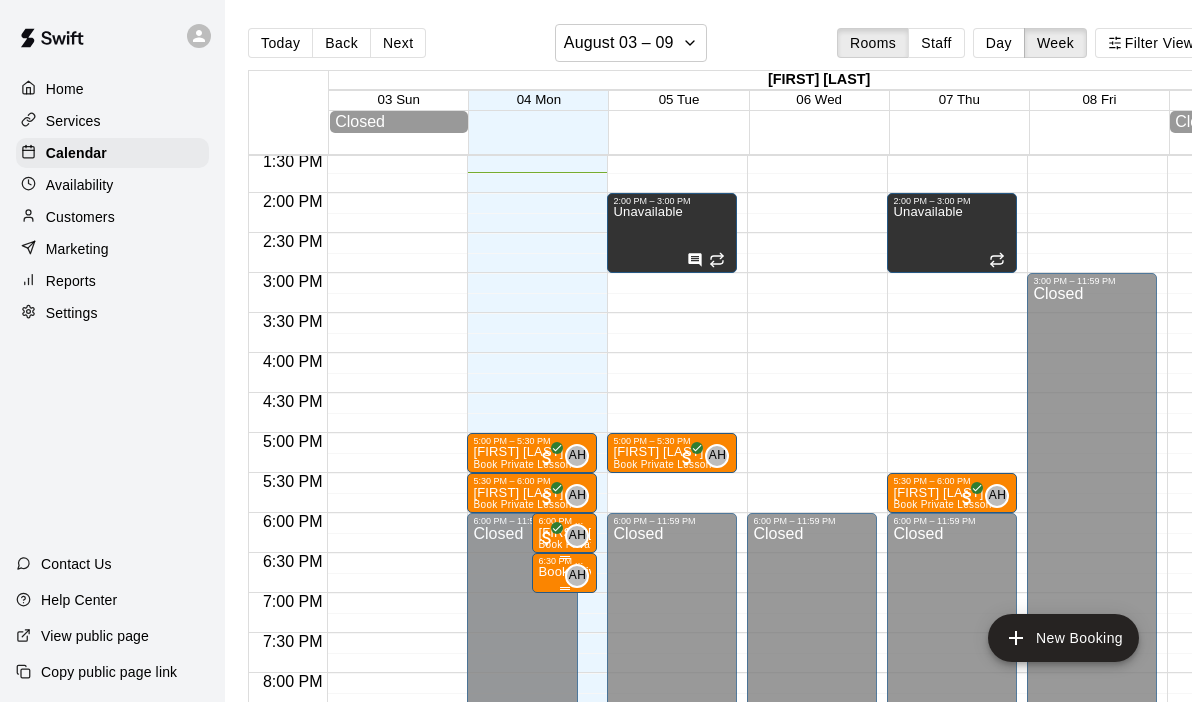 click on "Book Private Lesson" at bounding box center (564, 572) 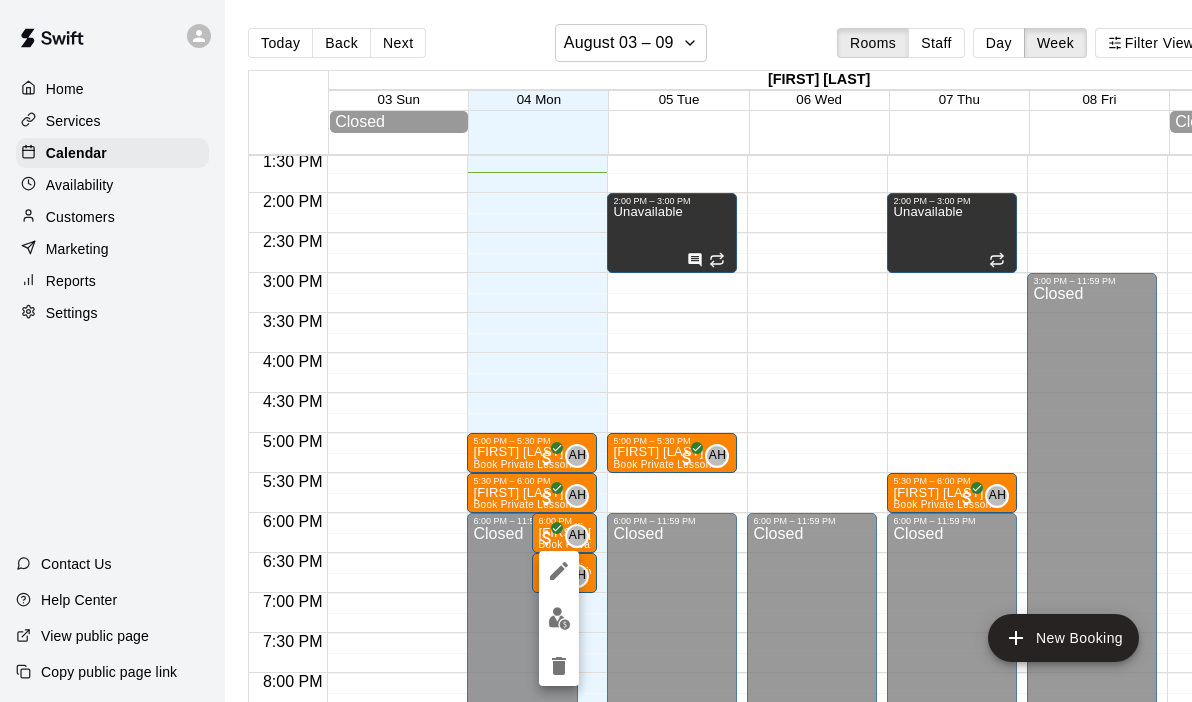 click at bounding box center [559, 618] 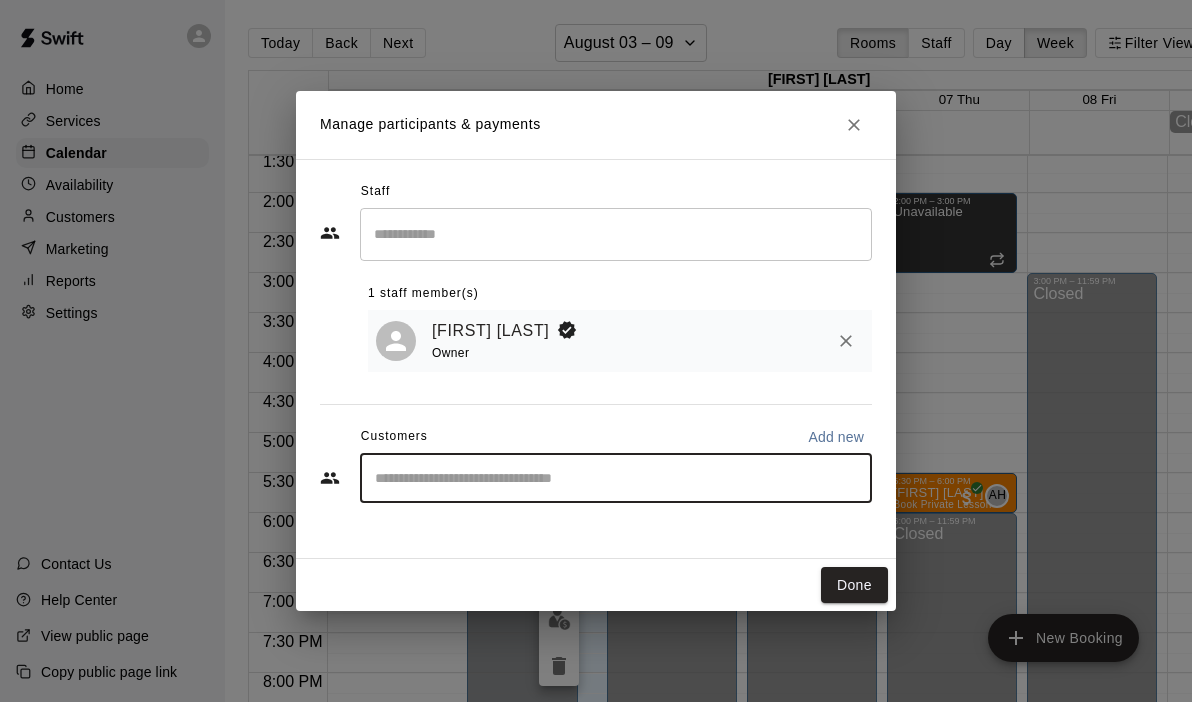 click at bounding box center [616, 478] 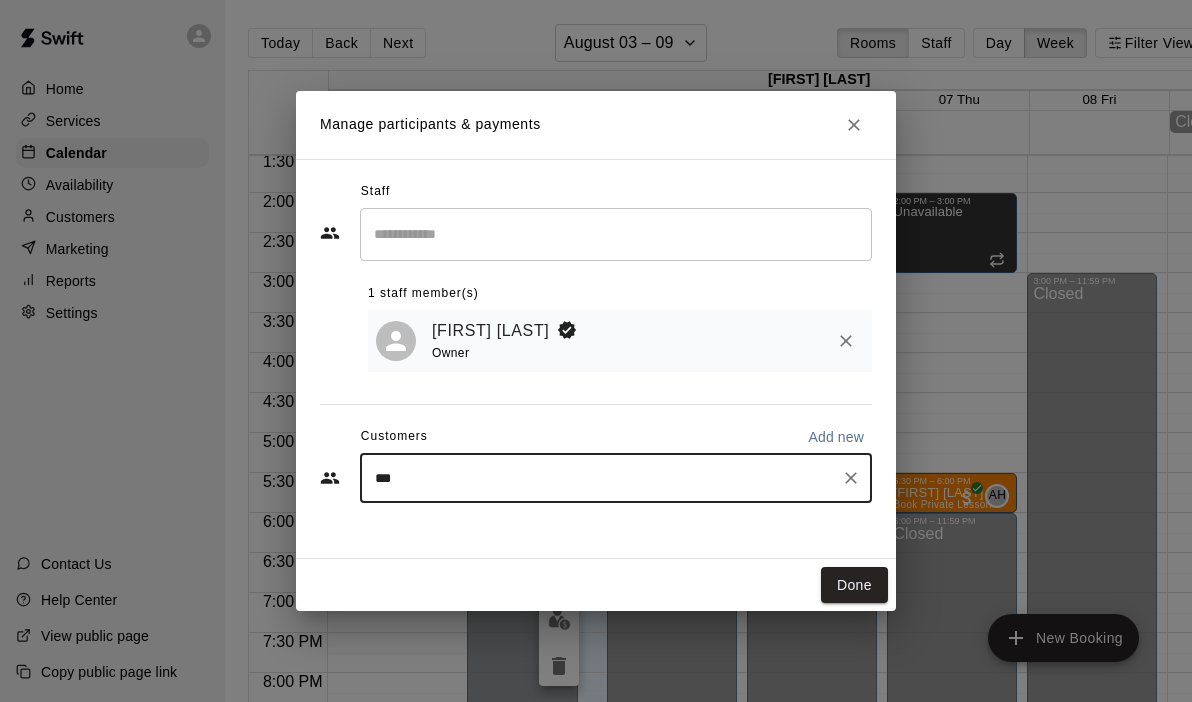 type on "****" 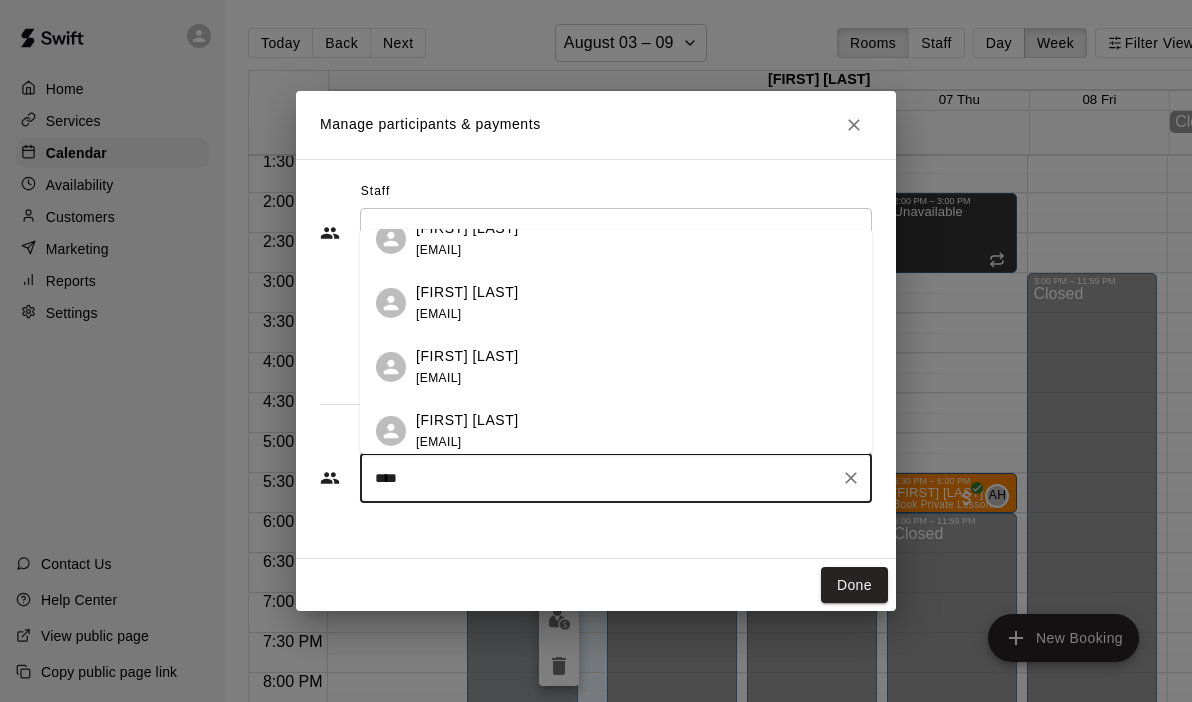 scroll, scrollTop: 351, scrollLeft: 0, axis: vertical 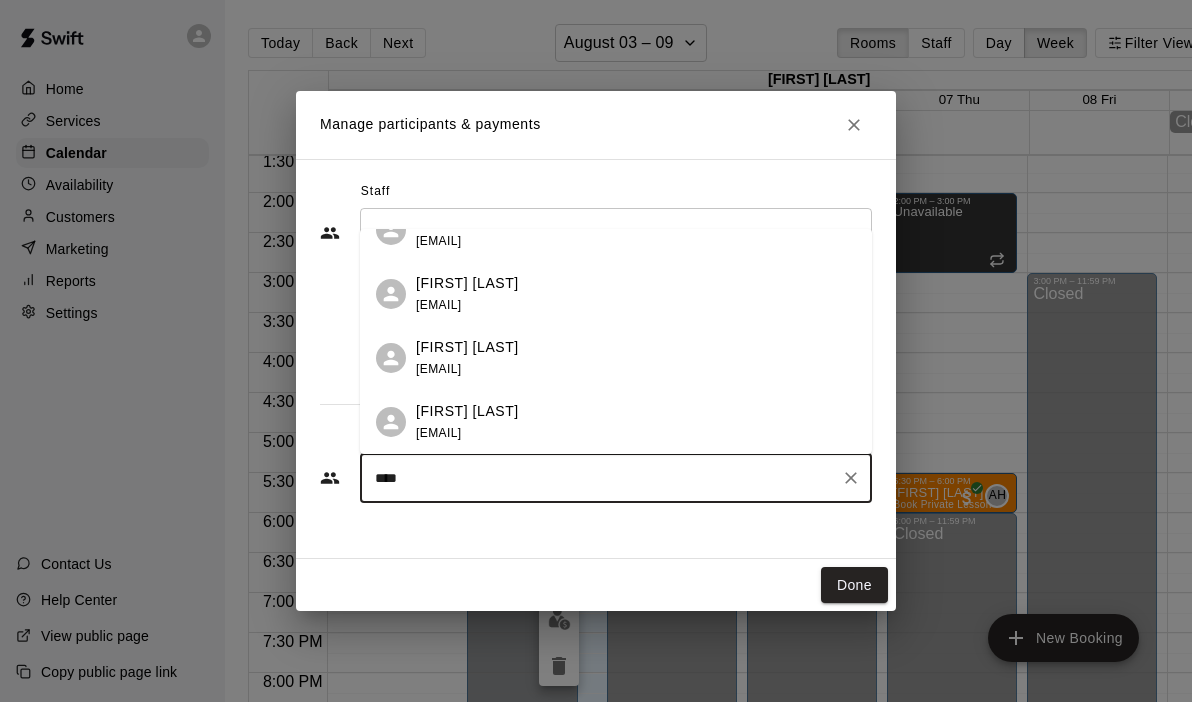 click on "[FIRST] [LAST]" at bounding box center (467, 347) 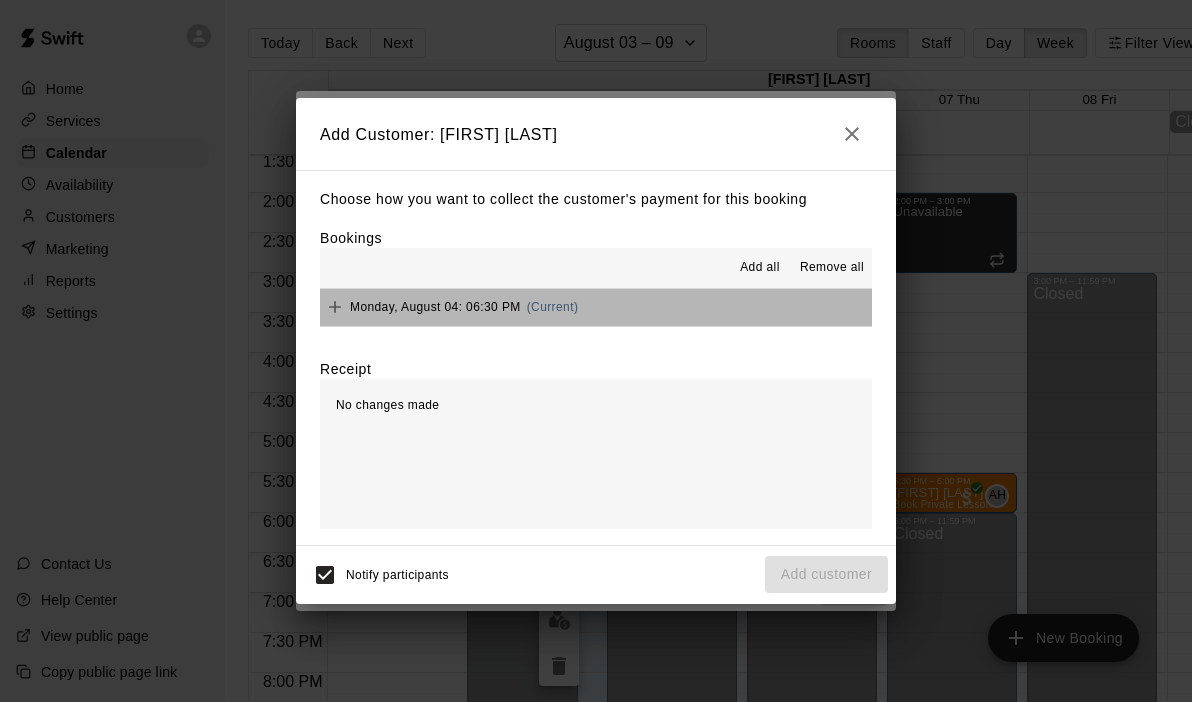 click on "Monday, August 04: 06:30 PM (Current)" at bounding box center (596, 307) 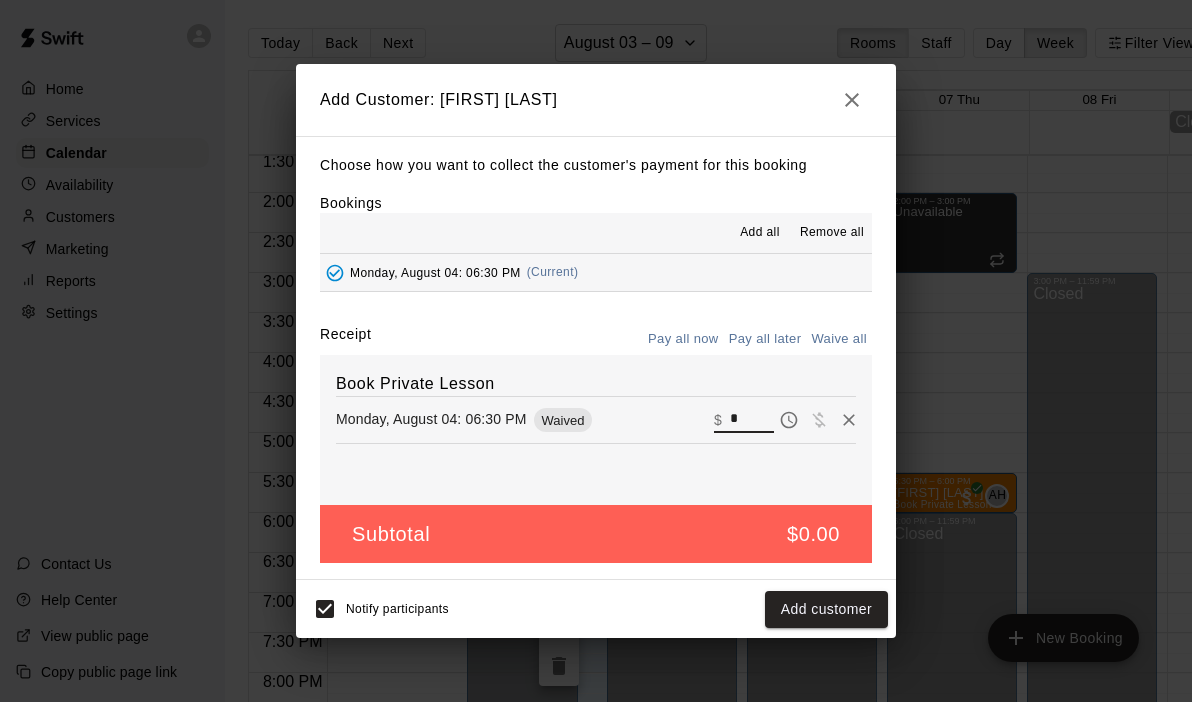 drag, startPoint x: 745, startPoint y: 419, endPoint x: 667, endPoint y: 401, distance: 80.04999 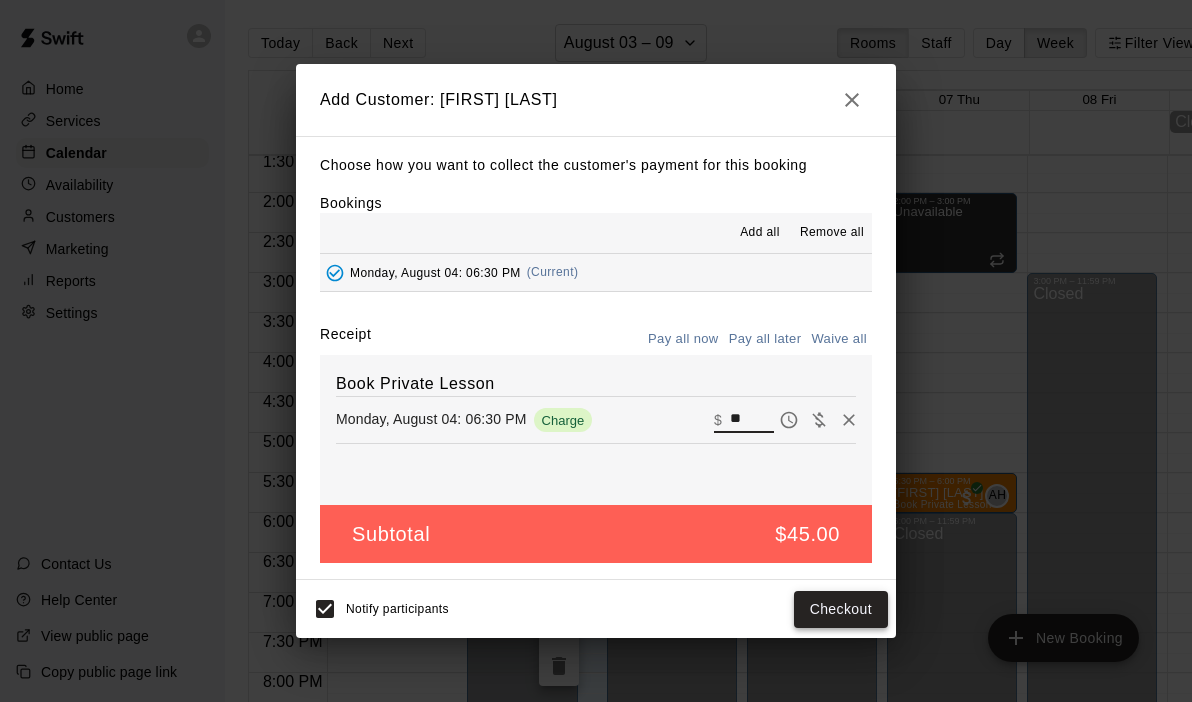 type on "**" 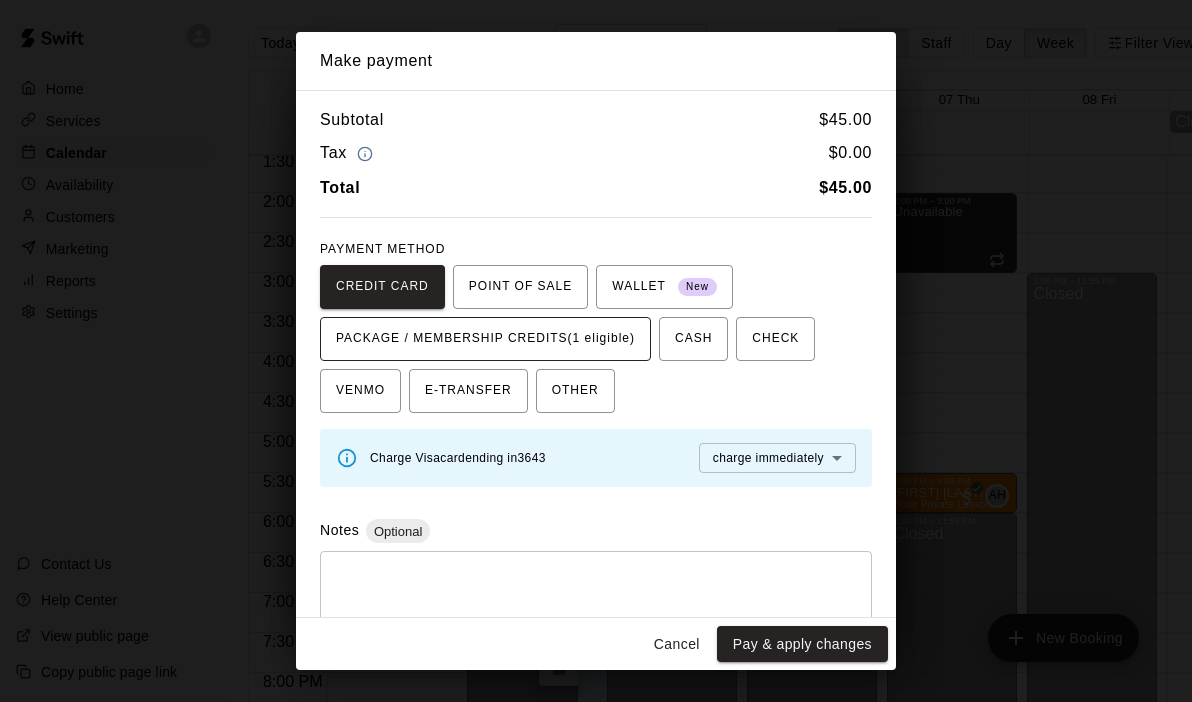 click on "PACKAGE / MEMBERSHIP CREDITS  (1 eligible)" at bounding box center (485, 339) 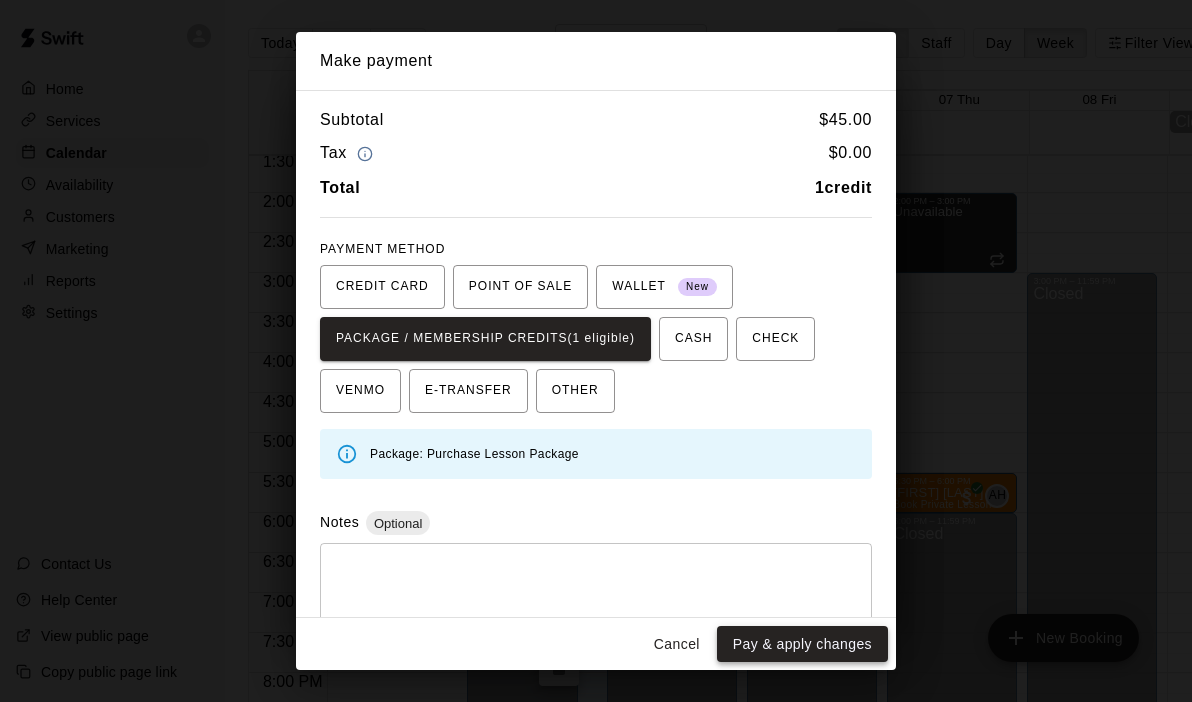 click on "Pay & apply changes" at bounding box center [802, 644] 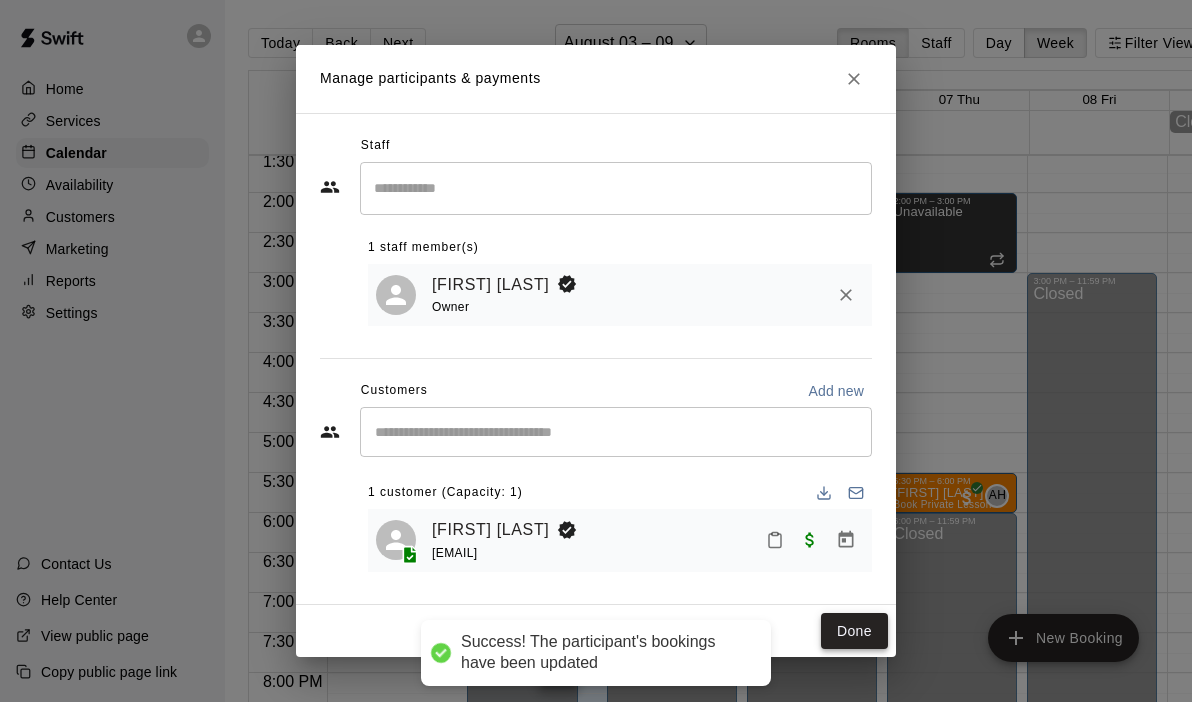 click on "Done" at bounding box center [854, 631] 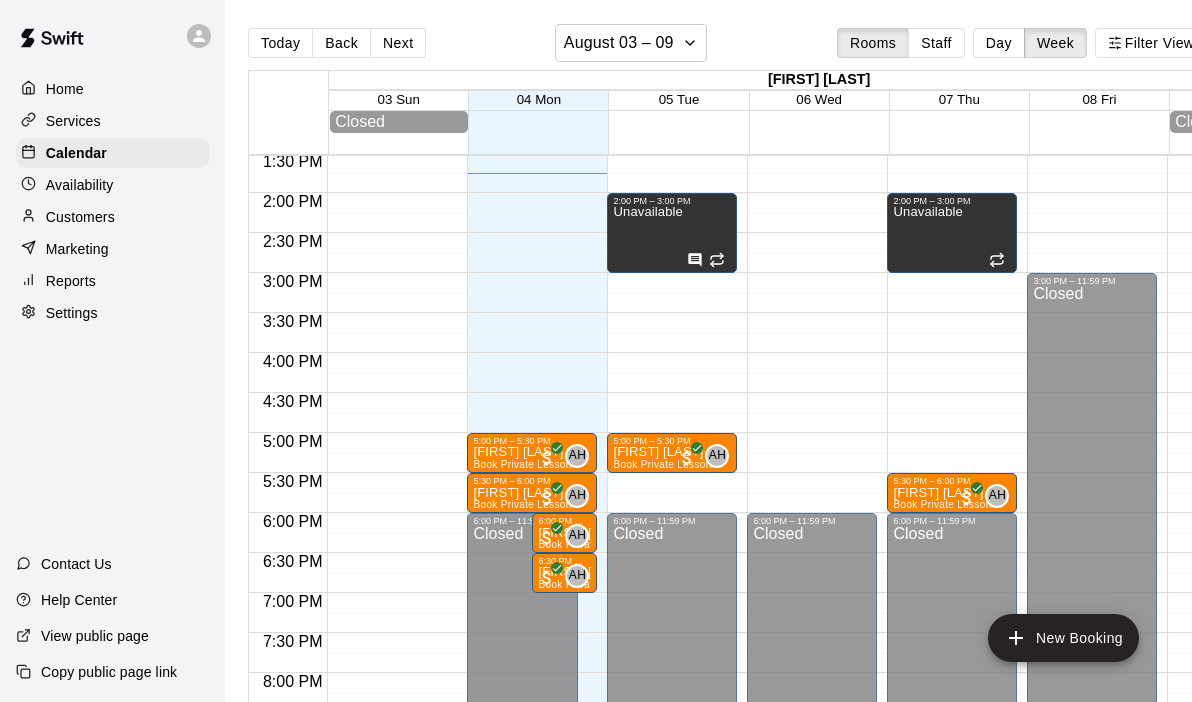 click on "12:00 AM – 11:00 AM Closed 12:30 PM – 1:00 PM [FIRST] [LAST] Book Private Lesson AH 0 2:00 PM – 3:00 PM Unavailable 5:00 PM – 5:30 PM [FIRST] [LAST] Book Private Lesson AH 0 6:00 PM – 11:59 PM Closed" at bounding box center [672, 33] 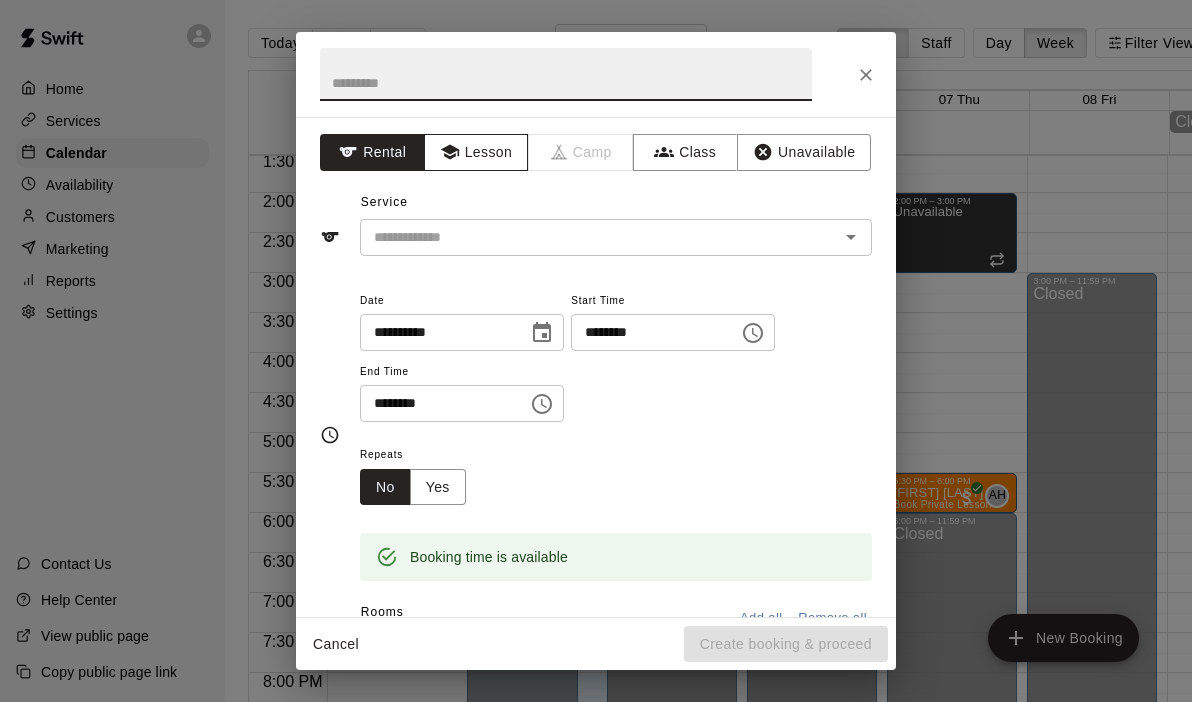 click on "Lesson" at bounding box center (476, 152) 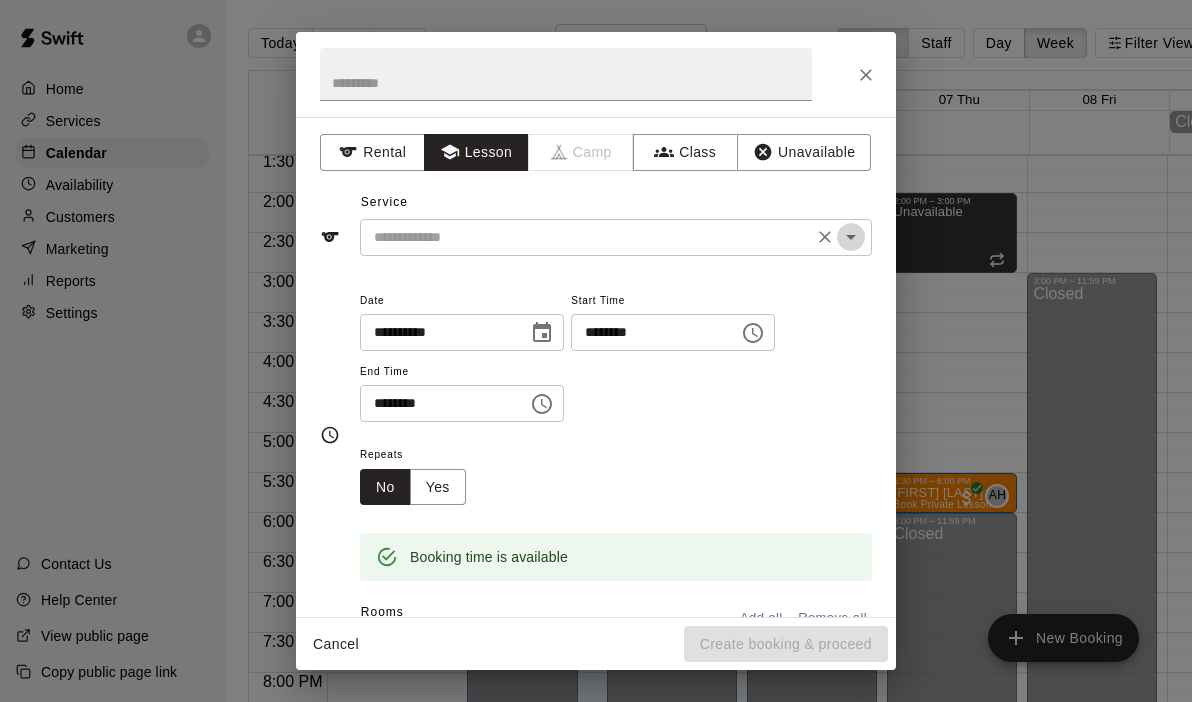 click 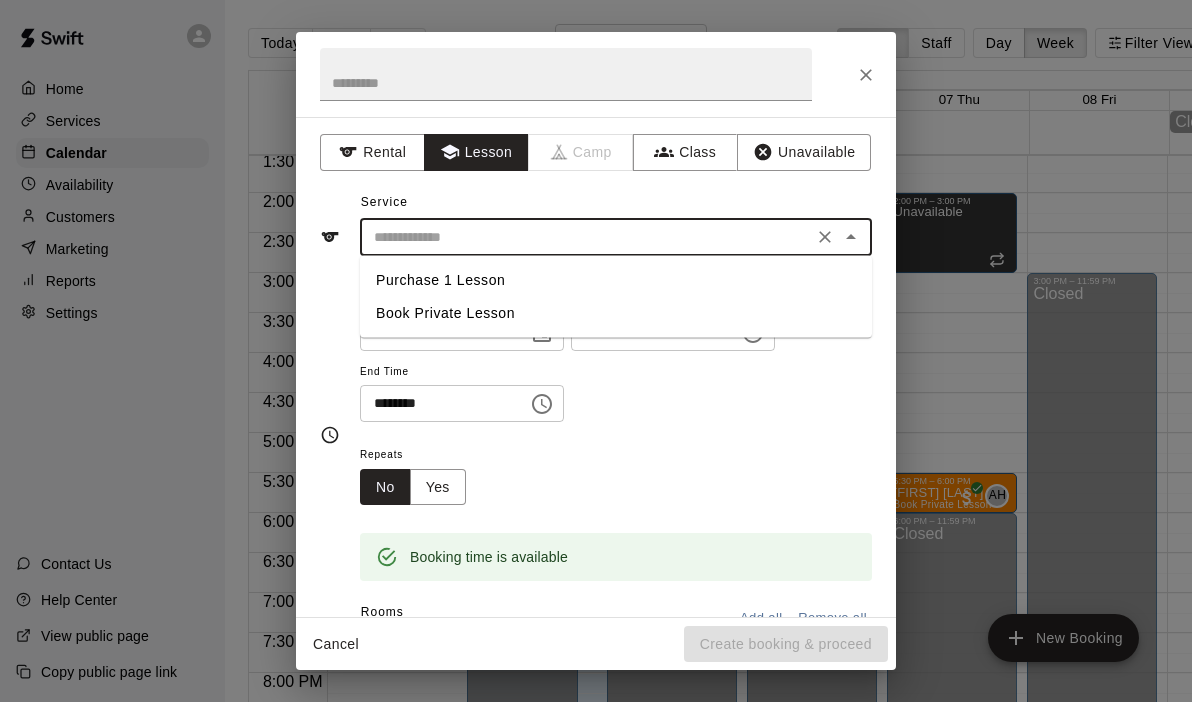 click on "Book Private Lesson" at bounding box center [616, 313] 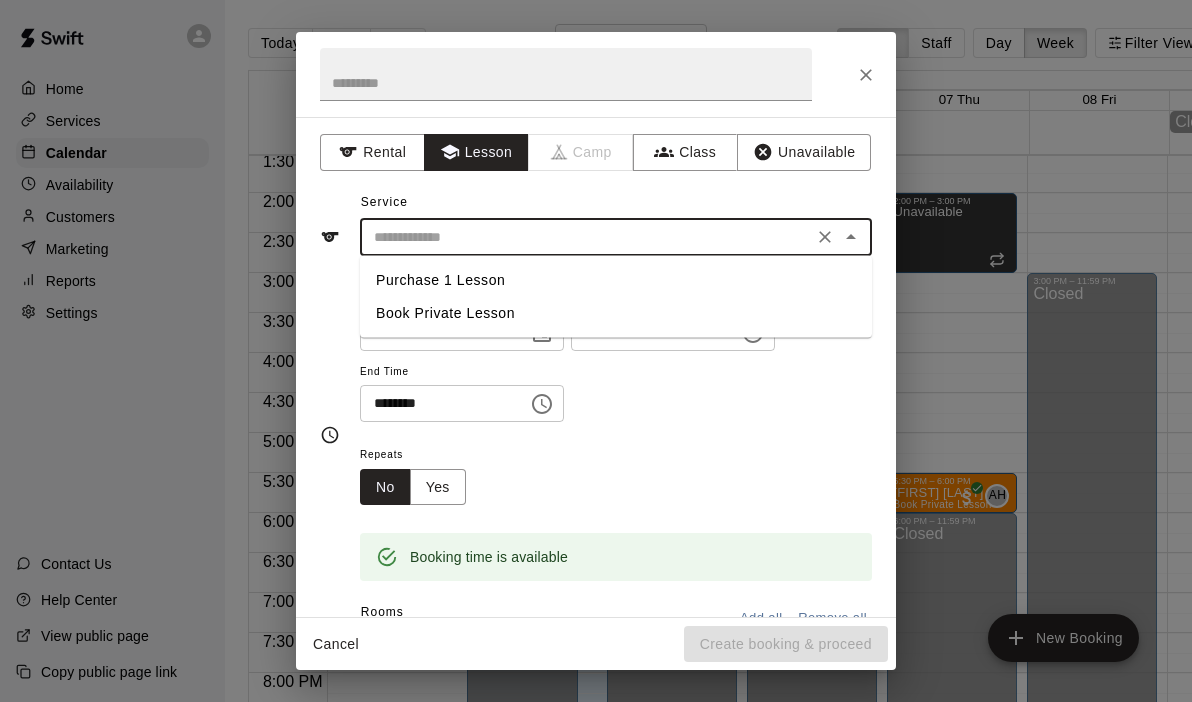 type on "**********" 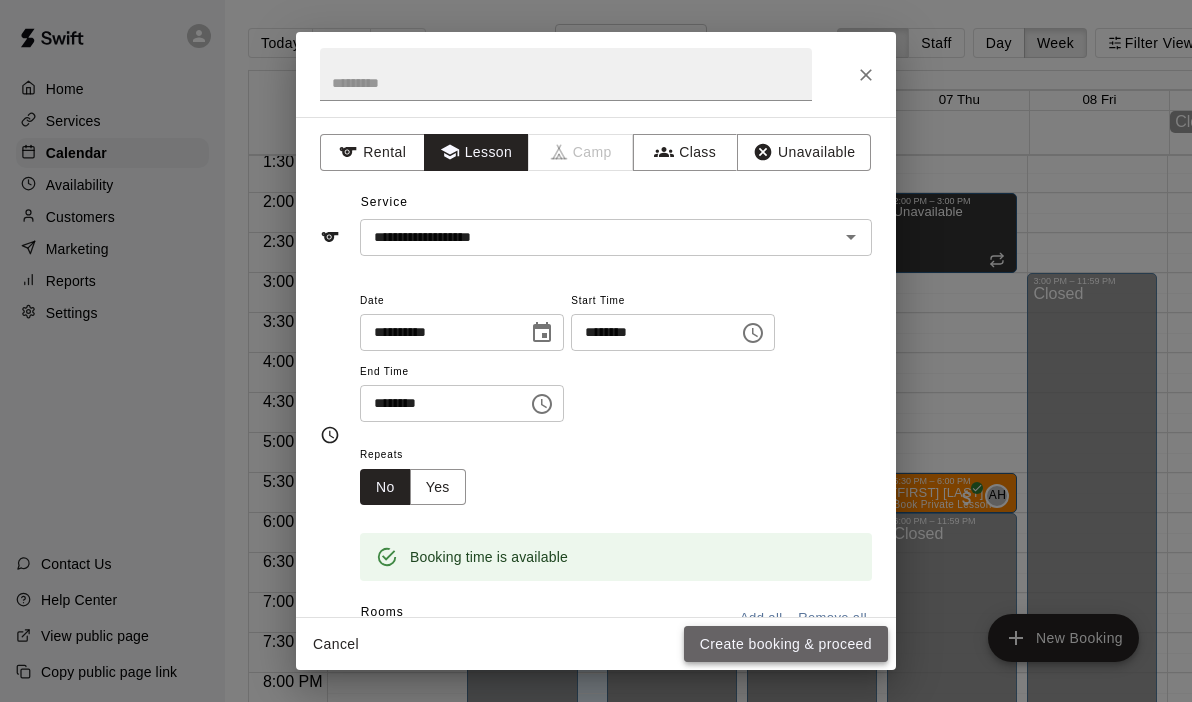 click on "Create booking & proceed" at bounding box center (786, 644) 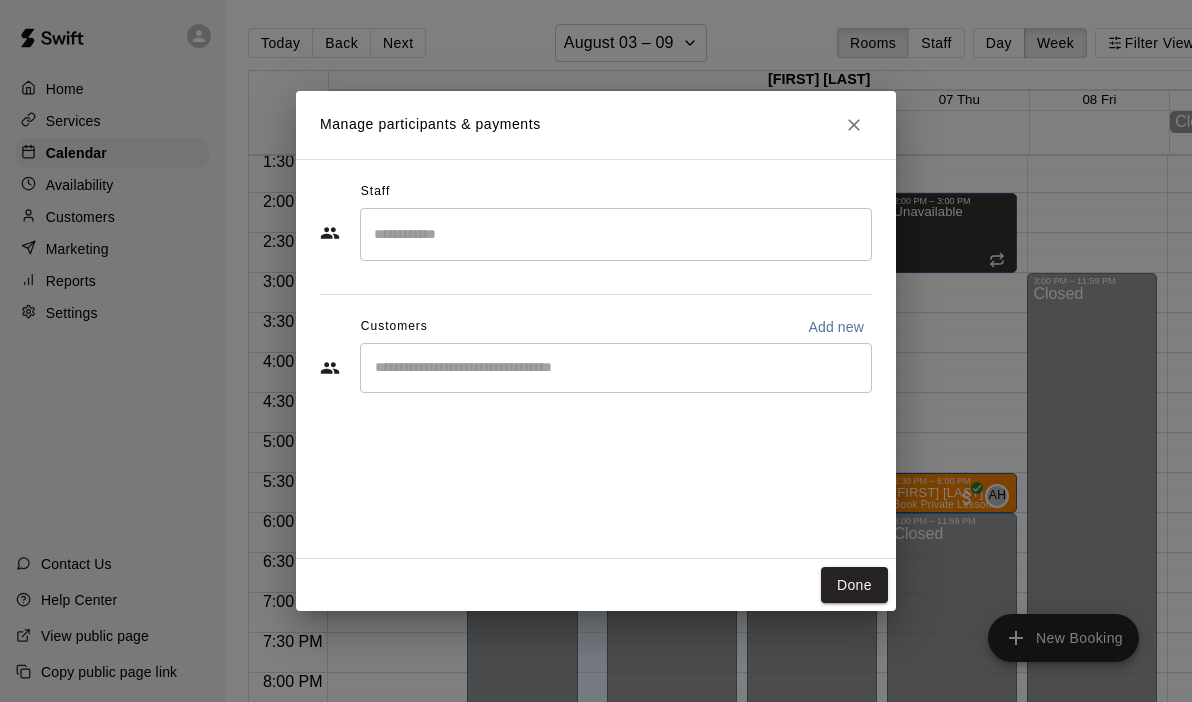 click at bounding box center (616, 234) 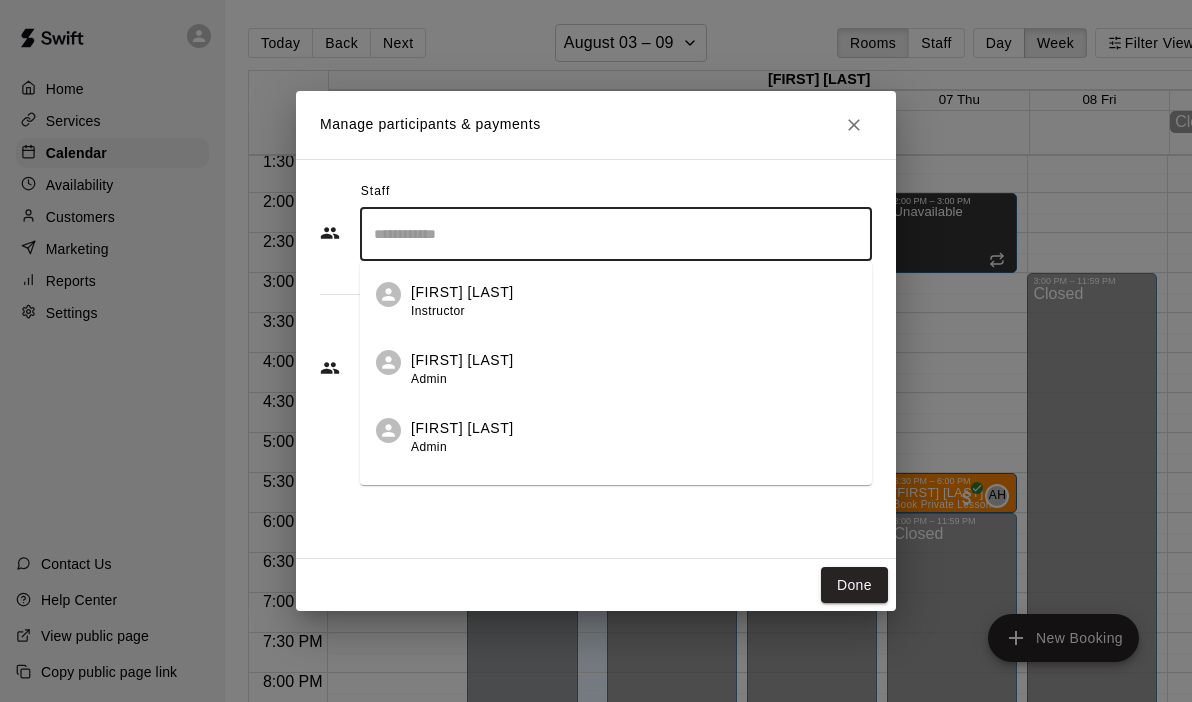 scroll, scrollTop: 47, scrollLeft: 0, axis: vertical 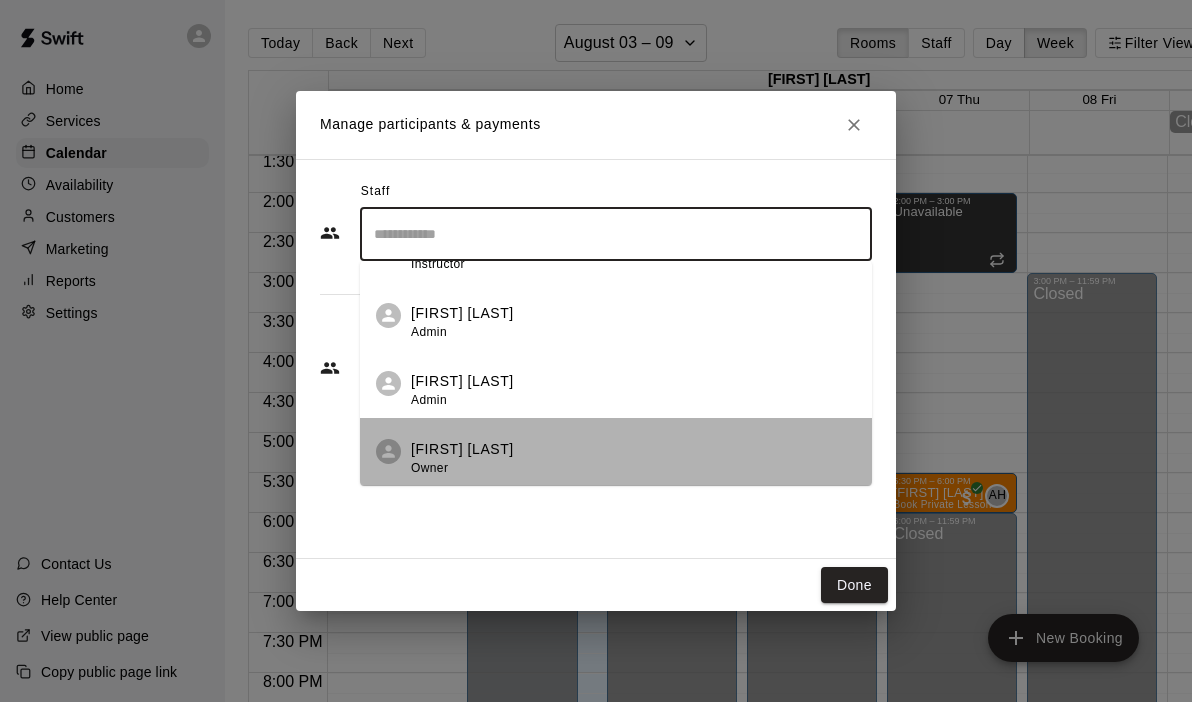 click on "[FIRST] [LAST]" at bounding box center (462, 449) 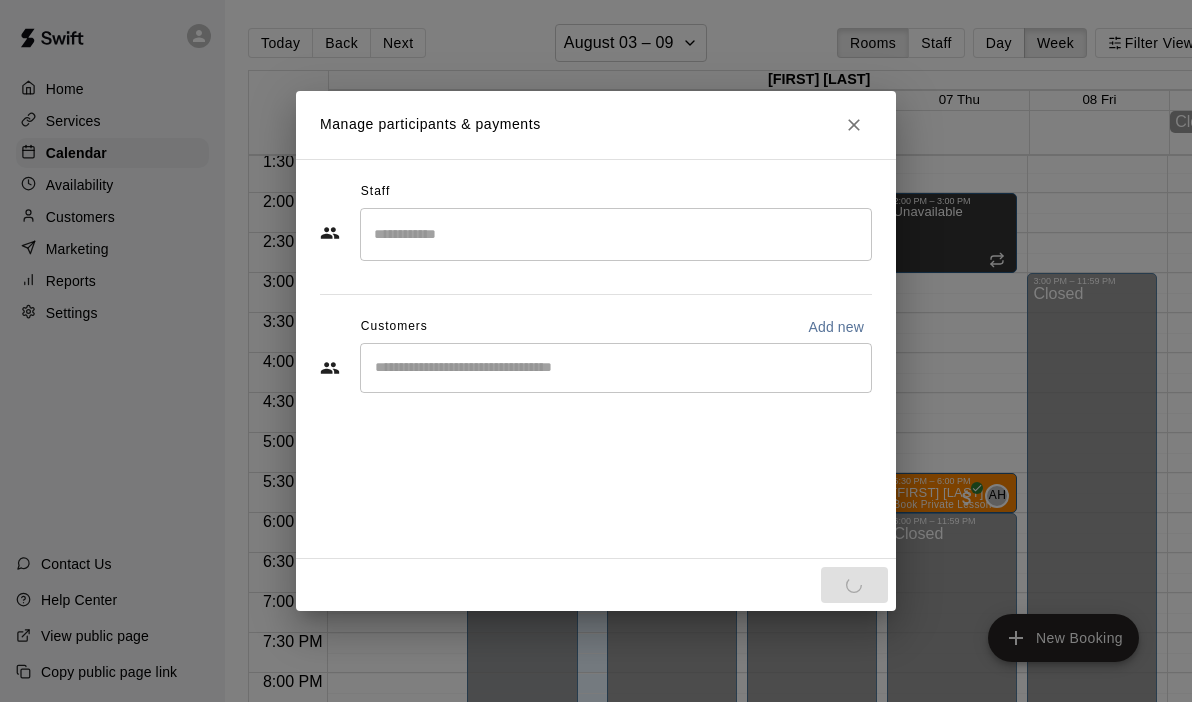 click on "Staff ​ Customers Add new ​" at bounding box center (596, 359) 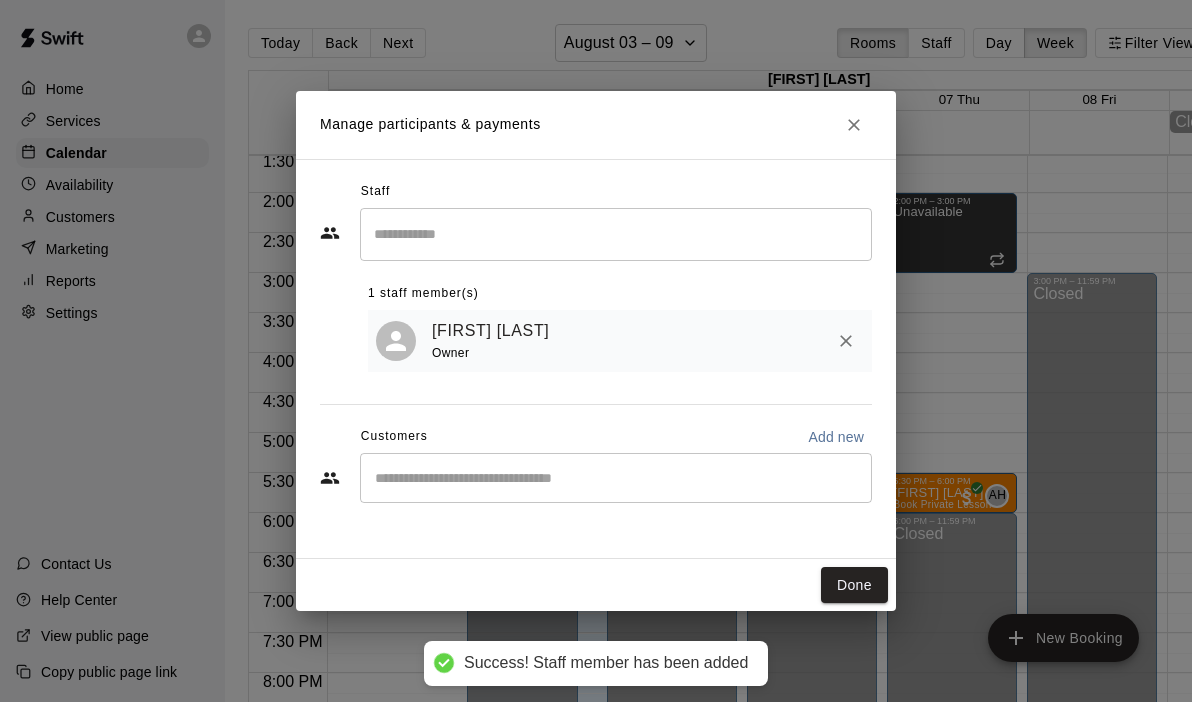 click on "​" at bounding box center (616, 478) 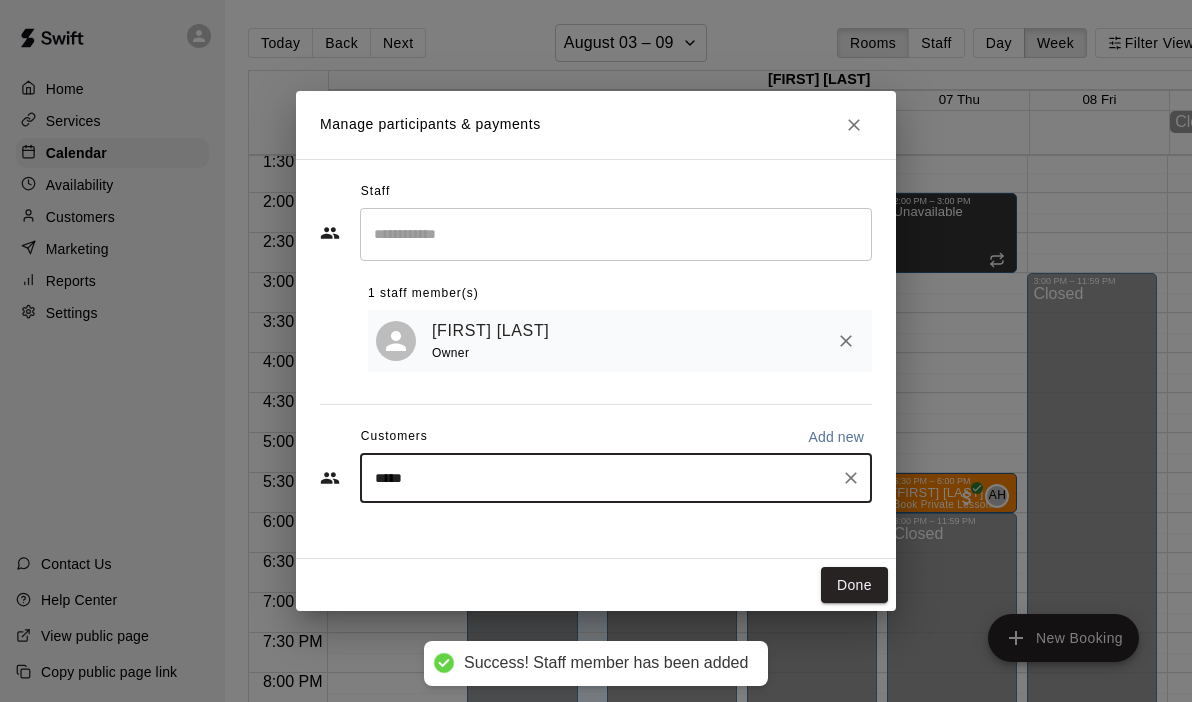 type on "******" 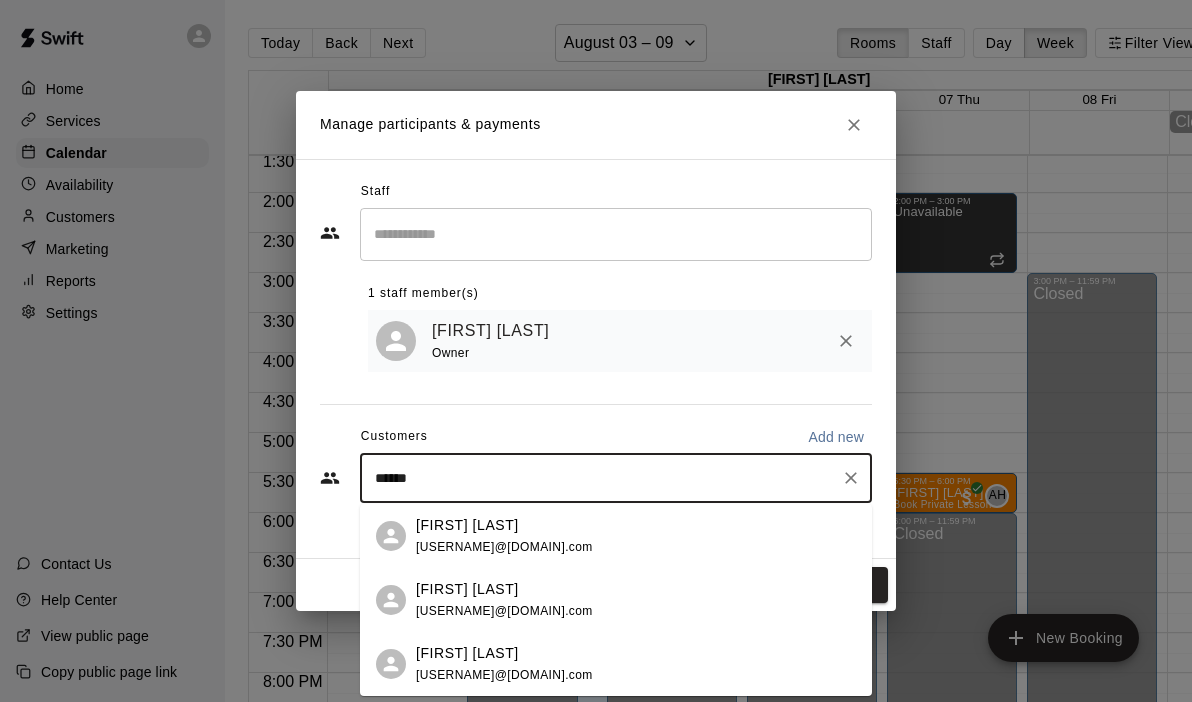 click on "[FIRST] [LAST] [FIRST] [LAST] [EMAIL]" at bounding box center (616, 536) 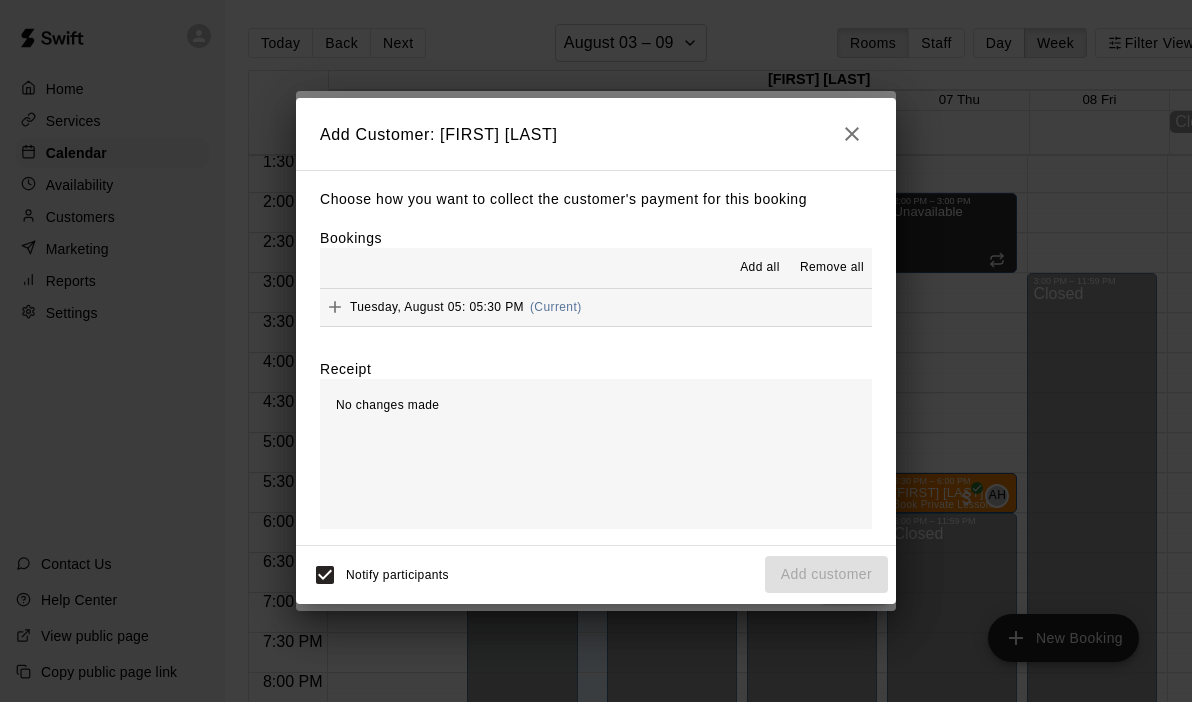 click on "Add all Remove all" at bounding box center (596, 268) 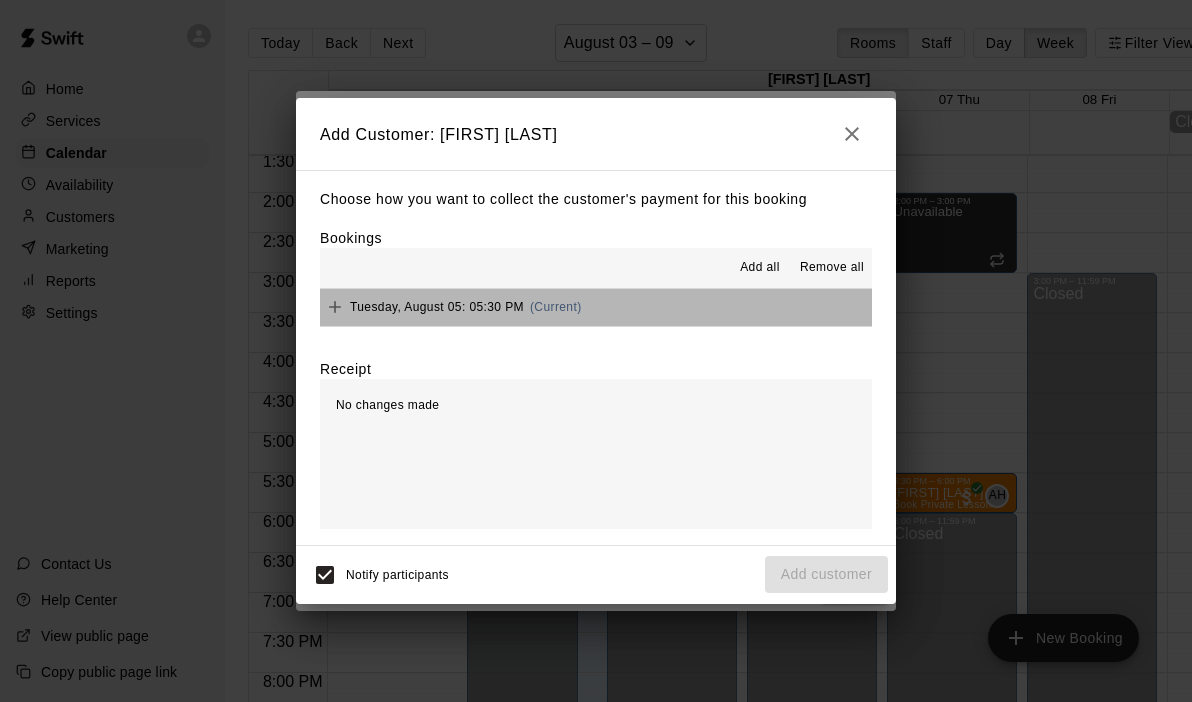 click on "Tuesday, August 05: 05:30 PM (Current)" at bounding box center [596, 307] 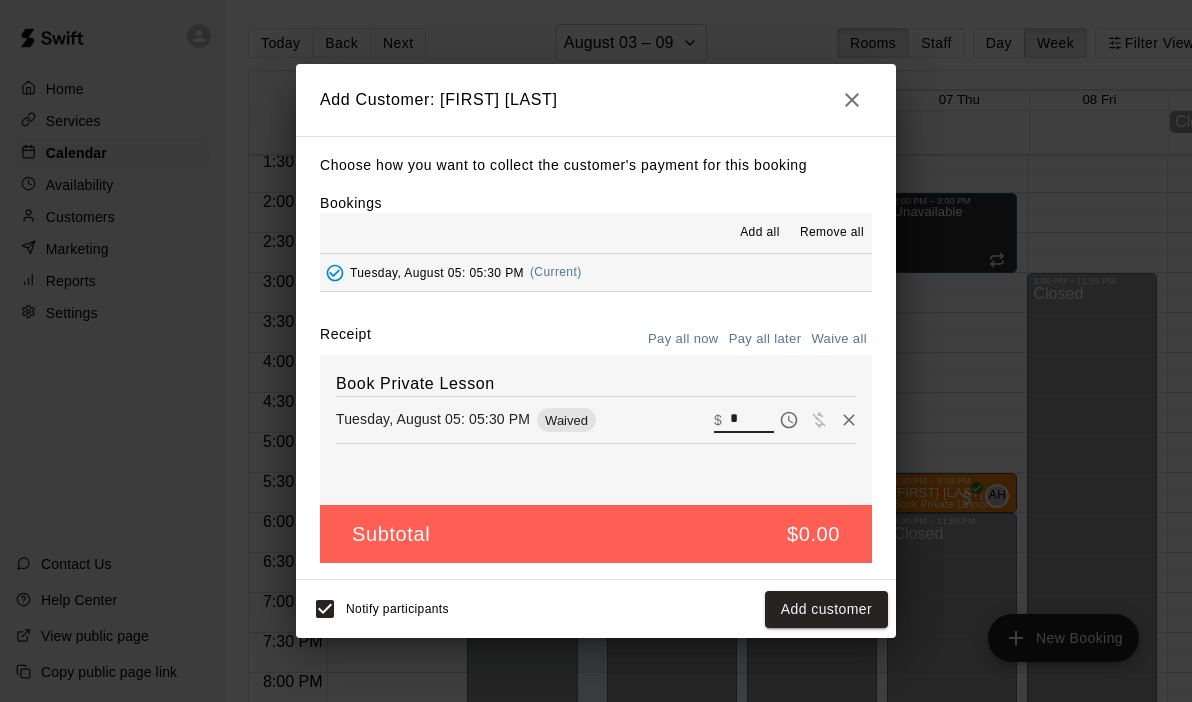 drag, startPoint x: 753, startPoint y: 415, endPoint x: 699, endPoint y: 399, distance: 56.32051 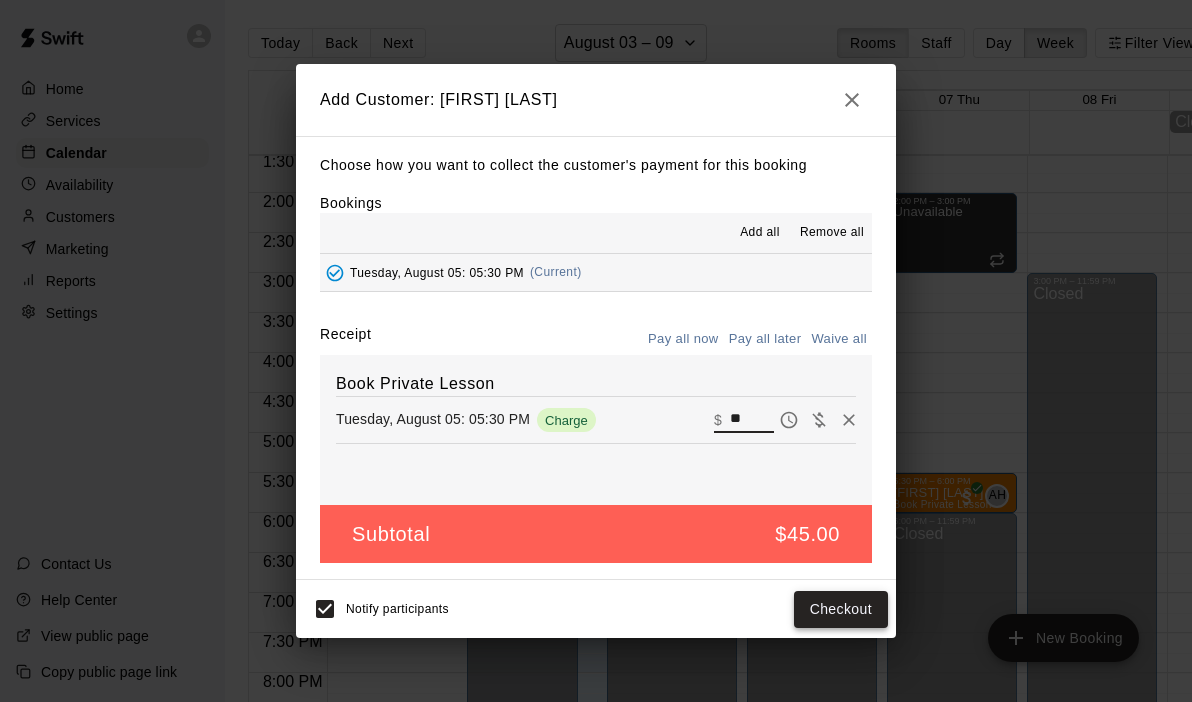 type on "**" 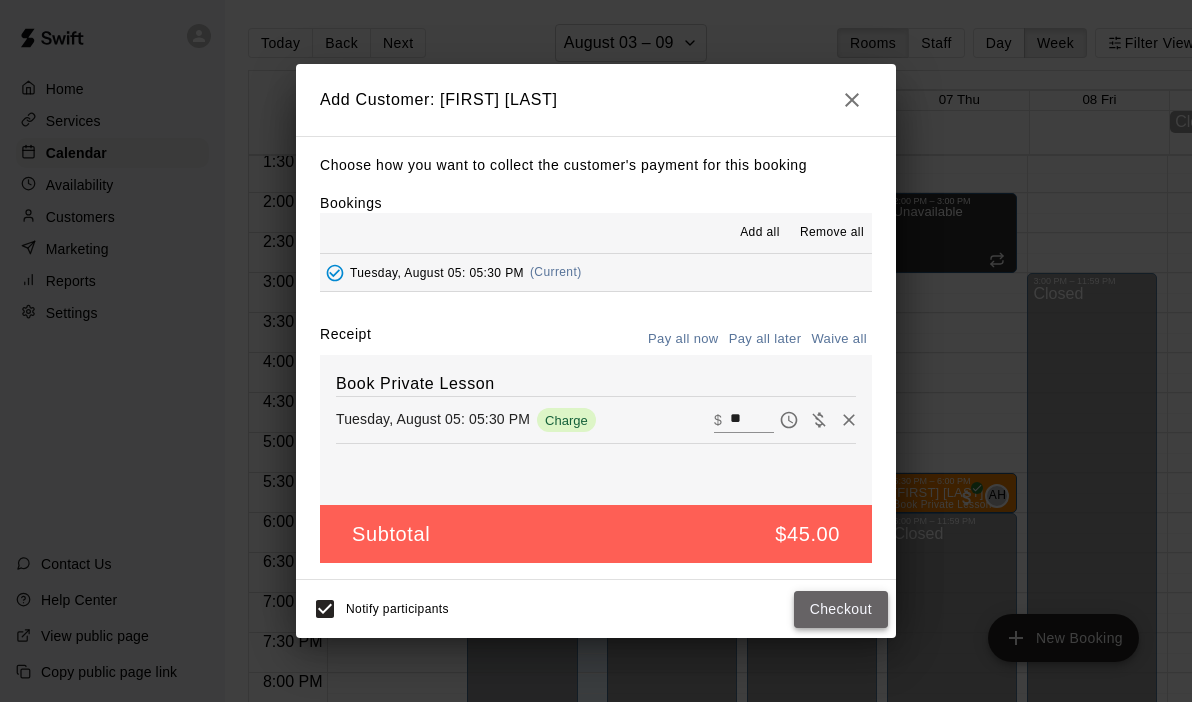 click on "Checkout" at bounding box center [841, 609] 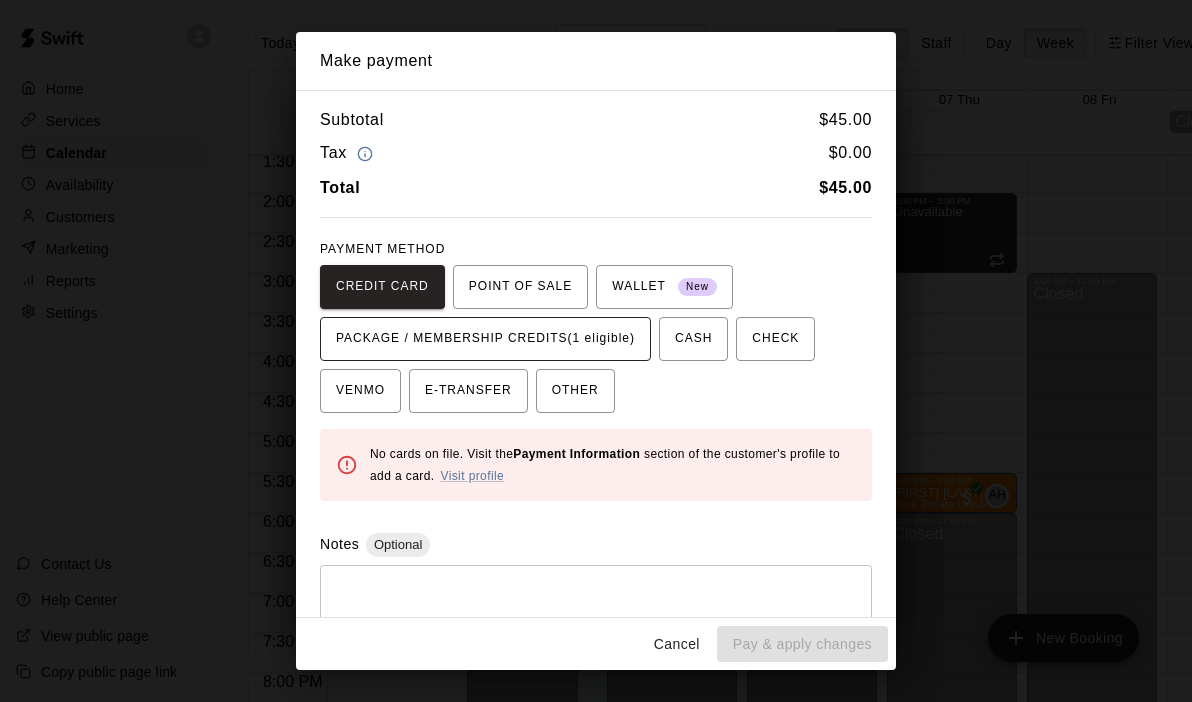 click on "PACKAGE / MEMBERSHIP CREDITS  (1 eligible)" at bounding box center [485, 339] 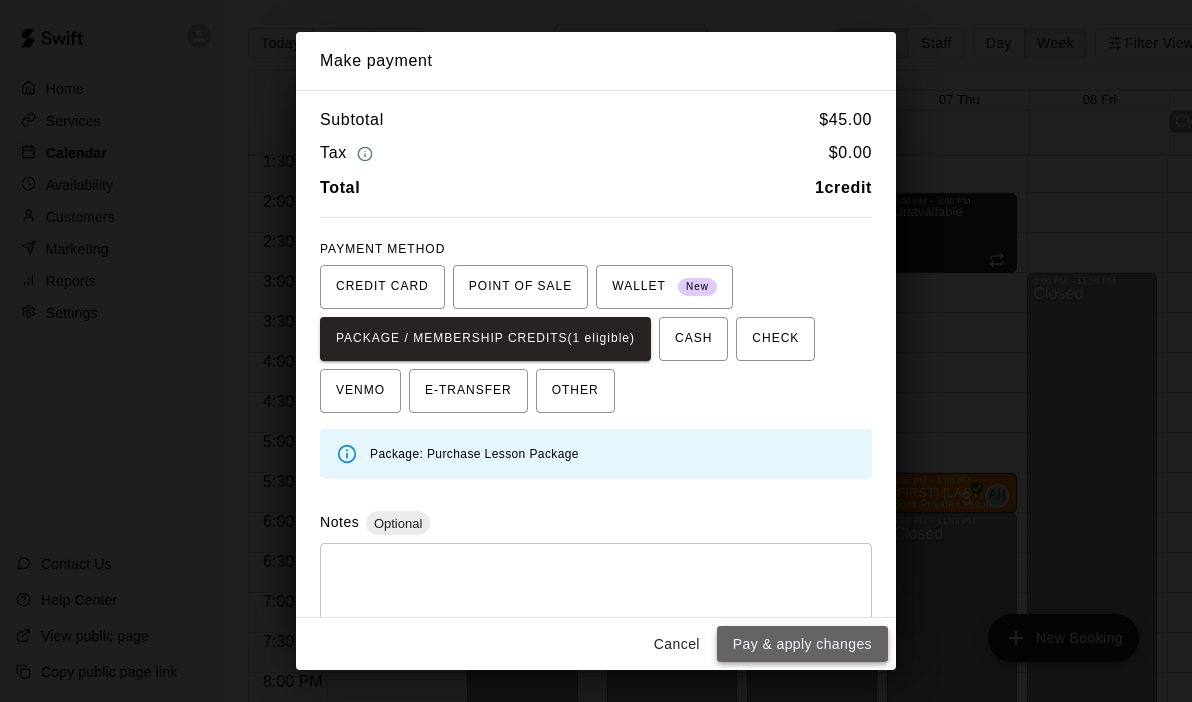 click on "Pay & apply changes" at bounding box center (802, 644) 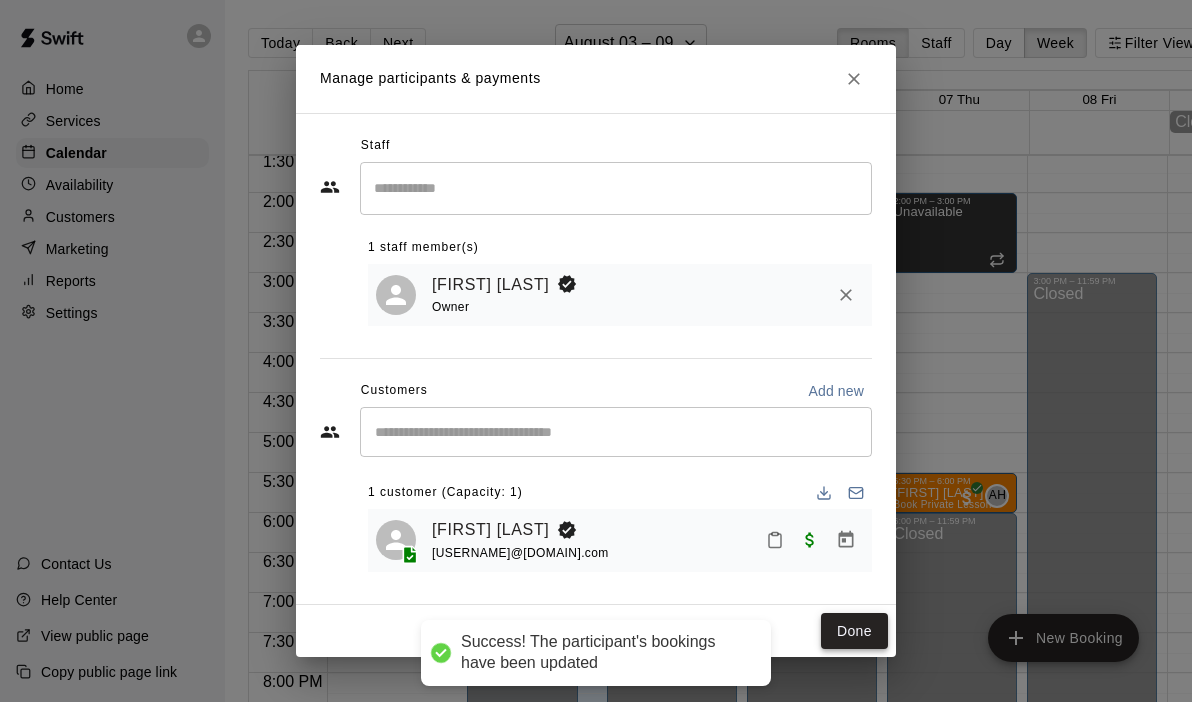 click on "Done" at bounding box center (854, 631) 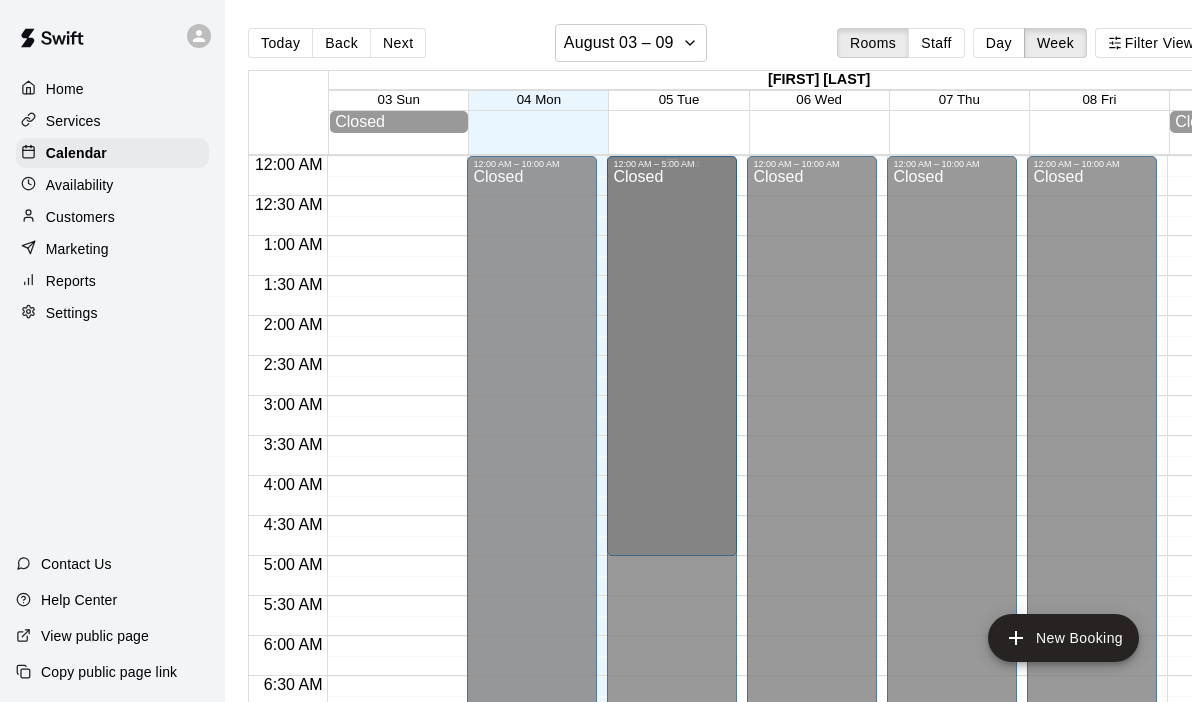 scroll, scrollTop: 0, scrollLeft: 0, axis: both 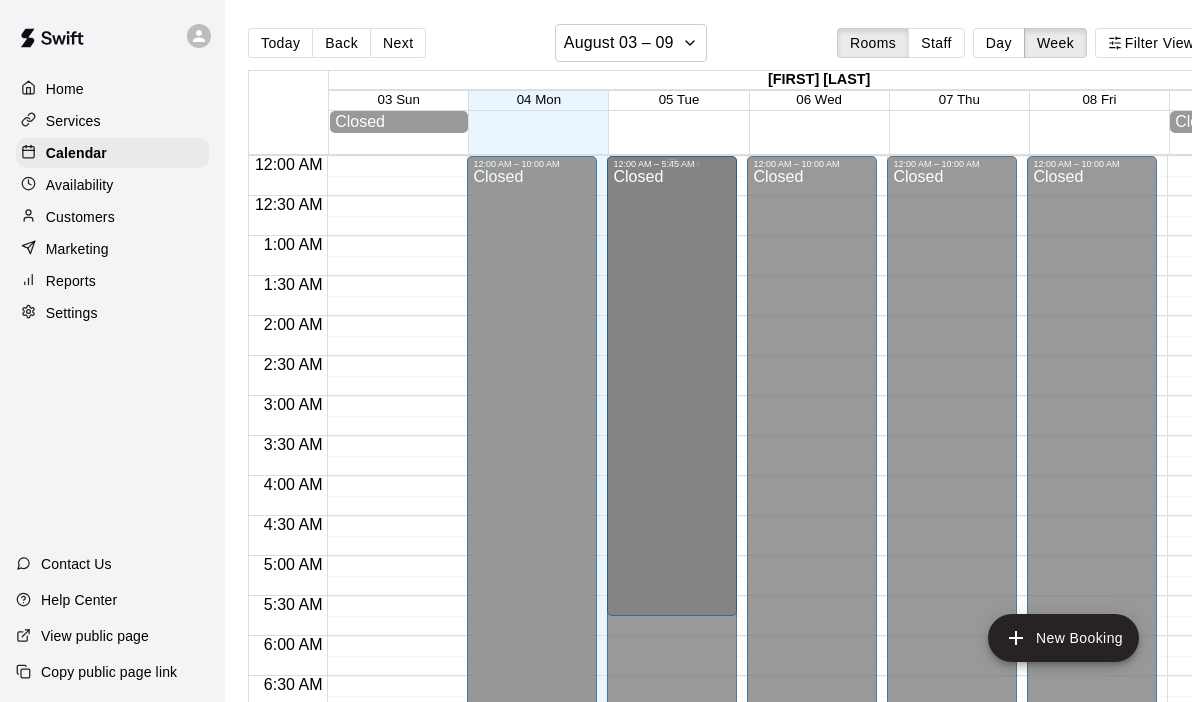 drag, startPoint x: 672, startPoint y: 249, endPoint x: 645, endPoint y: 628, distance: 379.9605 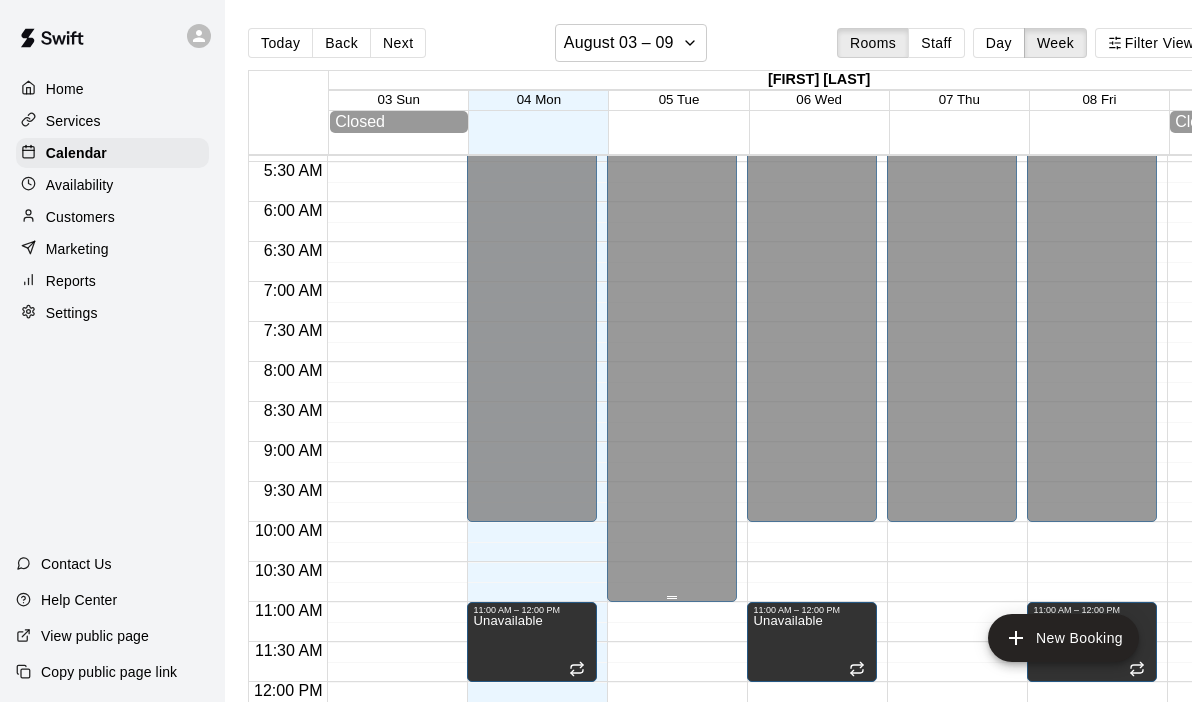 scroll, scrollTop: 436, scrollLeft: 0, axis: vertical 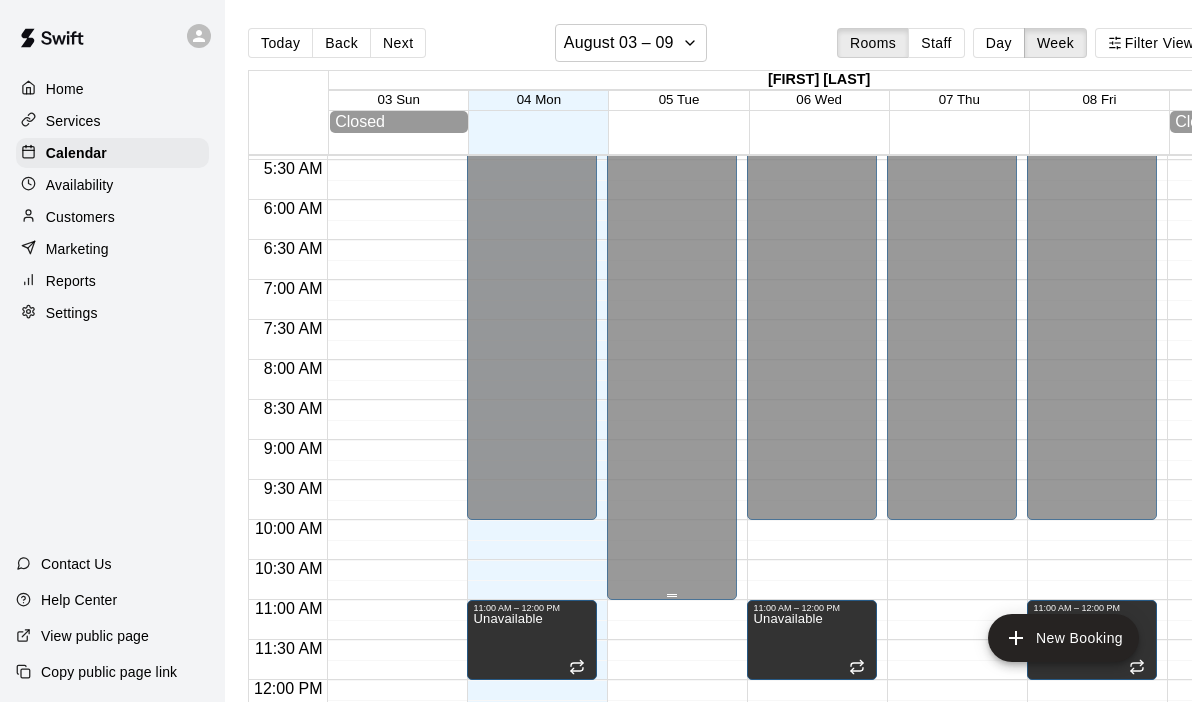 click on "Closed" at bounding box center (672, 170) 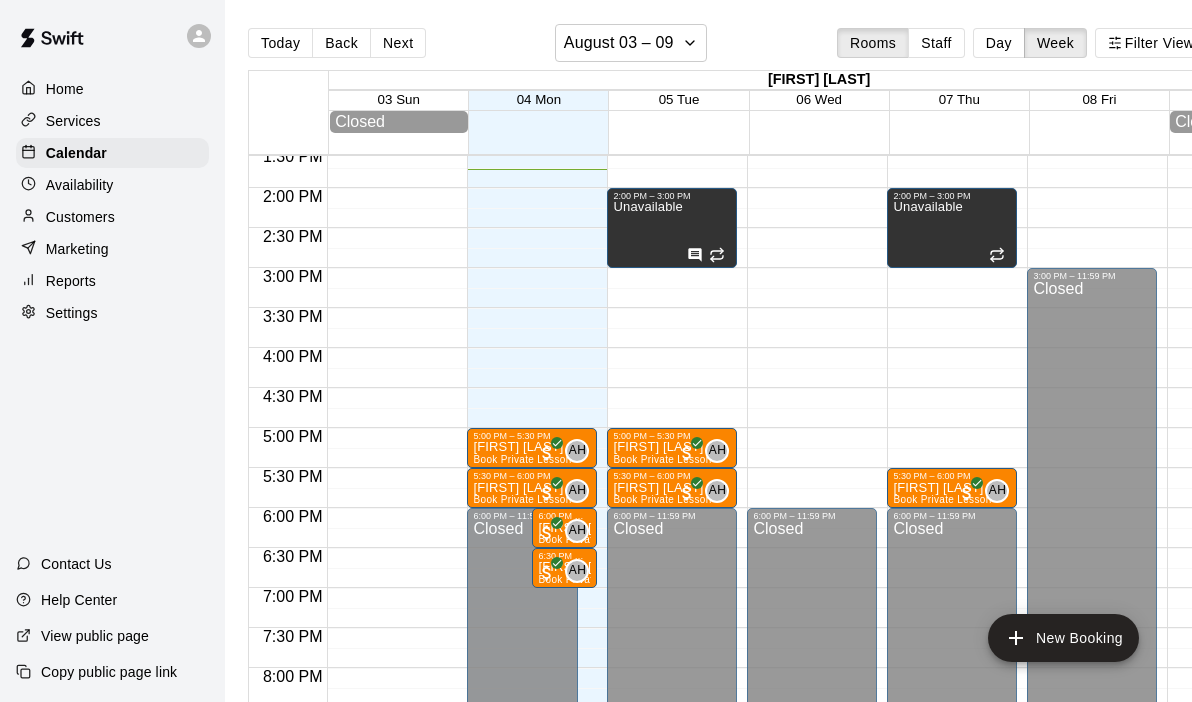 scroll, scrollTop: 1089, scrollLeft: 0, axis: vertical 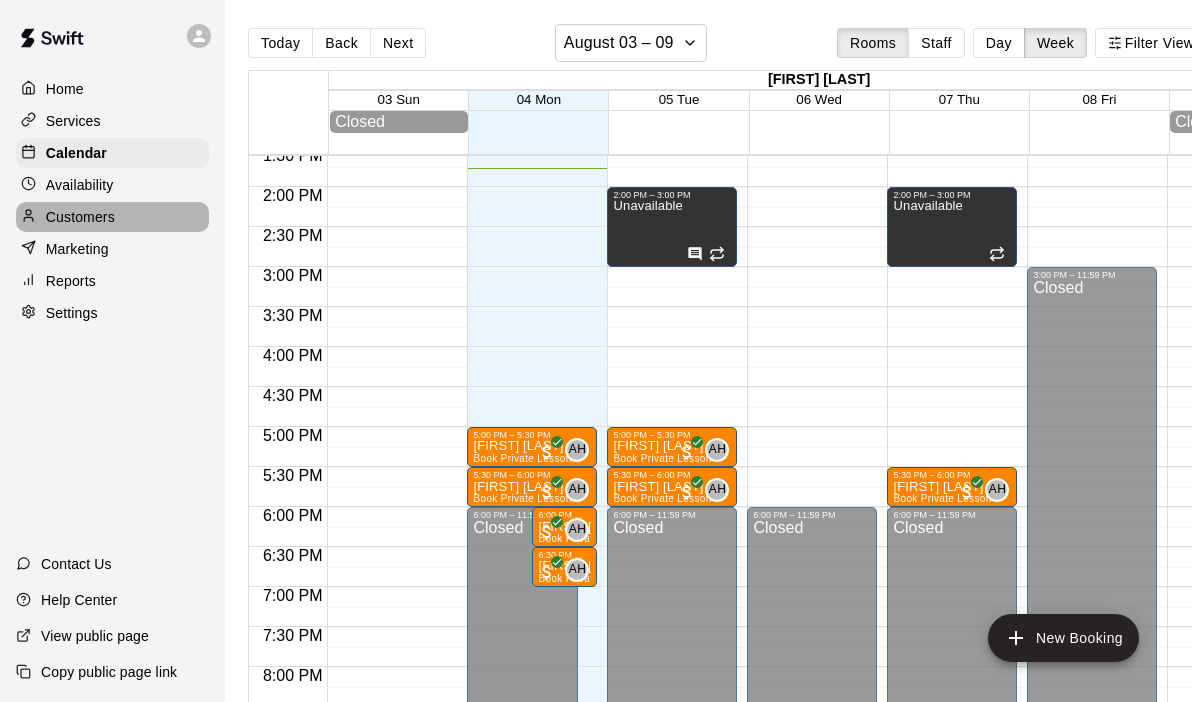 click on "Customers" at bounding box center [80, 217] 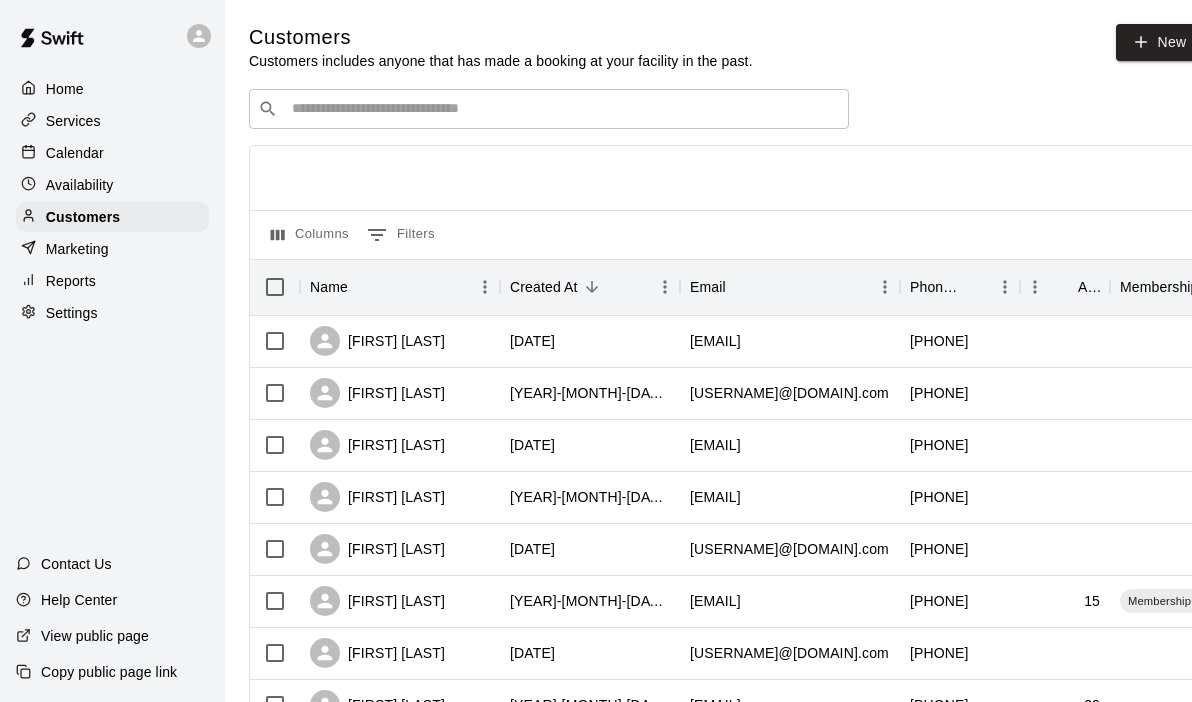 click on "Calendar" at bounding box center [75, 153] 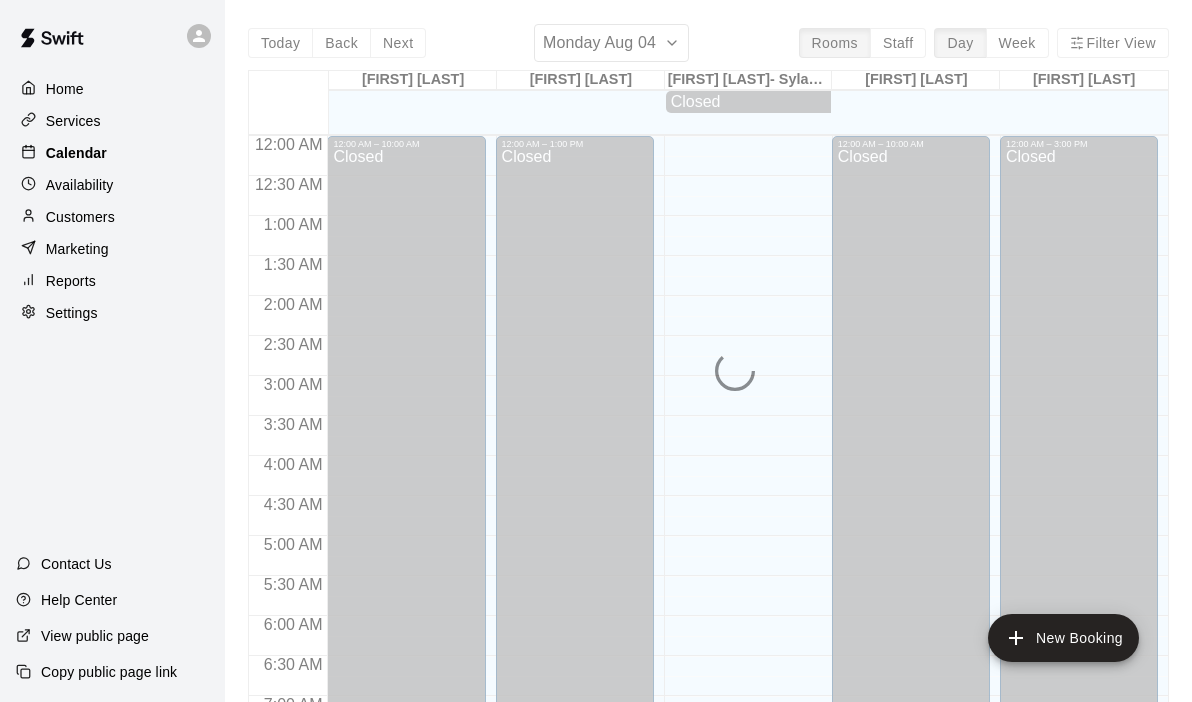 scroll, scrollTop: 1103, scrollLeft: 0, axis: vertical 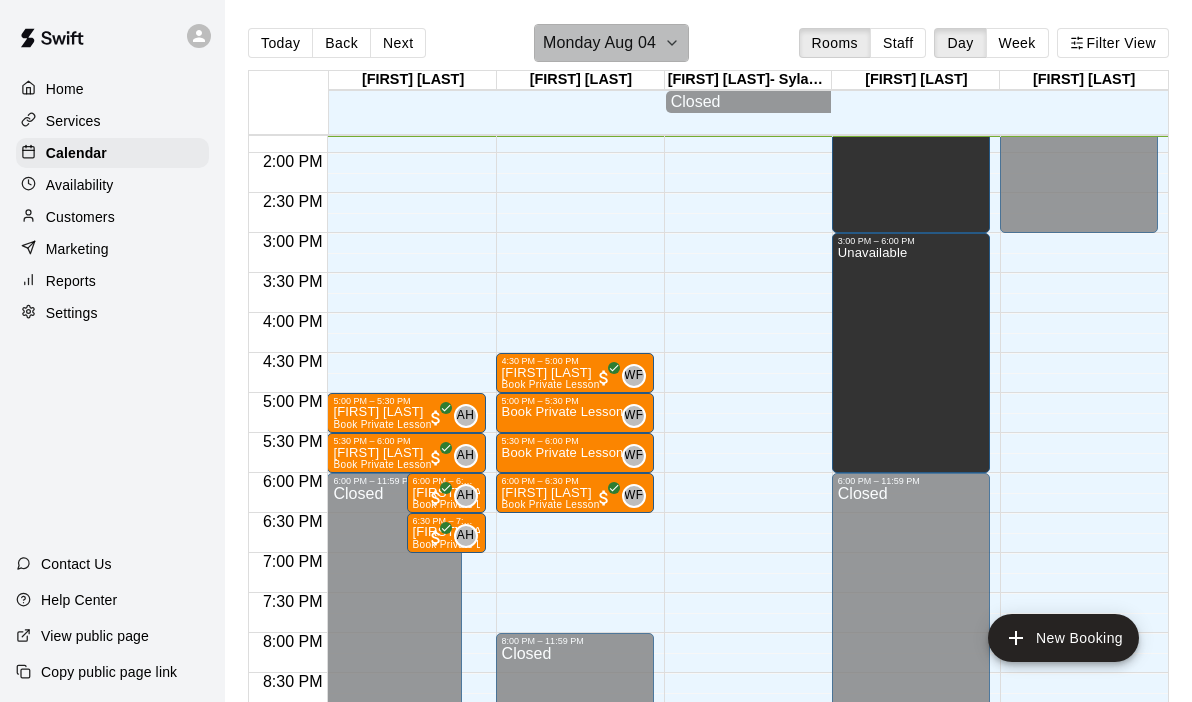 click on "Monday Aug 04" at bounding box center (611, 43) 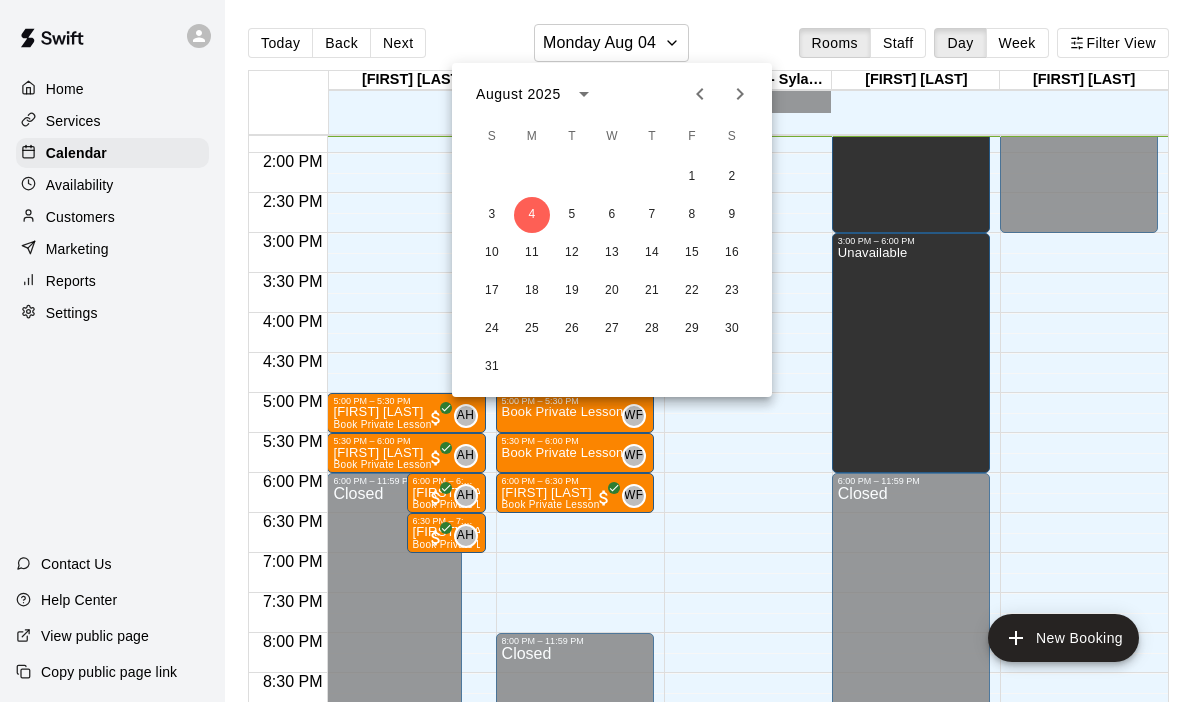 click on "3 4 5 6 7 8 9" at bounding box center [612, 215] 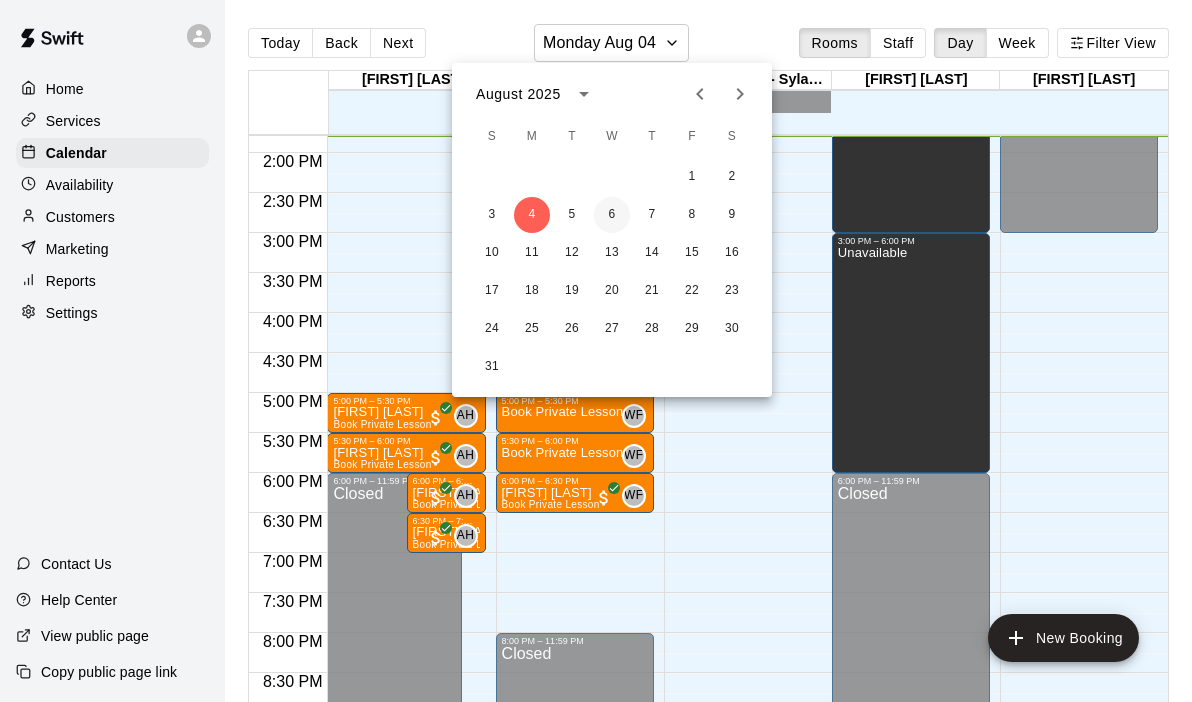click on "6" at bounding box center [612, 215] 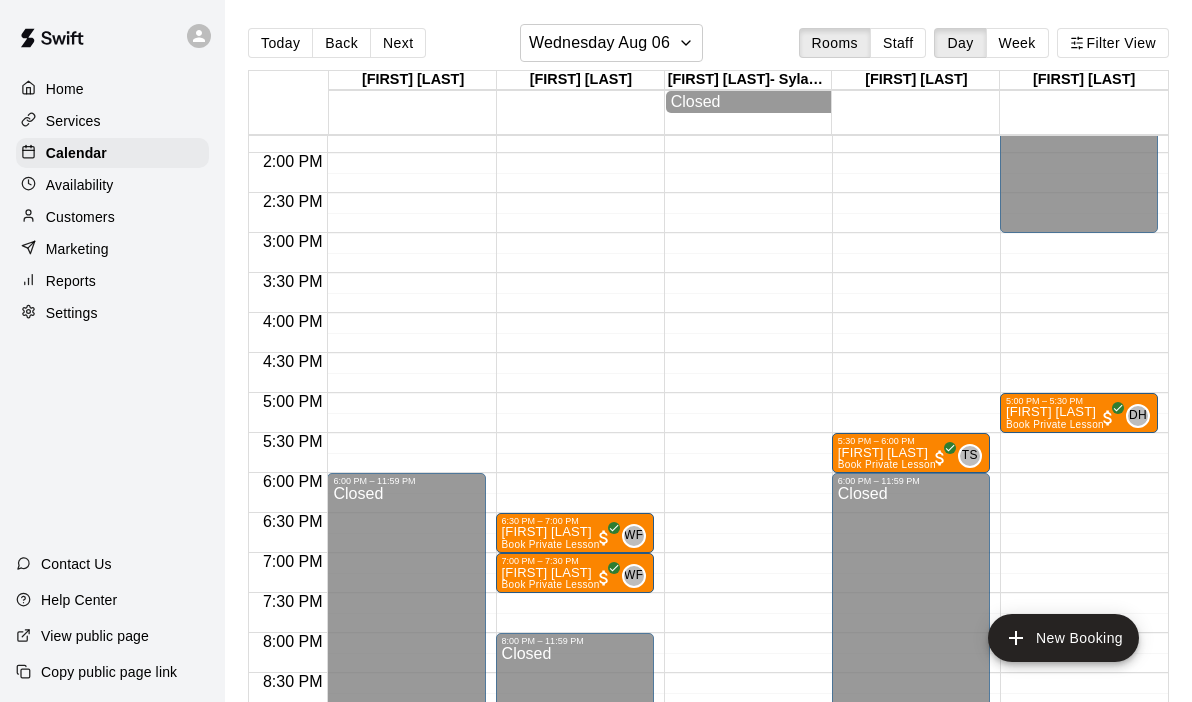 click on "12:00 AM – 10:00 AM Closed 10:30 AM – 11:00 AM Book Private Lesson 11:00 AM – 12:00 PM Unavailable 12:00 PM – 12:30 PM [FIRST] [LAST] Book Private Lesson TS 0 12:30 PM – 1:00 PM [FIRST] [LAST] Book Private Lesson TS 0 5:30 PM – 6:00 PM [FIRST]  [LAST]  Book Private Lesson TS 0 6:00 PM – 11:59 PM Closed" at bounding box center (911, -7) 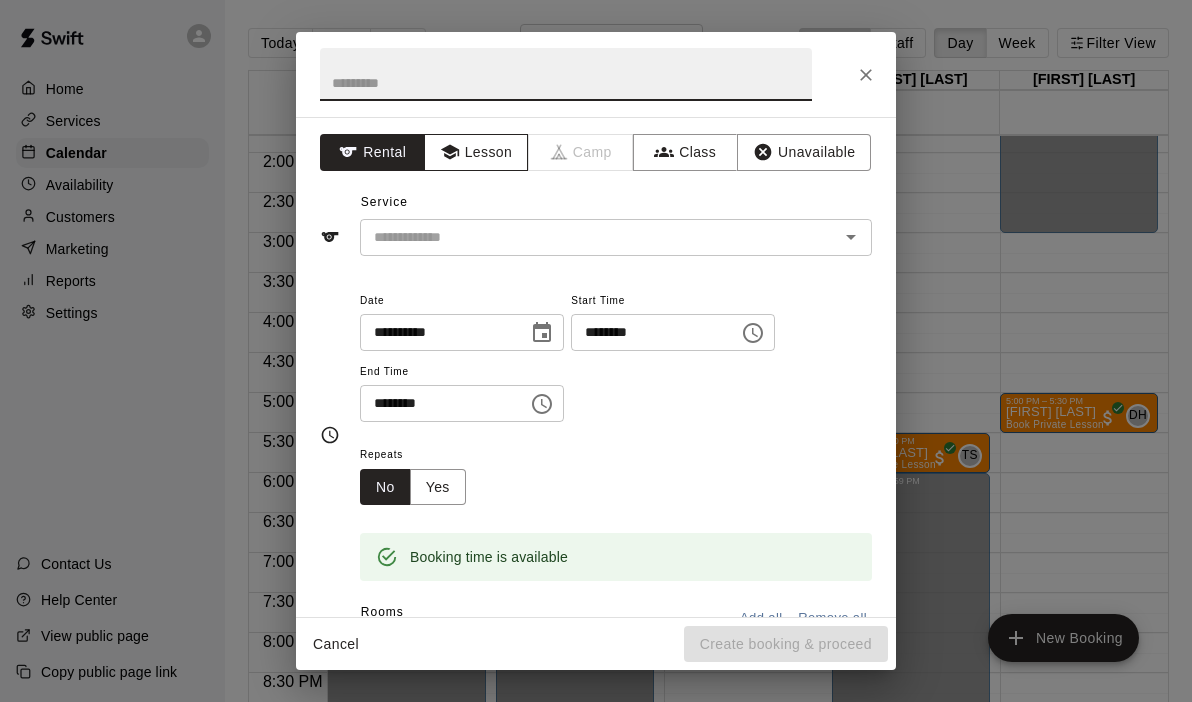 click on "Lesson" at bounding box center (476, 152) 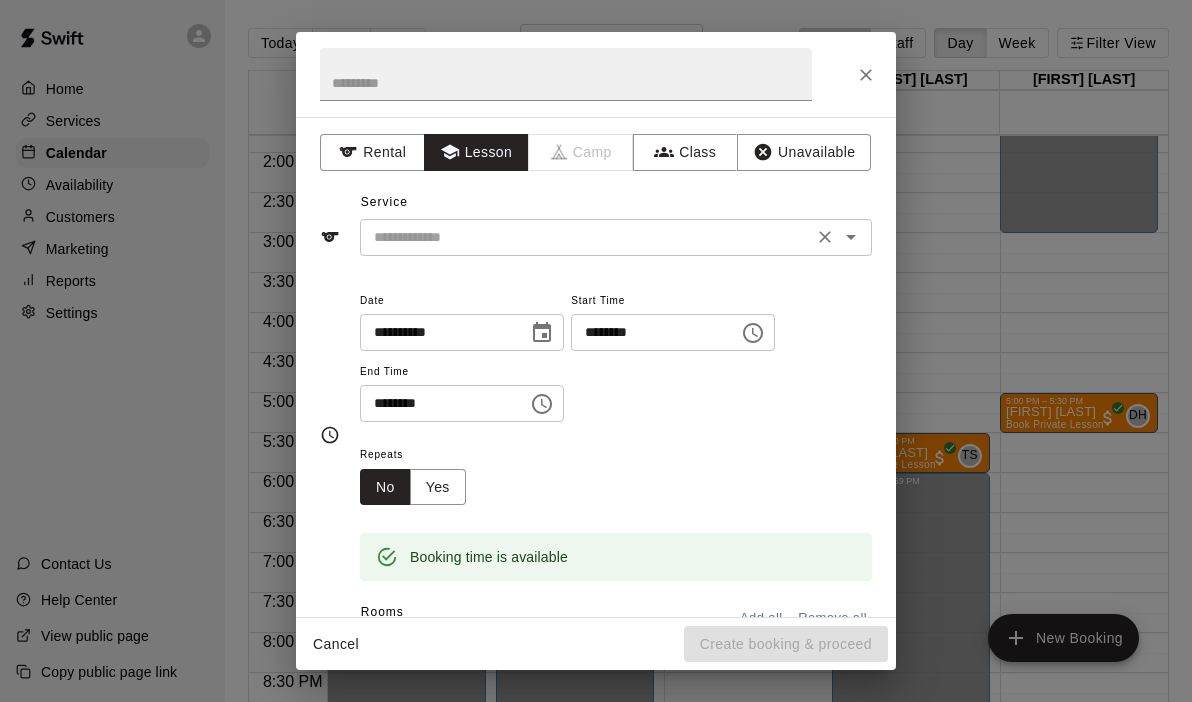 click 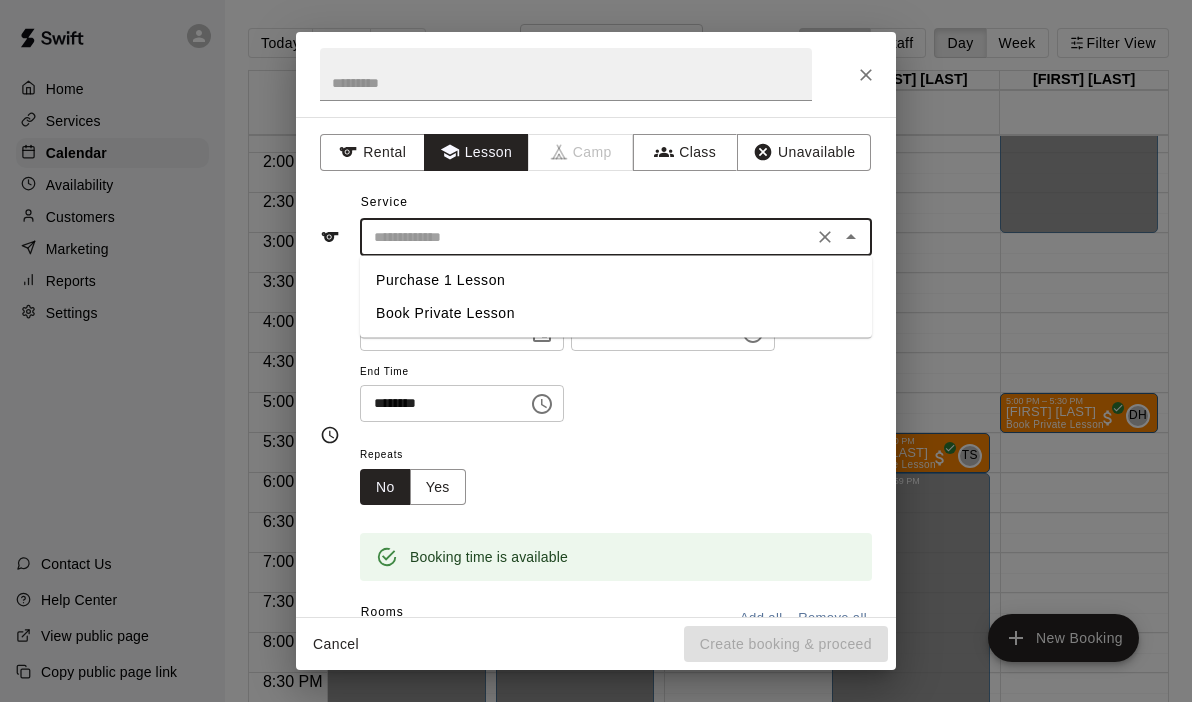 click on "Book Private Lesson" at bounding box center [616, 313] 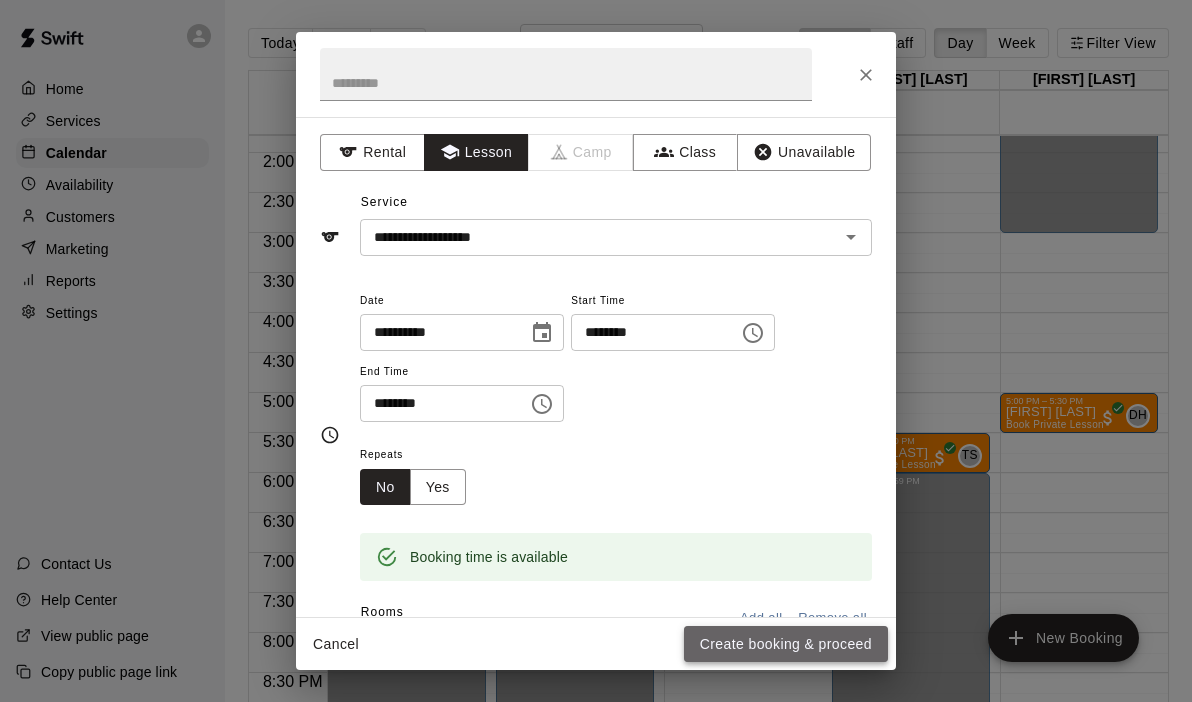 click on "Create booking & proceed" at bounding box center (786, 644) 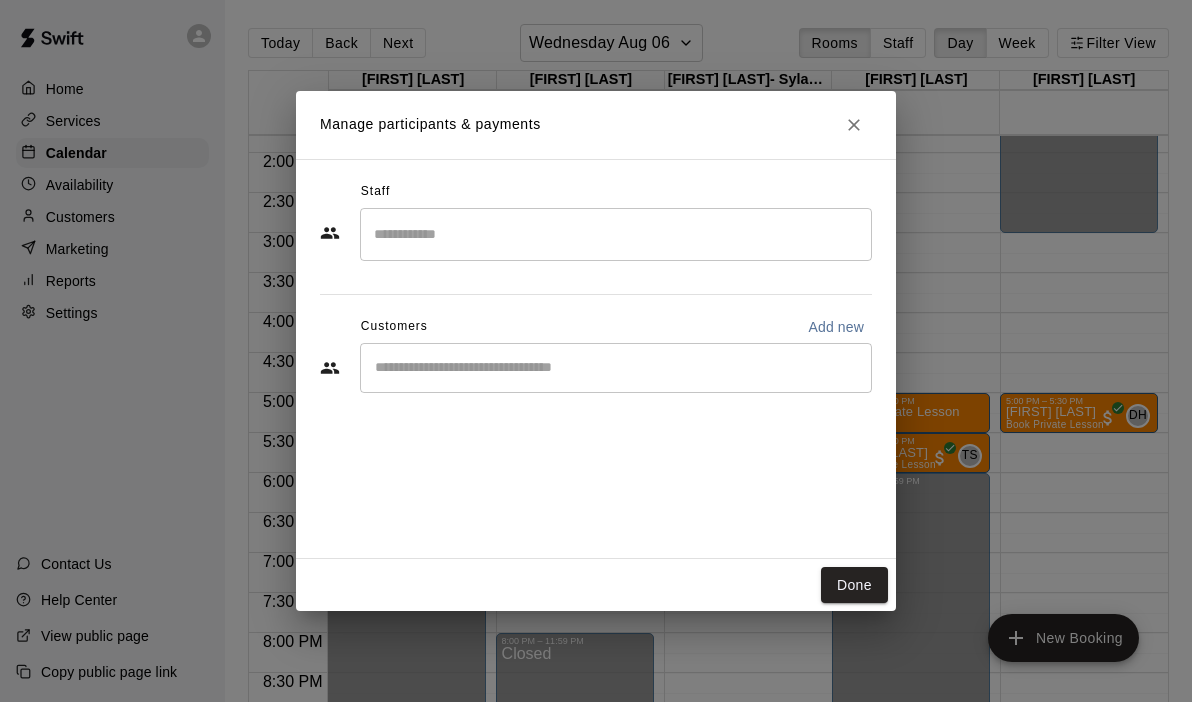 click on "Staff" at bounding box center [596, 192] 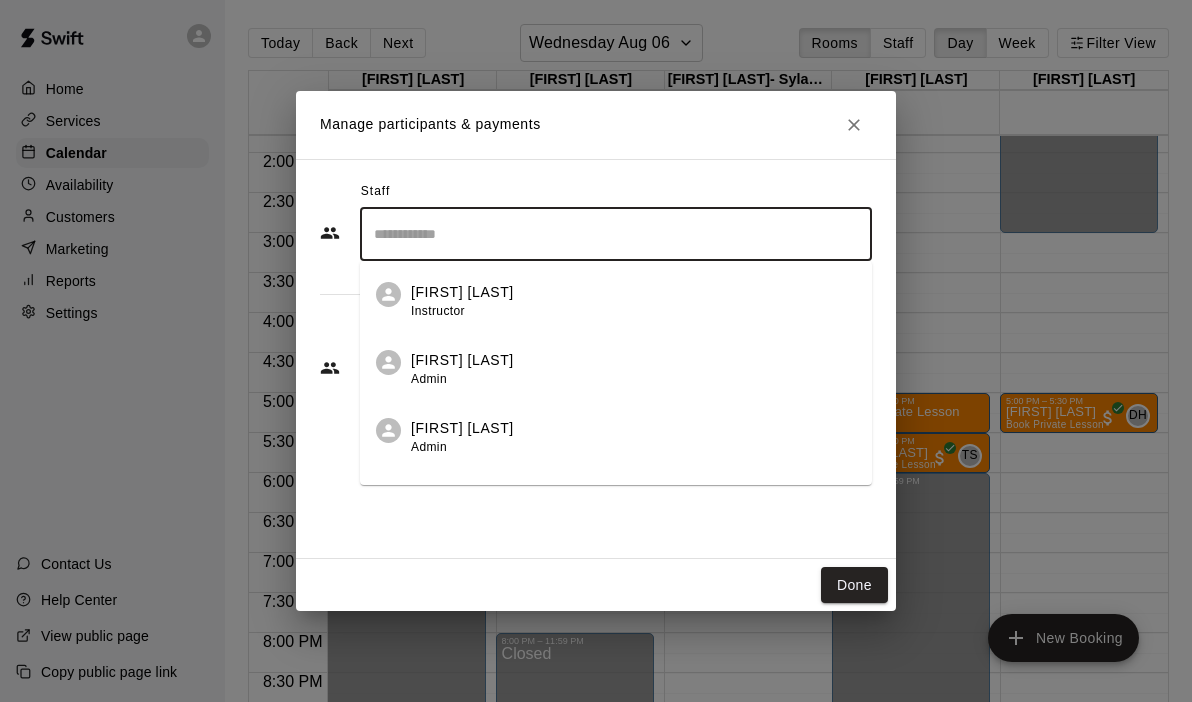 click at bounding box center (616, 234) 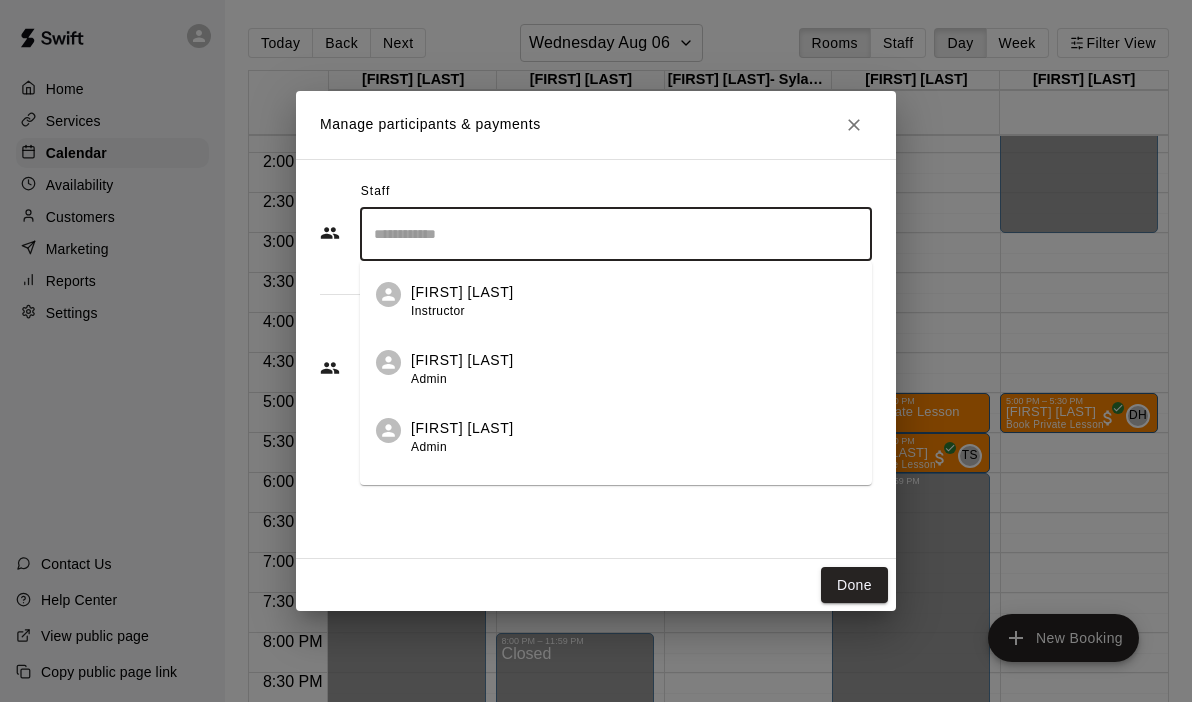 scroll, scrollTop: 47, scrollLeft: 0, axis: vertical 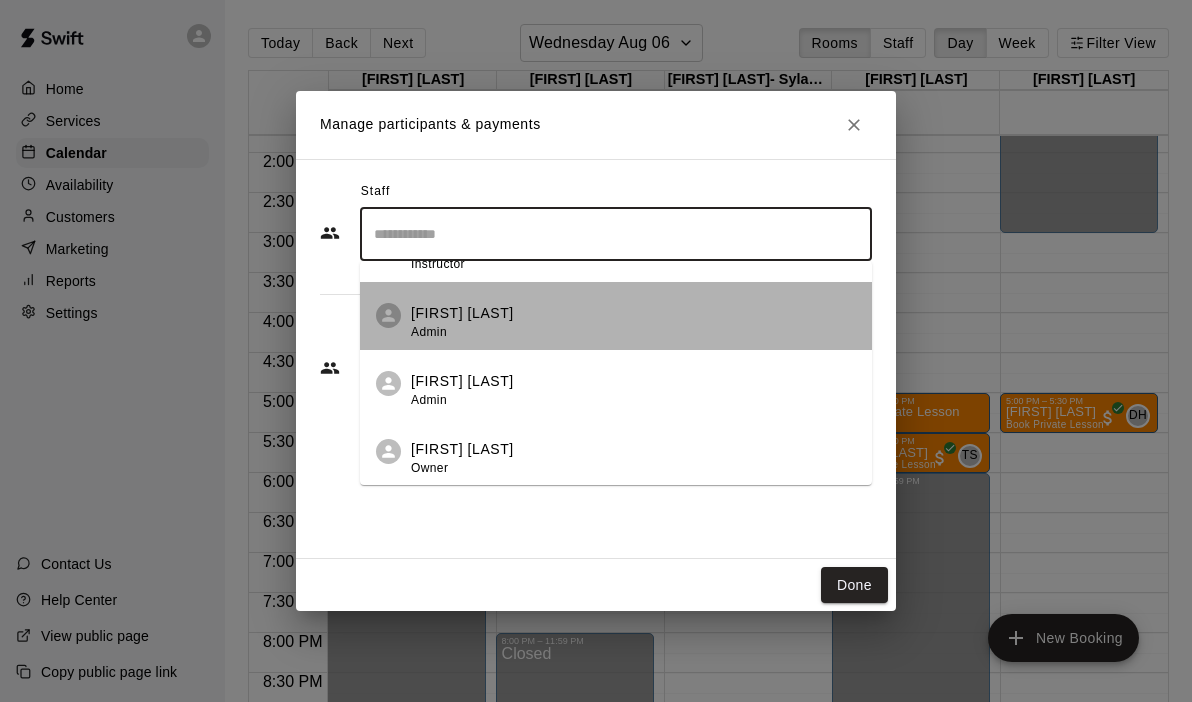 click on "[FIRST] [LAST]" at bounding box center (462, 313) 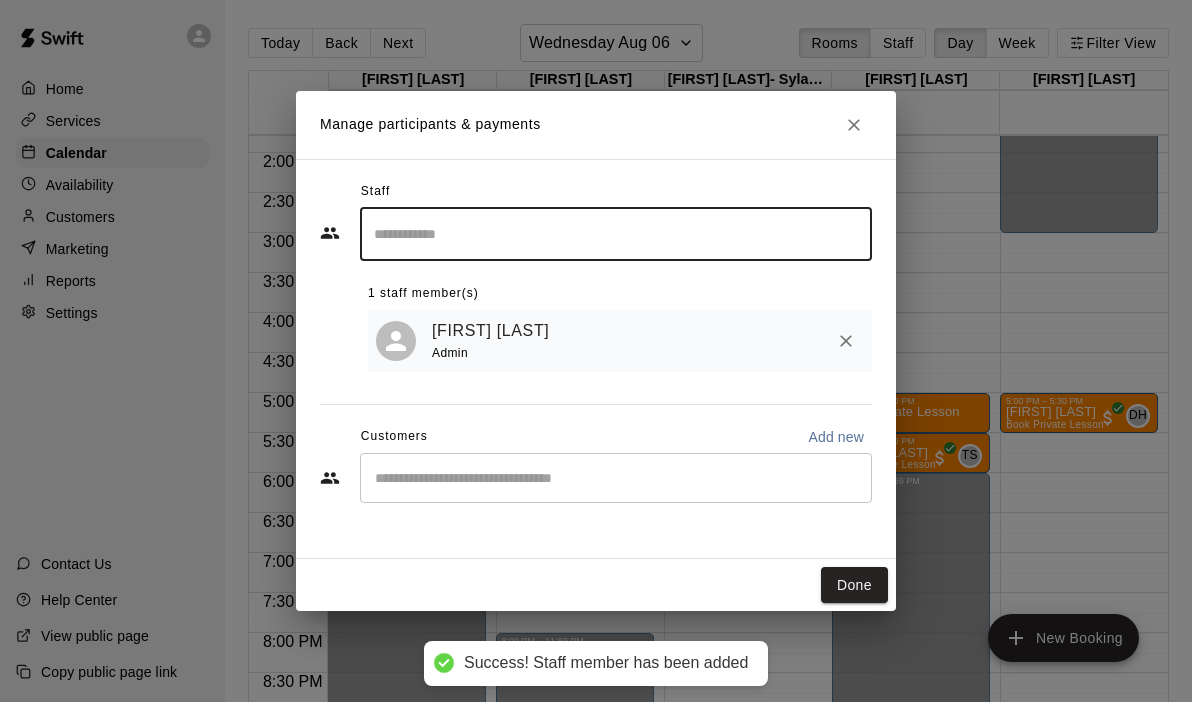 click at bounding box center (616, 478) 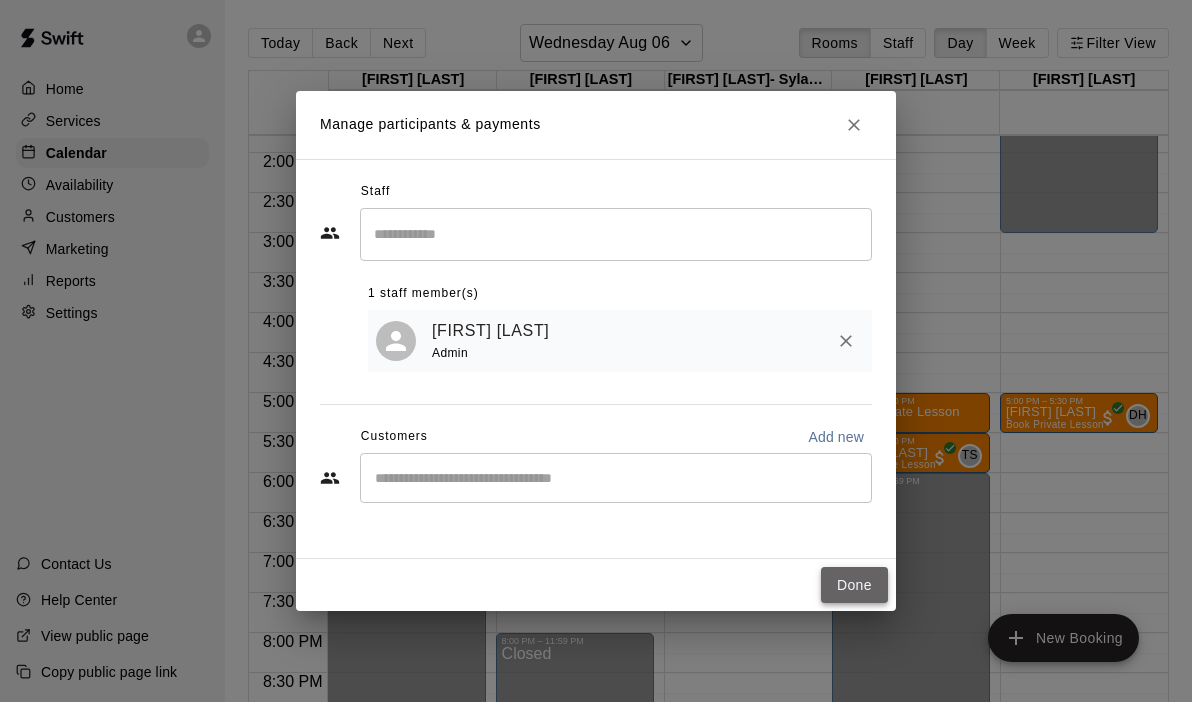 click on "Done" at bounding box center [854, 585] 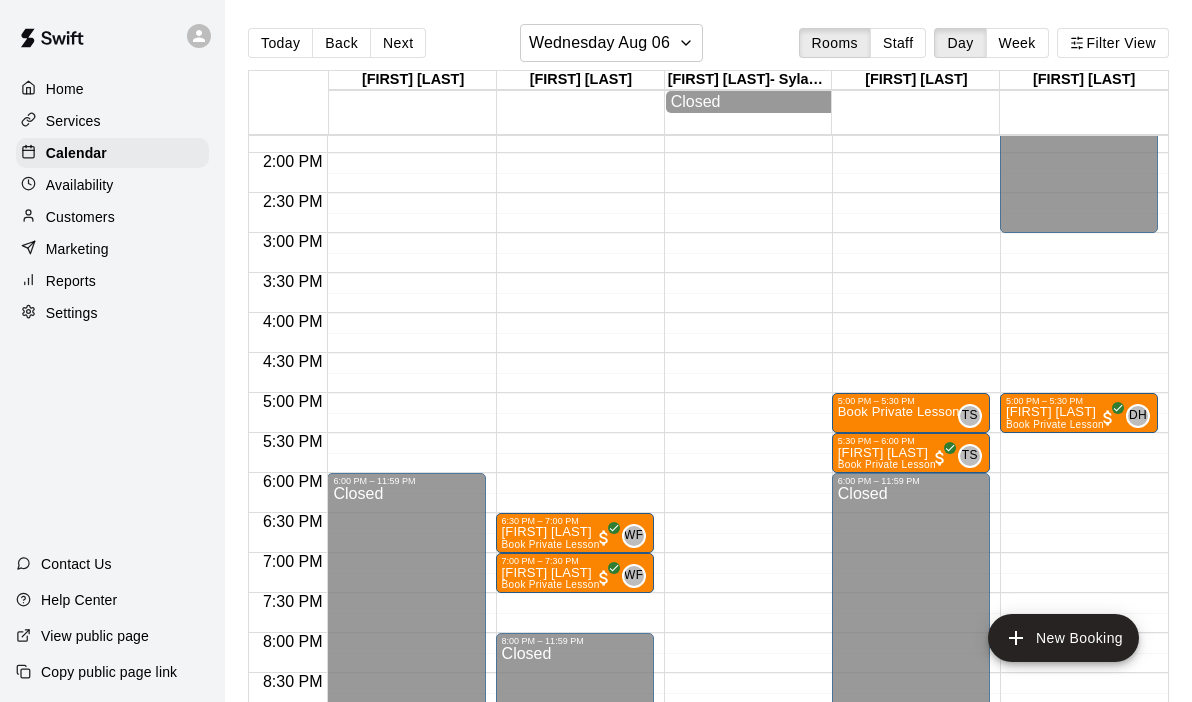 click on "12:00 AM – 10:00 AM Closed 11:00 AM – 12:00 PM Unavailable 6:00 PM – 11:59 PM Closed" at bounding box center [406, -7] 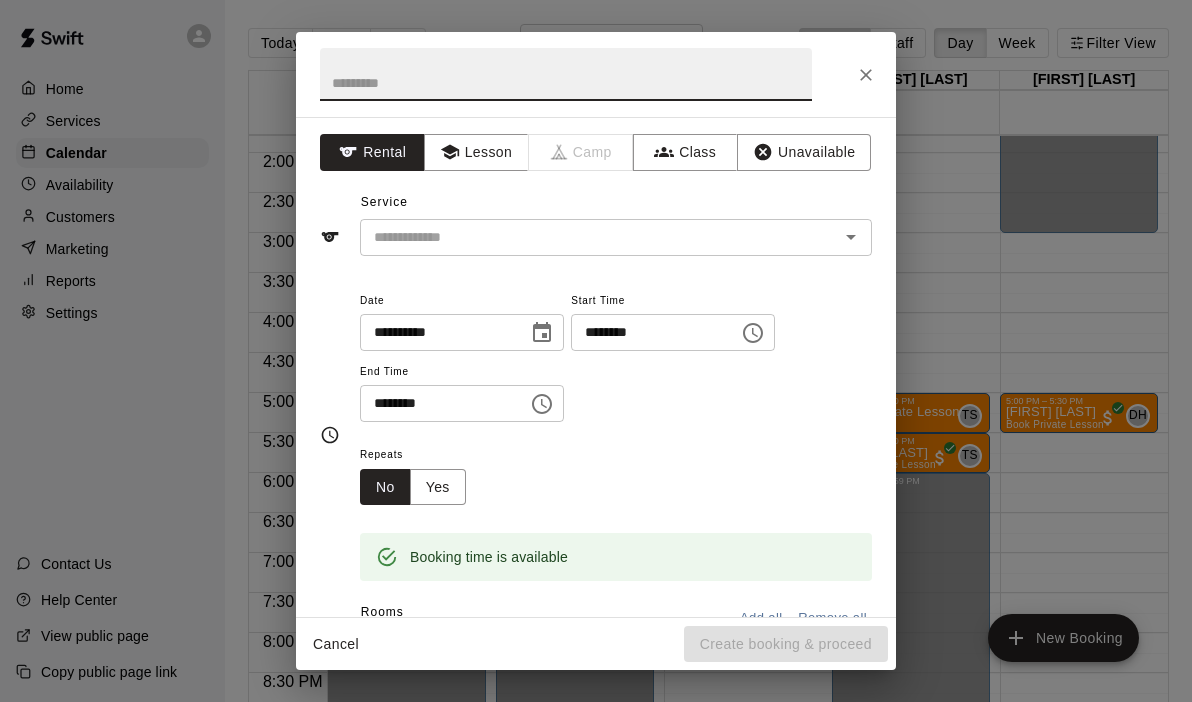click 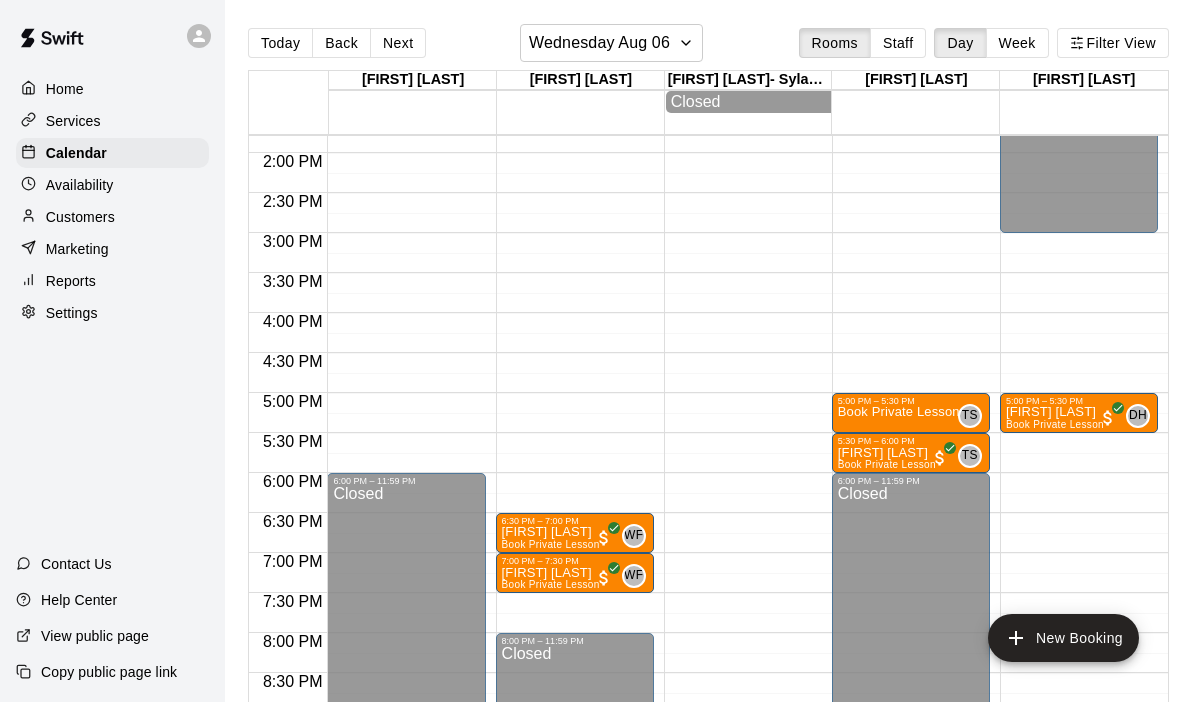 click on "12:00 AM – 10:00 AM Closed 11:00 AM – 12:00 PM Unavailable 6:00 PM – 11:59 PM Closed" at bounding box center [406, -7] 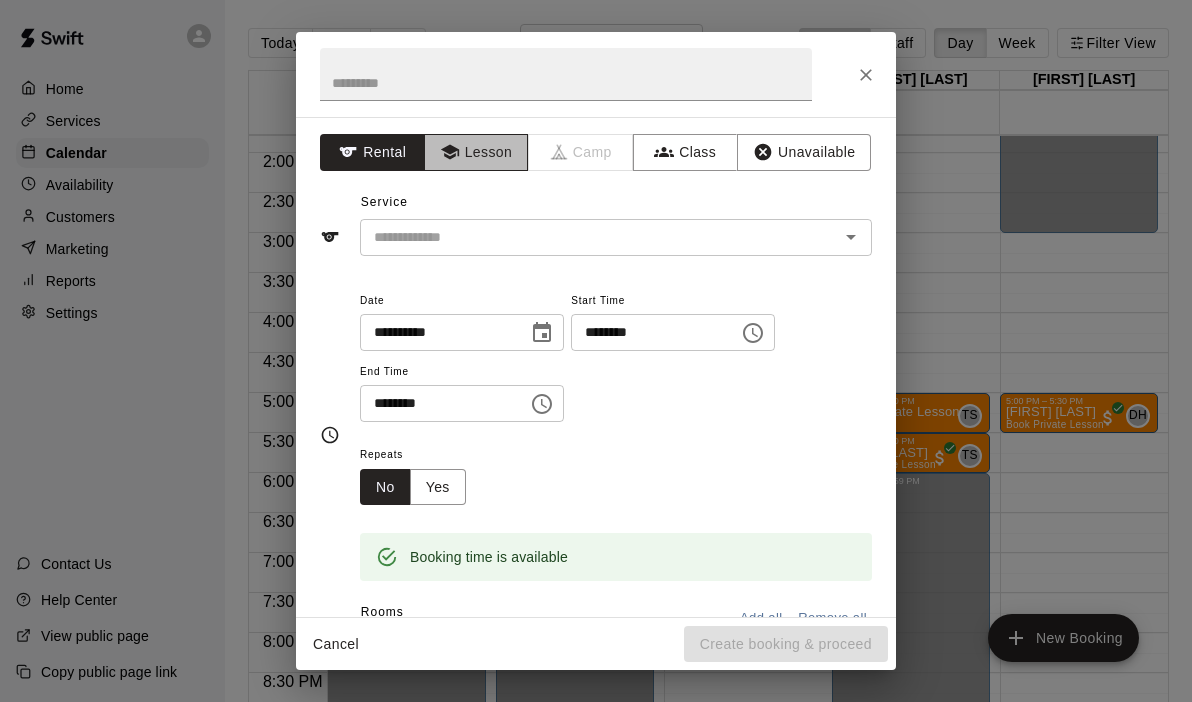 click on "Lesson" at bounding box center (476, 152) 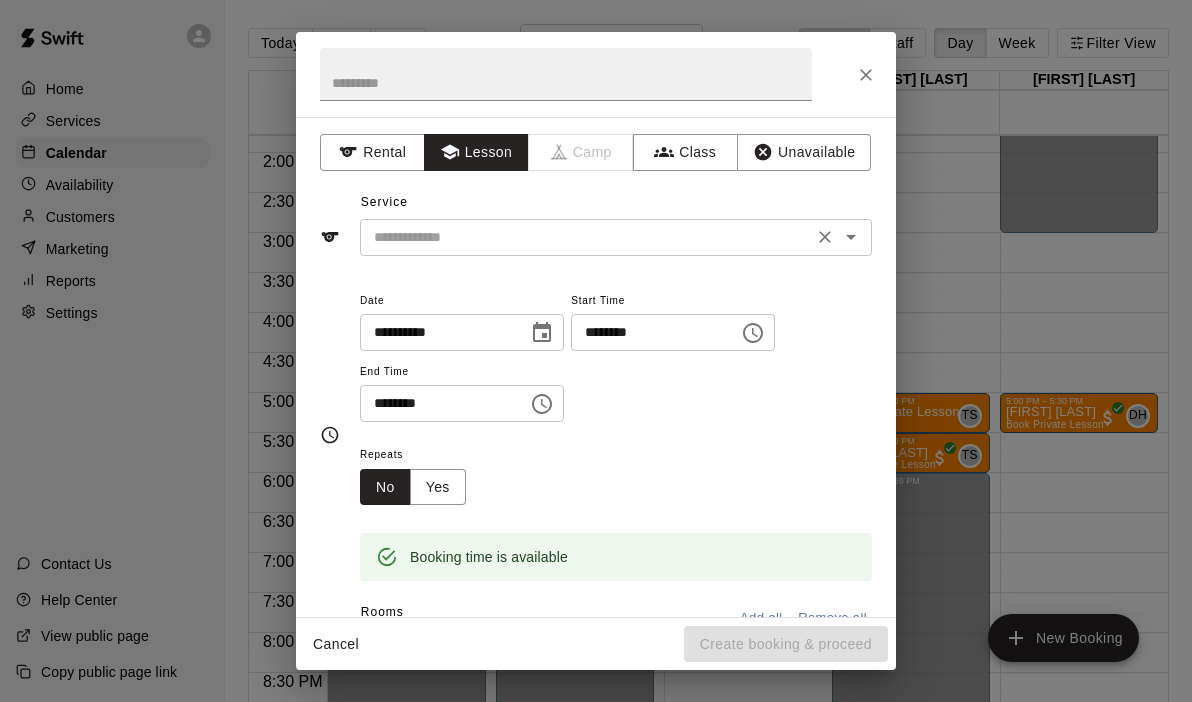 click 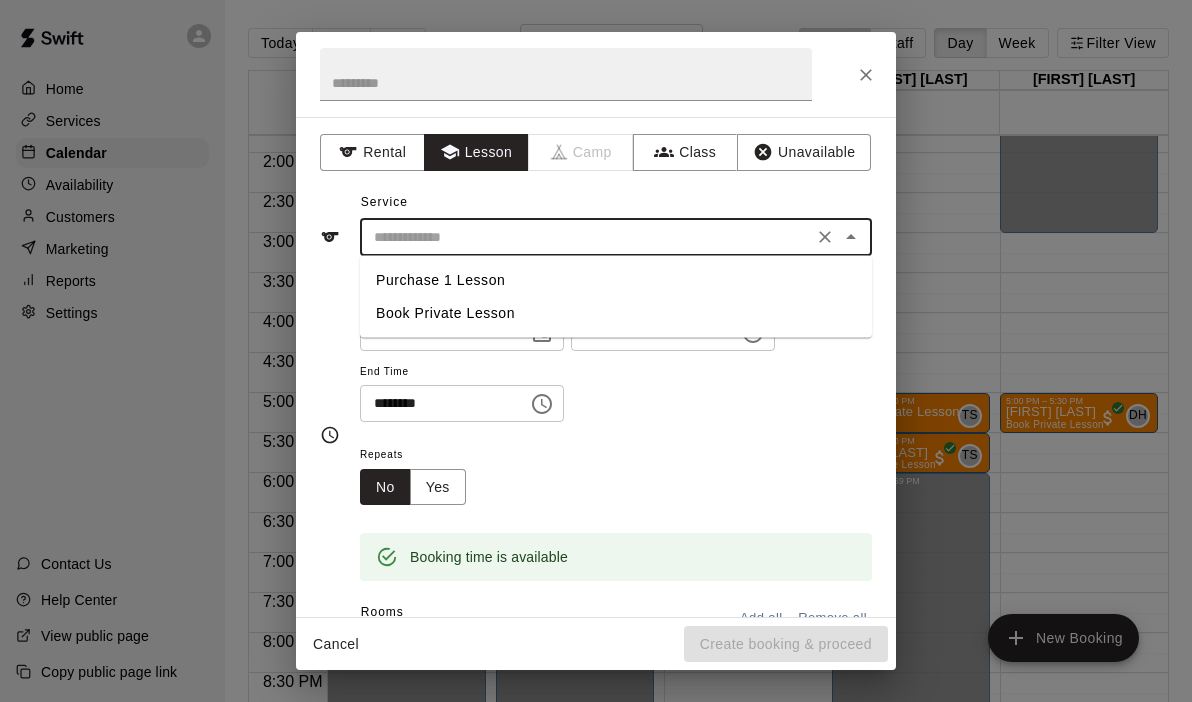 click on "Book Private Lesson" at bounding box center (616, 313) 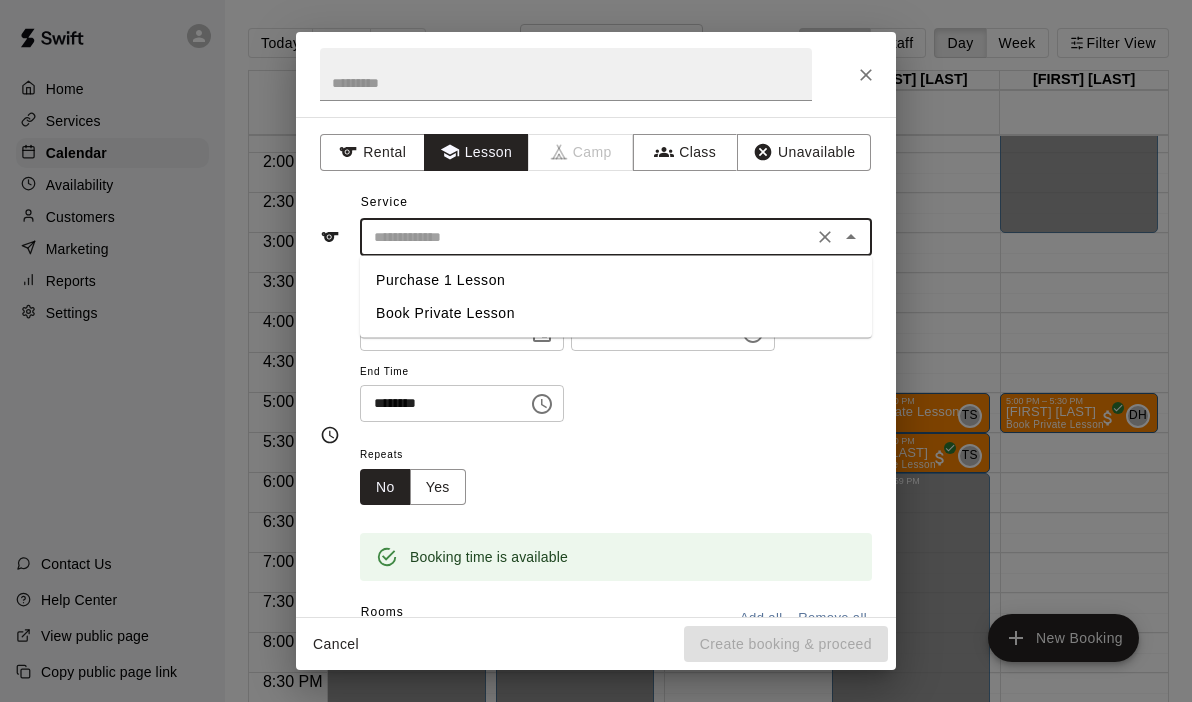 type on "**********" 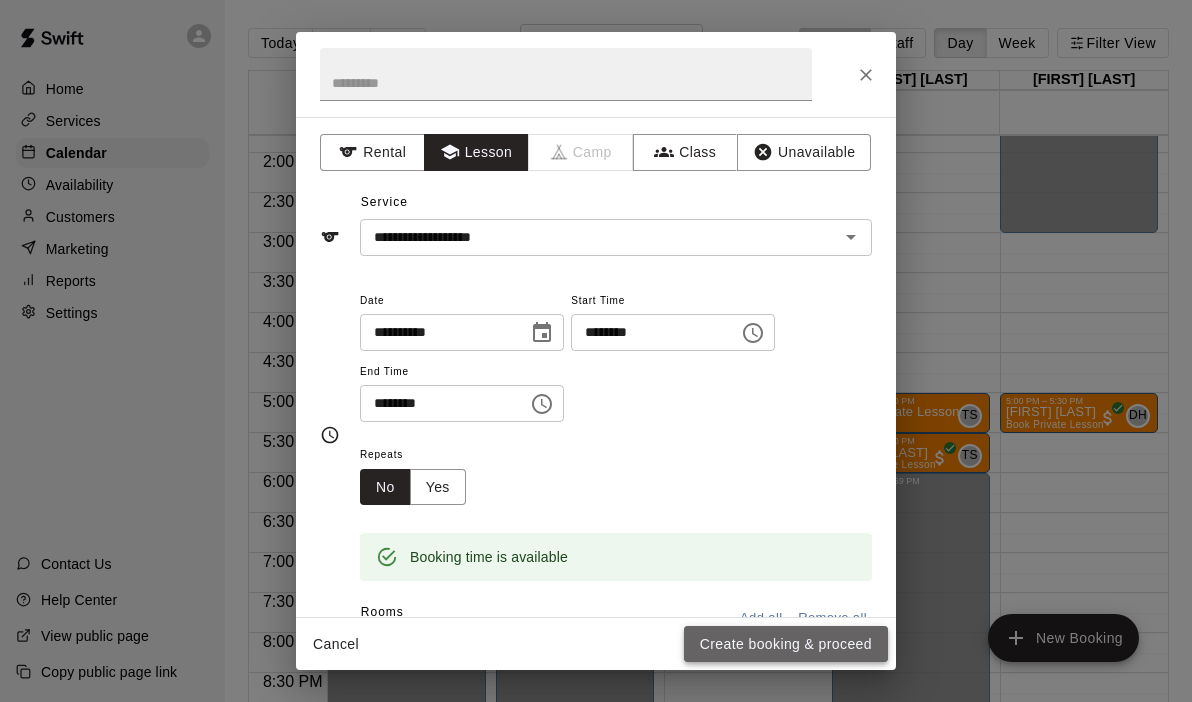 click on "Create booking & proceed" at bounding box center [786, 644] 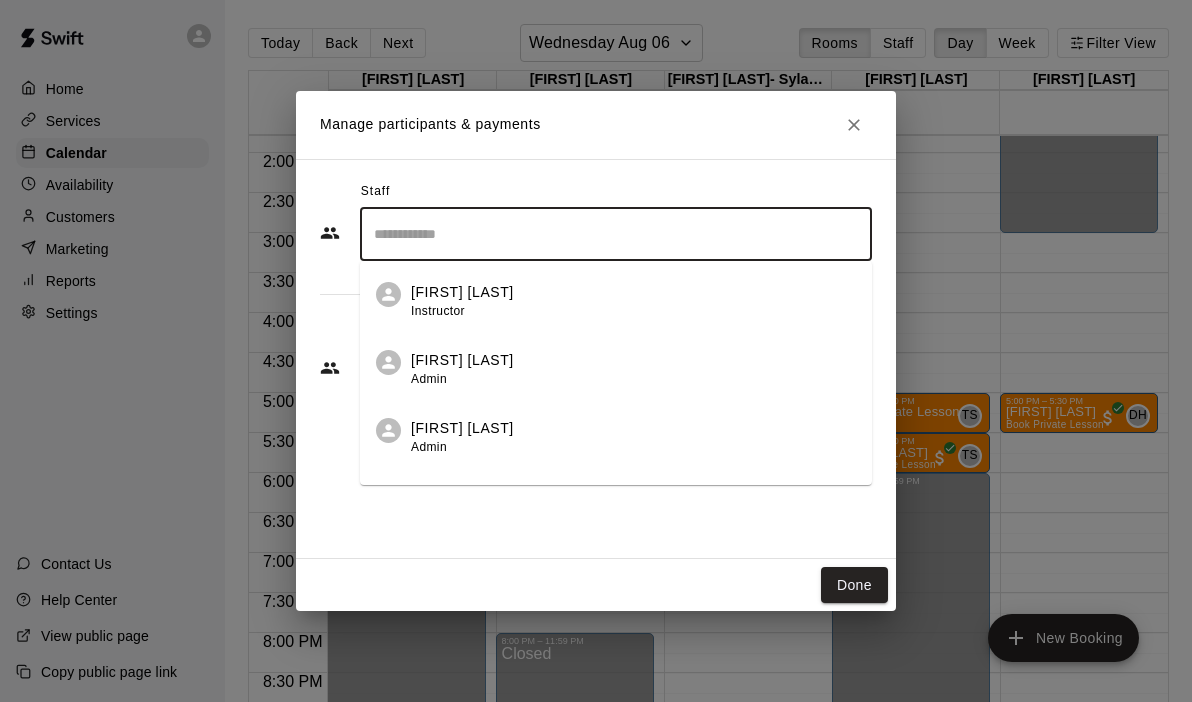 click at bounding box center (616, 234) 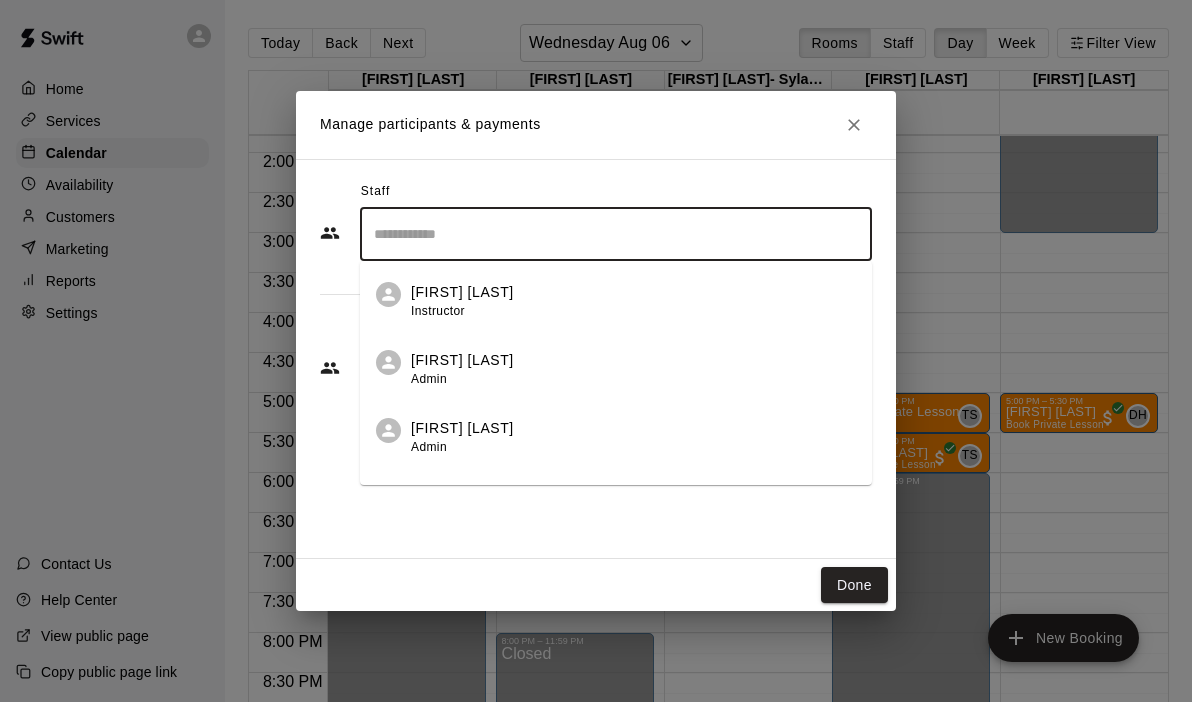 scroll, scrollTop: 47, scrollLeft: 0, axis: vertical 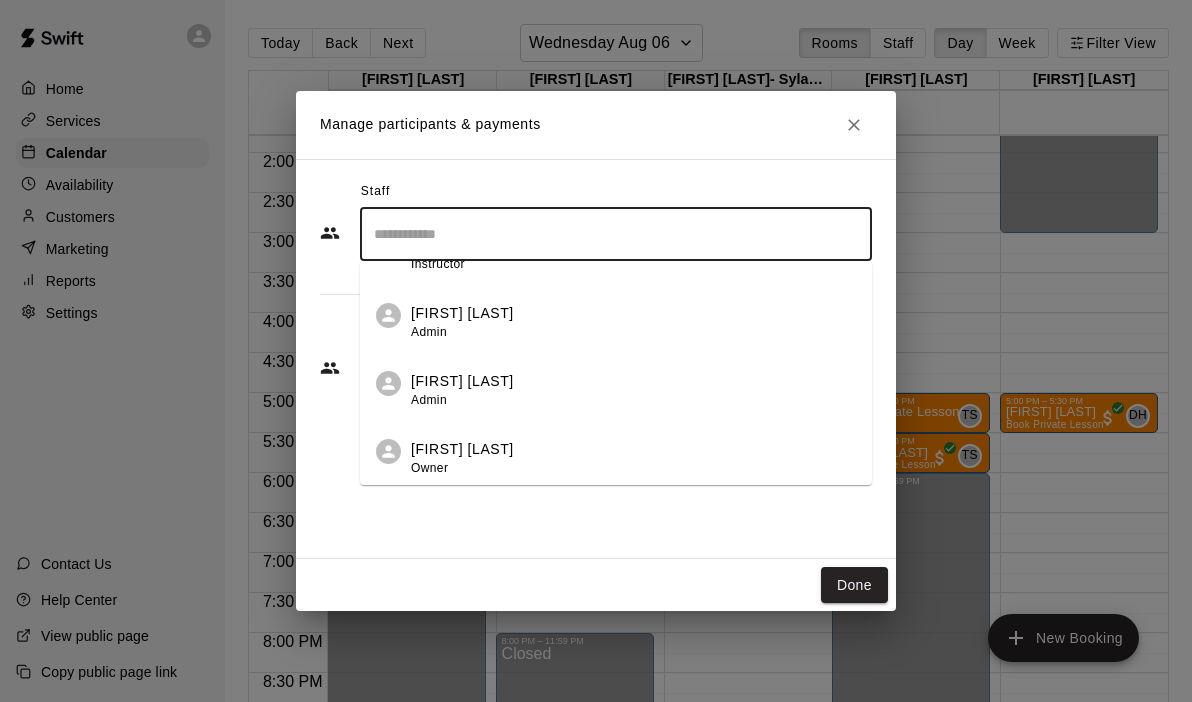 click on "[FIRST] [LAST]" at bounding box center [462, 449] 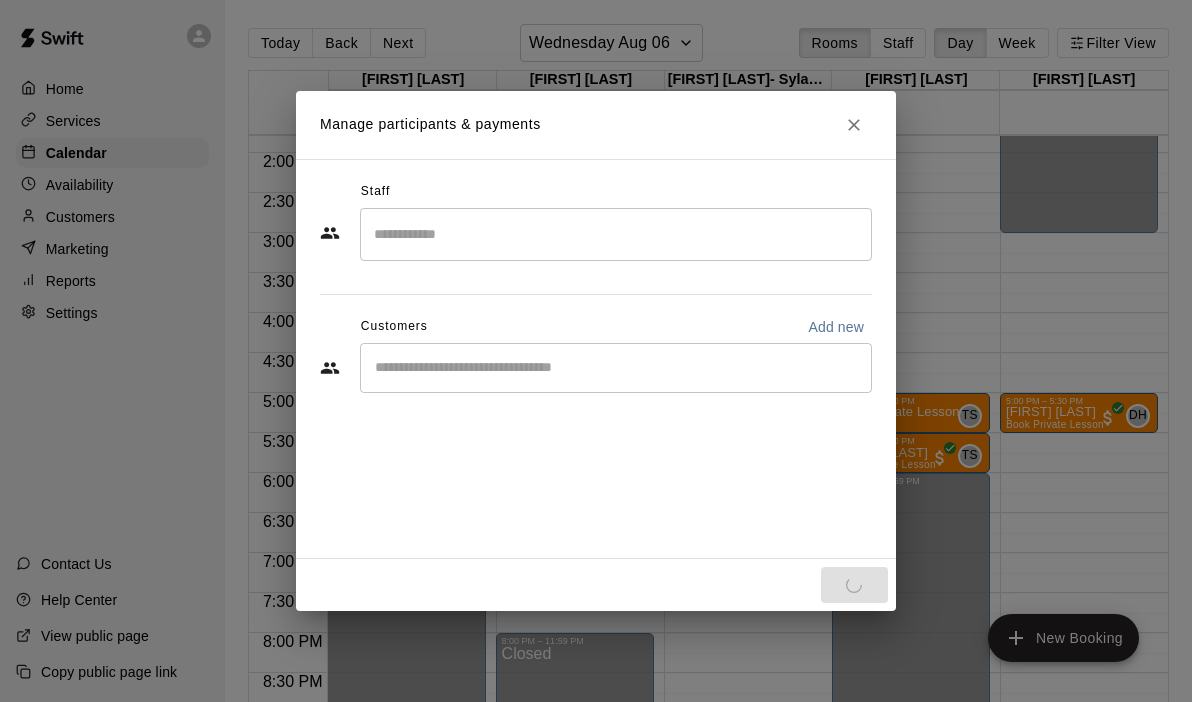 click on "Staff ​ Customers Add new ​" at bounding box center (596, 359) 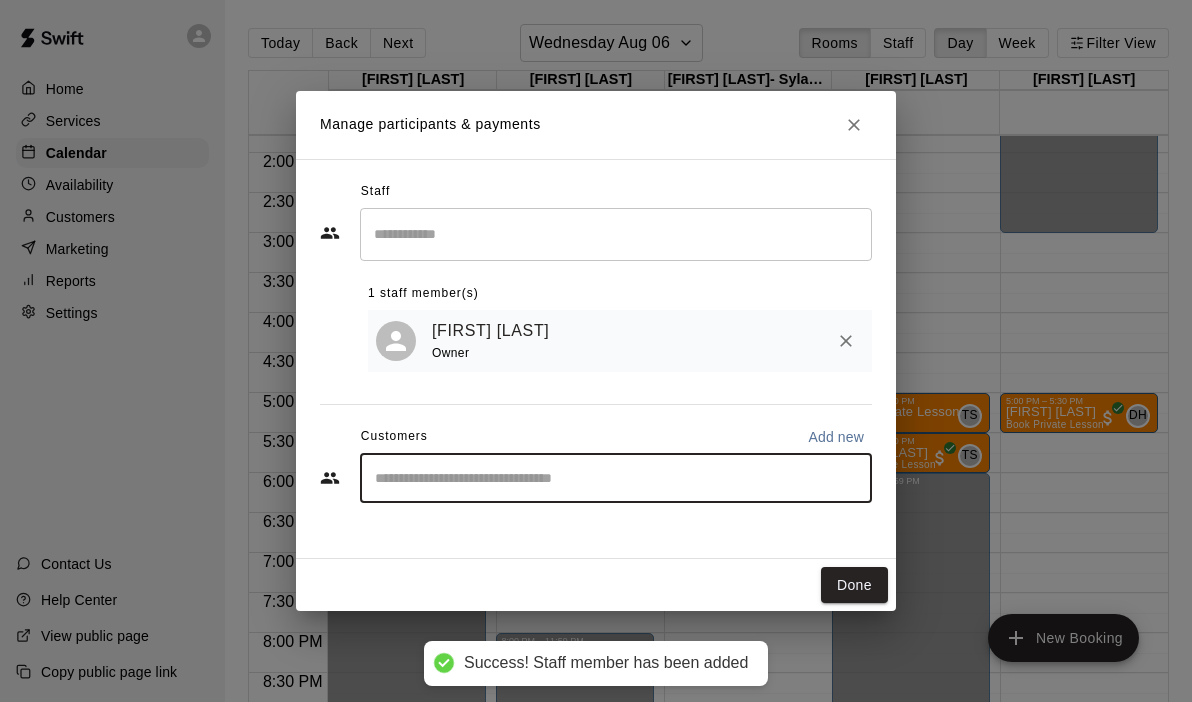 click at bounding box center [616, 478] 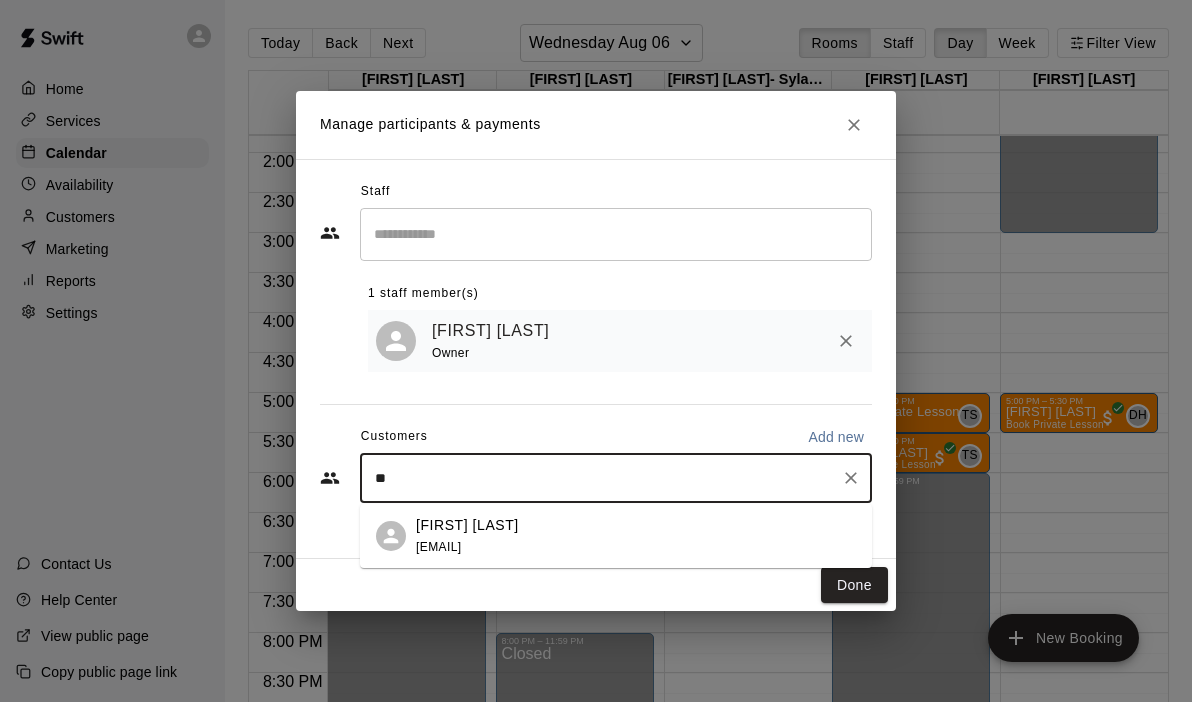type on "*" 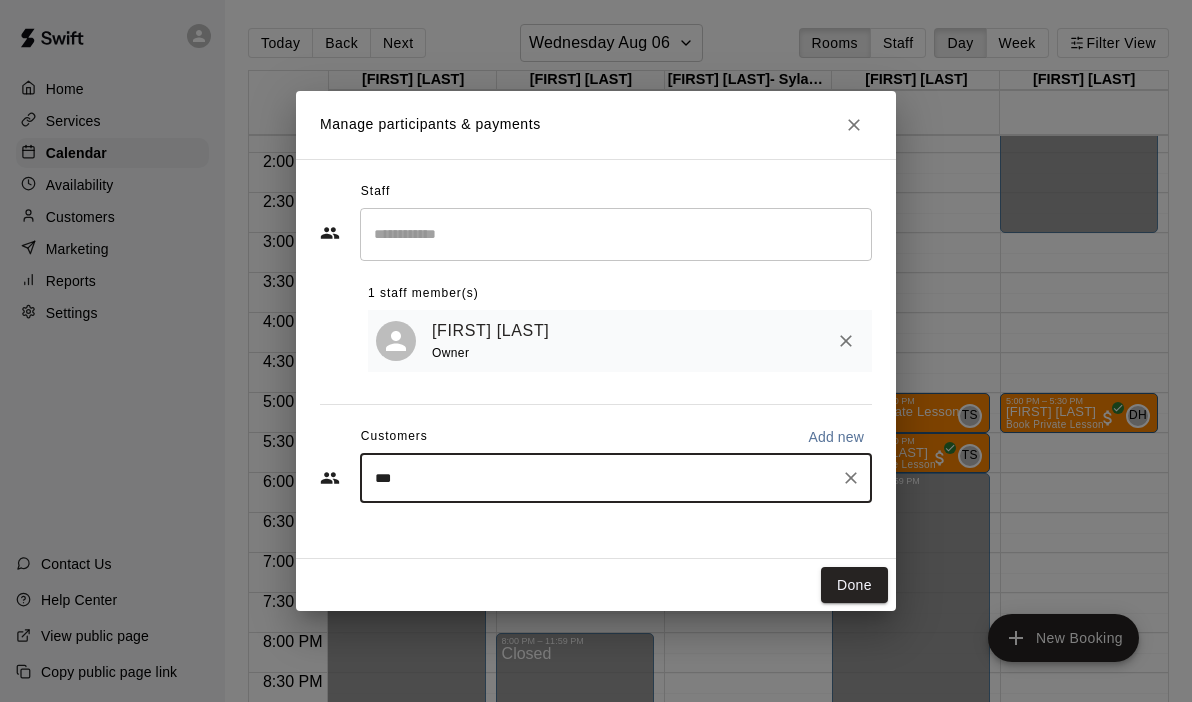 type on "****" 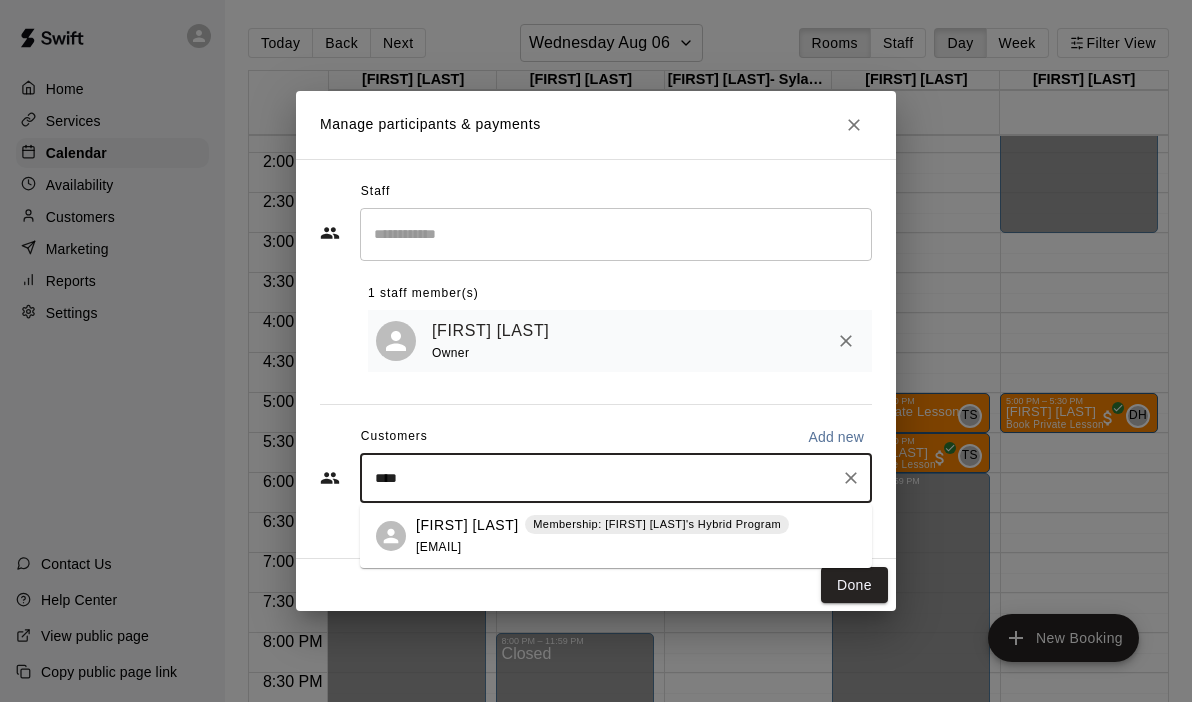 click on "Membership: [FIRST] [LAST]'s Hybrid Program" at bounding box center (657, 524) 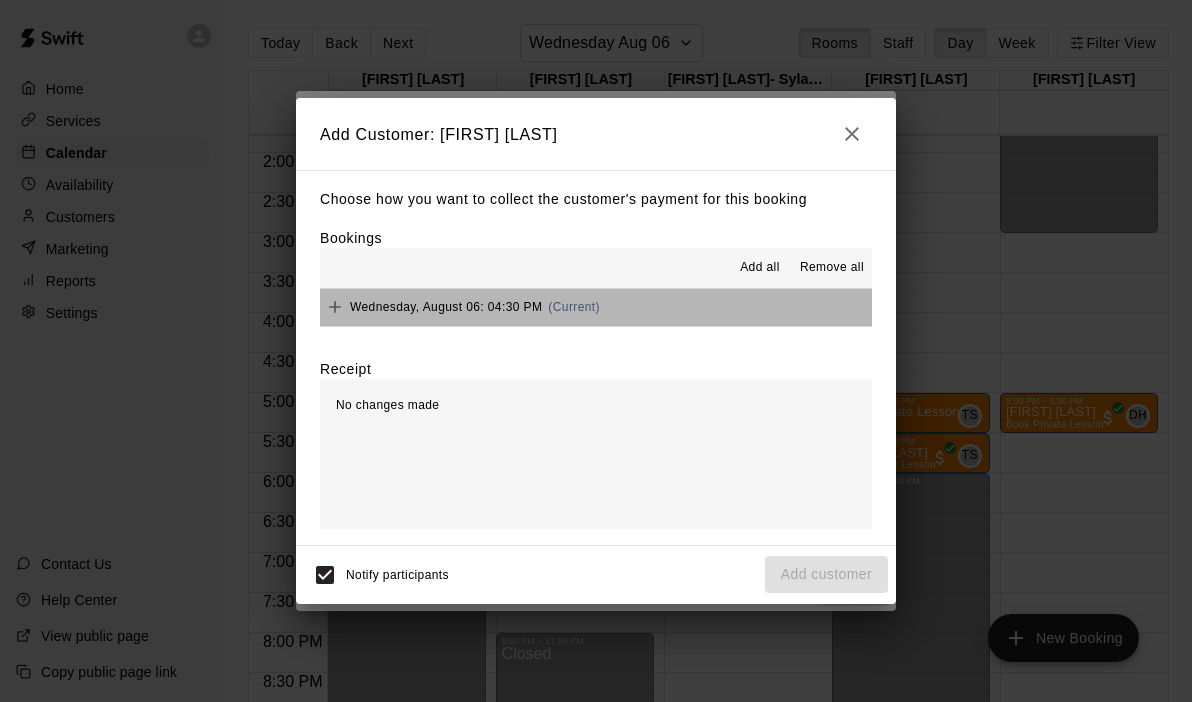 click on "Wednesday, August 06: 04:30 PM (Current)" at bounding box center [596, 307] 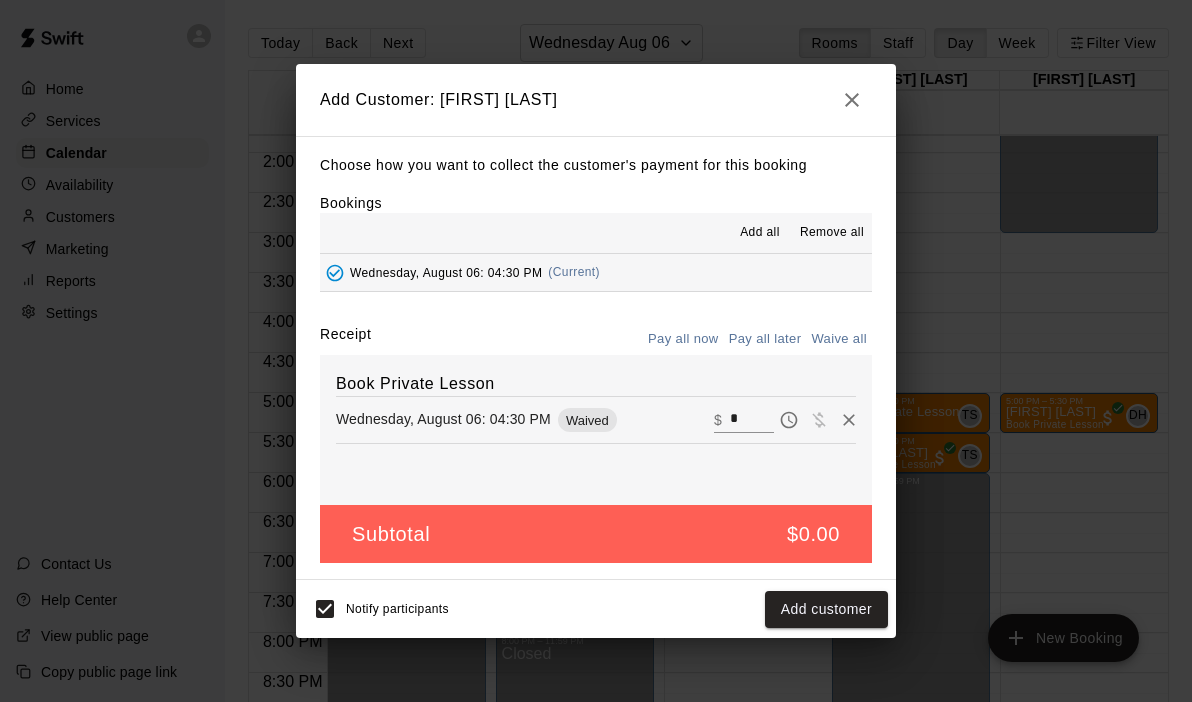 click on "*" at bounding box center (752, 420) 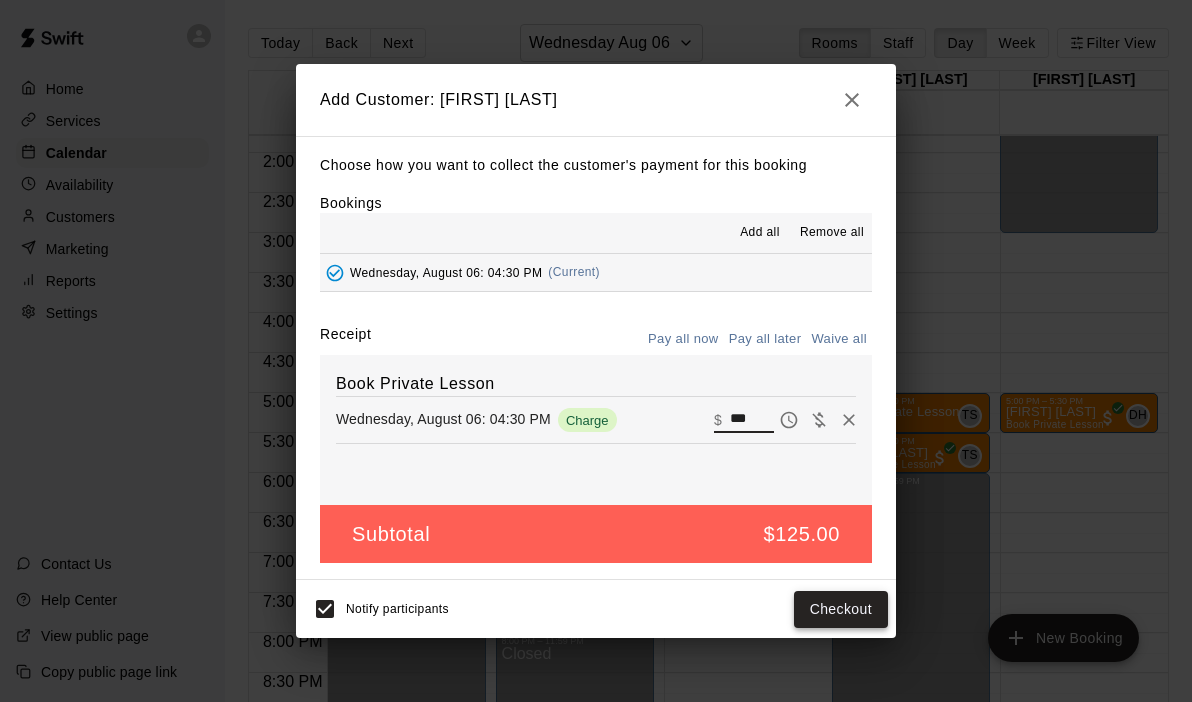 type on "***" 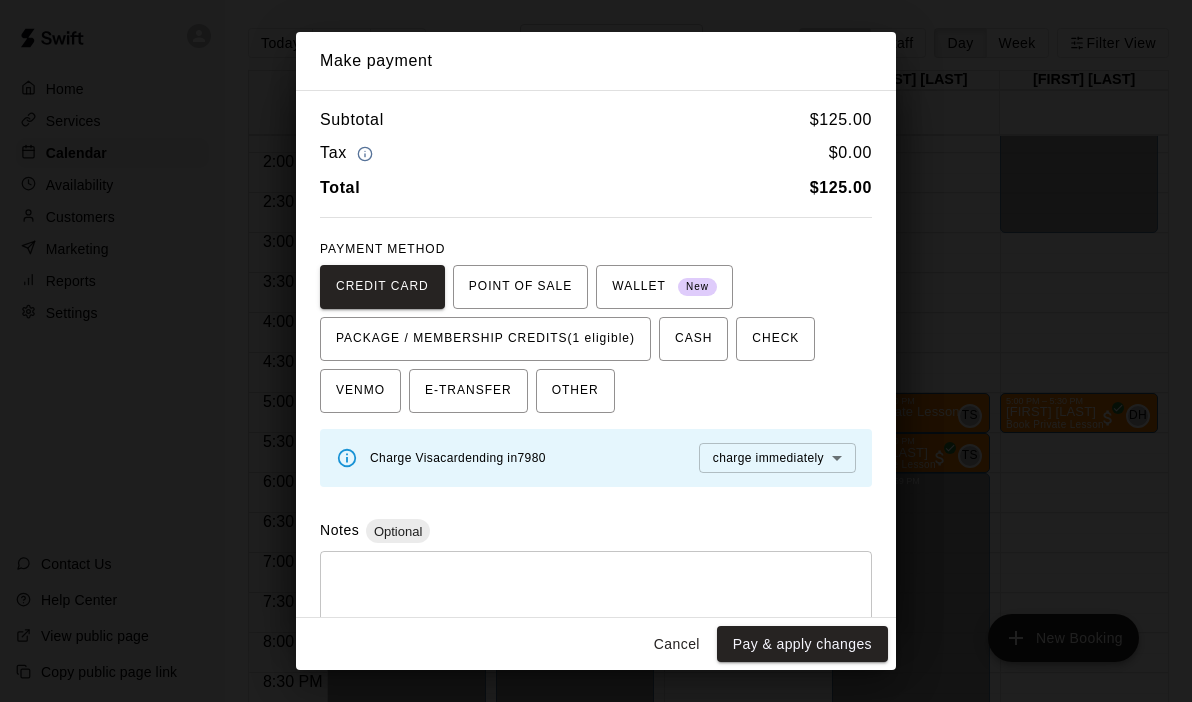 click on "CREDIT CARD POINT OF SALE WALLET   New PACKAGE / MEMBERSHIP CREDITS  (1 eligible) CASH CHECK VENMO E-TRANSFER OTHER" at bounding box center (596, 339) 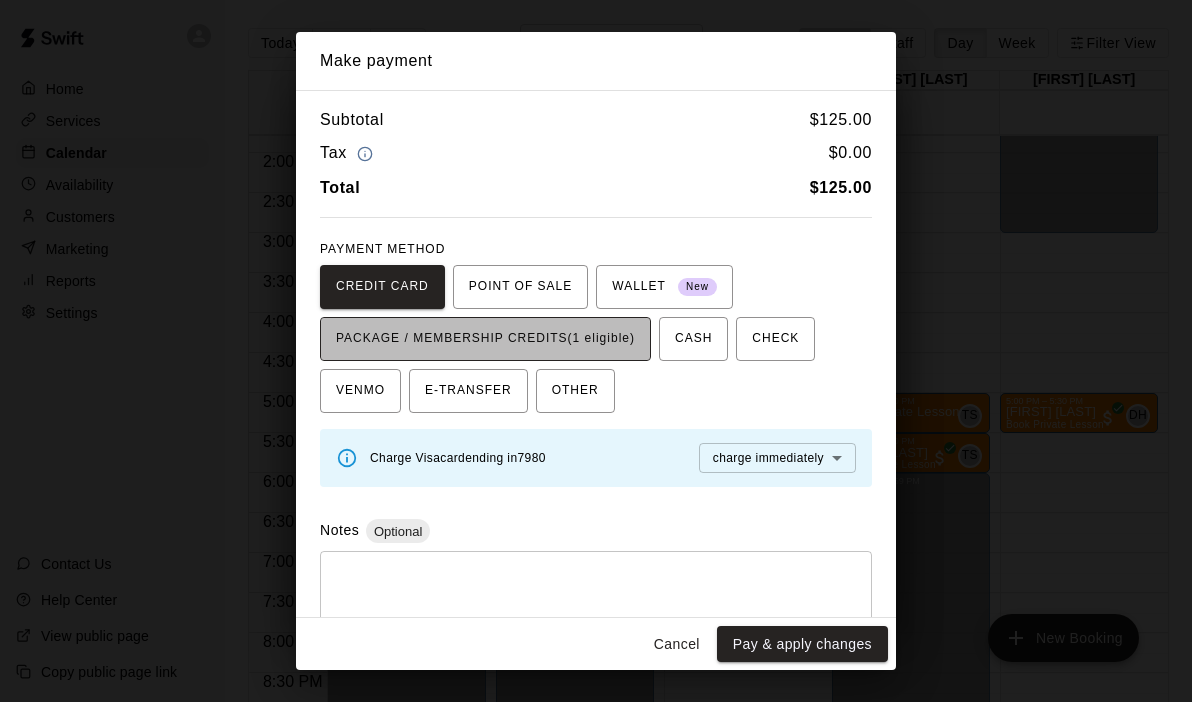 click on "PACKAGE / MEMBERSHIP CREDITS  (1 eligible)" at bounding box center (485, 339) 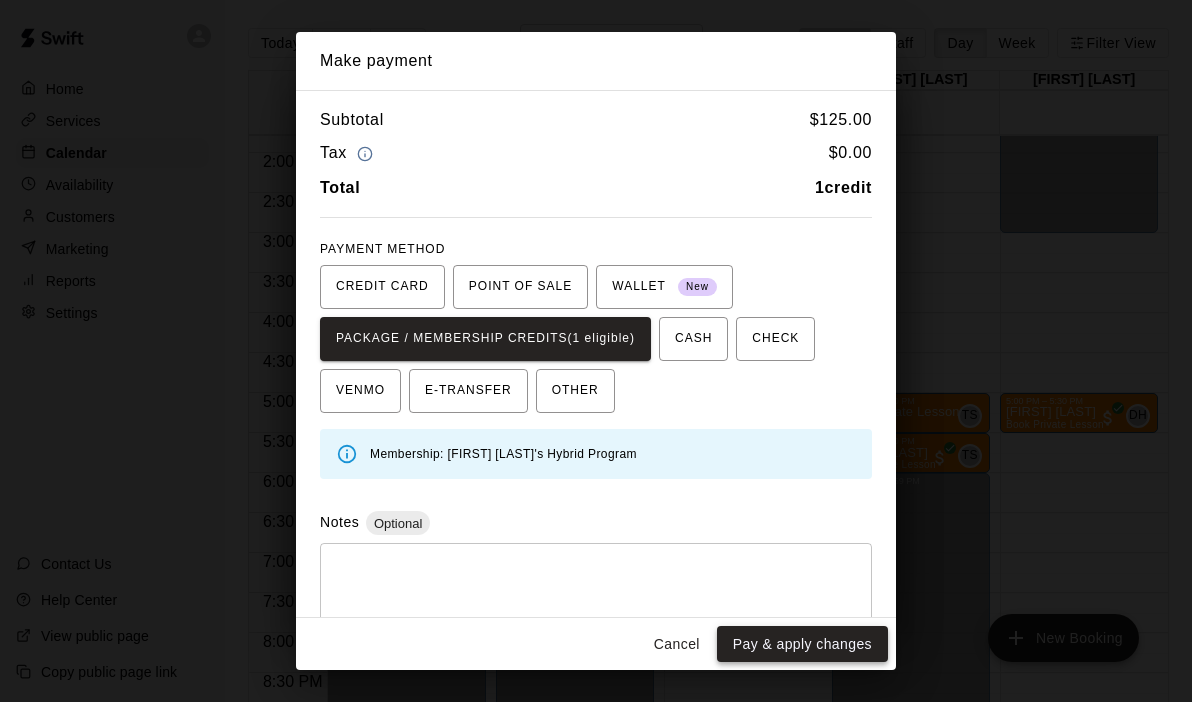 click on "Pay & apply changes" at bounding box center (802, 644) 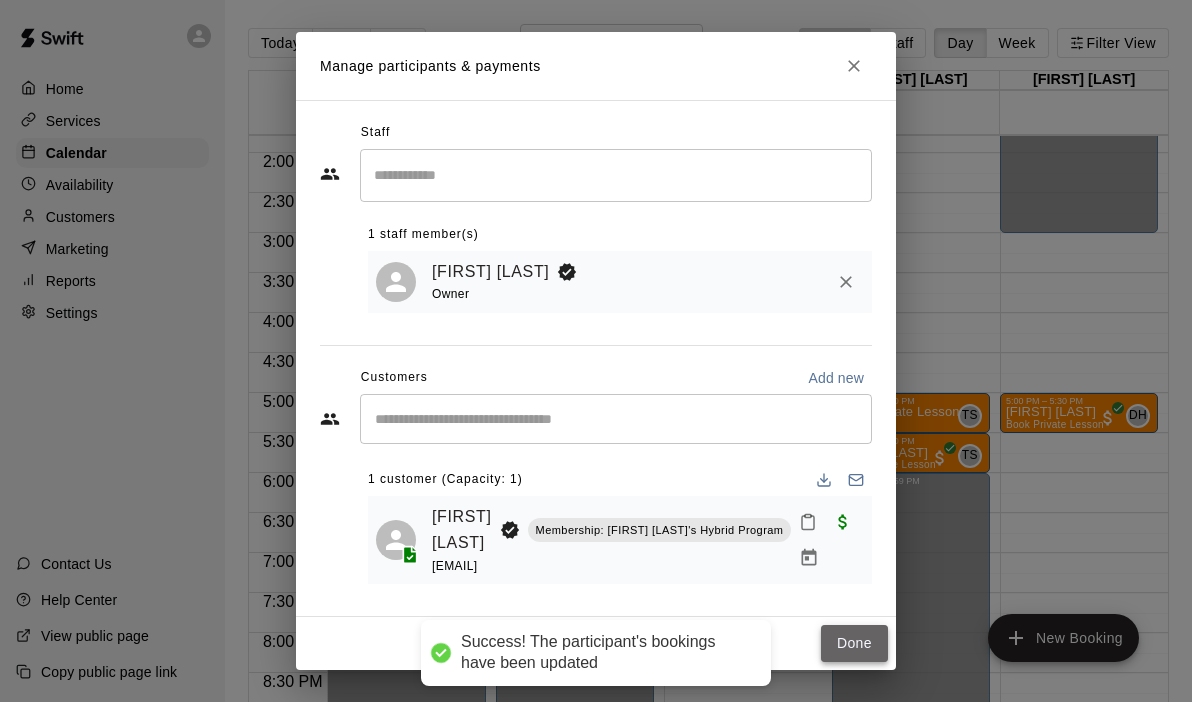 click on "Done" at bounding box center (854, 643) 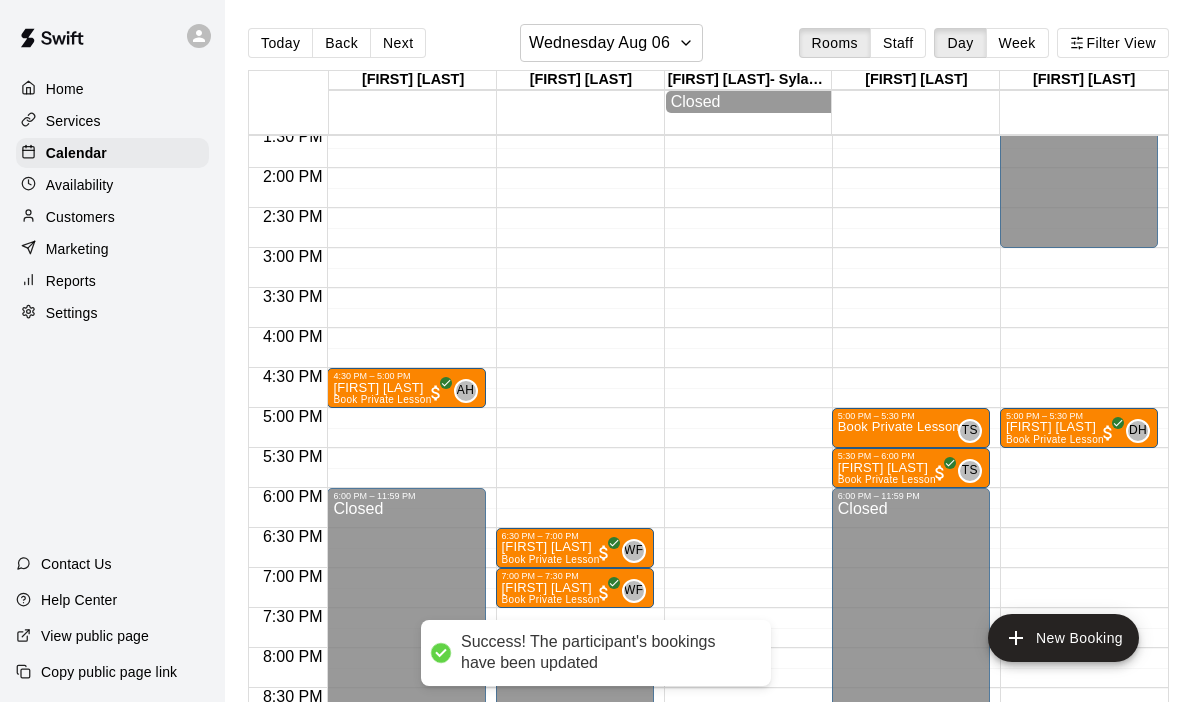 scroll, scrollTop: 1072, scrollLeft: 0, axis: vertical 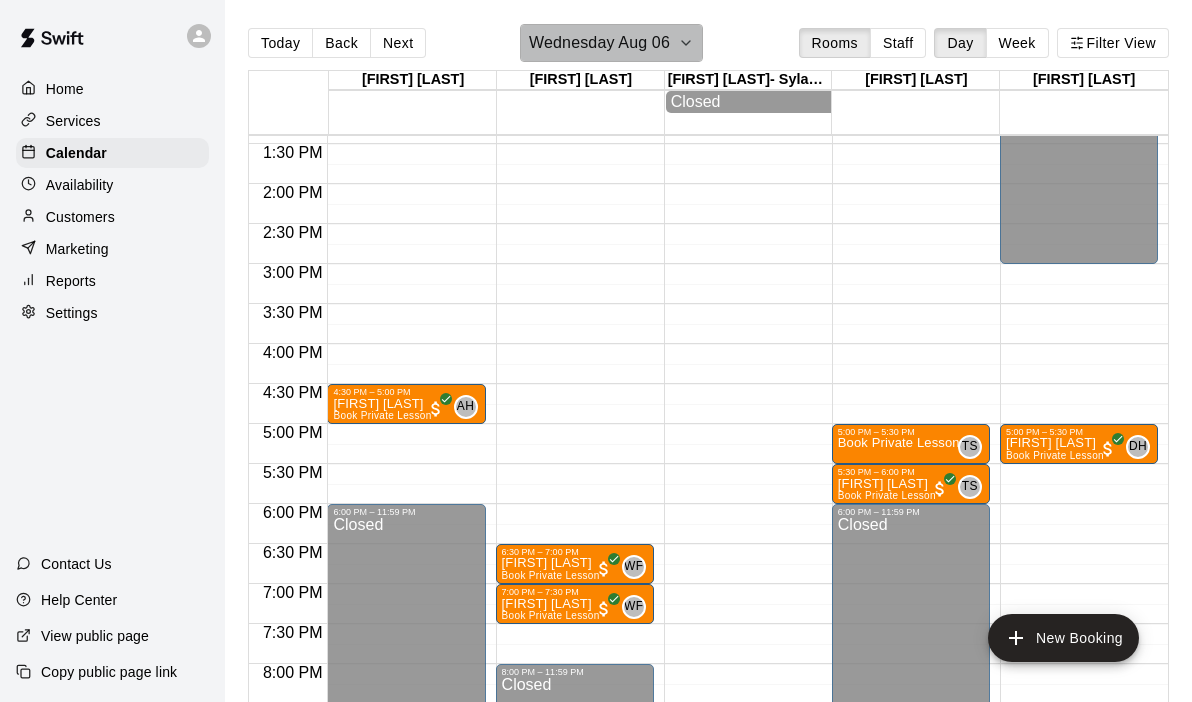 click 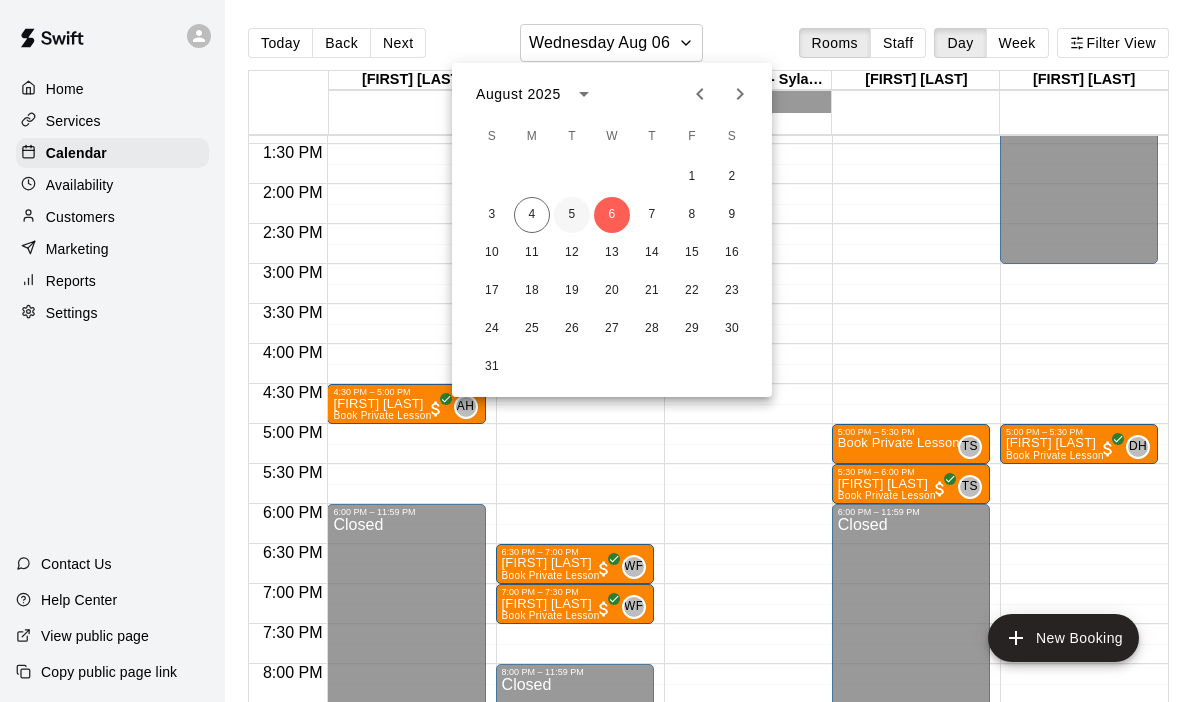 click on "5" at bounding box center [572, 215] 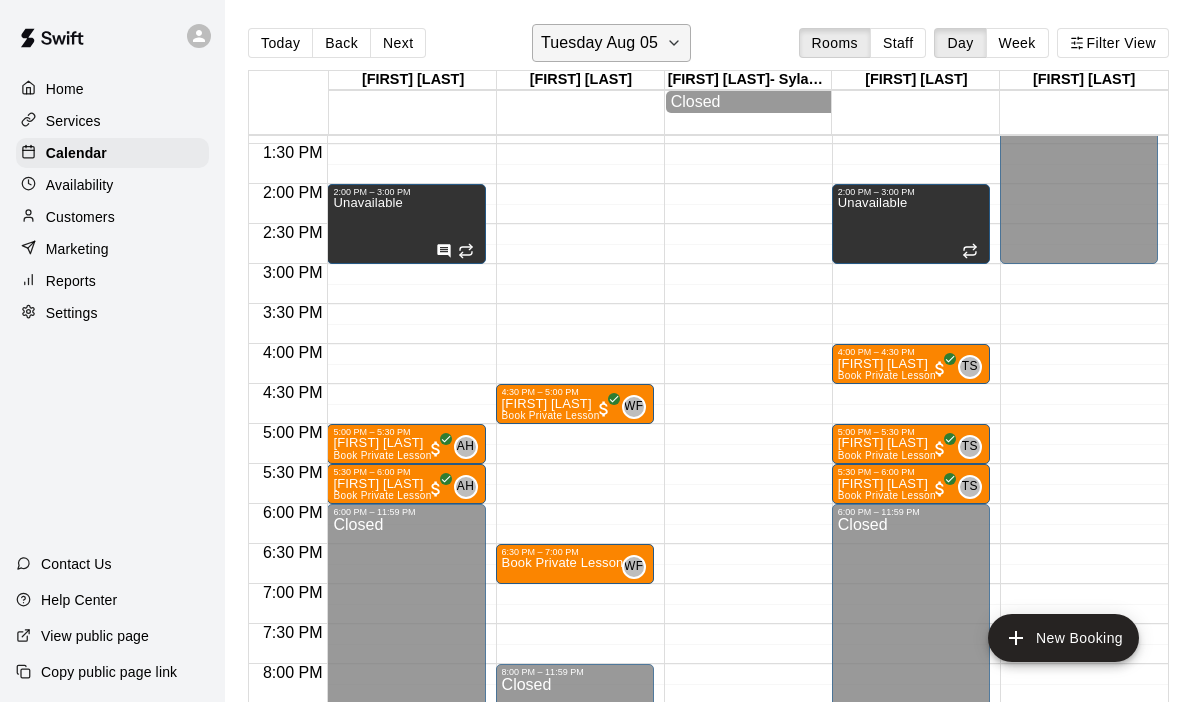 click on "Tuesday Aug 05" at bounding box center [611, 43] 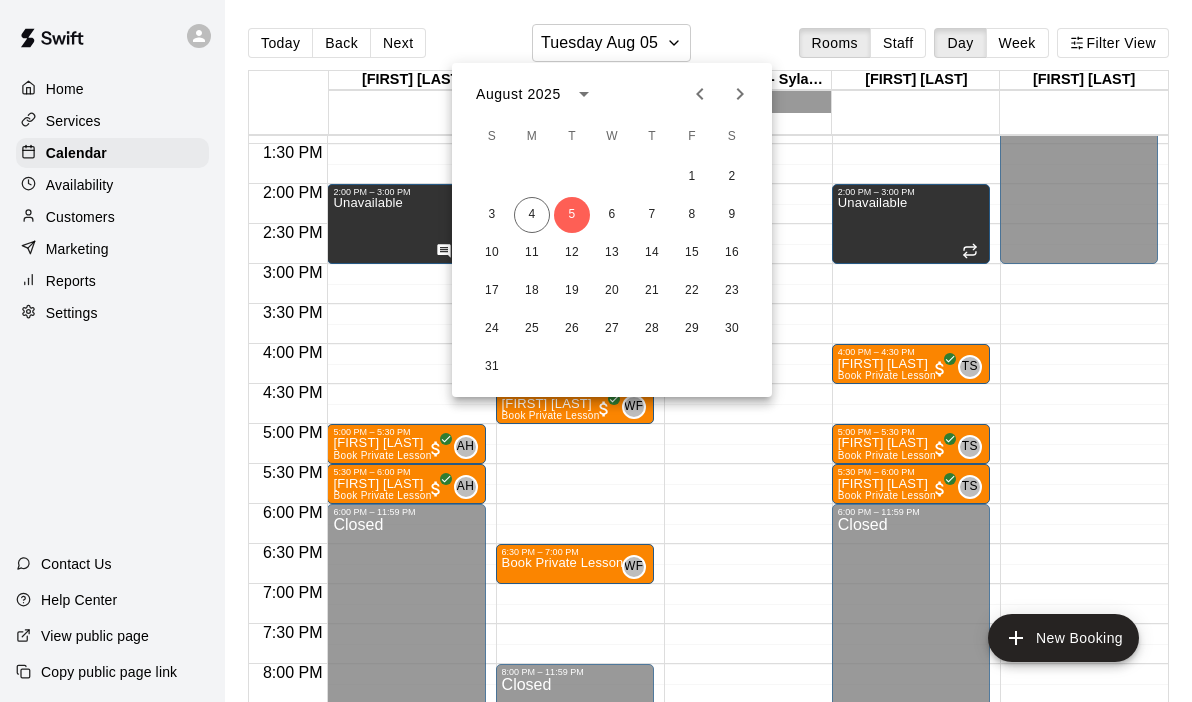 click at bounding box center [596, 351] 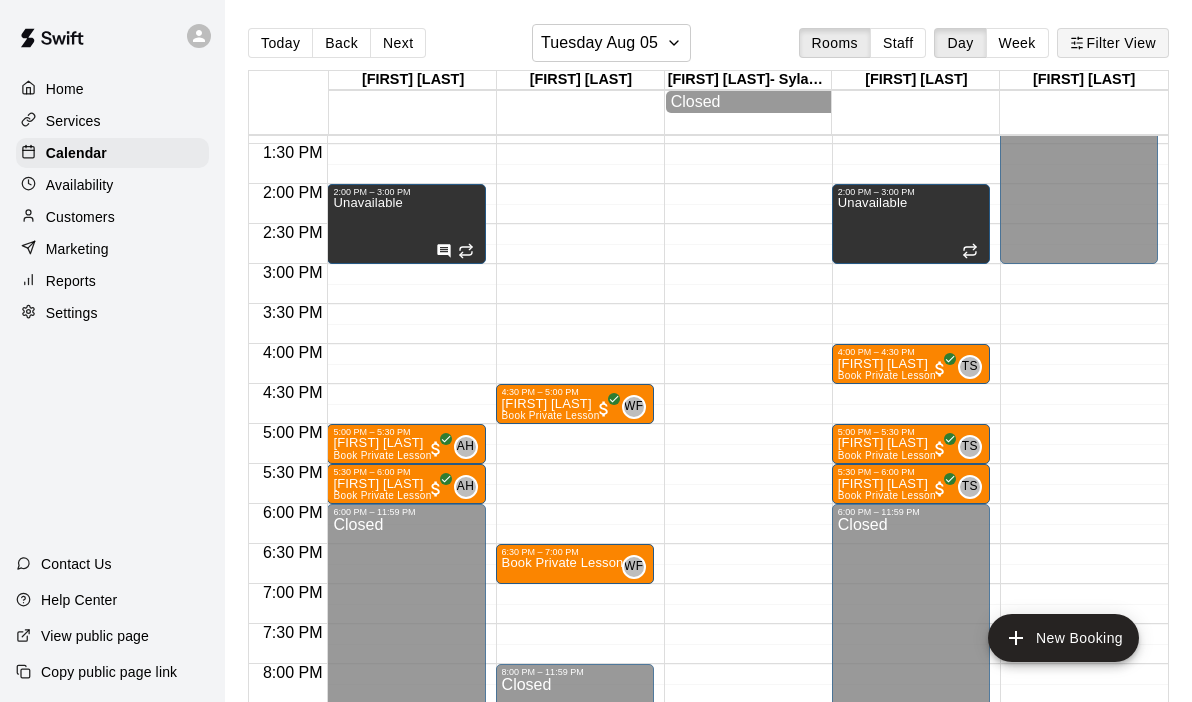 click 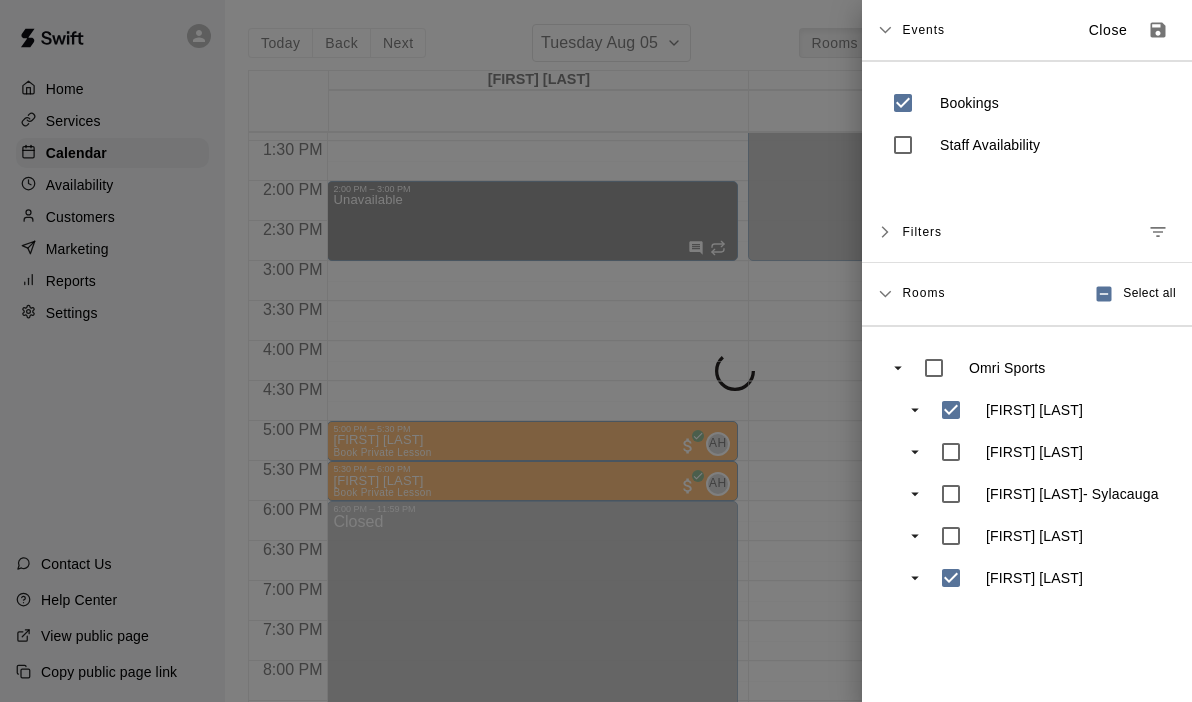 click on "Omri Sports [FIRST] [LAST] [FIRST] [LAST] [FIRST] [LAST] [FIRST] [LAST] [FIRST] [LAST]" at bounding box center (1027, 472) 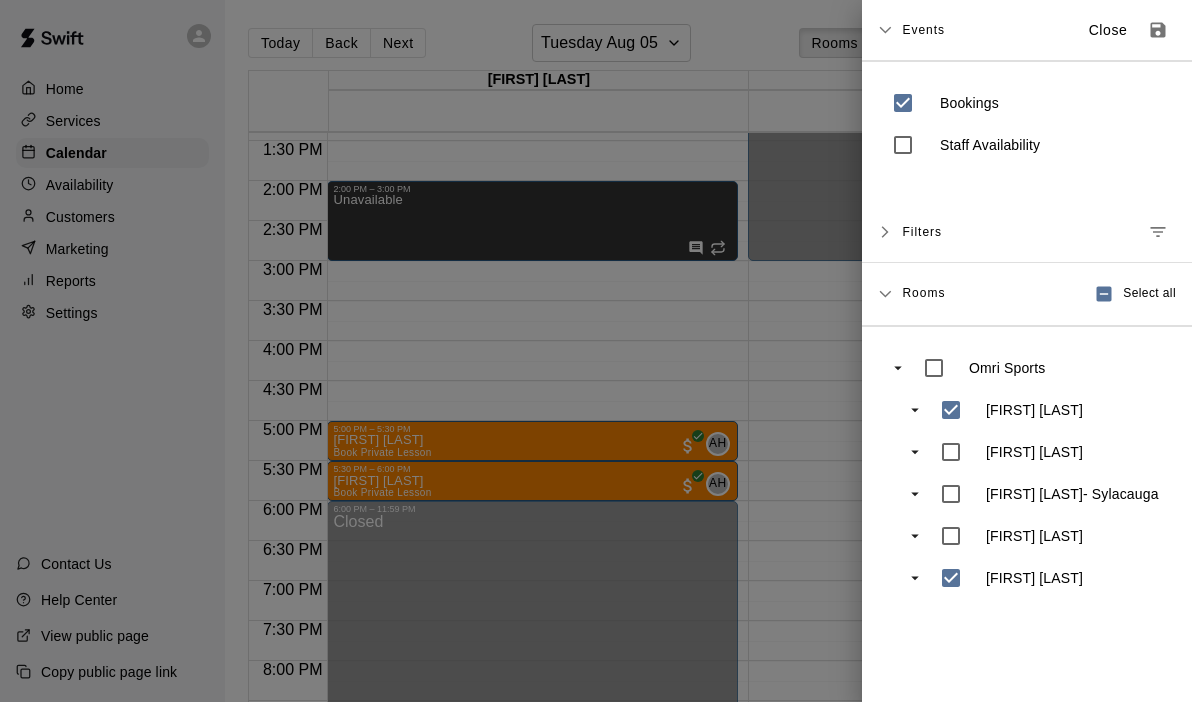 click at bounding box center [596, 351] 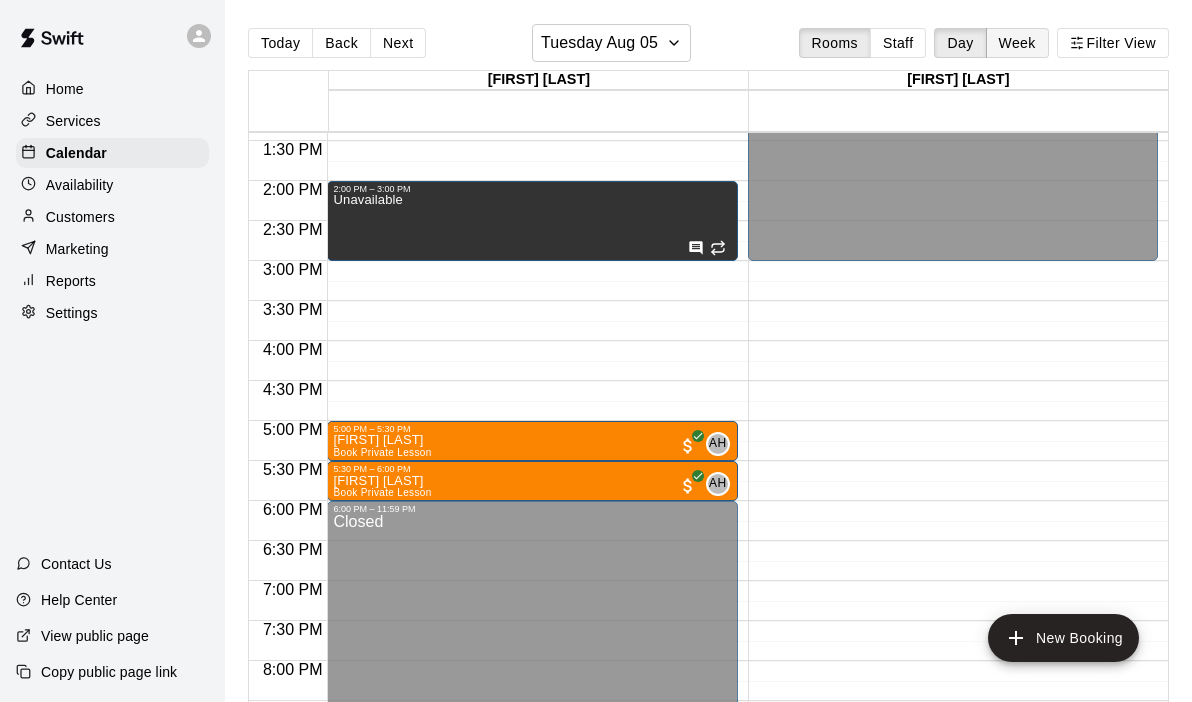 click on "Week" at bounding box center (1017, 43) 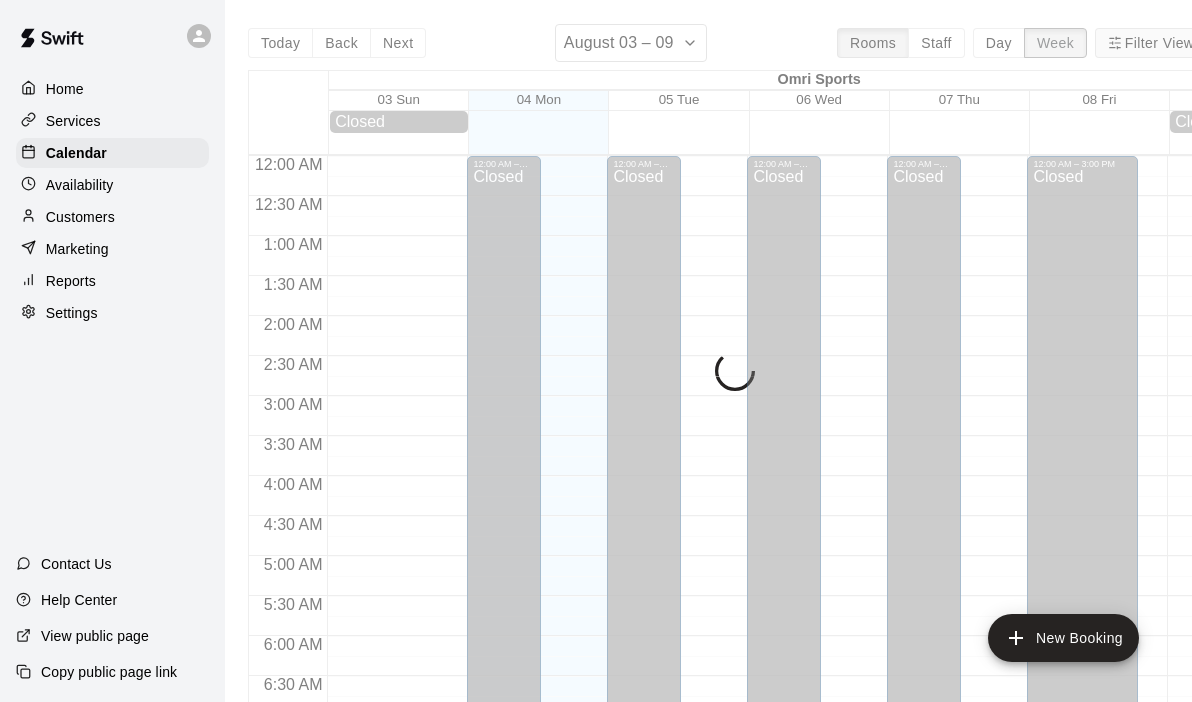 scroll, scrollTop: 1105, scrollLeft: 0, axis: vertical 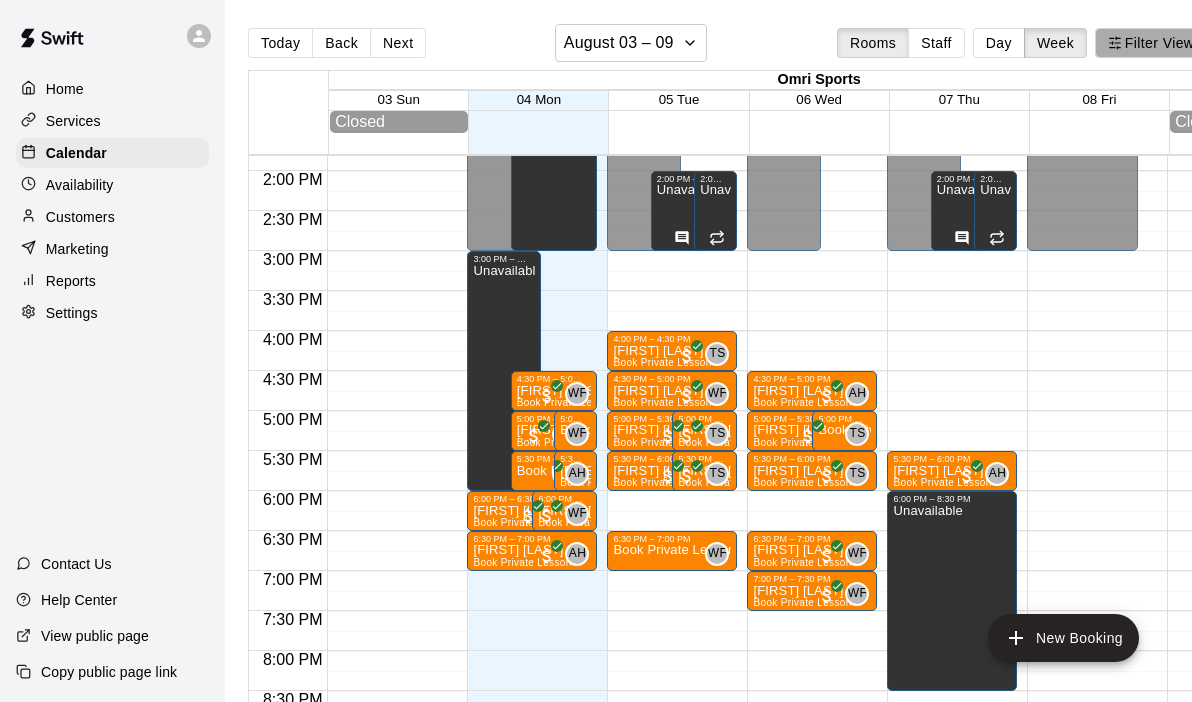 click on "Filter View" at bounding box center [1151, 43] 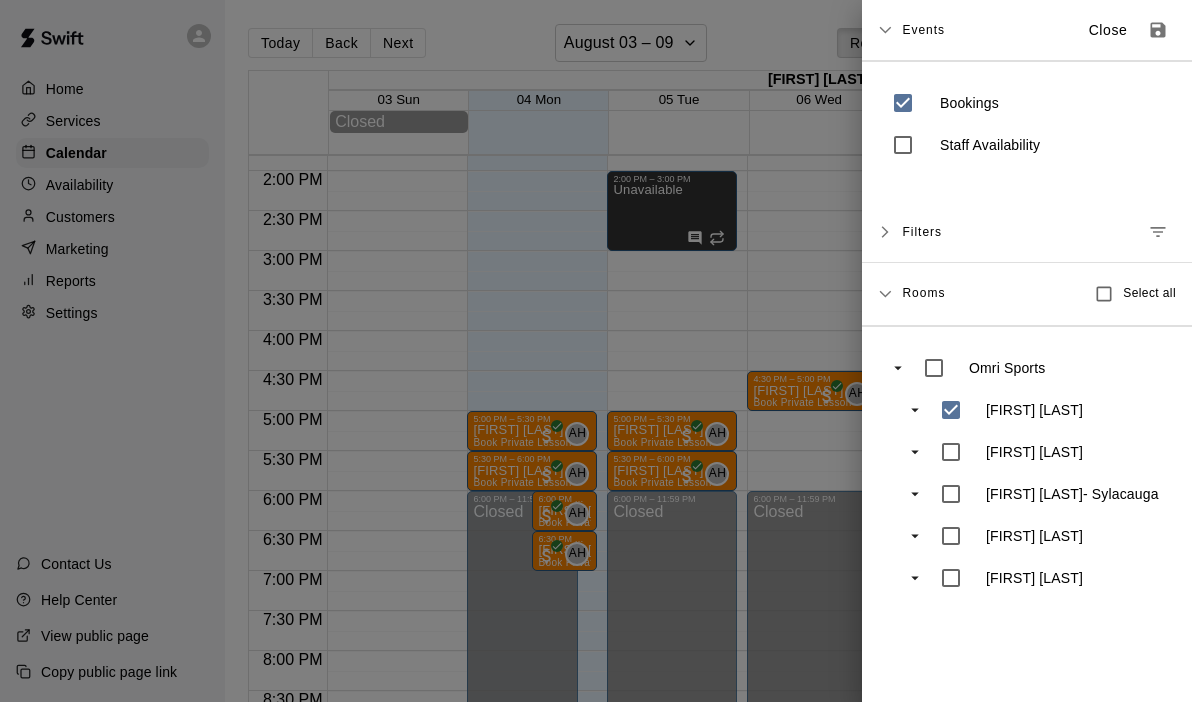 click at bounding box center (596, 351) 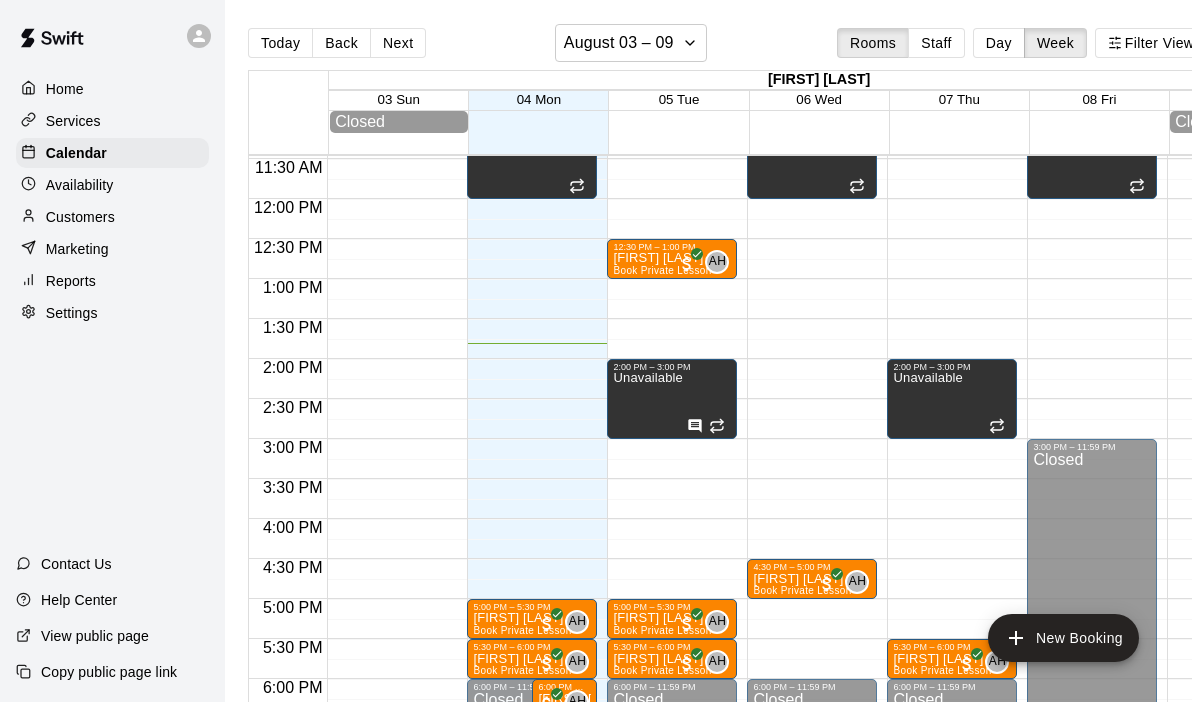 scroll, scrollTop: 919, scrollLeft: 6, axis: both 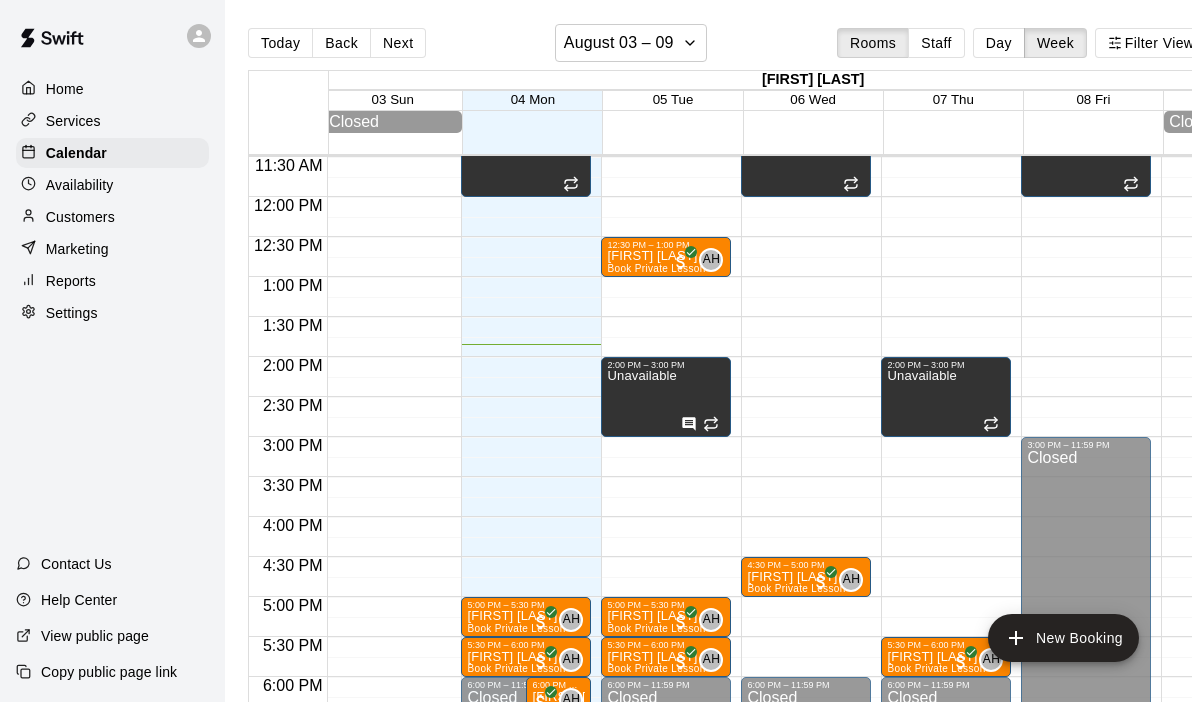 click on "[HOUR]:[MINUTE] [AM/PM] – [HOUR]:[MINUTE] [AM/PM] Closed [HOUR]:[MINUTE] [AM/PM] – [HOUR]:[MINUTE] [AM/PM] [FIRST] [LAST] Book Private Lesson AH 0 [HOUR]:[MINUTE] [AM/PM] – [HOUR]:[MINUTE] [AM/PM] Unavailable [HOUR]:[MINUTE] [AM/PM] – [HOUR]:[MINUTE] [AM/PM] [FIRST] [LAST] Book Private Lesson AH 0 [HOUR]:[MINUTE] [AM/PM] – [HOUR]:[MINUTE] [AM/PM] [FIRST] [LAST] Book Private Lesson AH 0 [HOUR]:[MINUTE] [AM/PM] – [HOUR]:[MINUTE] [AM/PM] Closed" at bounding box center [666, 197] 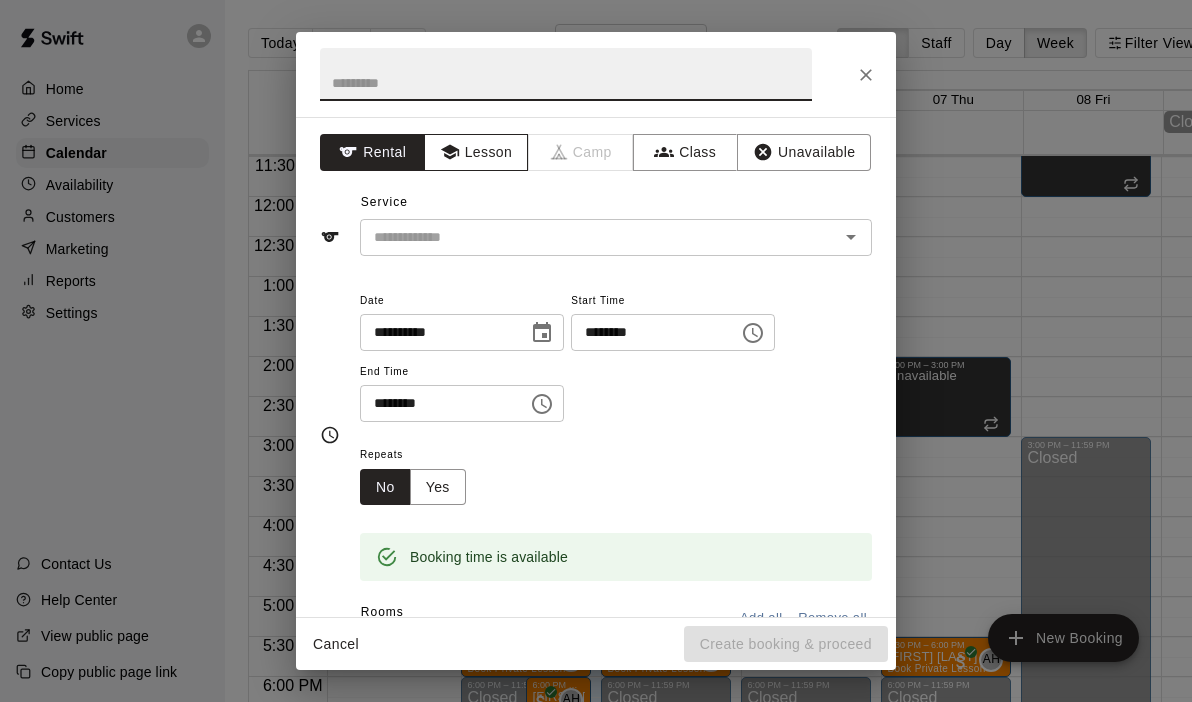 click on "Lesson" at bounding box center [476, 152] 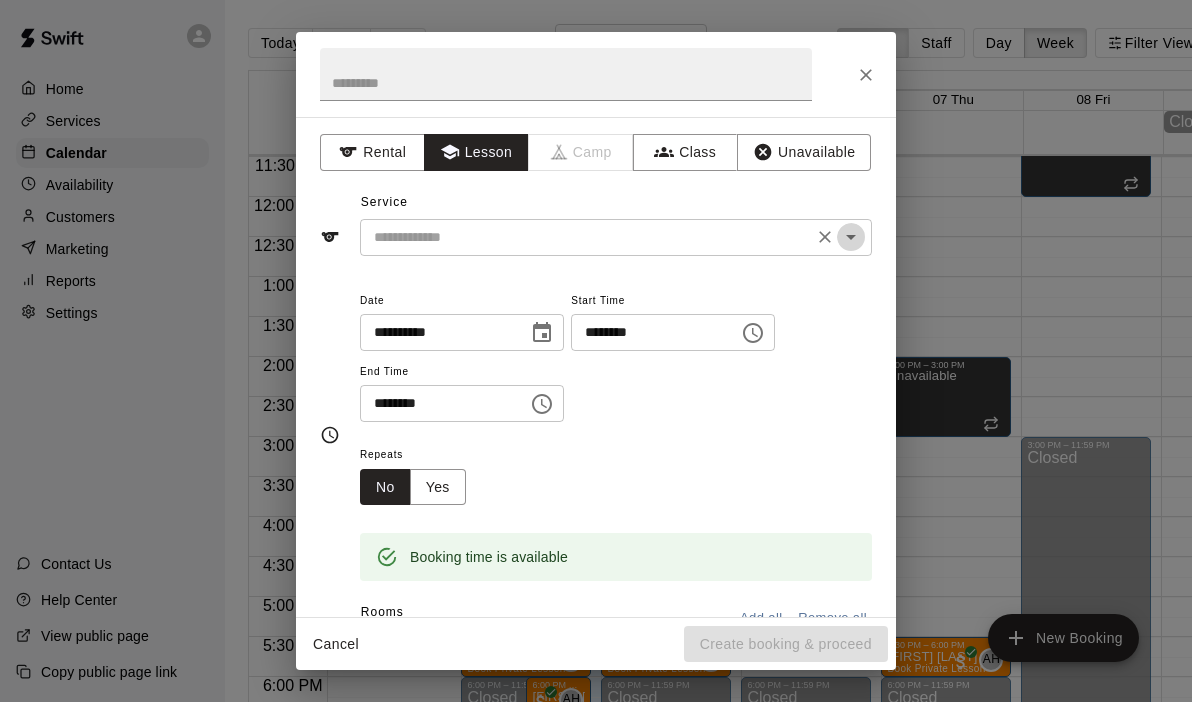 click 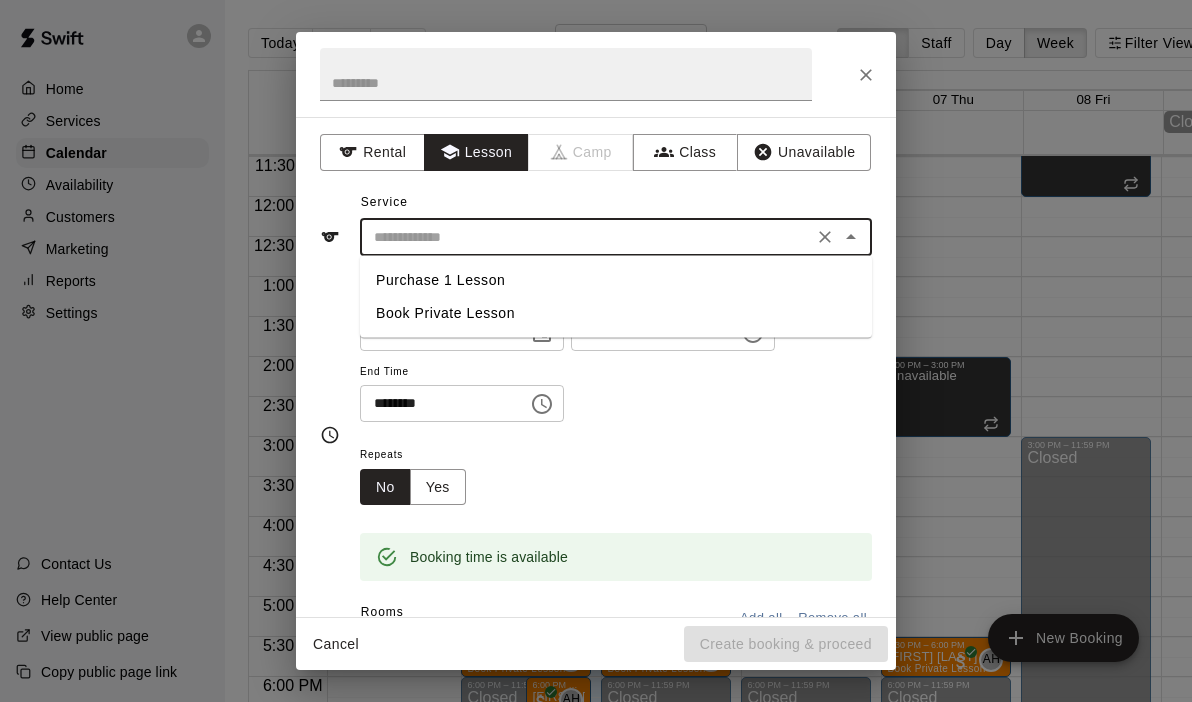 click on "Book Private Lesson" at bounding box center [616, 313] 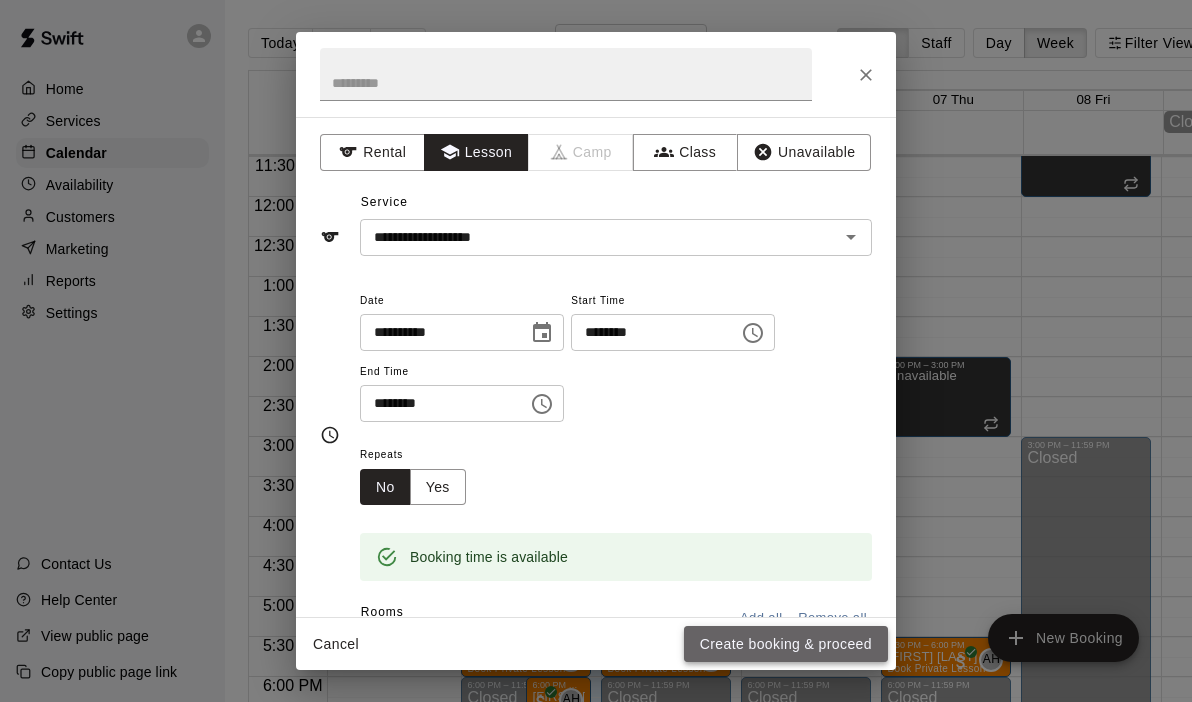 click on "Create booking & proceed" at bounding box center [786, 644] 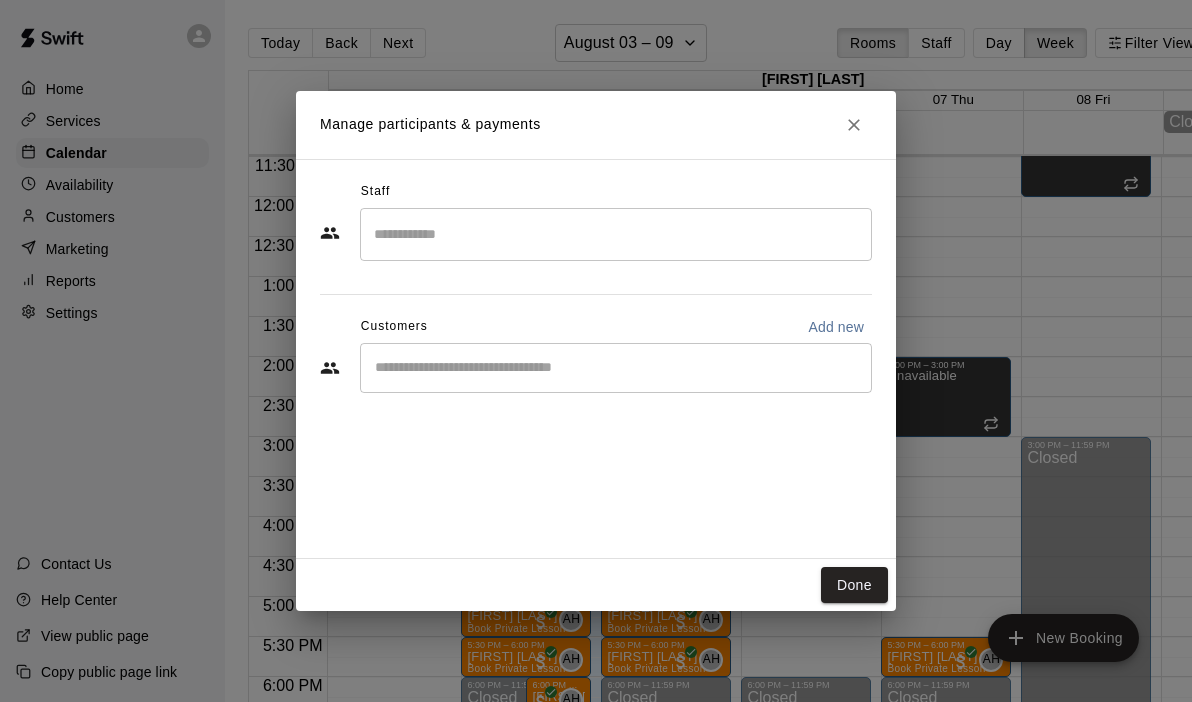 click at bounding box center [616, 234] 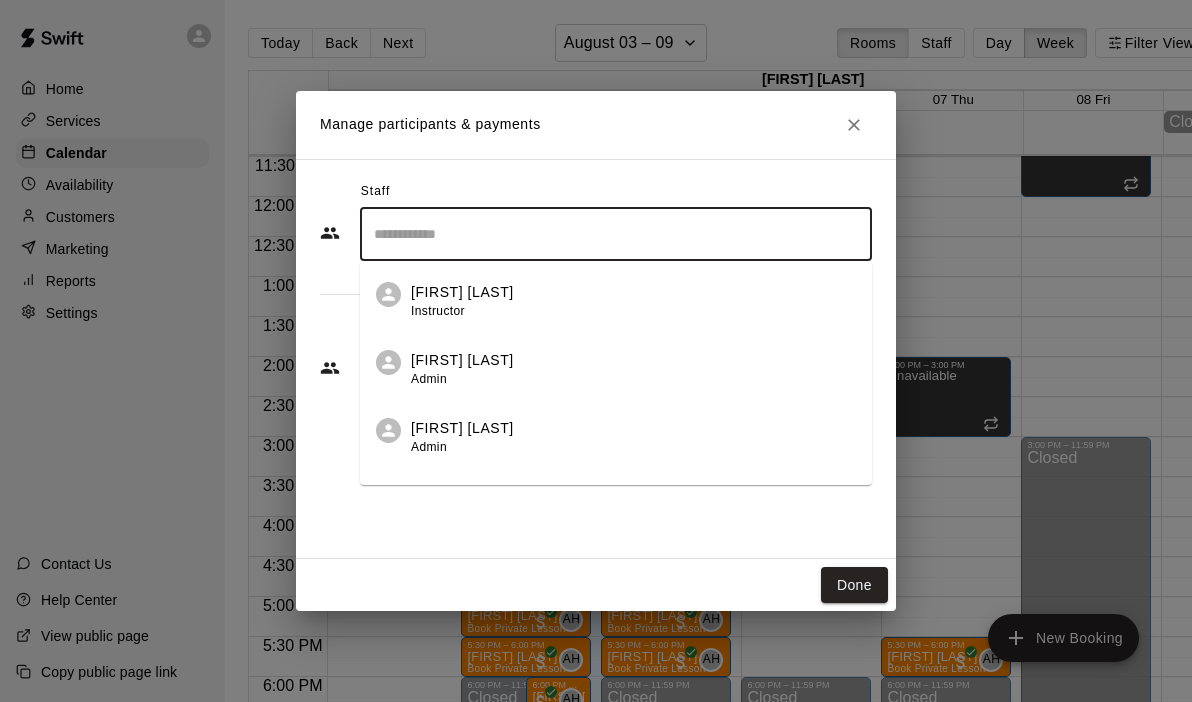 scroll, scrollTop: 47, scrollLeft: 0, axis: vertical 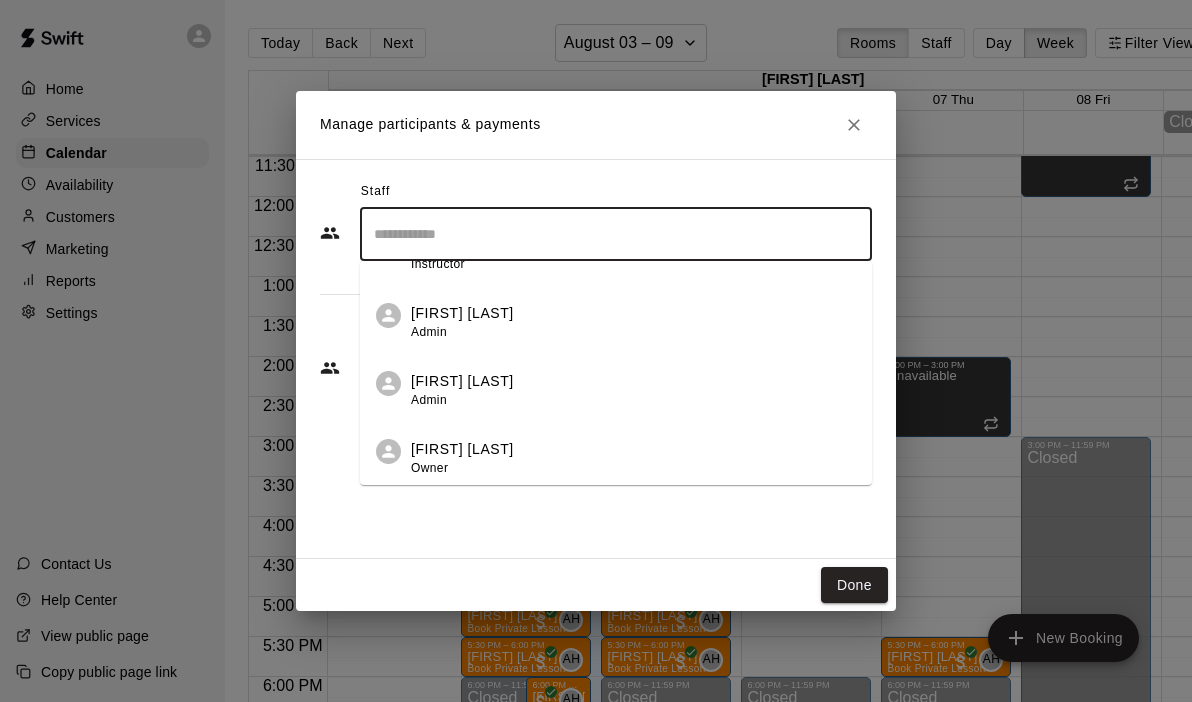 click on "[FIRST] [LAST] Owner" at bounding box center [616, 452] 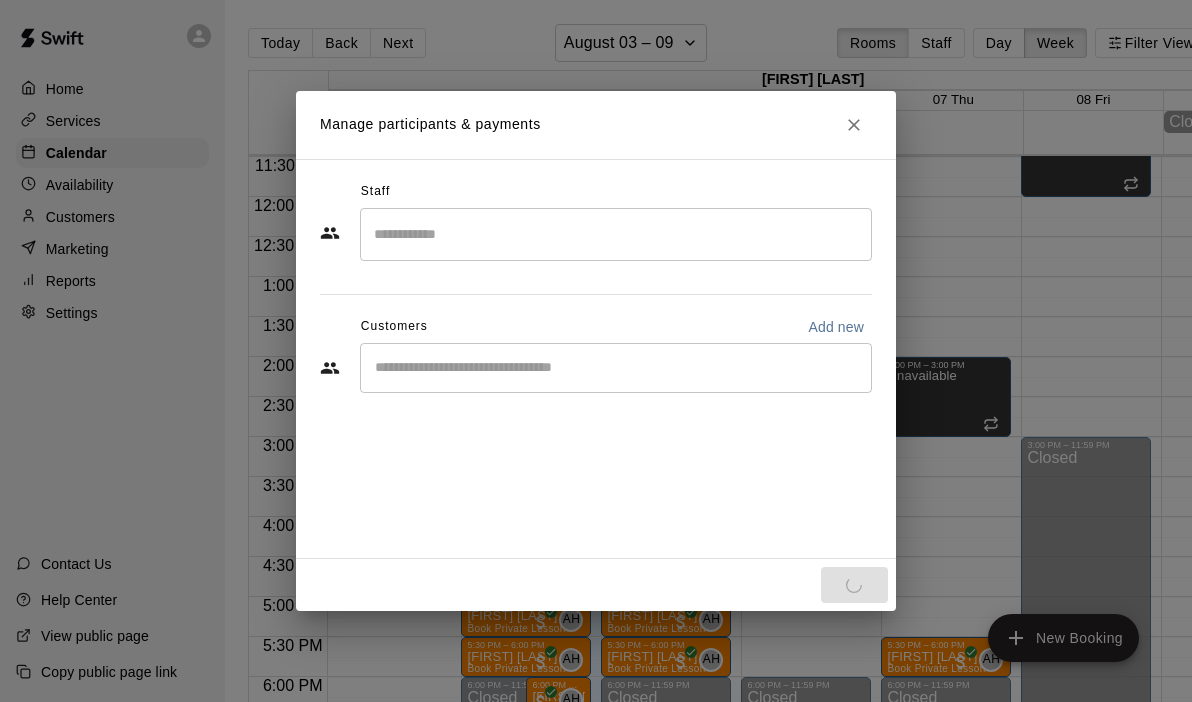 click on "Staff ​ Customers Add new ​" at bounding box center [596, 359] 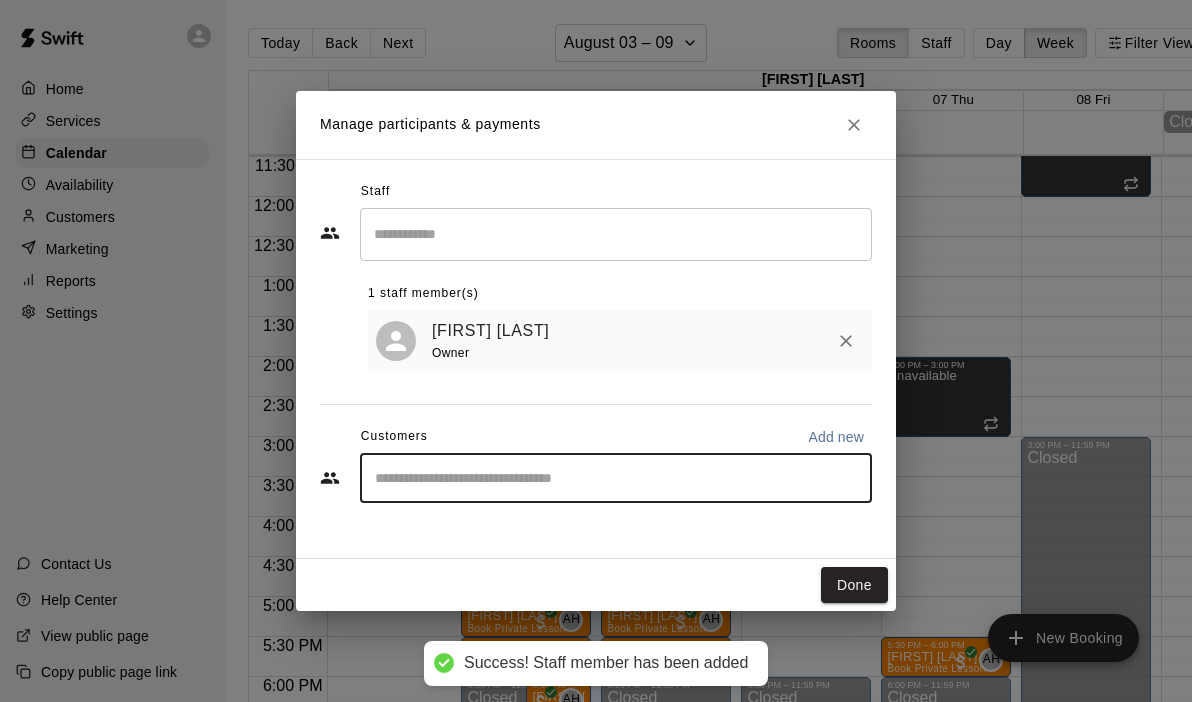 click at bounding box center (616, 478) 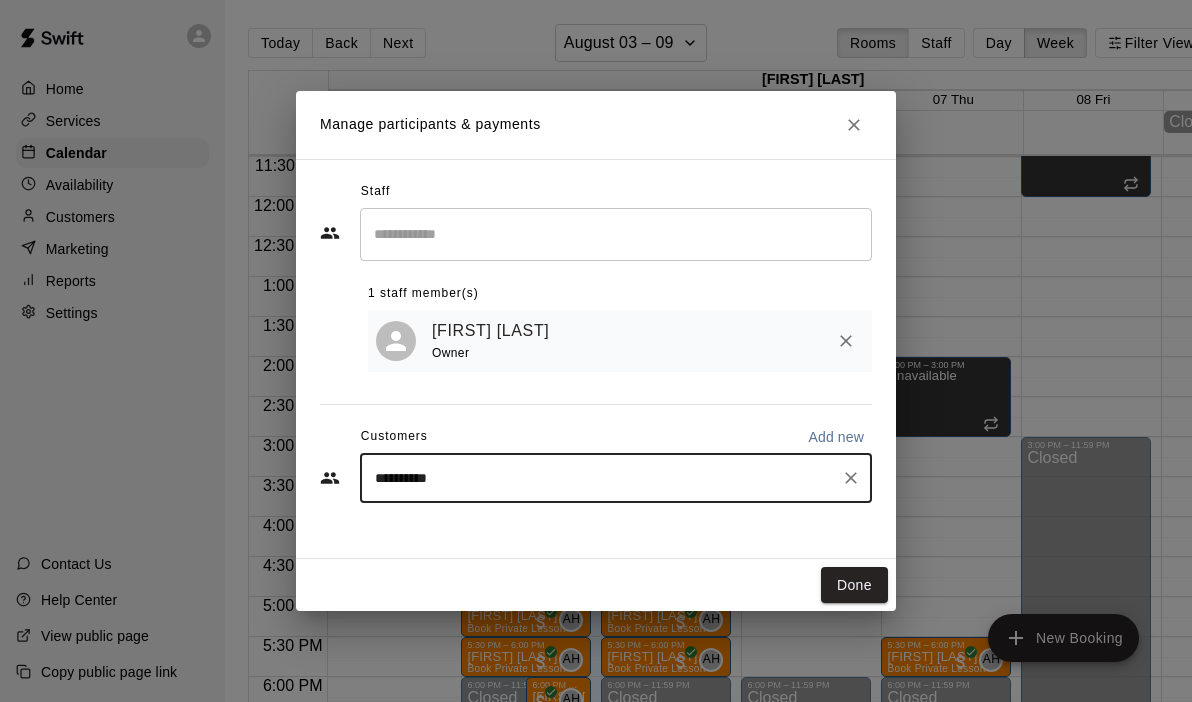 type on "**********" 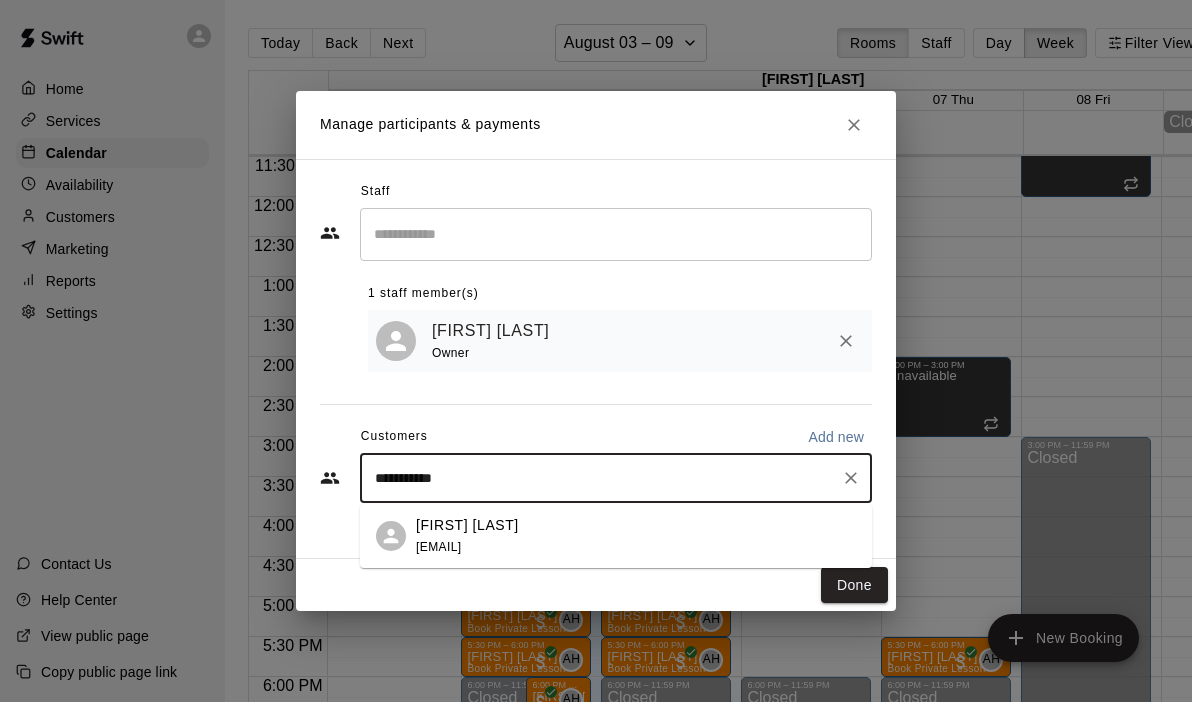 click on "[FIRST] [LAST]" at bounding box center [467, 525] 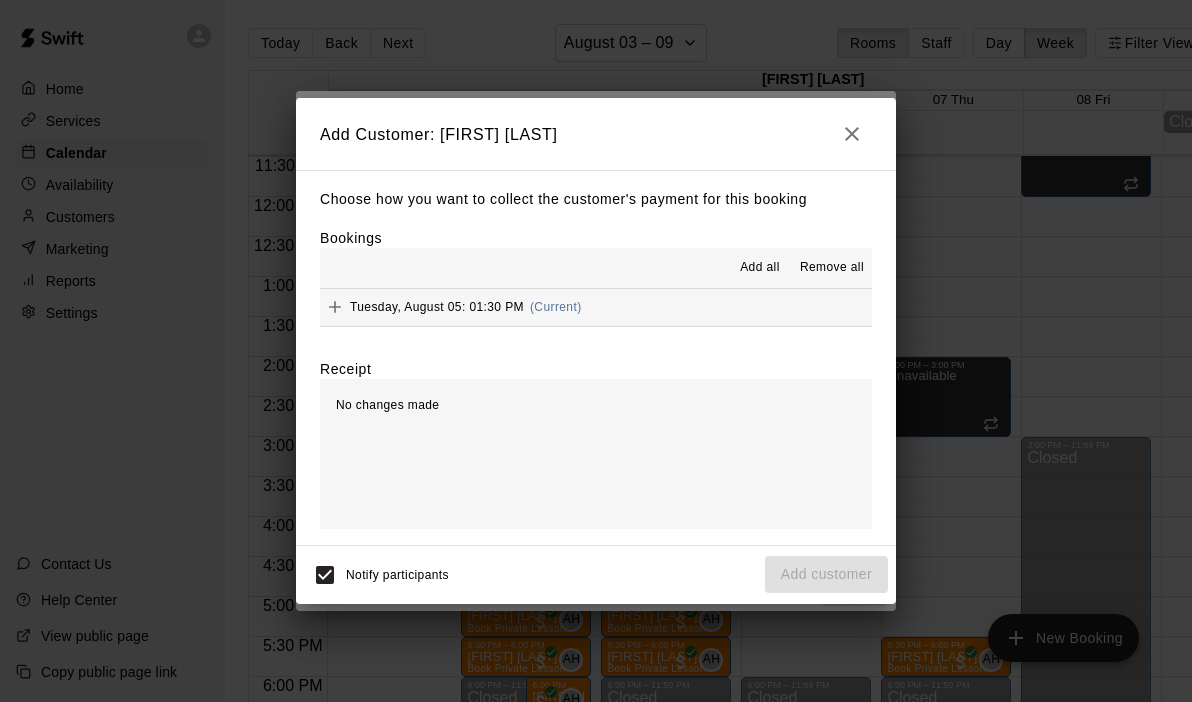 click on "Tuesday, August 05: 01:30 PM (Current)" at bounding box center (596, 307) 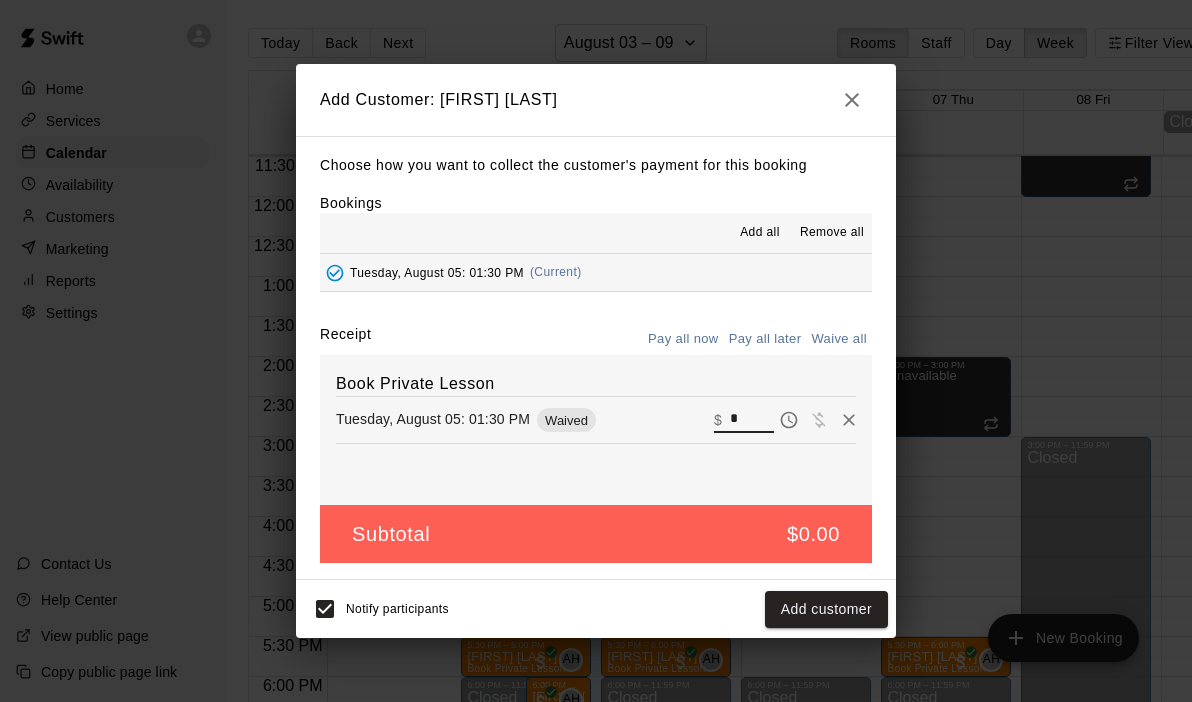 drag, startPoint x: 748, startPoint y: 417, endPoint x: 703, endPoint y: 408, distance: 45.891174 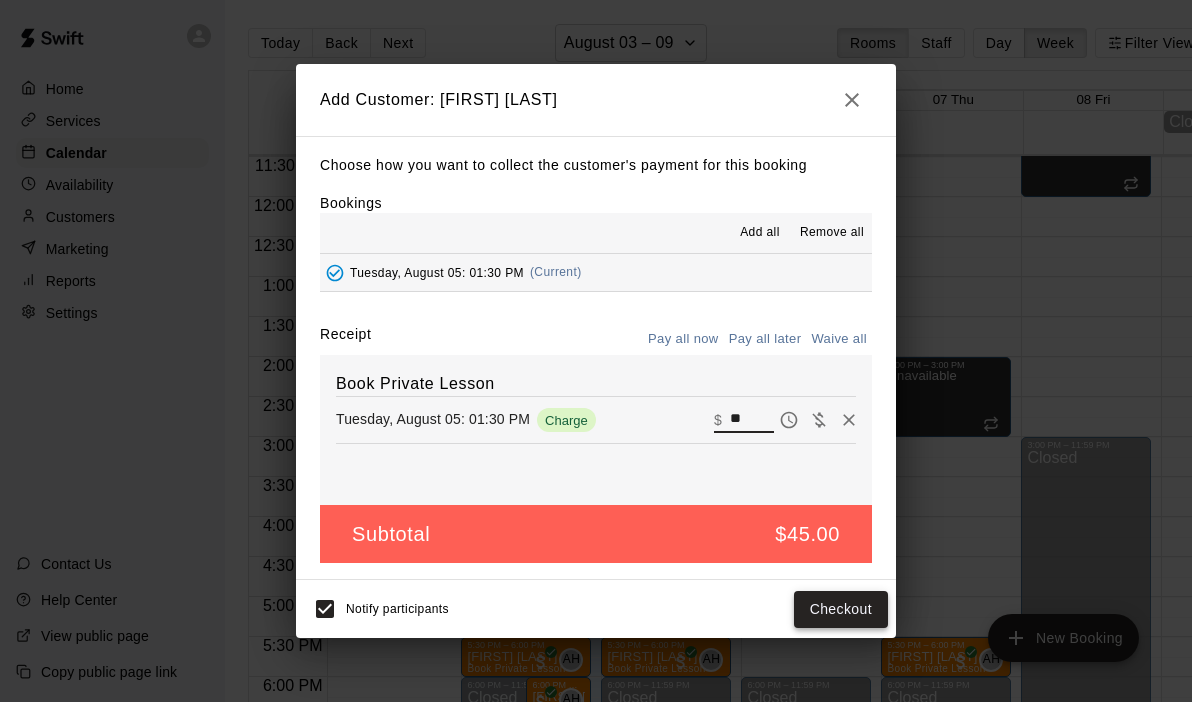 type on "**" 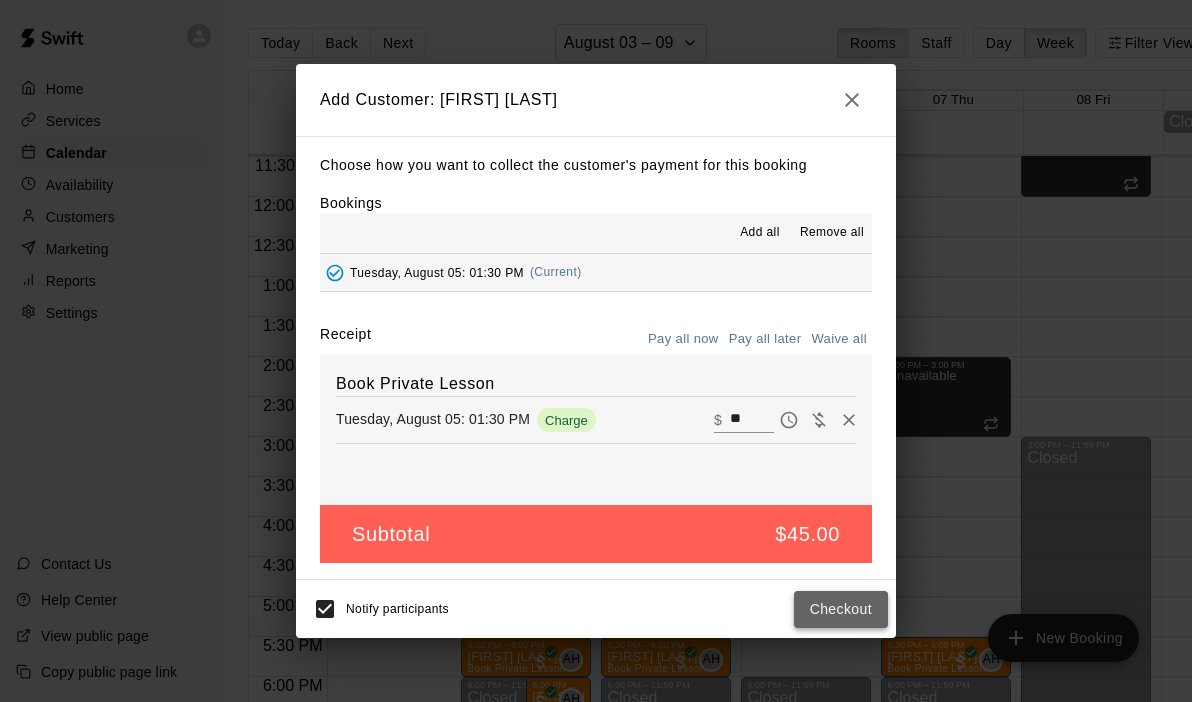 click on "Checkout" at bounding box center [841, 609] 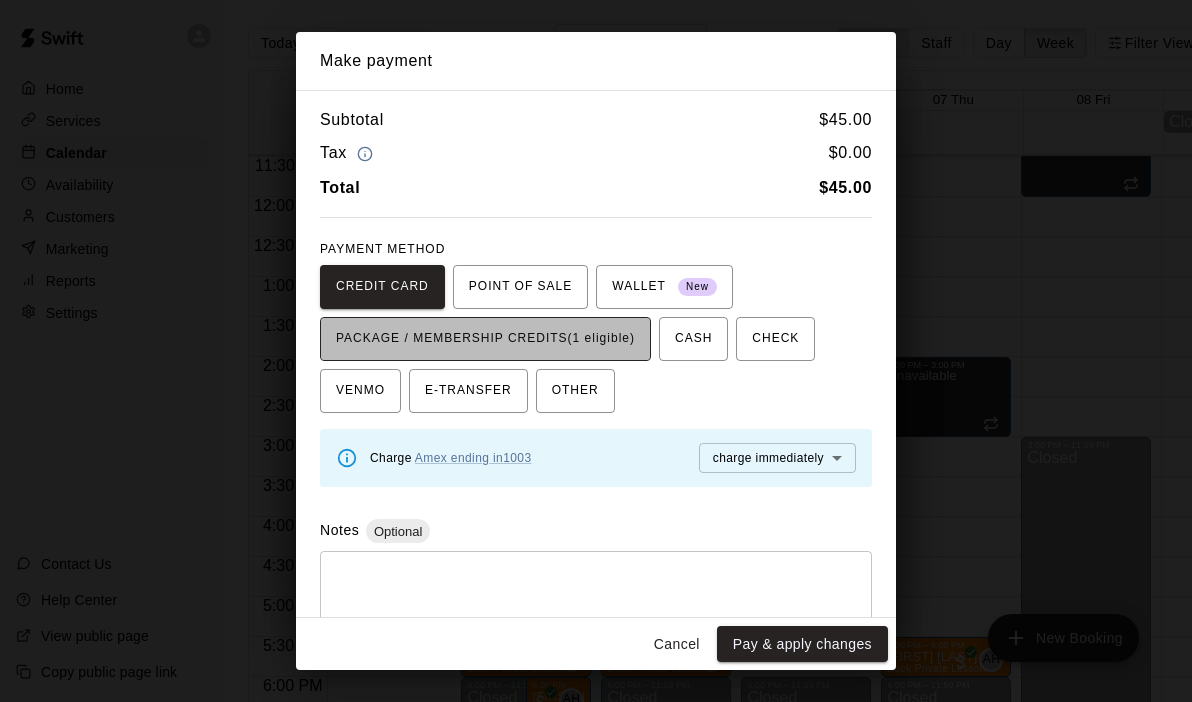 click on "PACKAGE / MEMBERSHIP CREDITS  (1 eligible)" at bounding box center [485, 339] 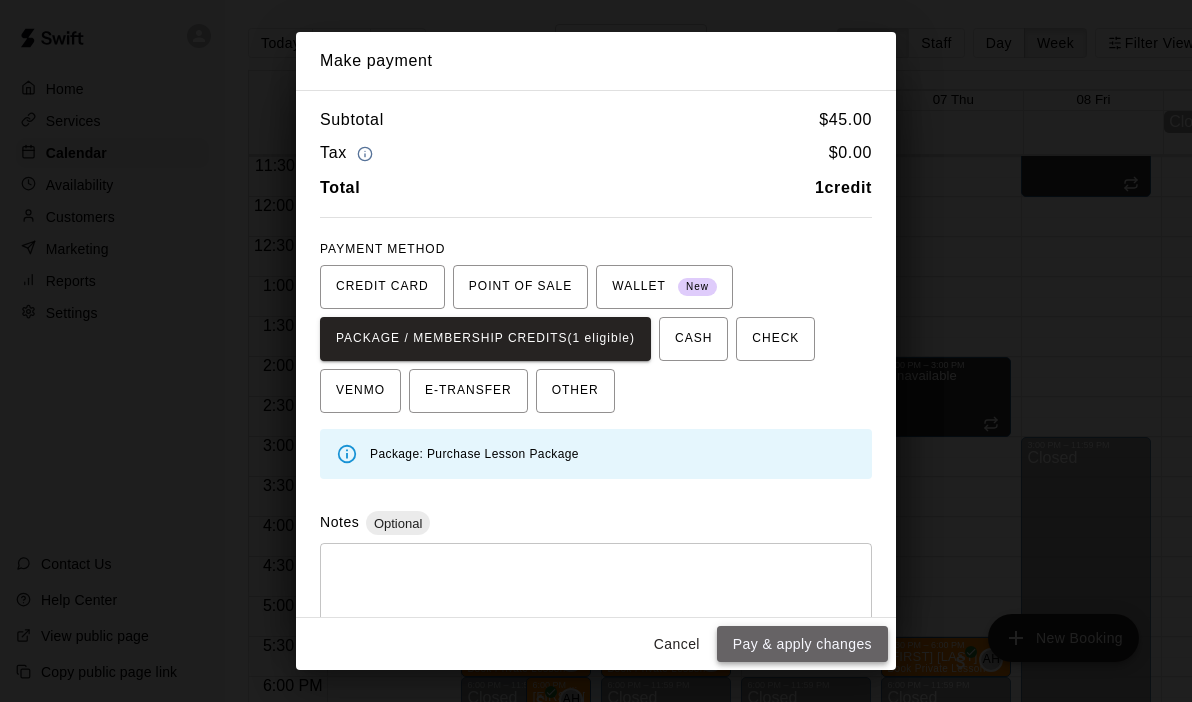 click on "Pay & apply changes" at bounding box center (802, 644) 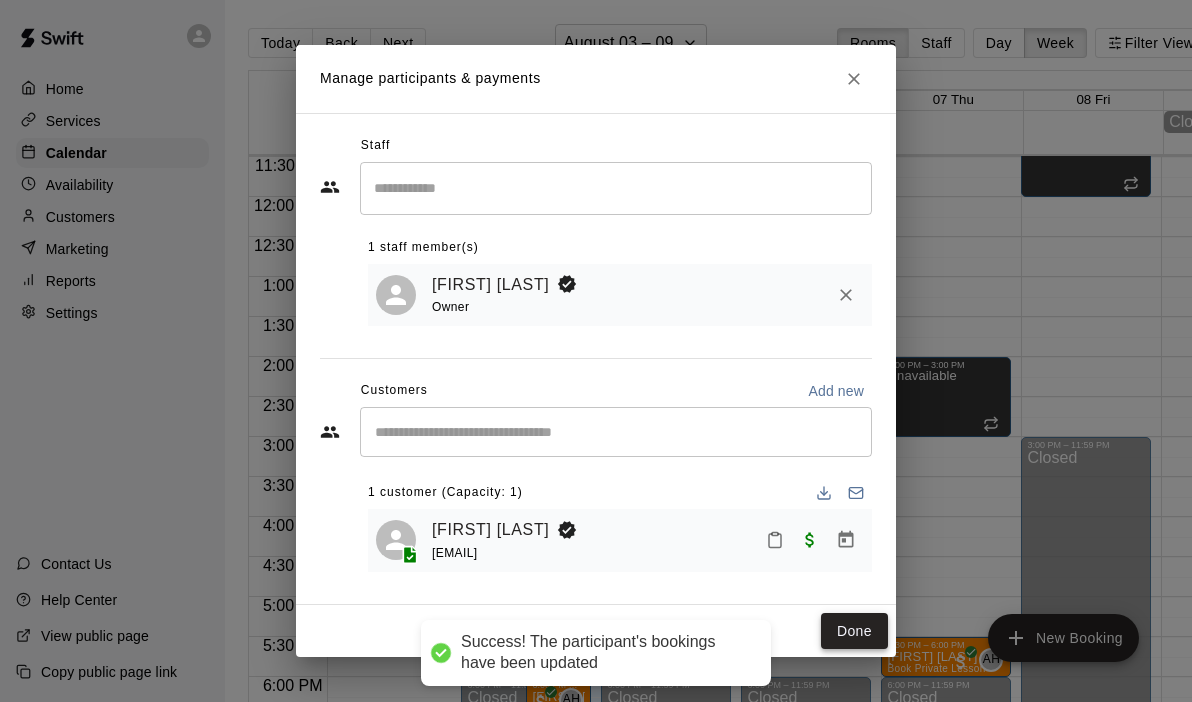 click on "Done" at bounding box center [854, 631] 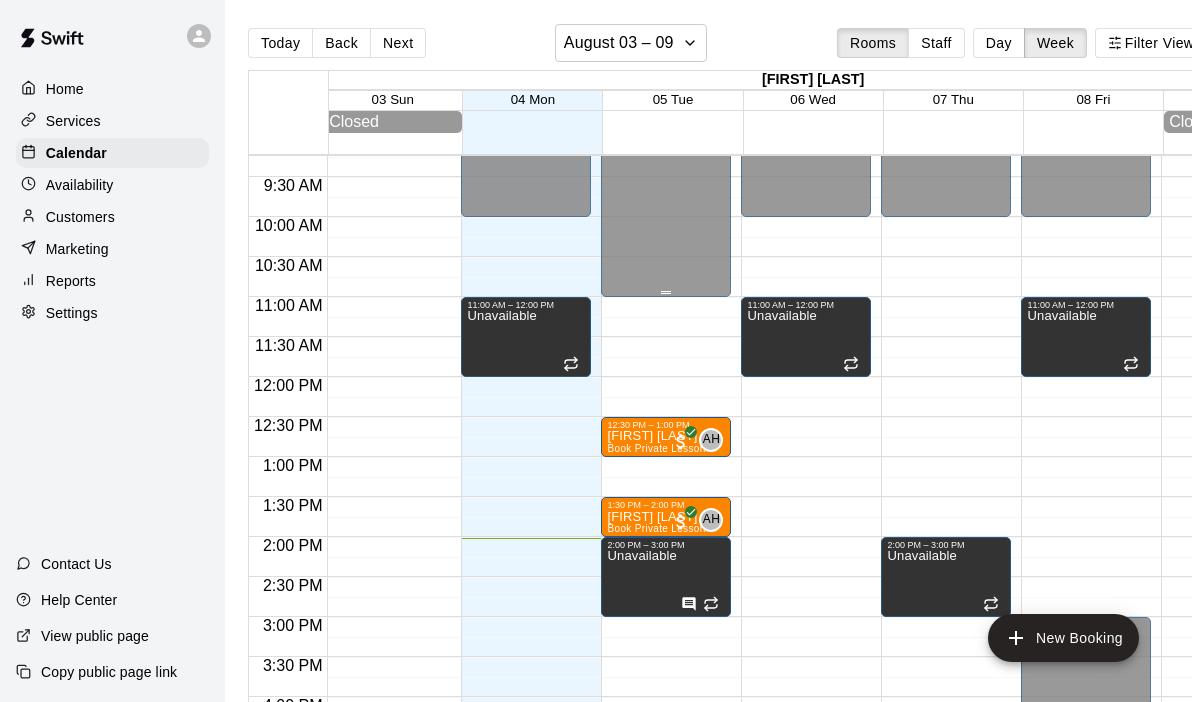 scroll, scrollTop: 735, scrollLeft: 6, axis: both 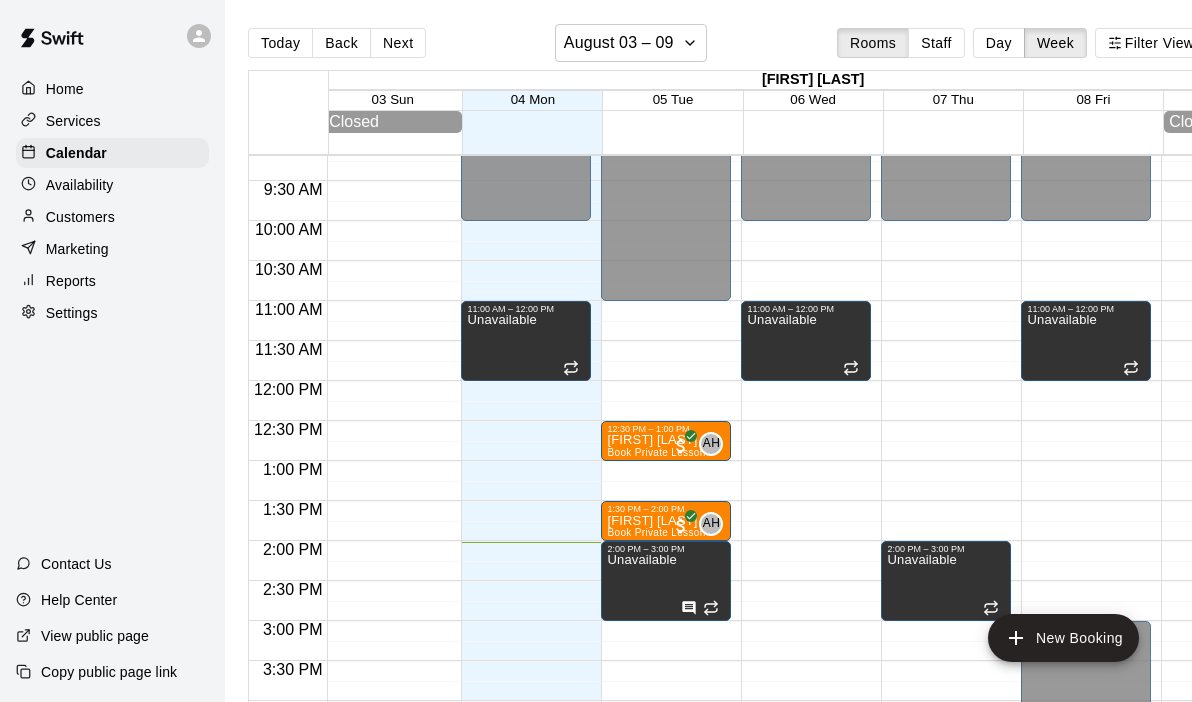 click at bounding box center [671, 231] 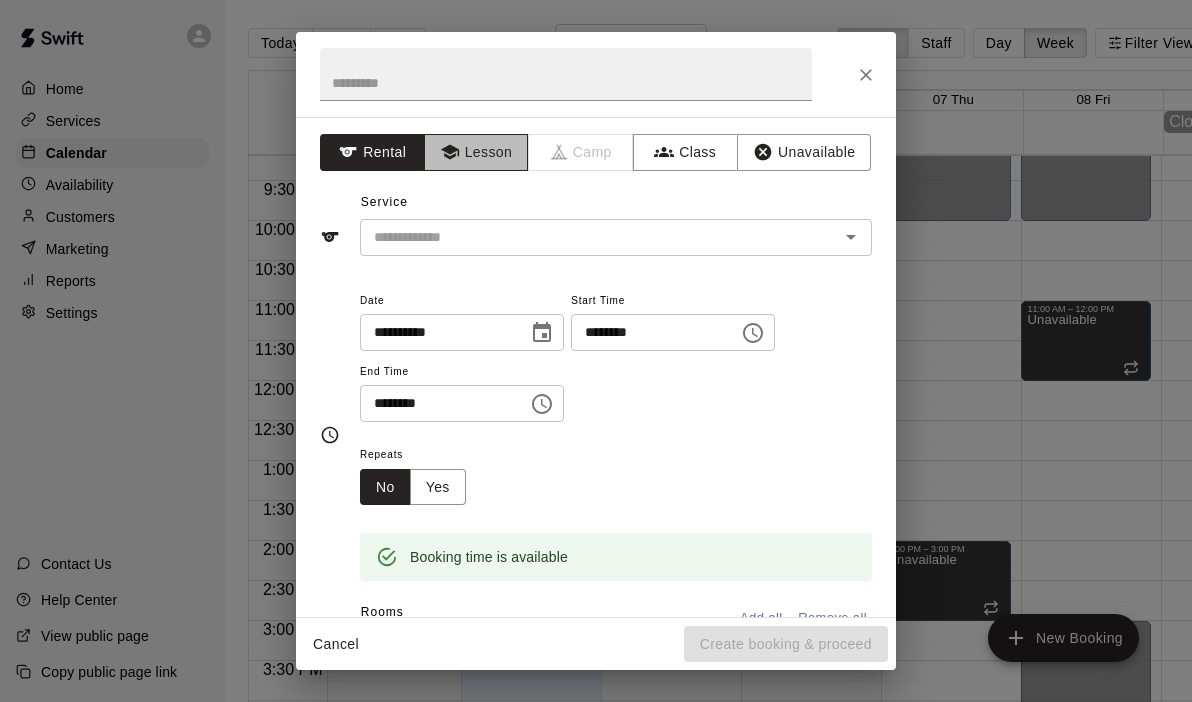 click on "Lesson" at bounding box center (476, 152) 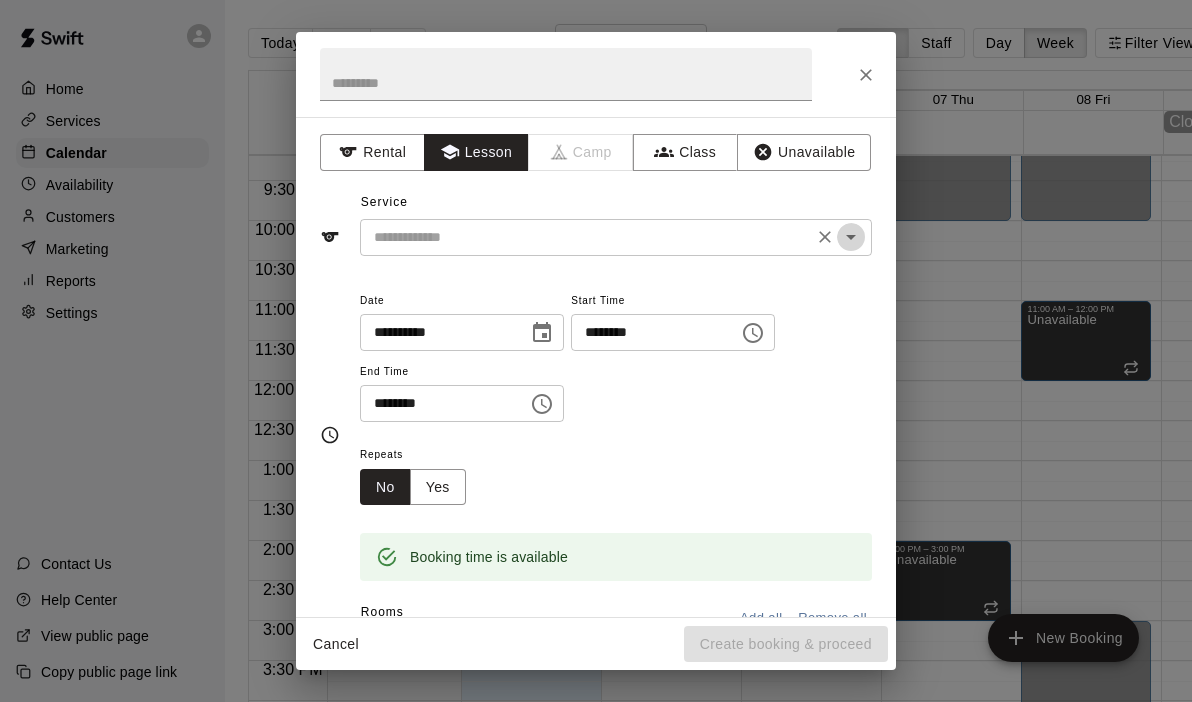 click 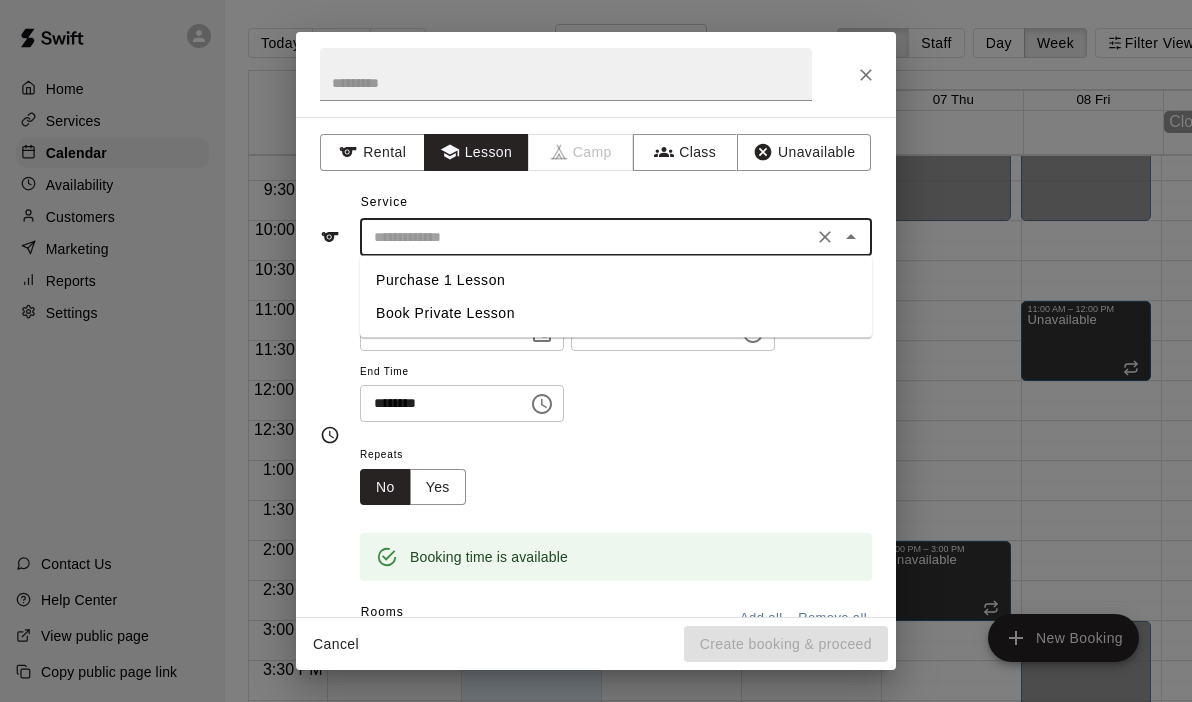 click on "Book Private Lesson" at bounding box center [616, 313] 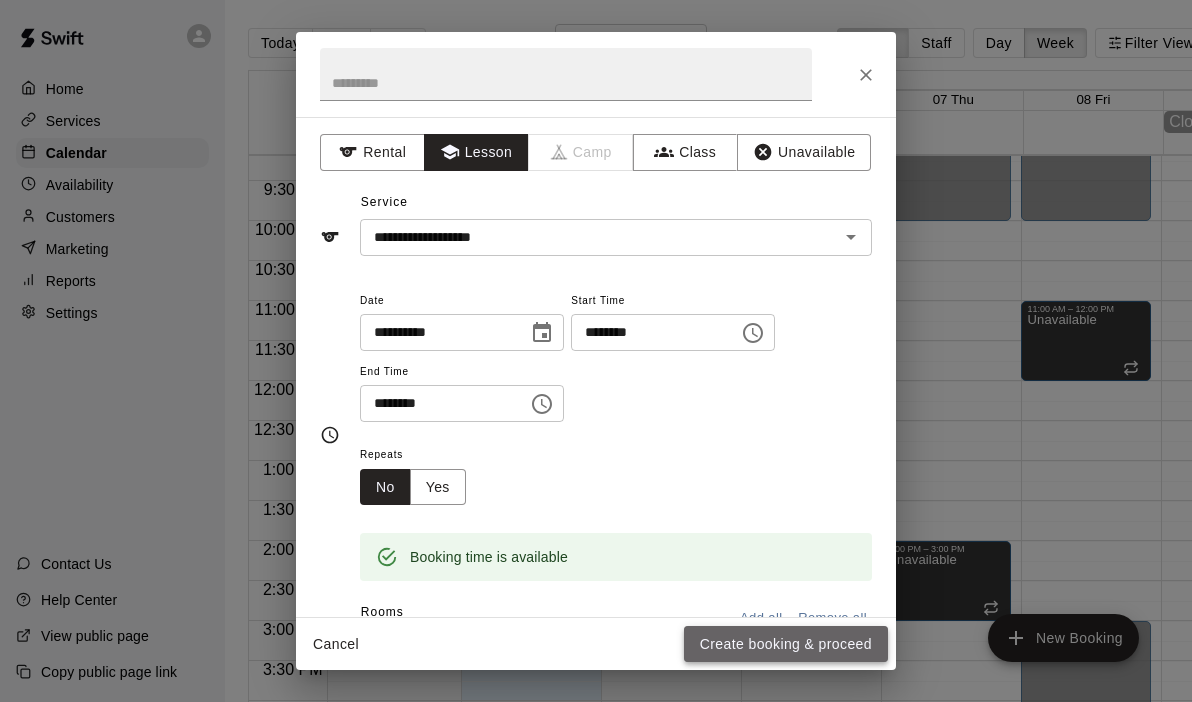 click on "Create booking & proceed" at bounding box center [786, 644] 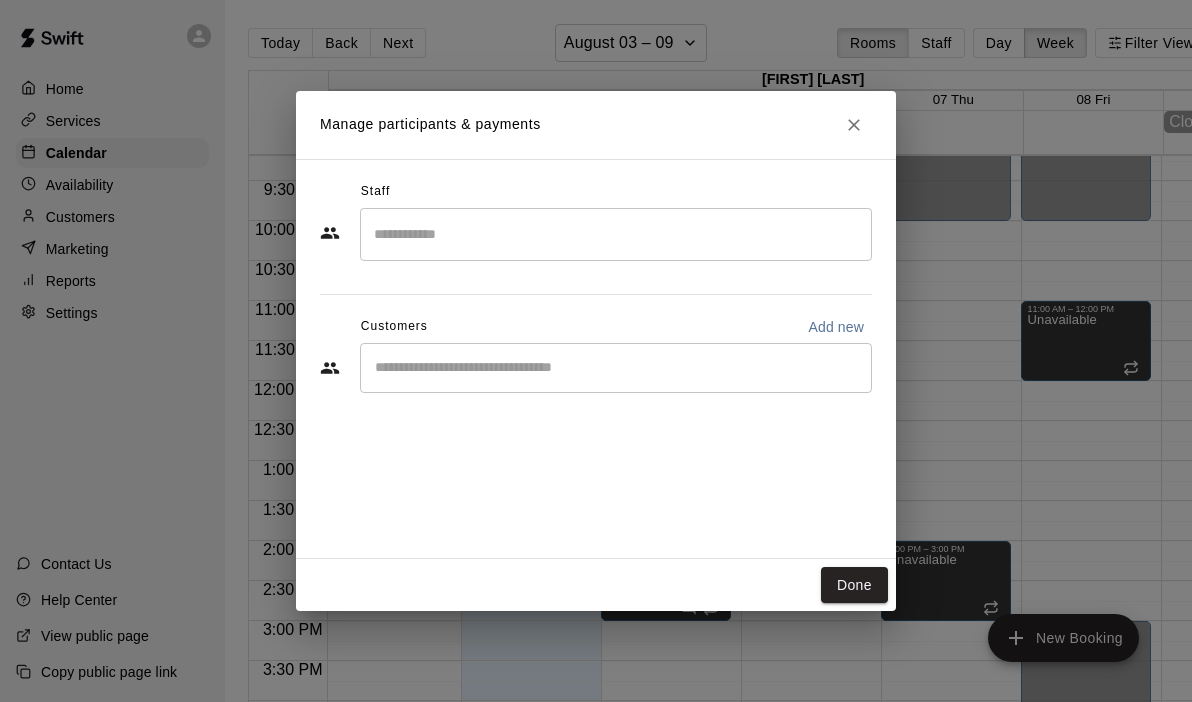 click on "​" at bounding box center (616, 234) 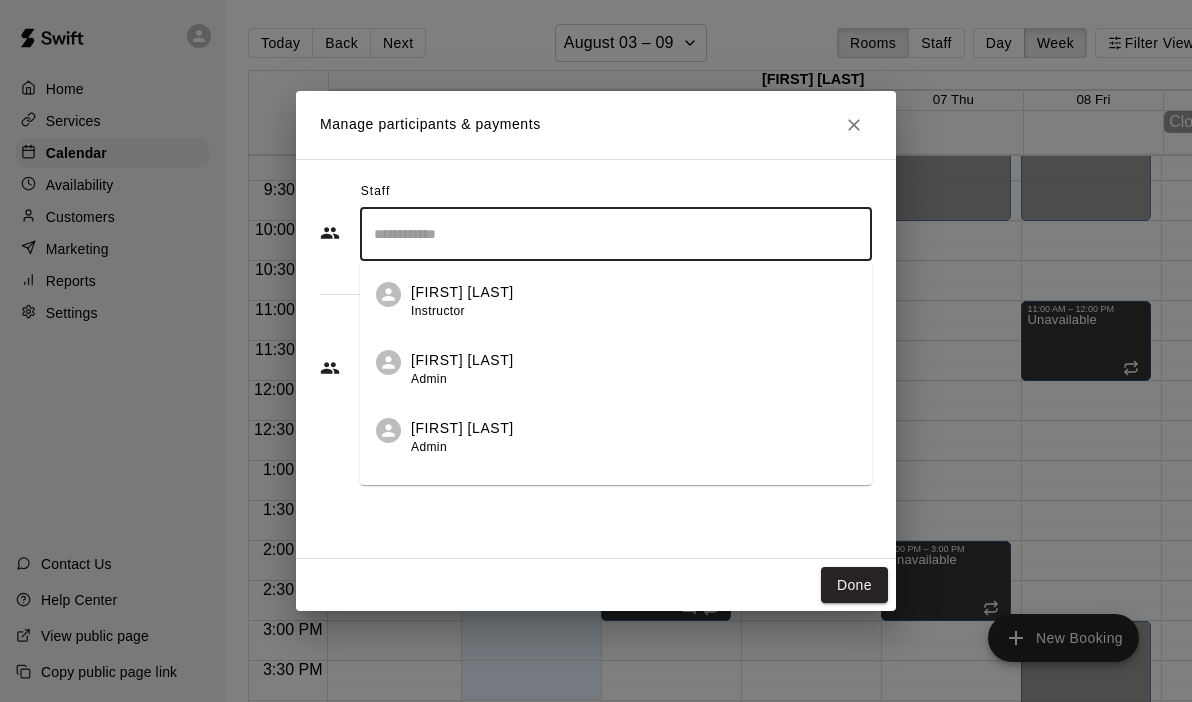 scroll, scrollTop: 47, scrollLeft: 0, axis: vertical 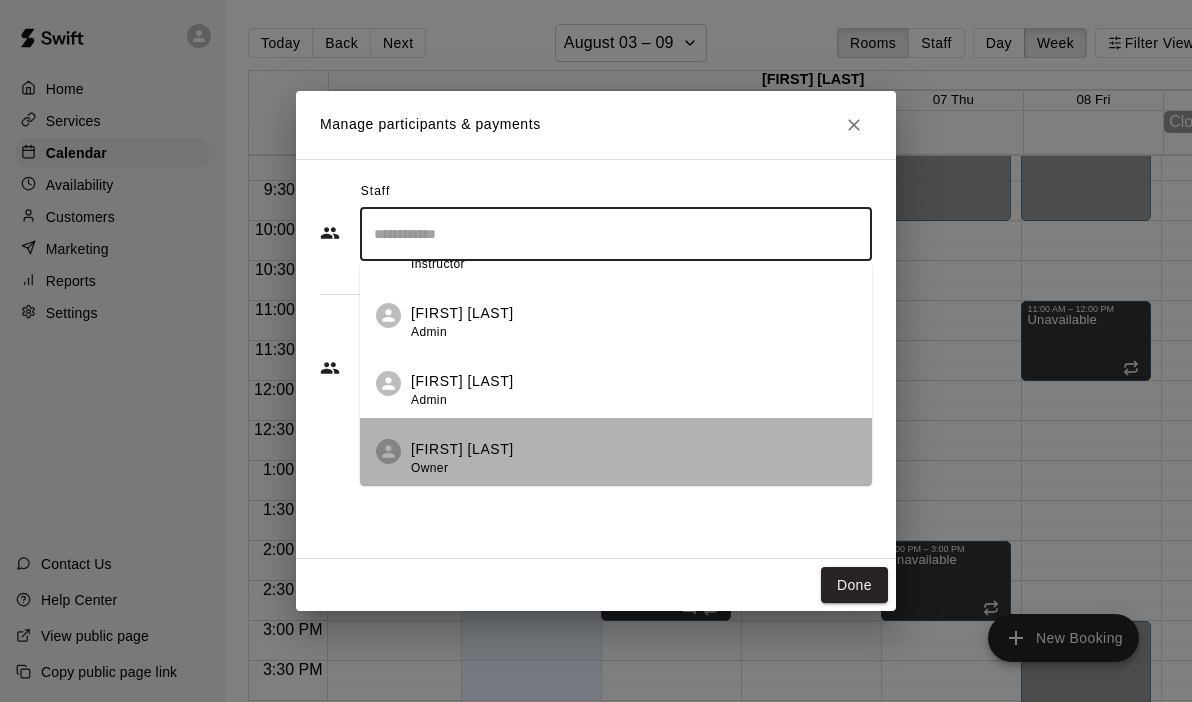 click on "[FIRST] [LAST]" at bounding box center (462, 449) 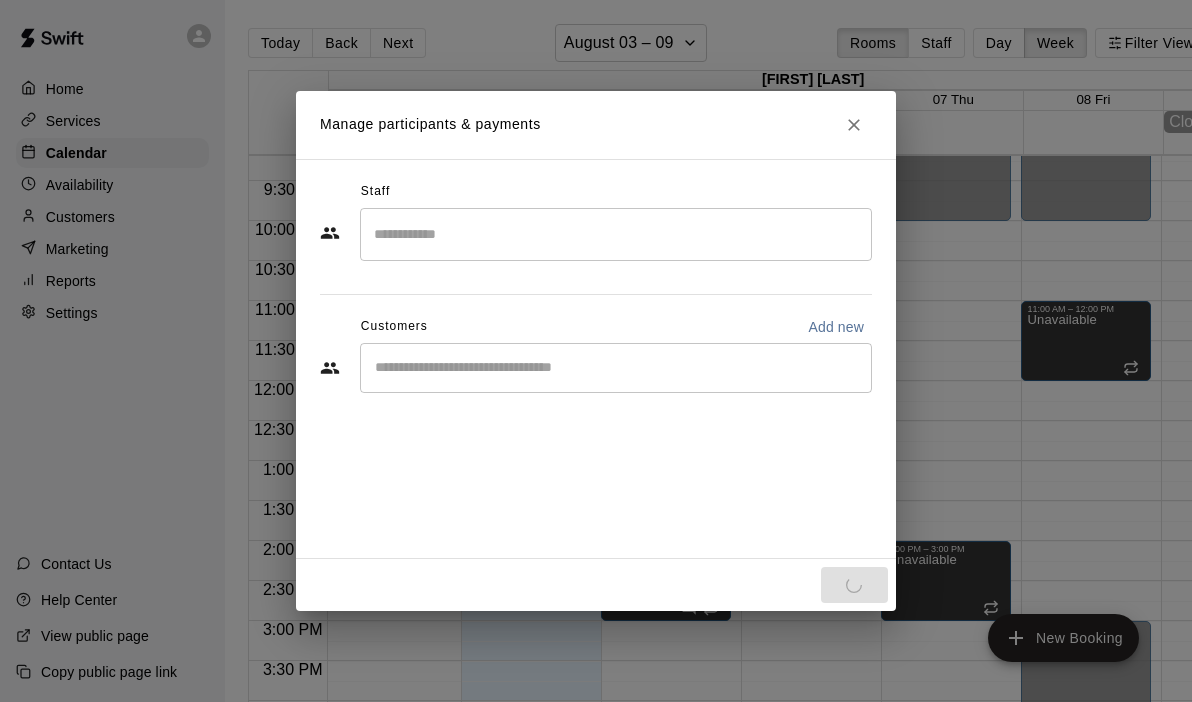 click on "Staff ​ Customers Add new ​" at bounding box center [596, 359] 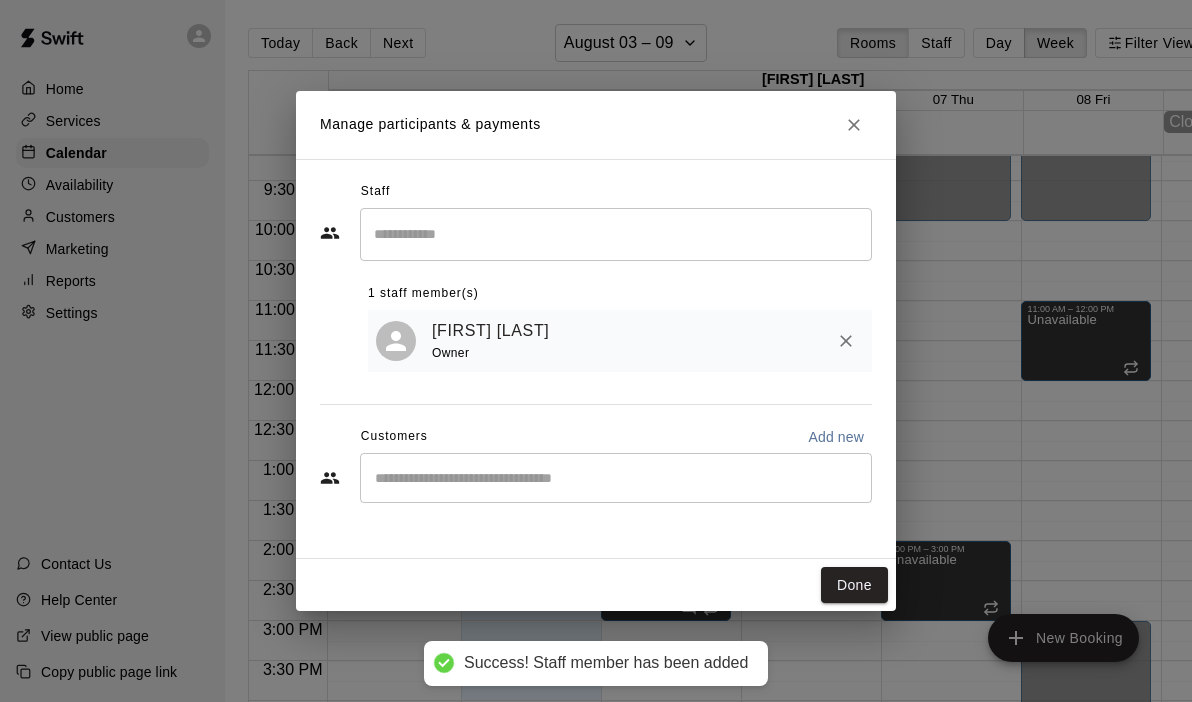 click on "​" at bounding box center [616, 478] 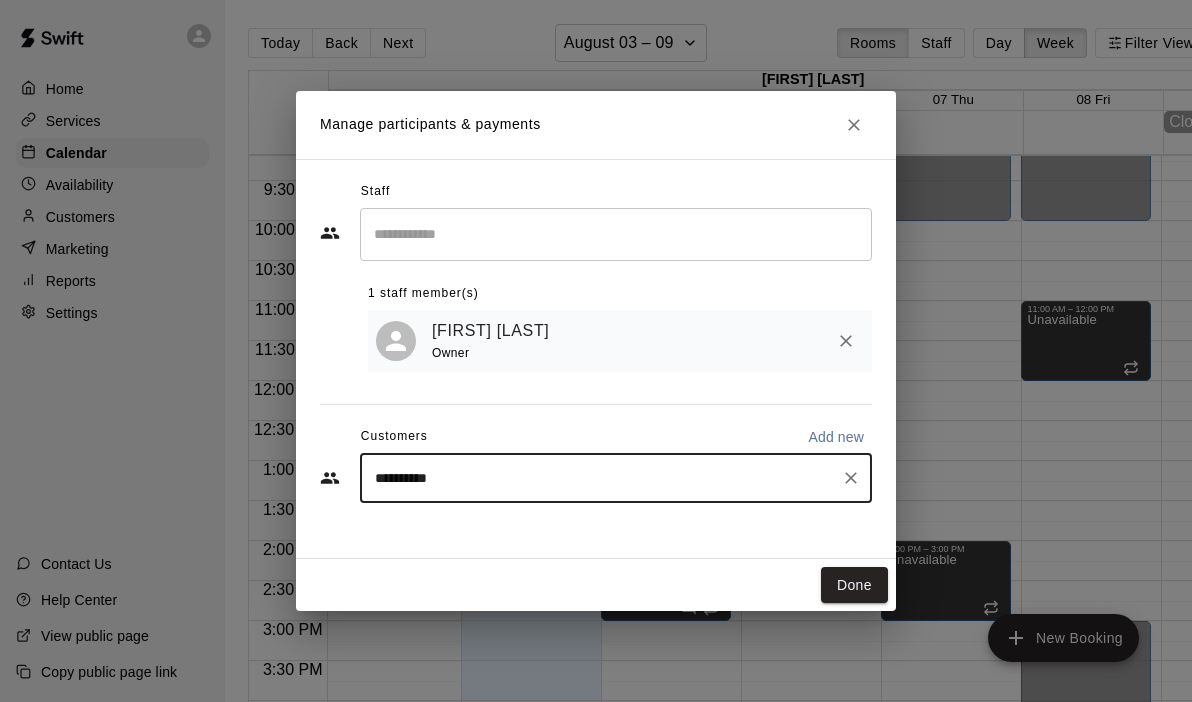 type on "**********" 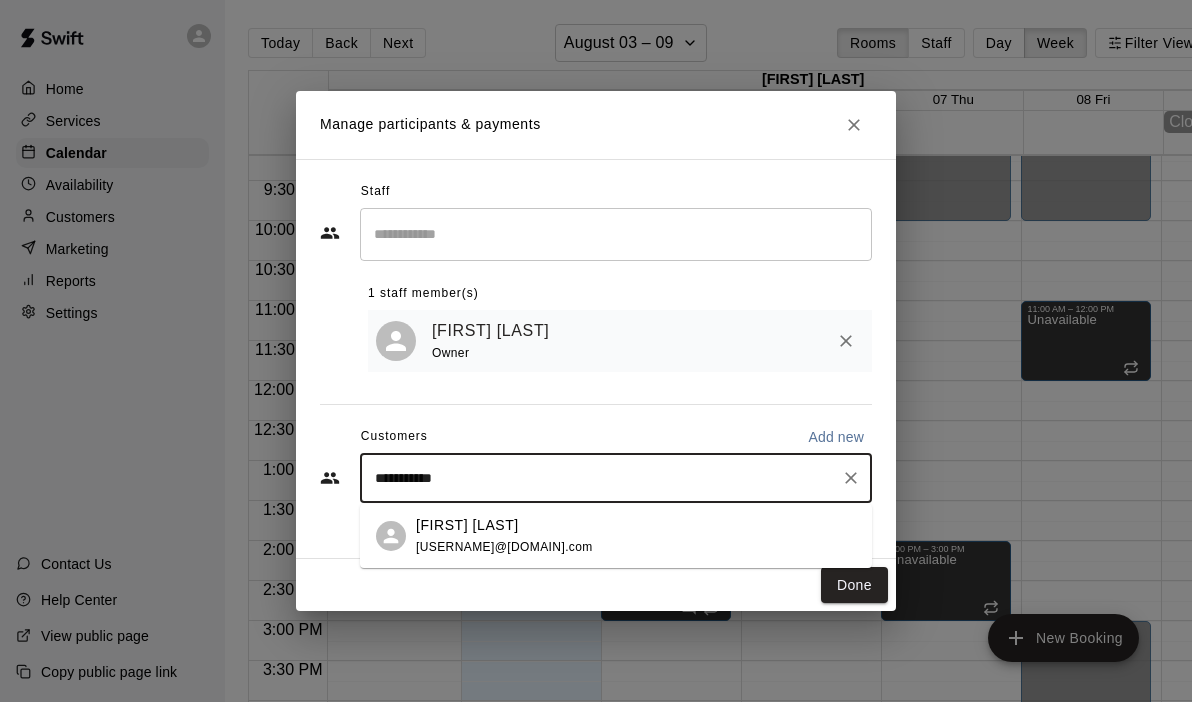 click on "[USERNAME]@[DOMAIN].com" at bounding box center (504, 547) 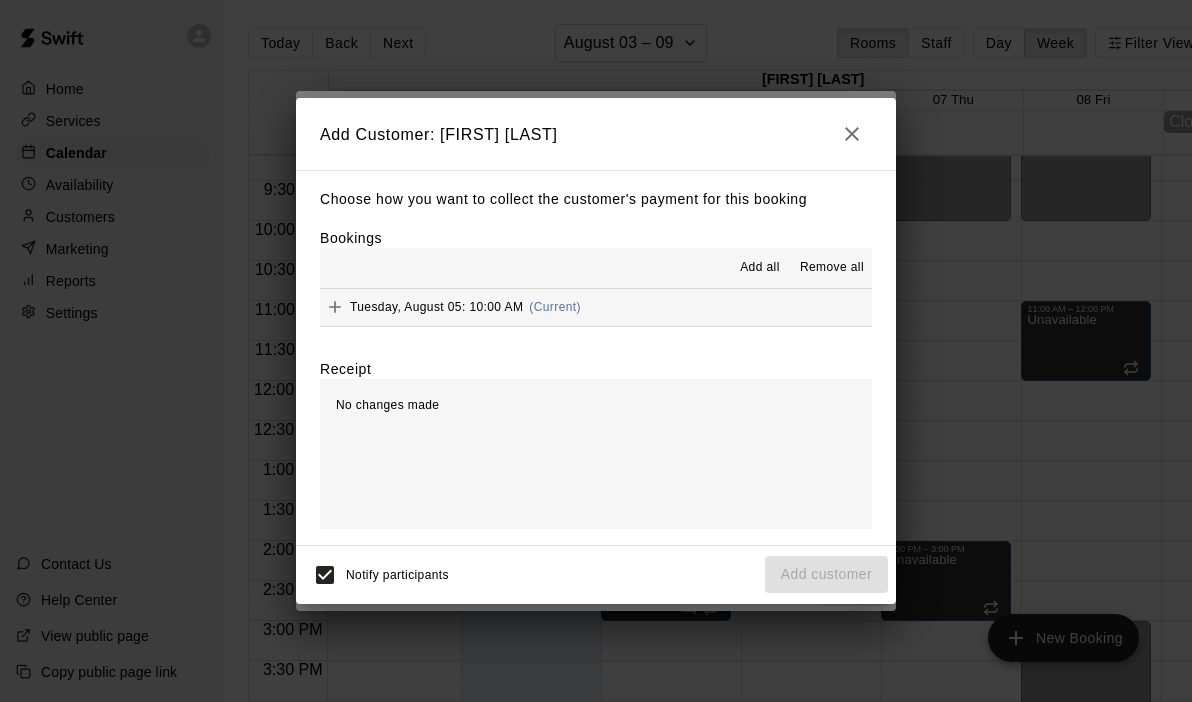 click on "Tuesday, August 05: 10:00 AM (Current)" at bounding box center (596, 307) 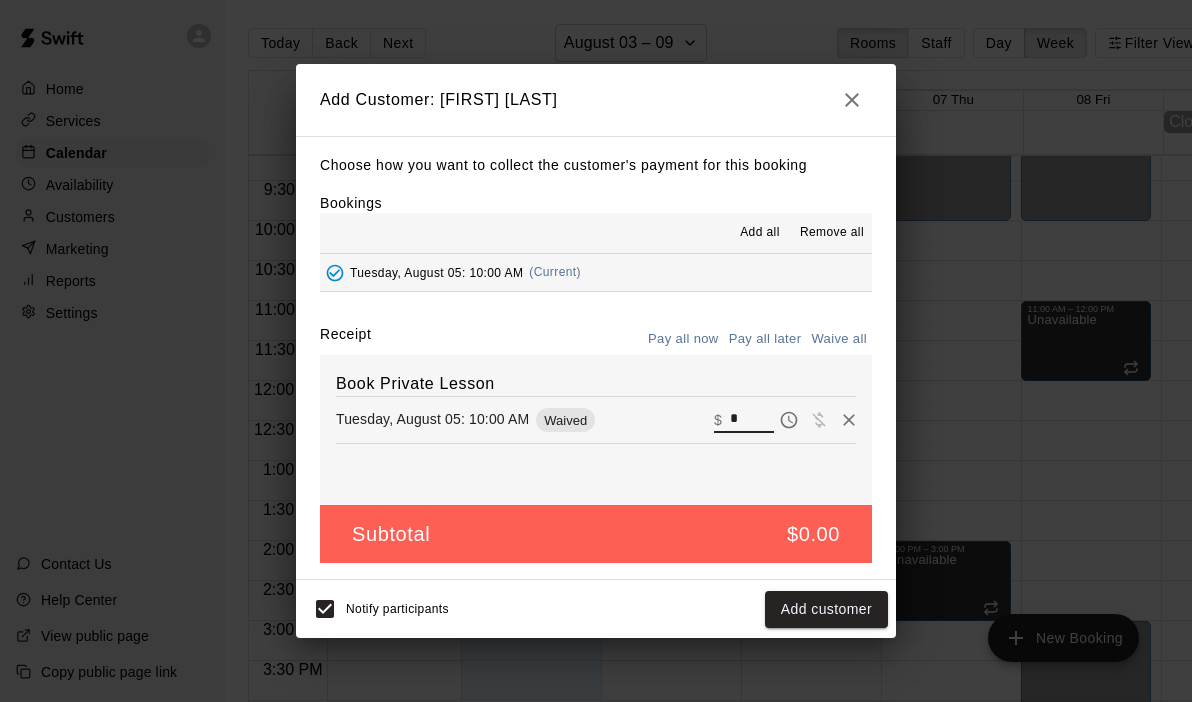 drag, startPoint x: 753, startPoint y: 420, endPoint x: 696, endPoint y: 400, distance: 60.40695 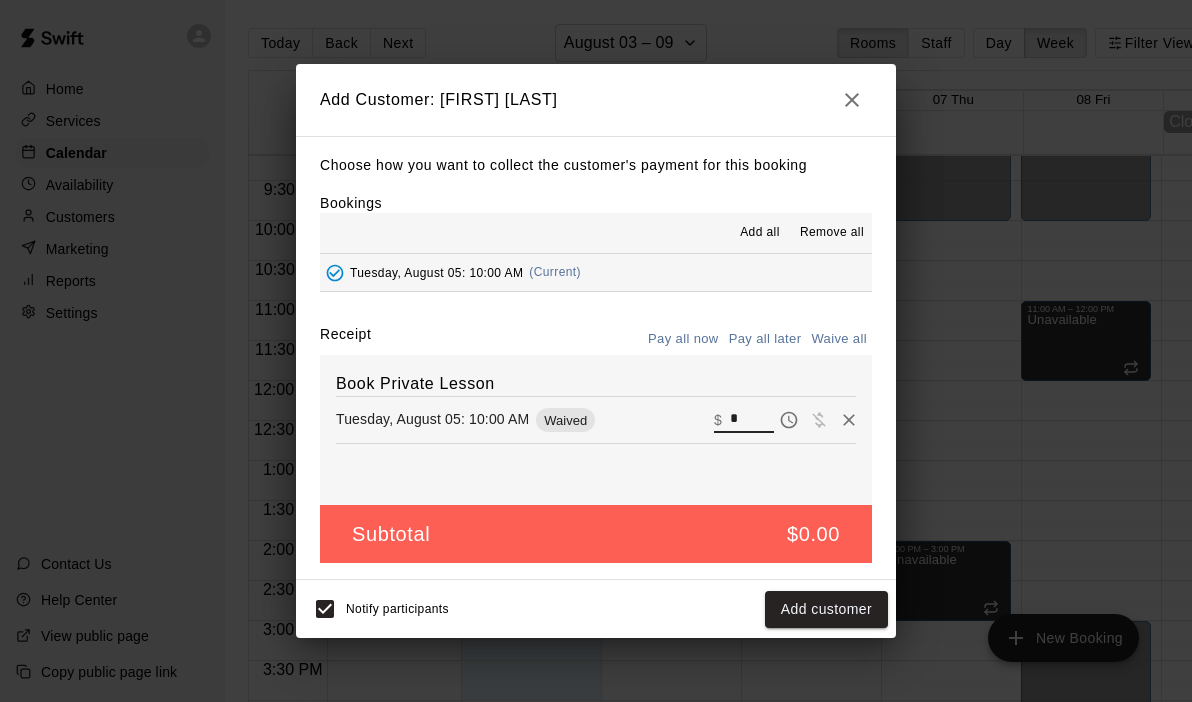 click on "Book Private Lesson Tuesday, August 05: 10:00 AM Waived ​ $ *" at bounding box center (596, 430) 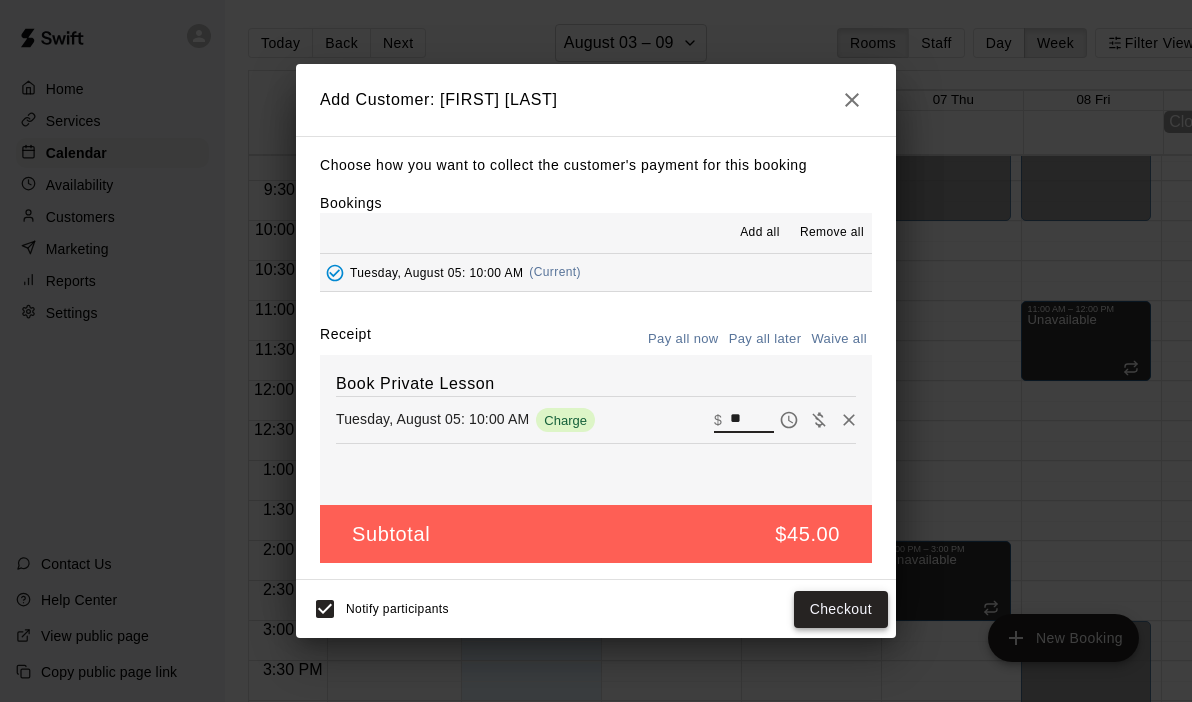 type on "**" 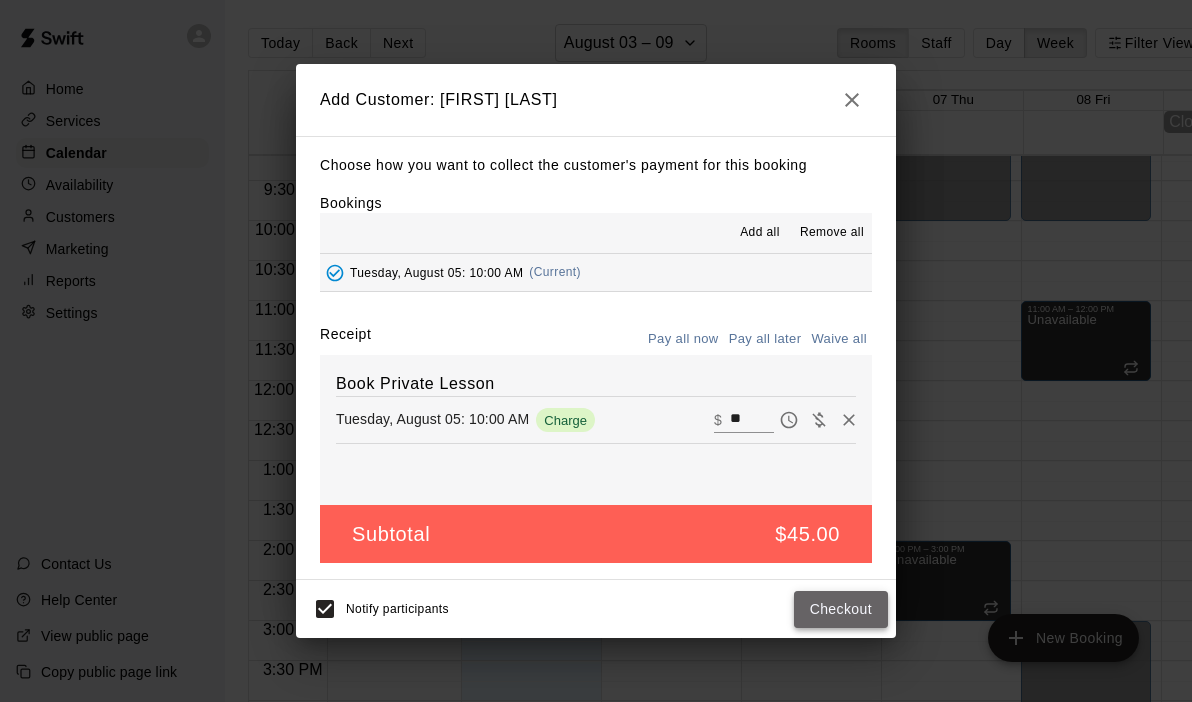 click on "Checkout" at bounding box center (841, 609) 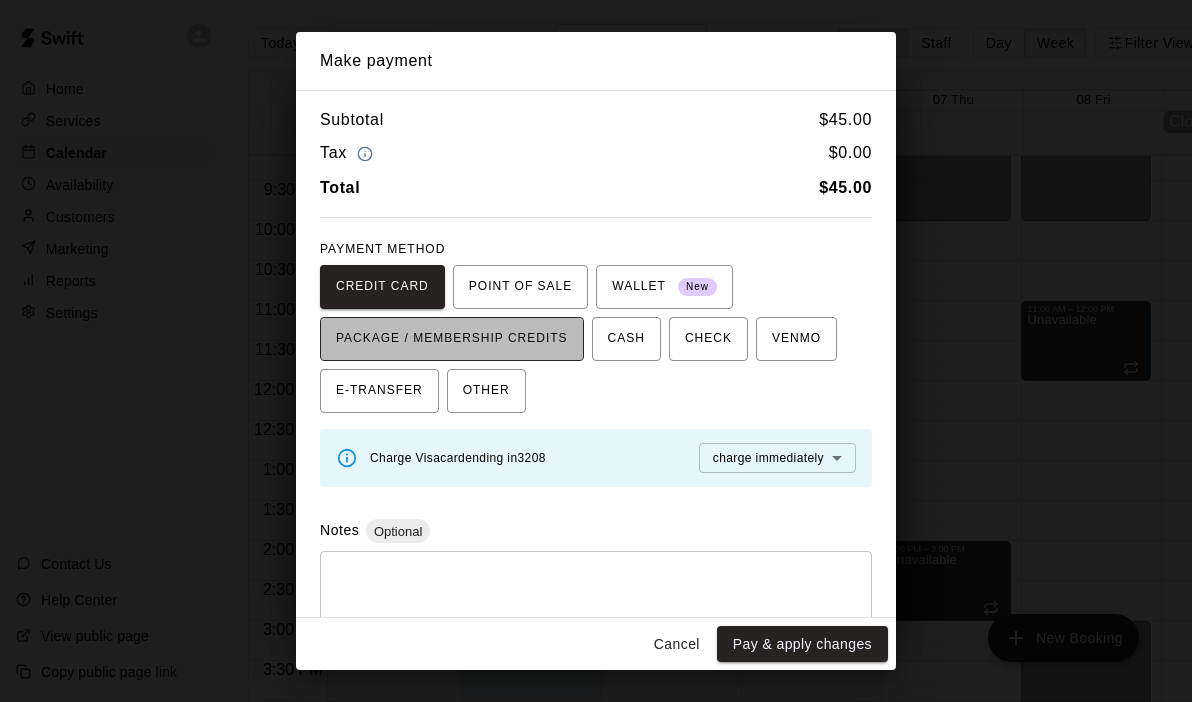 click on "PACKAGE / MEMBERSHIP CREDITS" at bounding box center [452, 339] 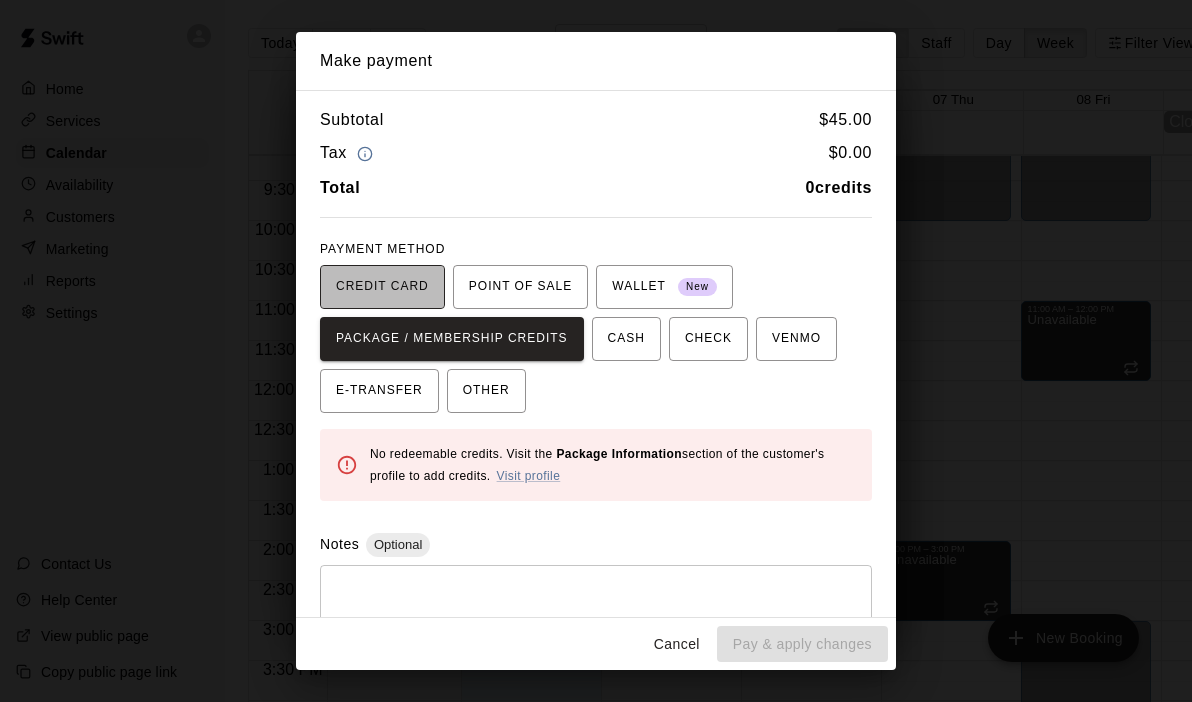 click on "CREDIT CARD" at bounding box center (382, 287) 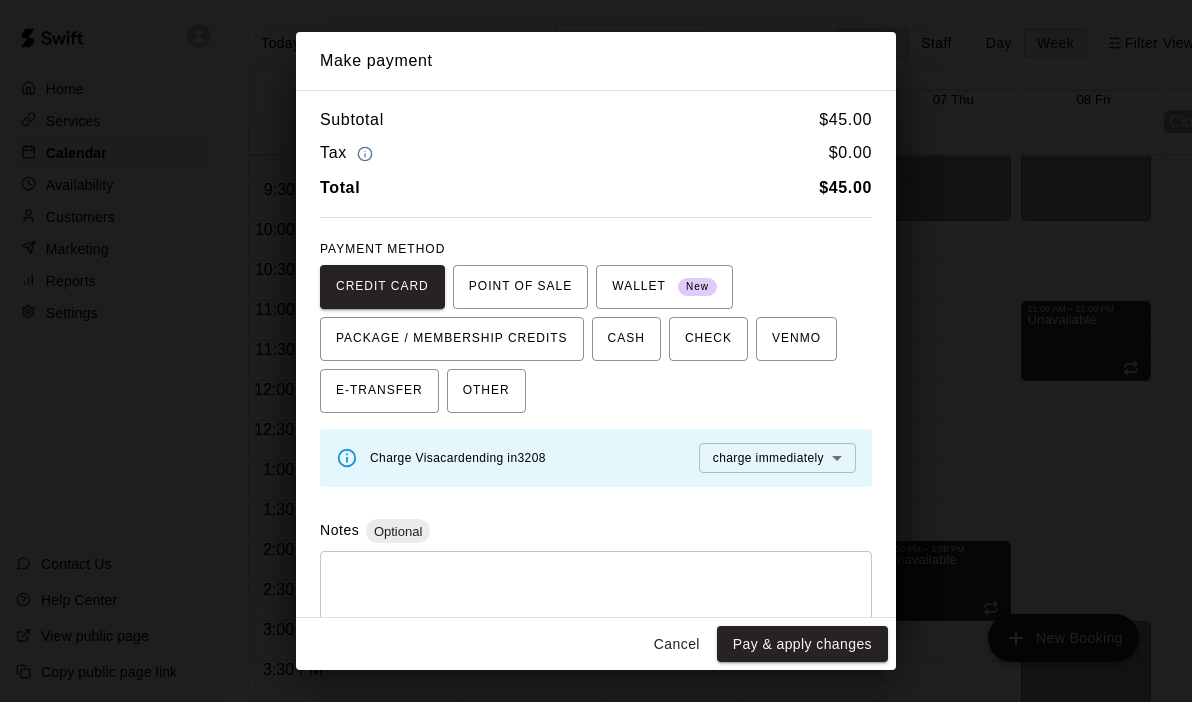 click on "Cancel" at bounding box center [677, 644] 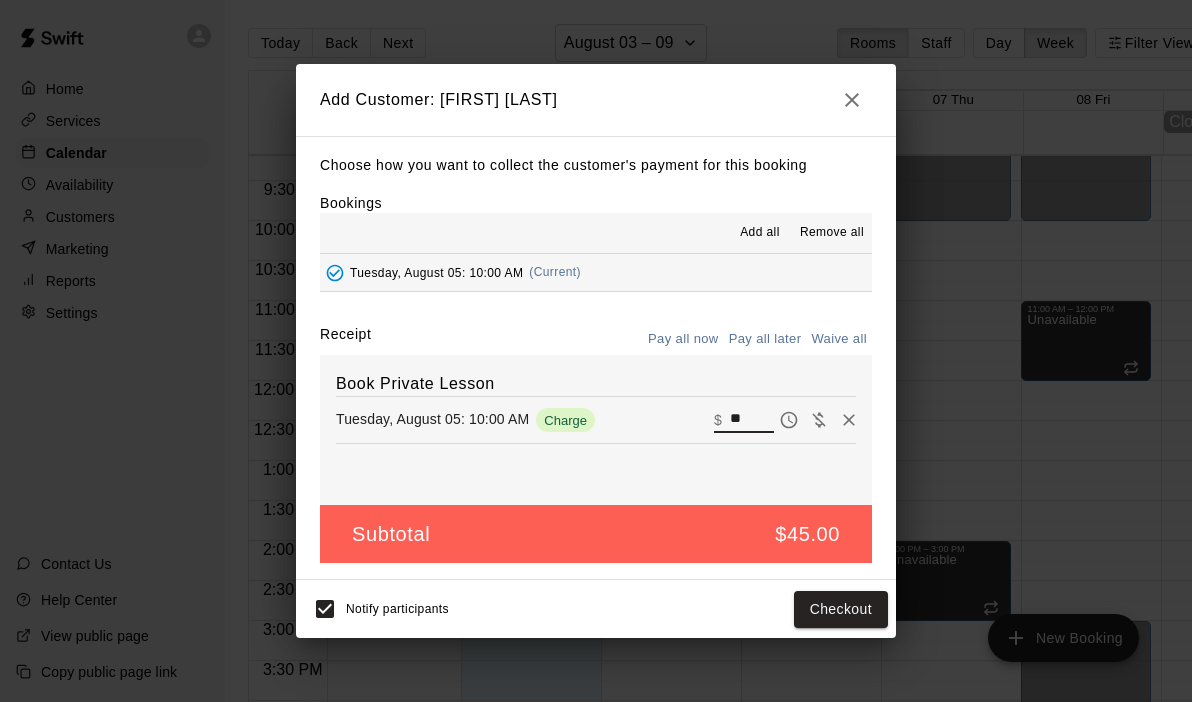 drag, startPoint x: 760, startPoint y: 420, endPoint x: 663, endPoint y: 417, distance: 97.04638 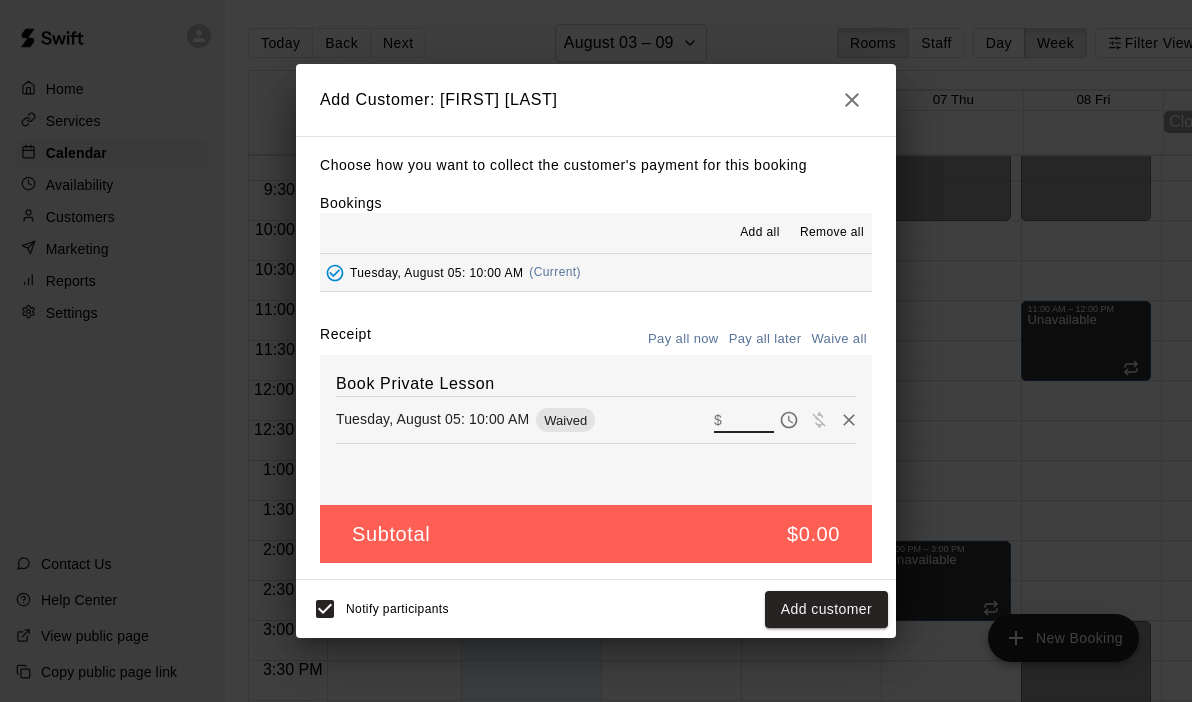 type 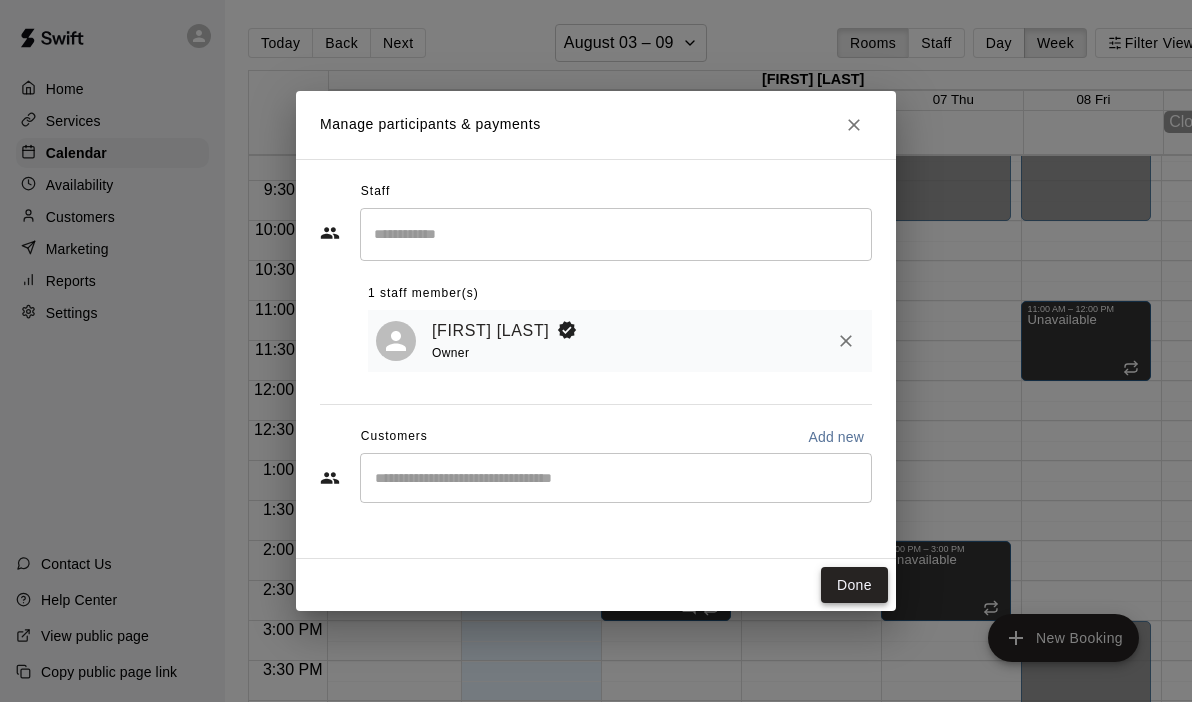 click on "Done" at bounding box center [854, 585] 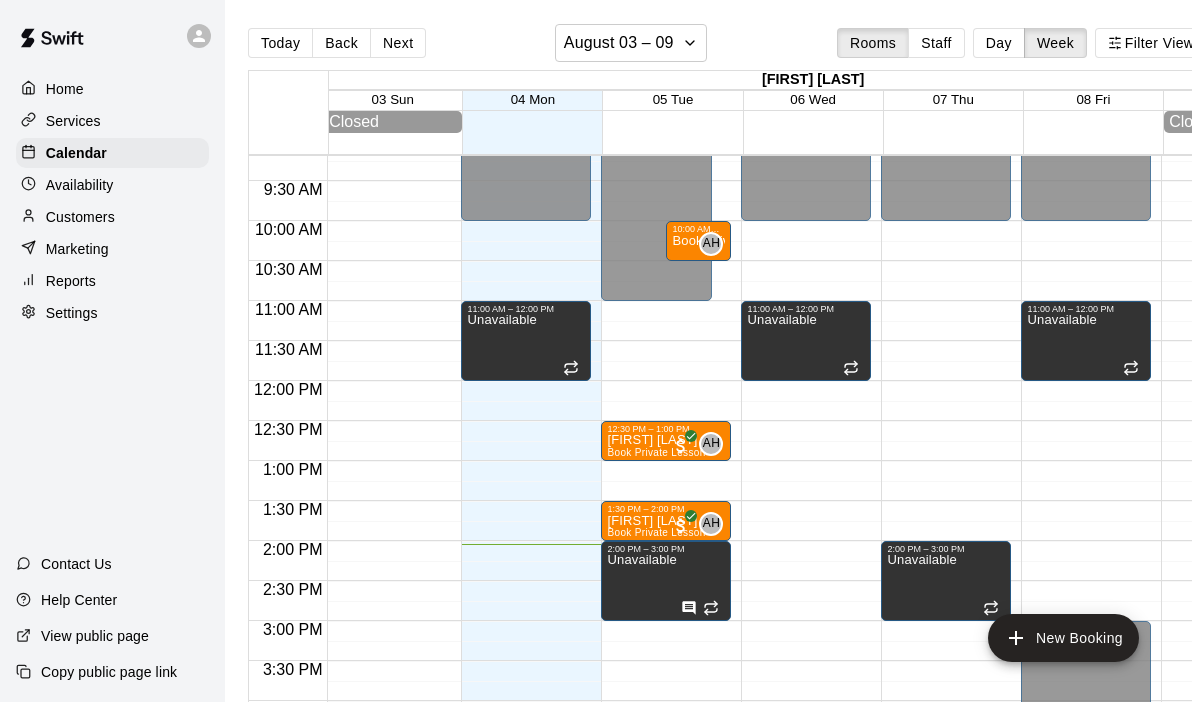 click on "[HOUR]:[MINUTE] [AM/PM] – [HOUR]:[MINUTE] [AM/PM] Closed [HOUR]:[MINUTE] [AM/PM] – [HOUR]:[MINUTE] [AM/PM] [FIRST] [LAST] Book Private Lesson AH 0 [HOUR]:[MINUTE] [AM/PM] – [HOUR]:[MINUTE] [AM/PM] Book Private Lesson AH 0 [HOUR]:[MINUTE] [AM/PM] – [HOUR]:[MINUTE] [AM/PM] [FIRST] [LAST] Book Private Lesson AH 0 [HOUR]:[MINUTE] [AM/PM] – [HOUR]:[MINUTE] [AM/PM] Unavailable [HOUR]:[MINUTE] [AM/PM] – [HOUR]:[MINUTE] [AM/PM] [FIRST] [LAST] Book Private Lesson AH 0 [HOUR]:[MINUTE] [AM/PM] – [HOUR]:[MINUTE] [AM/PM] [FIRST] [LAST] Book Private Lesson AH 0 [HOUR]:[MINUTE] [AM/PM] – [HOUR]:[MINUTE] [AM/PM] Closed" at bounding box center (666, 381) 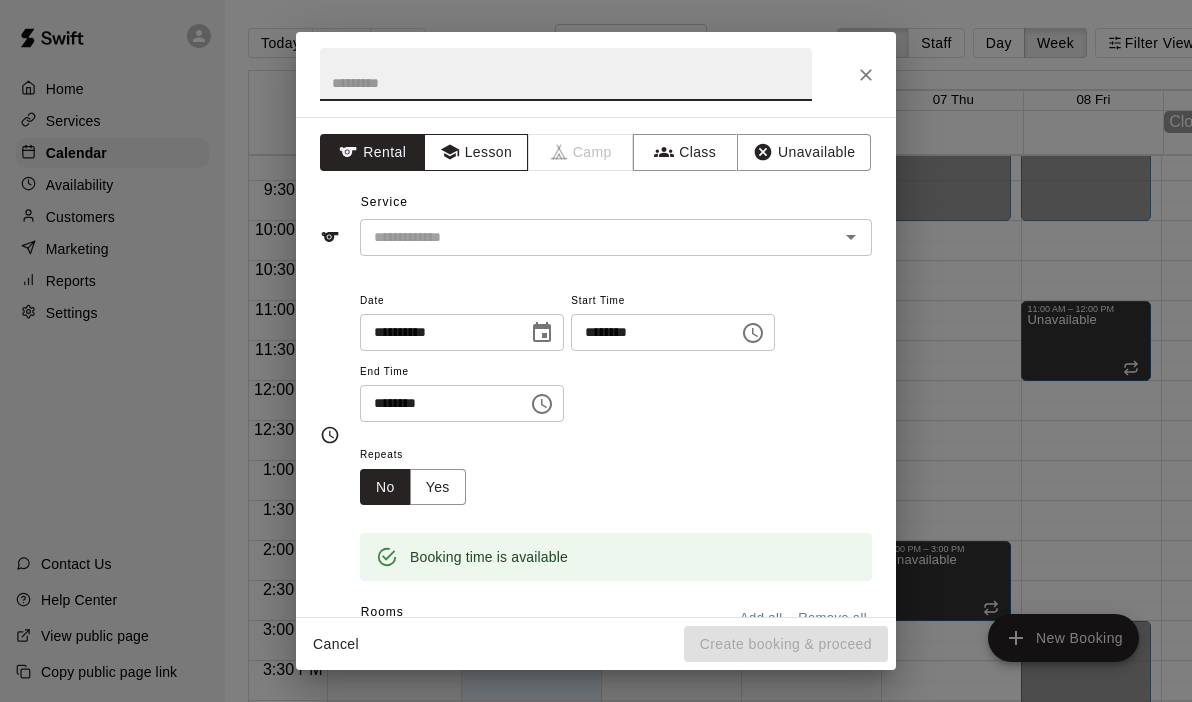 click 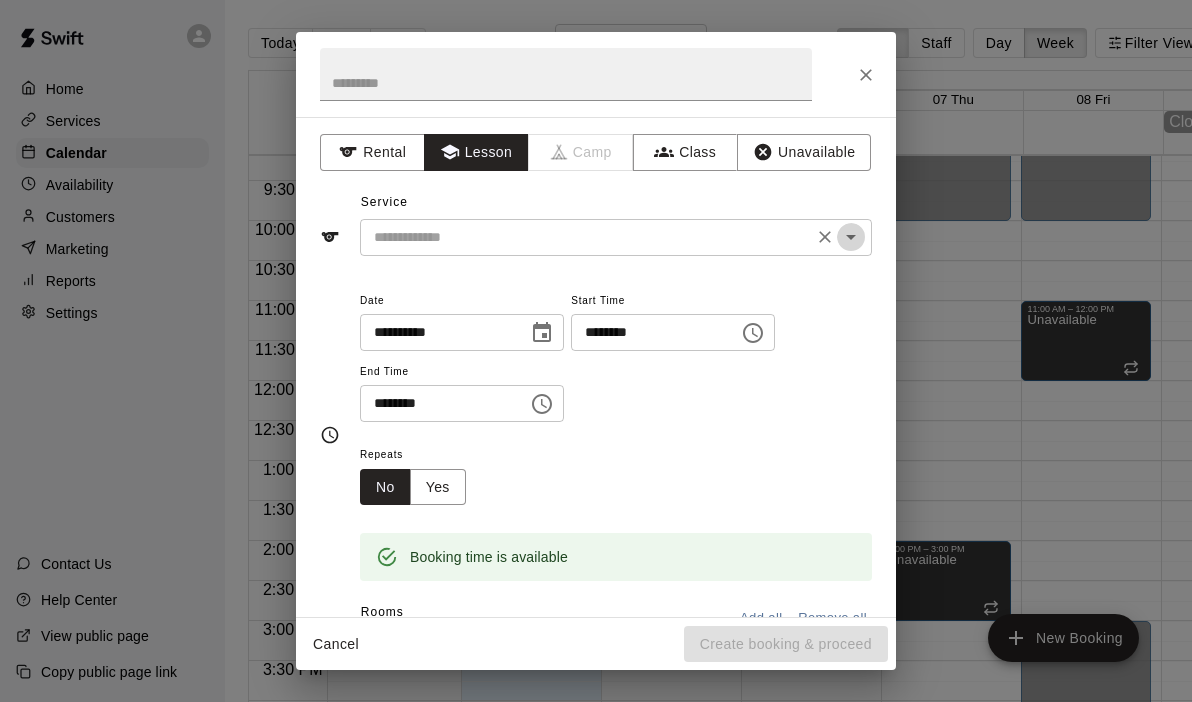 click 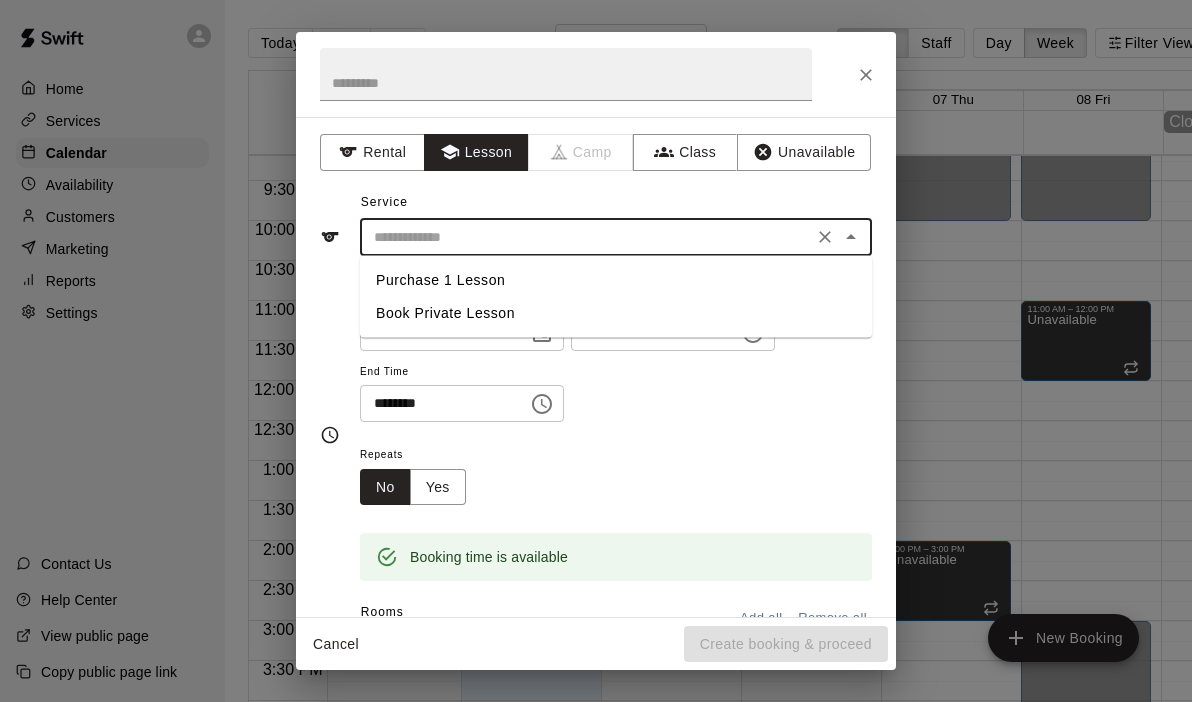 click on "Book Private Lesson" at bounding box center [616, 313] 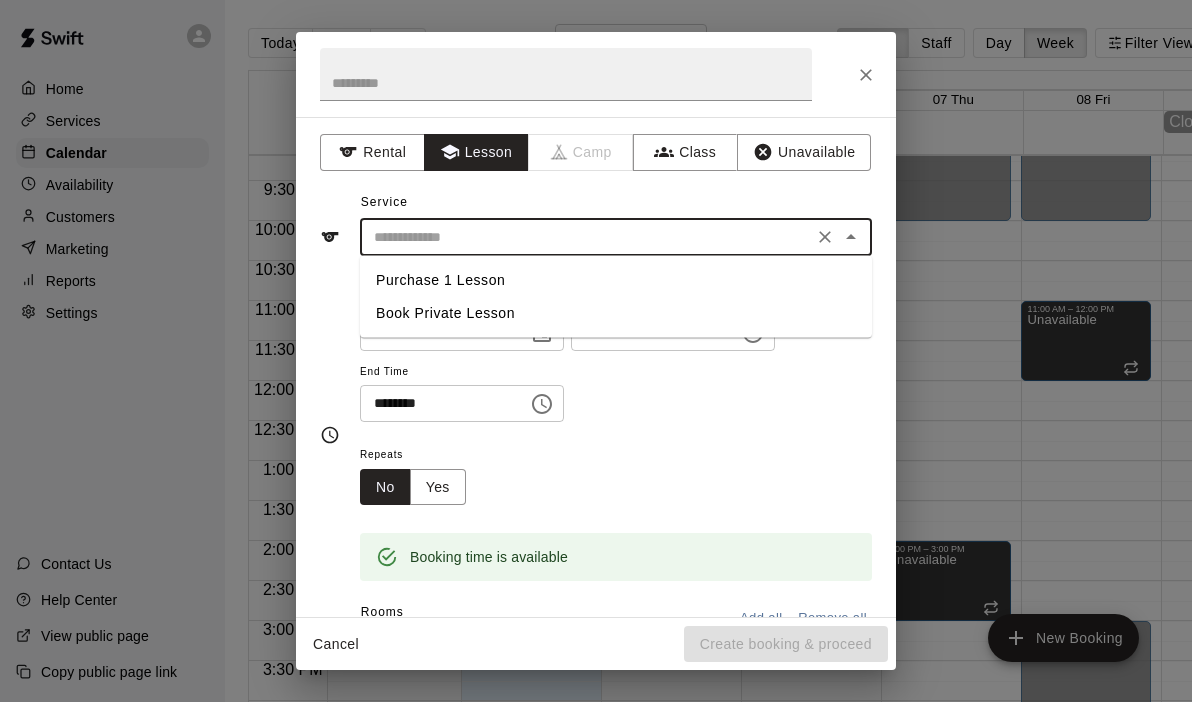 type on "**********" 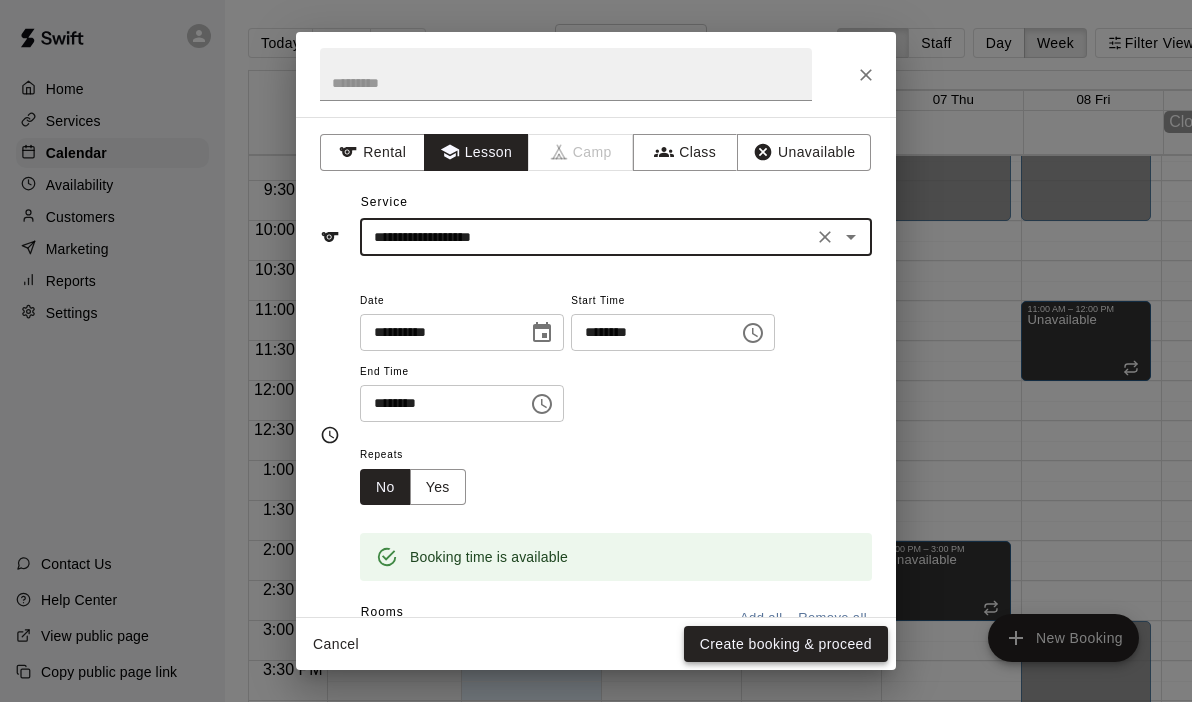 click on "Create booking & proceed" at bounding box center [786, 644] 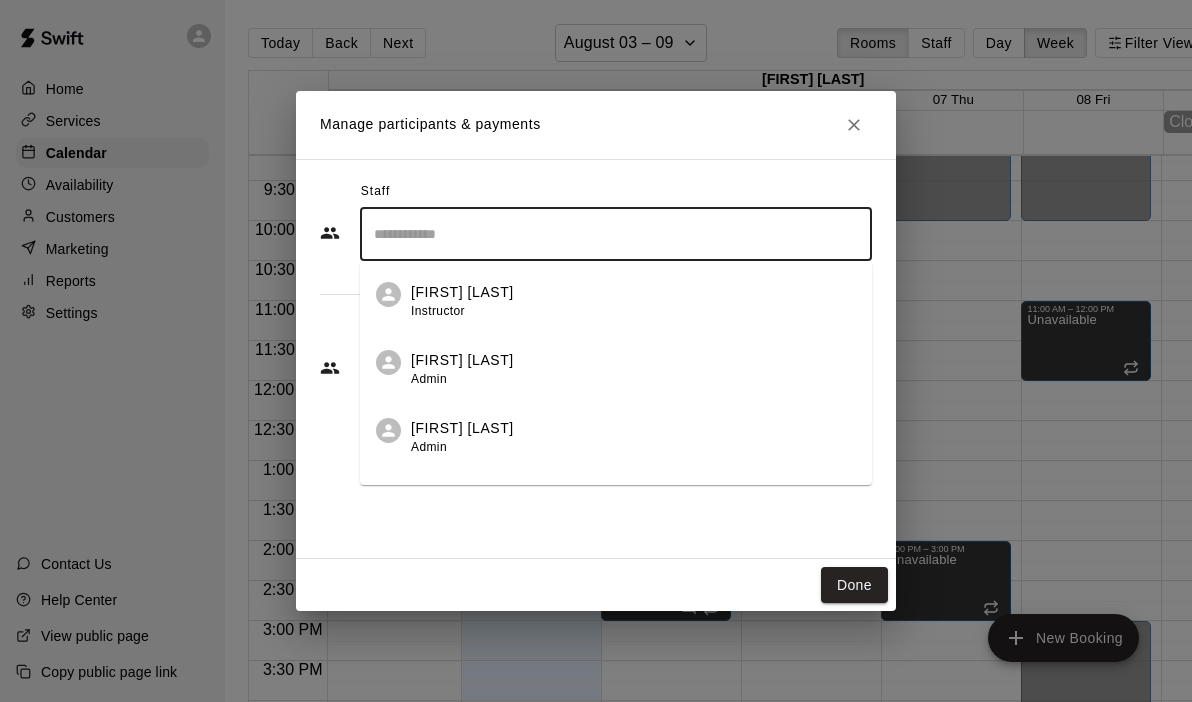 click at bounding box center [616, 234] 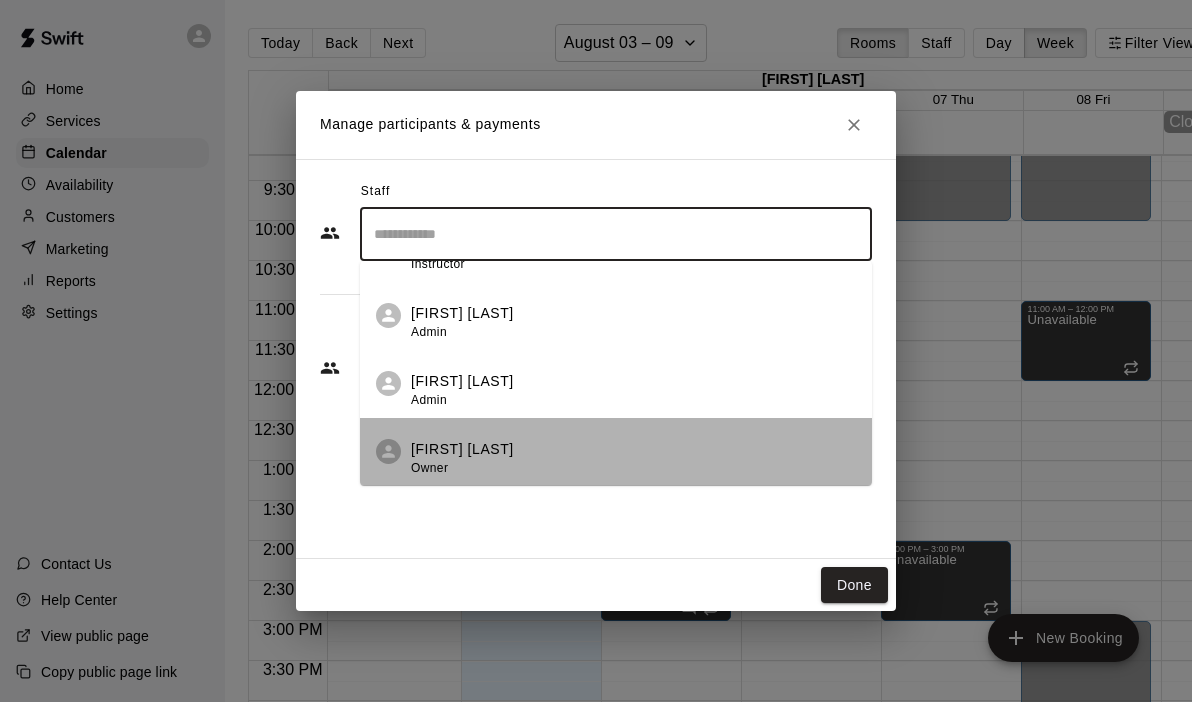 click on "[FIRST] [LAST]" at bounding box center (462, 449) 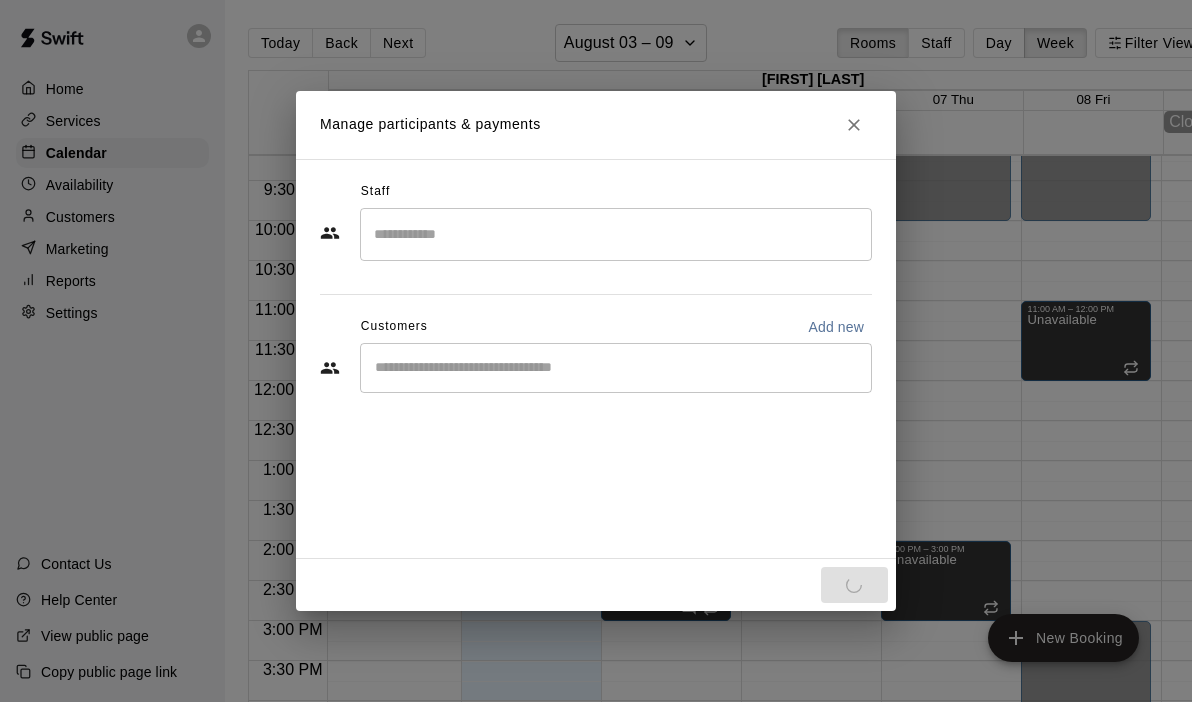 click on "Staff ​ Customers Add new ​" at bounding box center [596, 359] 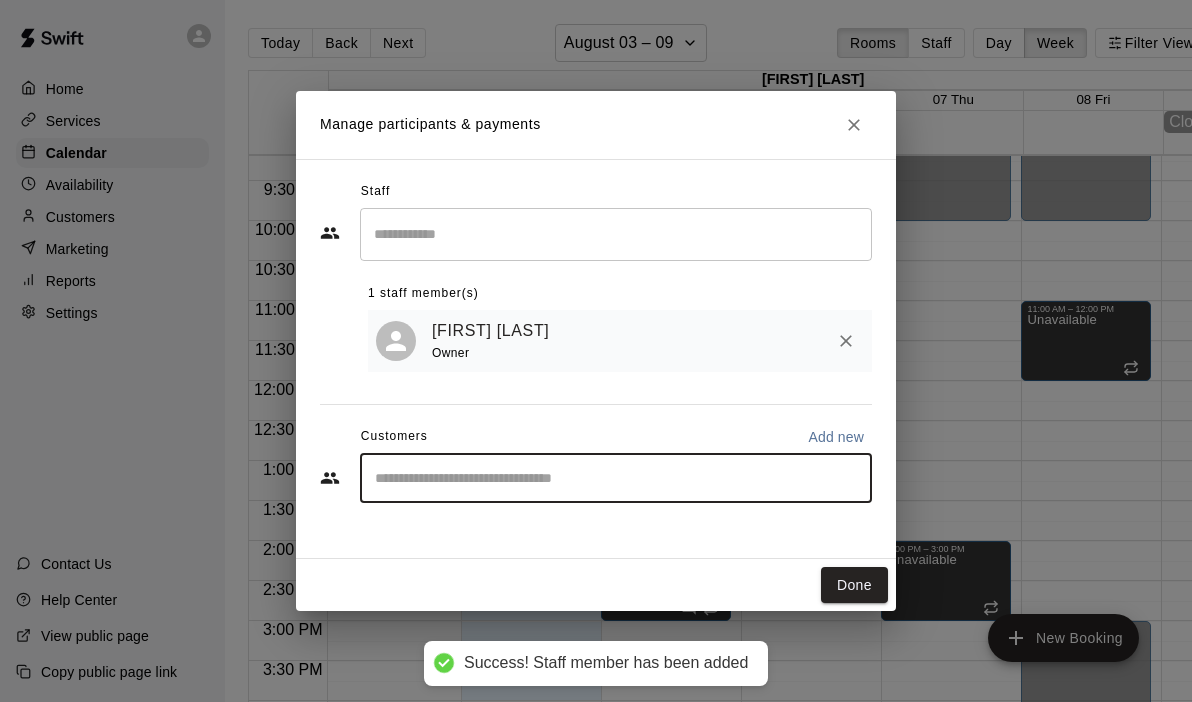 click at bounding box center (616, 478) 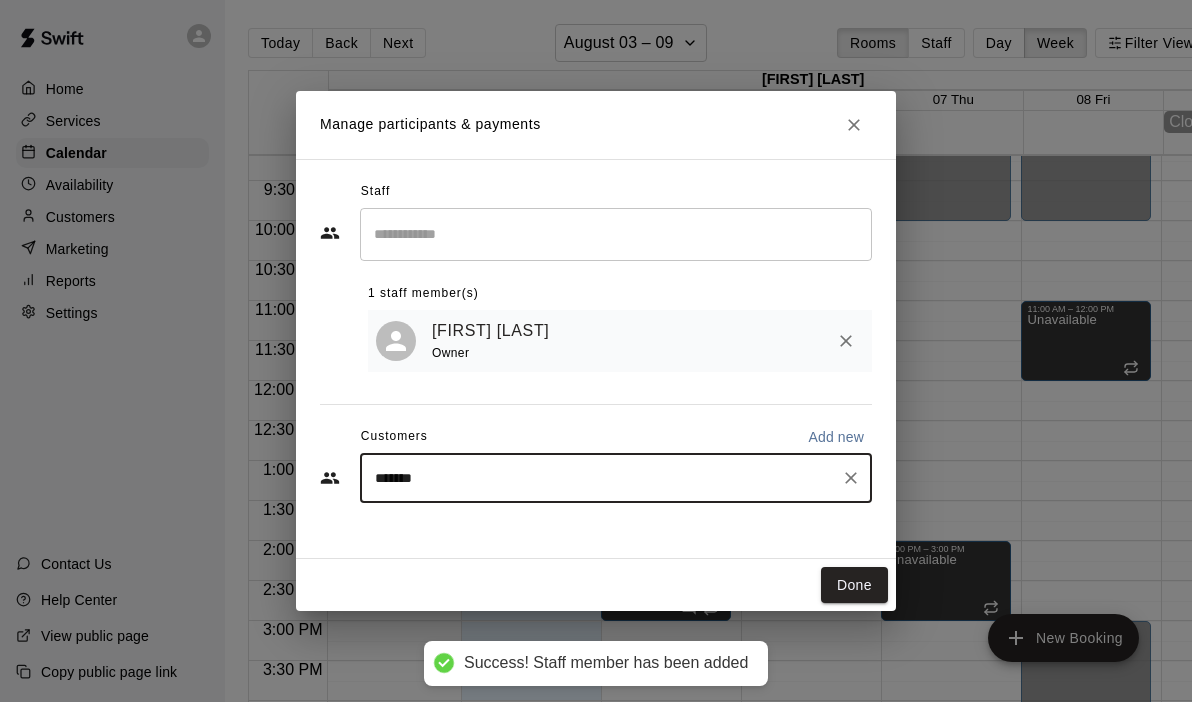 type on "********" 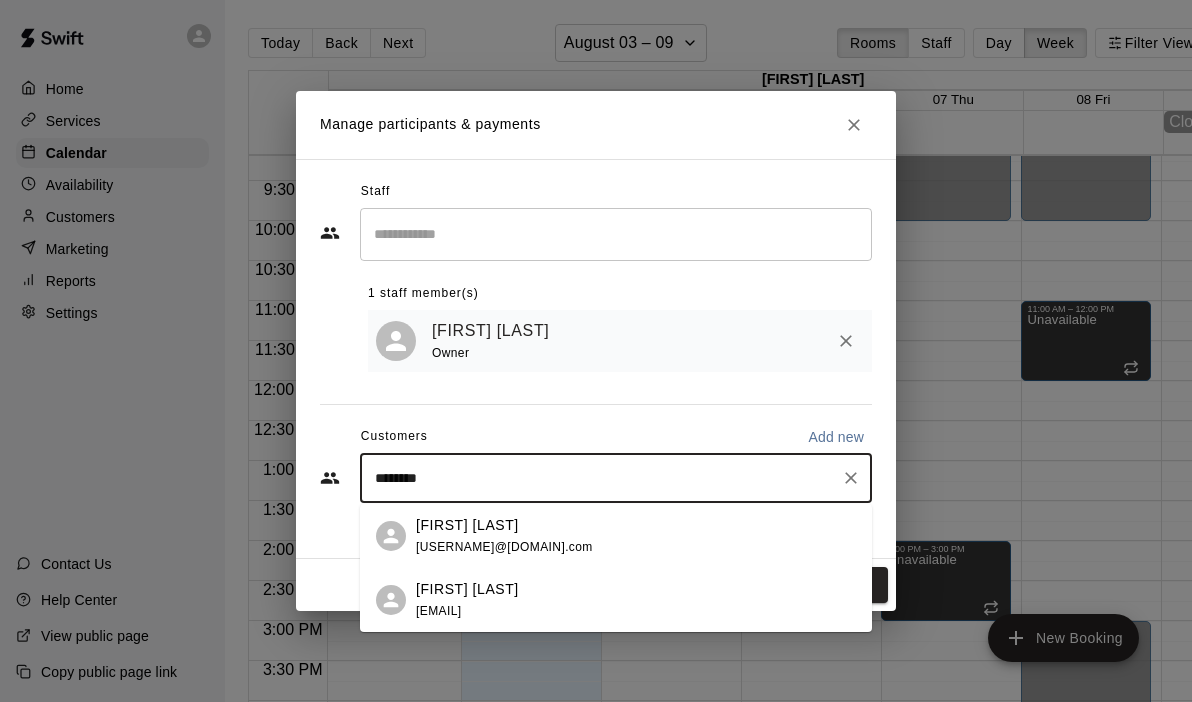 click on "[FIRST] [LAST]" at bounding box center (467, 589) 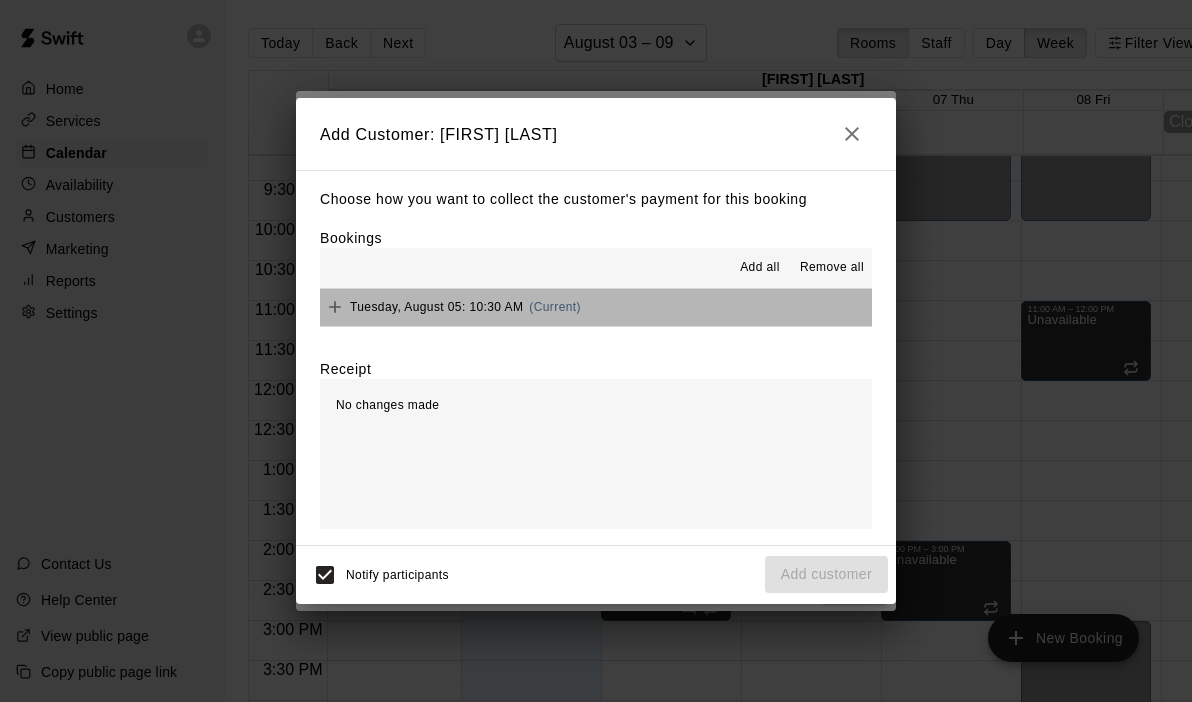 click on "Tuesday, August 05: 10:30 AM (Current)" at bounding box center [596, 307] 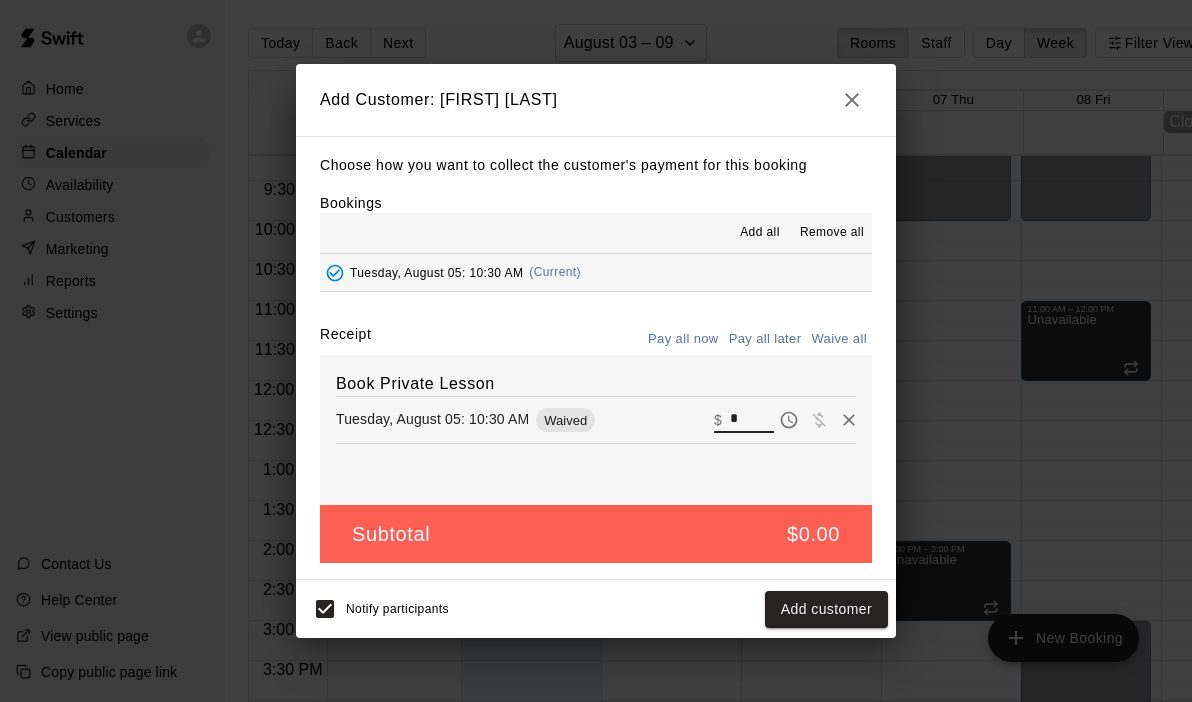 drag, startPoint x: 744, startPoint y: 422, endPoint x: 678, endPoint y: 407, distance: 67.68308 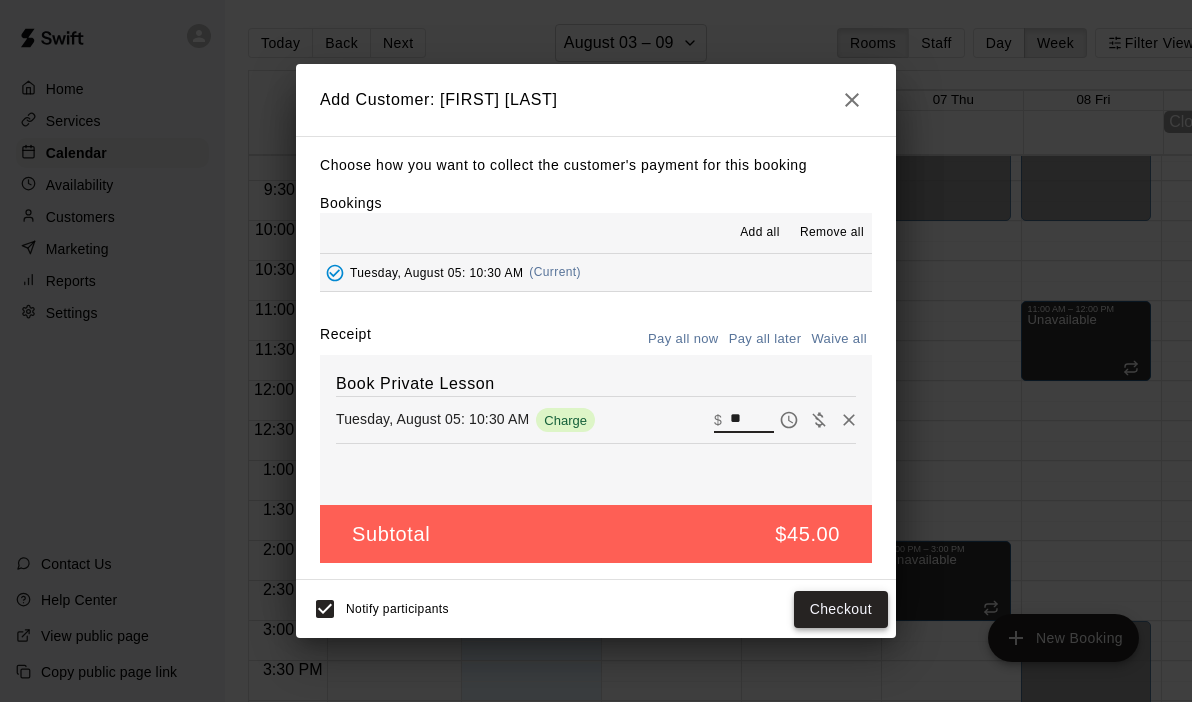 type on "**" 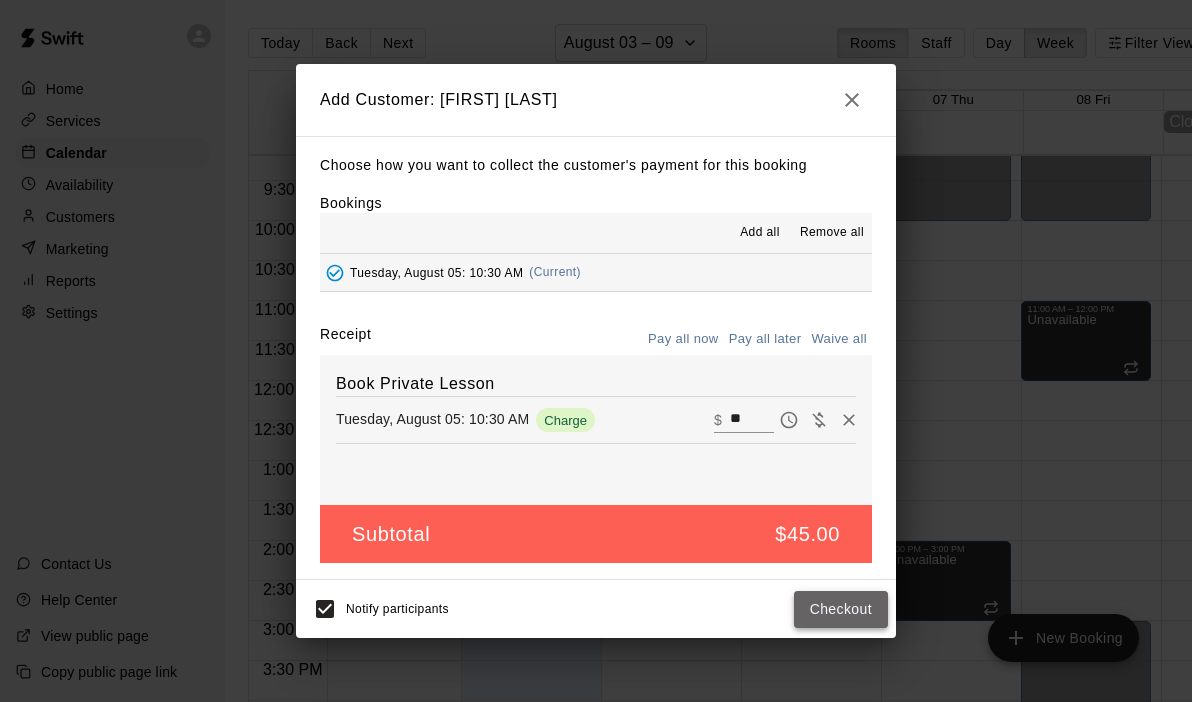click on "Checkout" at bounding box center [841, 609] 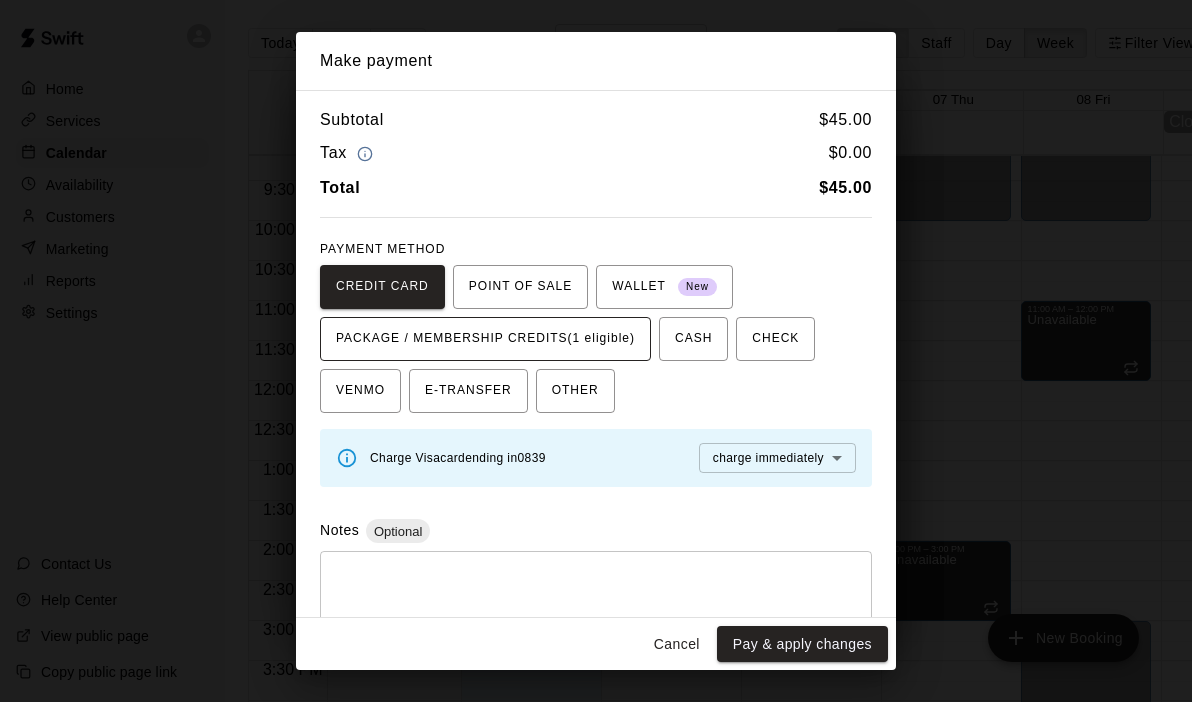 click on "PACKAGE / MEMBERSHIP CREDITS  (1 eligible)" at bounding box center [485, 339] 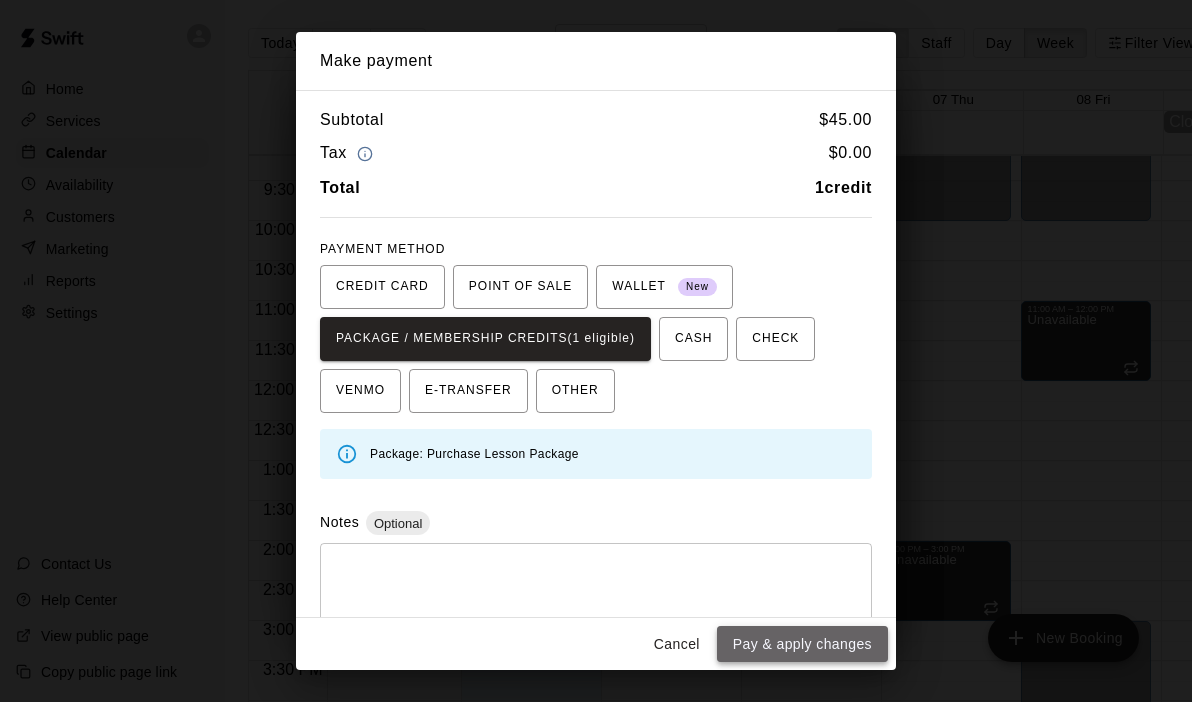 click on "Pay & apply changes" at bounding box center (802, 644) 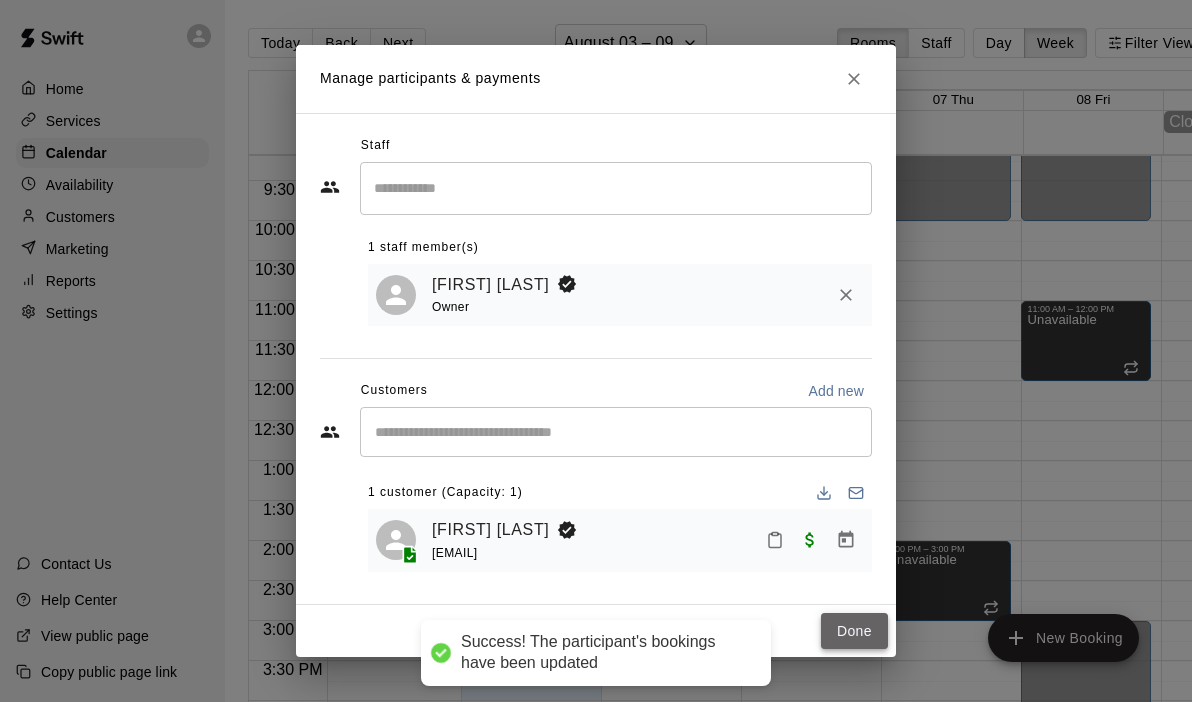 click on "Done" at bounding box center [854, 631] 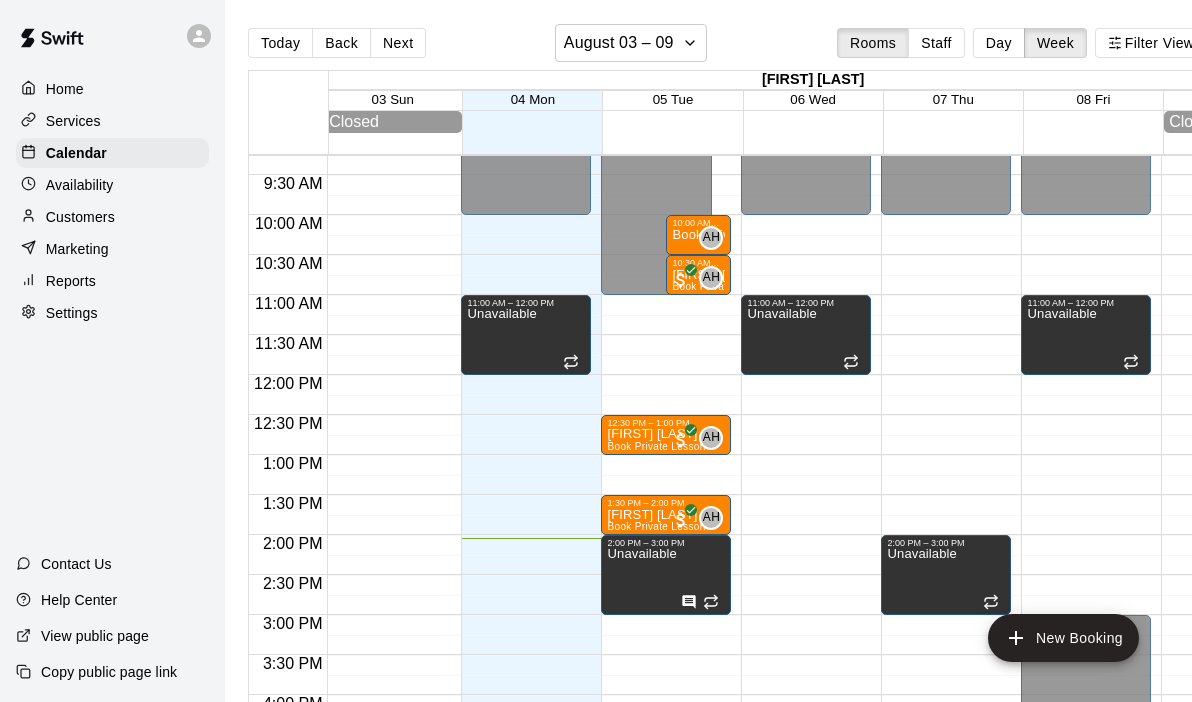 scroll, scrollTop: 731, scrollLeft: 7, axis: both 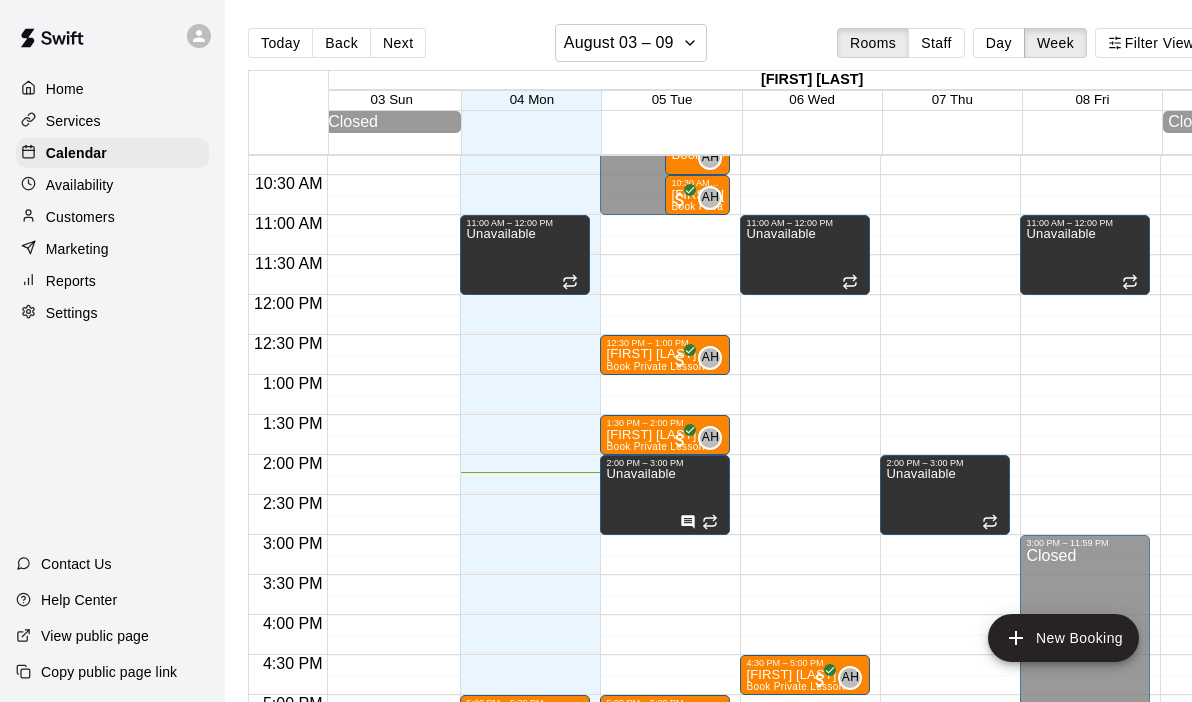 click on "12:00 AM – 11:00 AM Closed 12:30 PM – 1:00 PM [FIRST] [LAST] Book Private Lesson AH 0 10:00 AM – 10:30 AM Book Private Lesson AH 0 10:30 AM – 11:00 AM [FIRST] [LAST] Book Private Lesson AH 0 1:30 PM – 2:00 PM [FIRST] [LAST] Book Private Lesson AH 0 2:00 PM – 3:00 PM Unavailable 5:00 PM – 5:30 PM [FIRST] [LAST] Book Private Lesson AH 0 5:30 PM – 6:00 PM [FIRST]  [LAST]  Book Private Lesson AH 0 6:00 PM – 11:59 PM Closed" at bounding box center [665, 295] 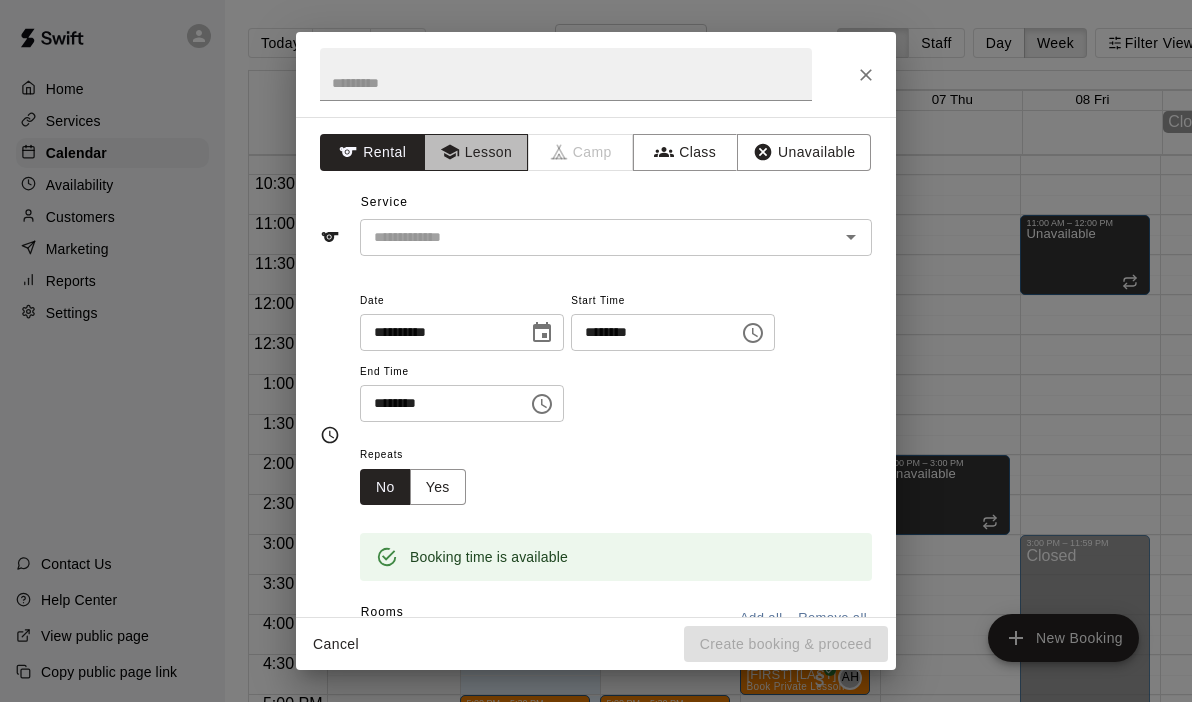click on "Lesson" at bounding box center (476, 152) 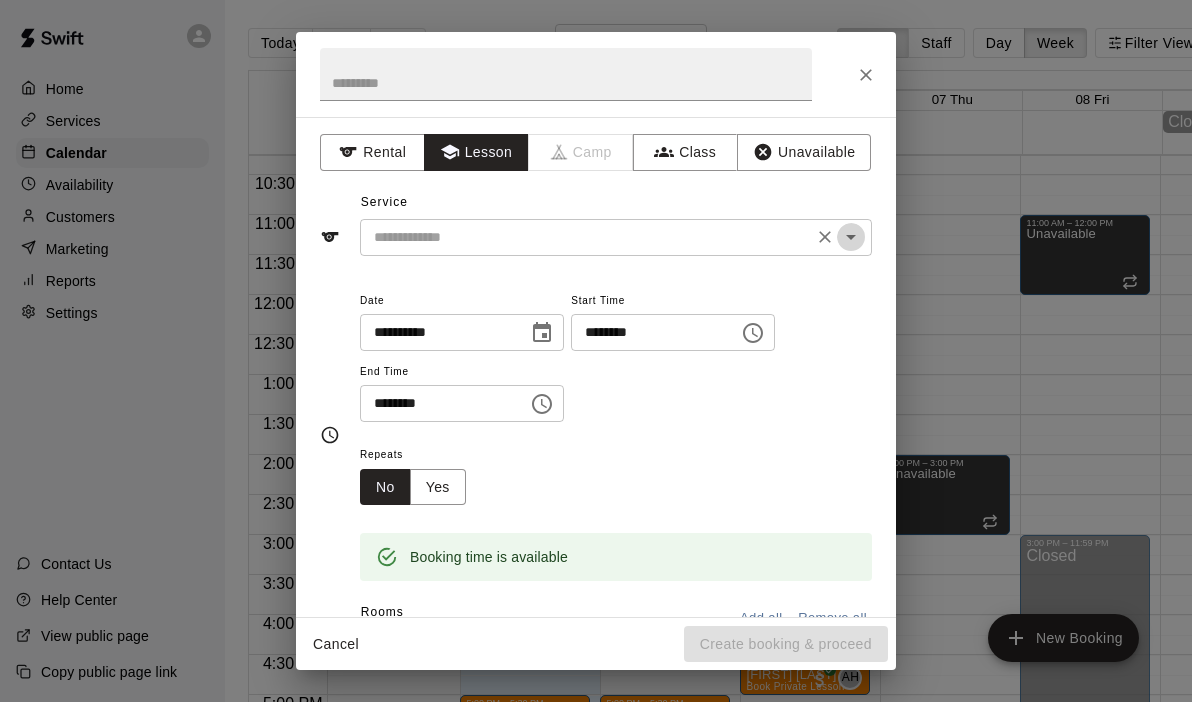 click 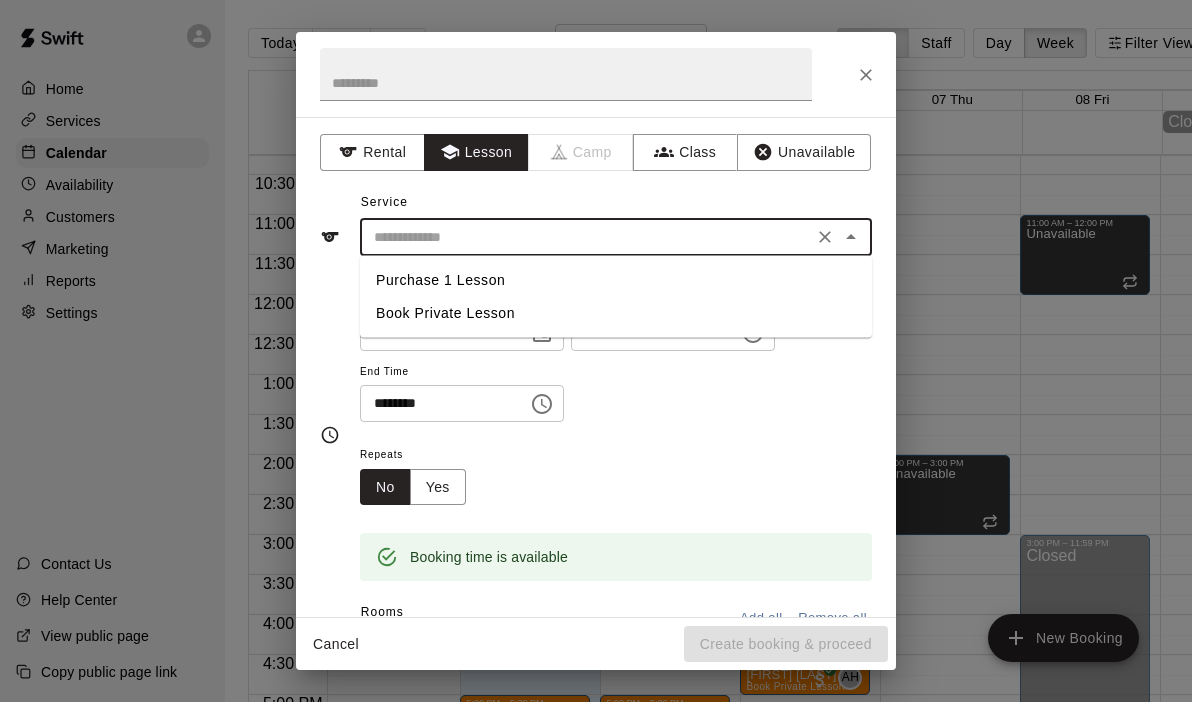 click on "Book Private Lesson" at bounding box center [616, 313] 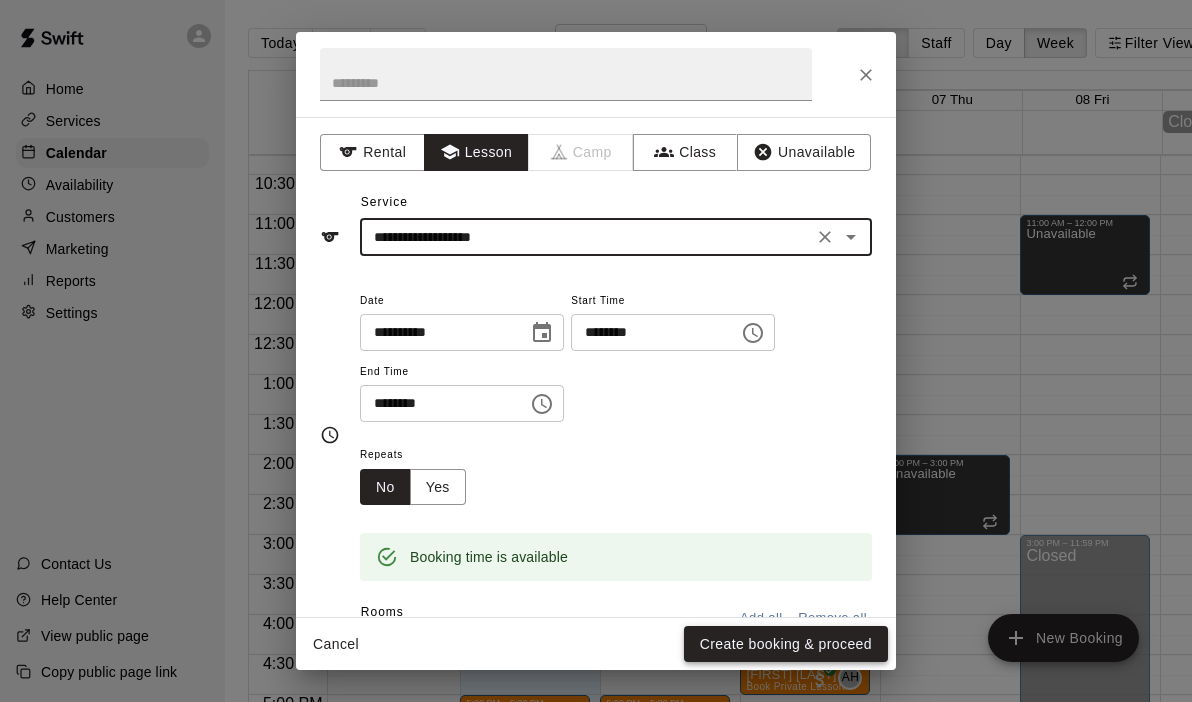 click on "Create booking & proceed" at bounding box center (786, 644) 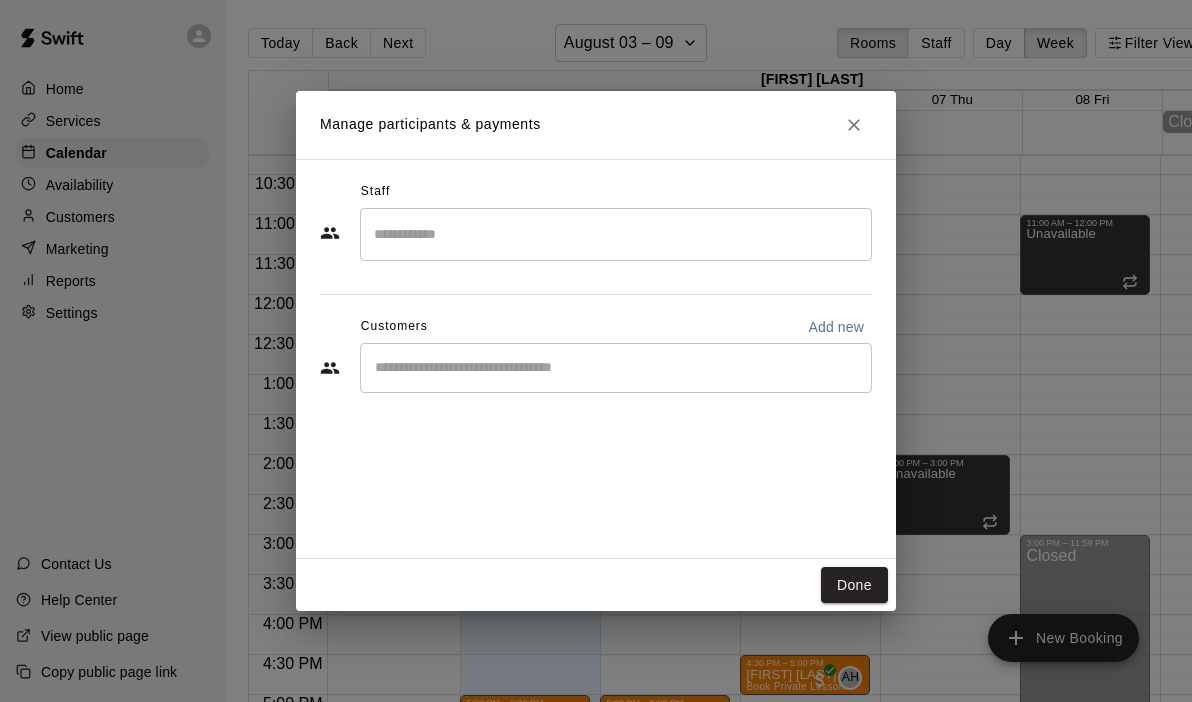 click at bounding box center (616, 234) 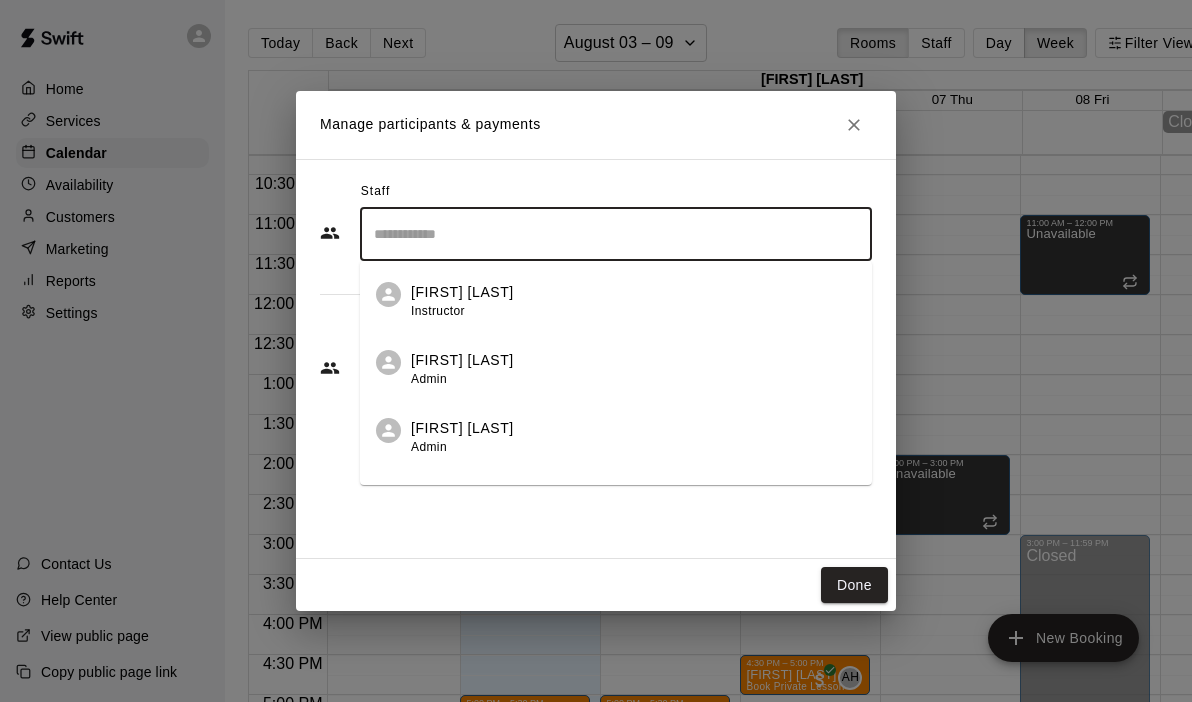 scroll, scrollTop: 47, scrollLeft: 0, axis: vertical 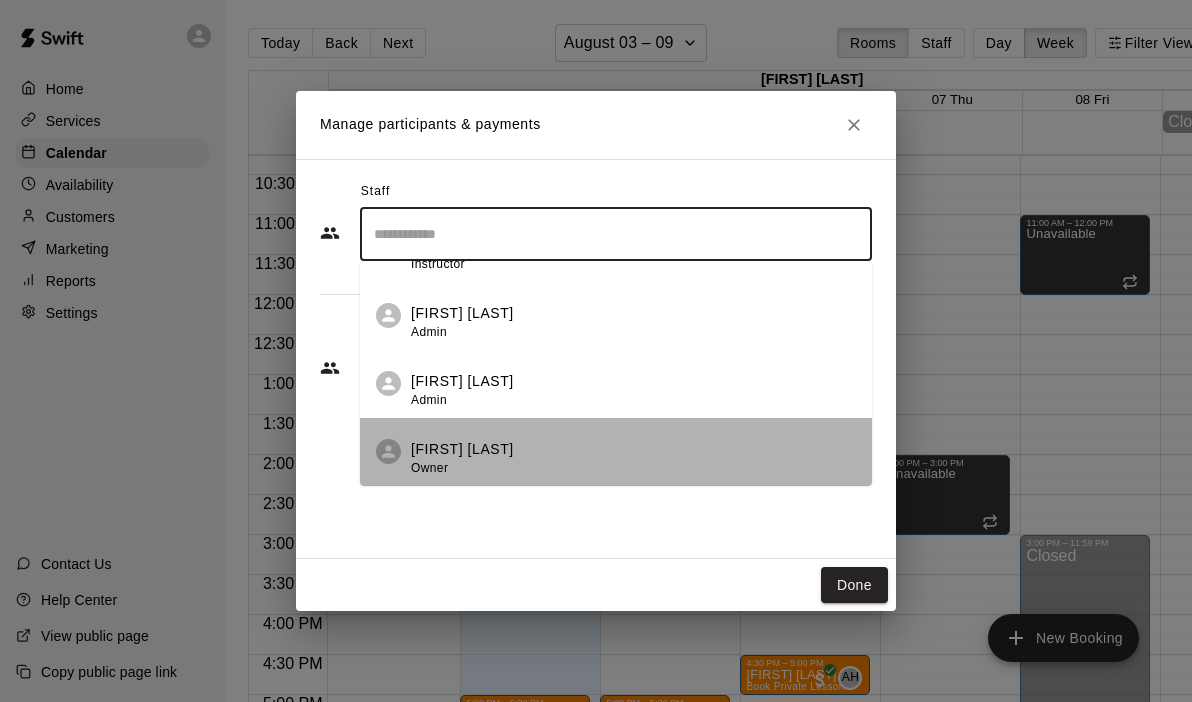 click on "[FIRST] [LAST] Owner" at bounding box center (616, 452) 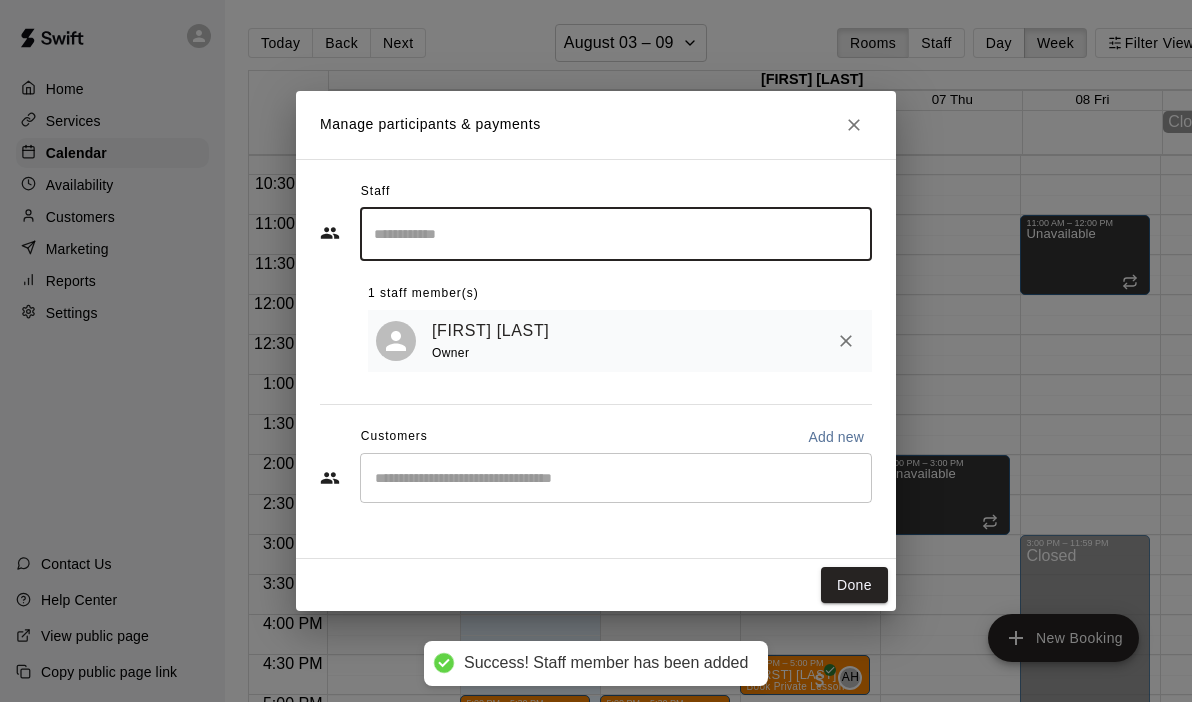 click on "​" at bounding box center [616, 478] 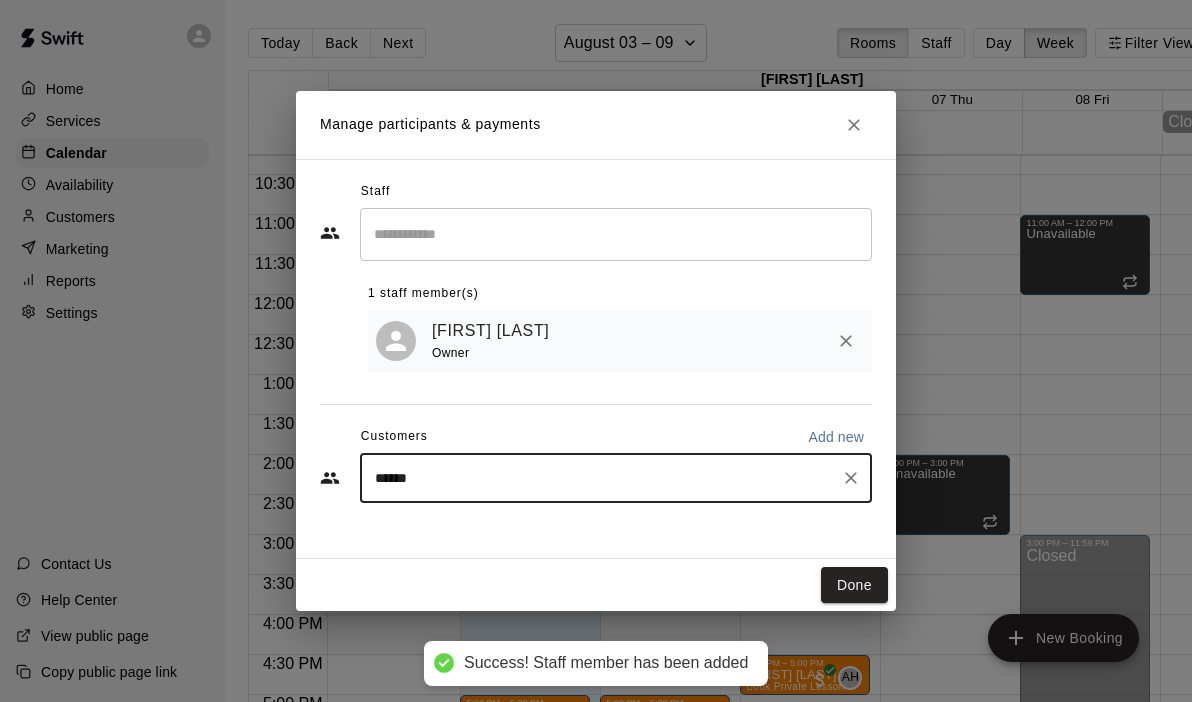 type on "*******" 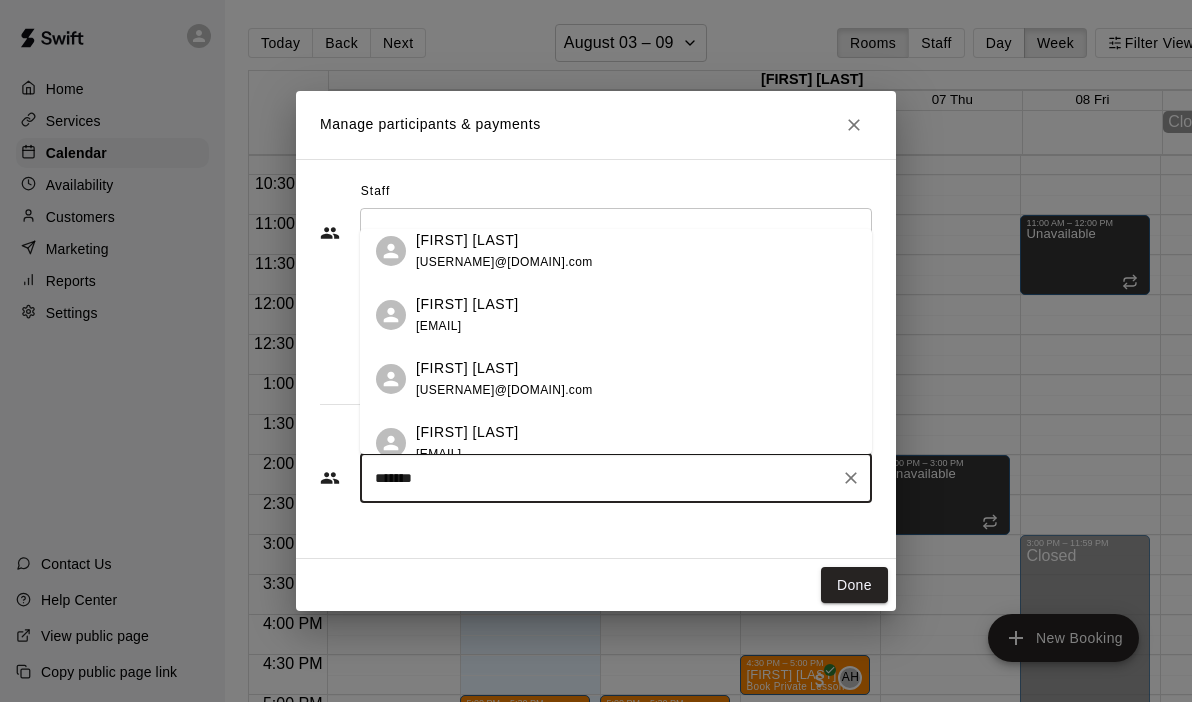scroll, scrollTop: 287, scrollLeft: 0, axis: vertical 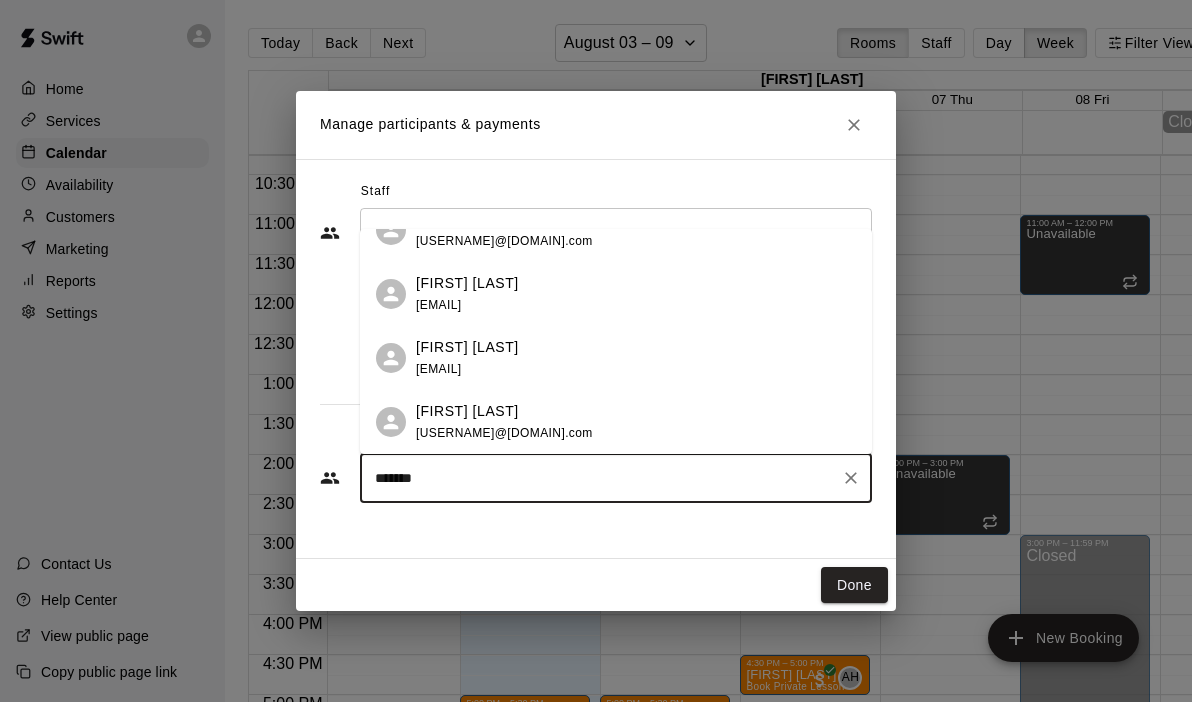 click on "[EMAIL]" at bounding box center (438, 369) 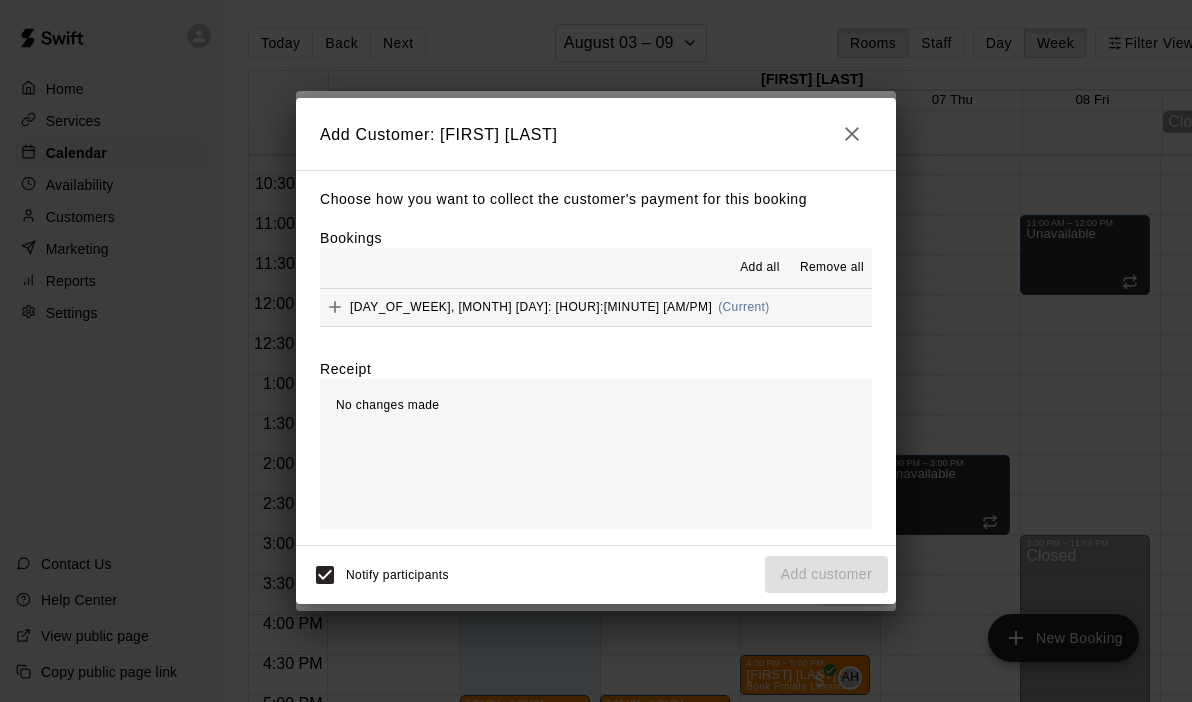 click on "Tuesday, August 05: 12:00 PM (Current)" at bounding box center [596, 307] 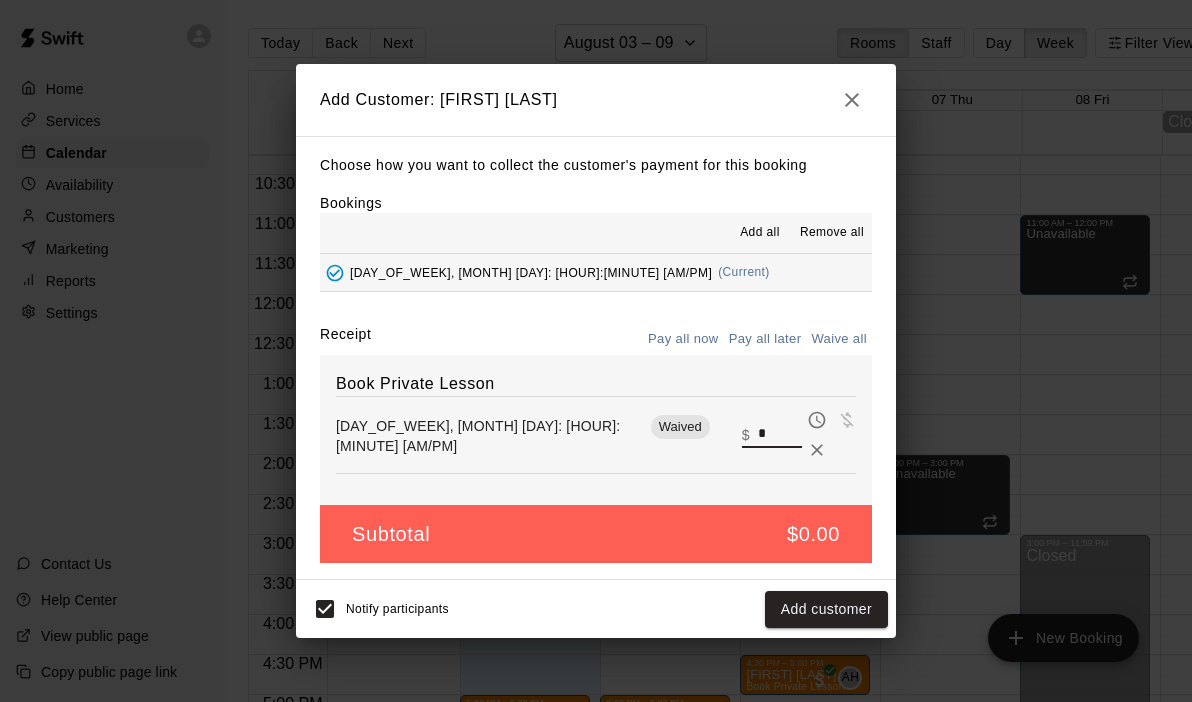 drag, startPoint x: 752, startPoint y: 420, endPoint x: 706, endPoint y: 409, distance: 47.296936 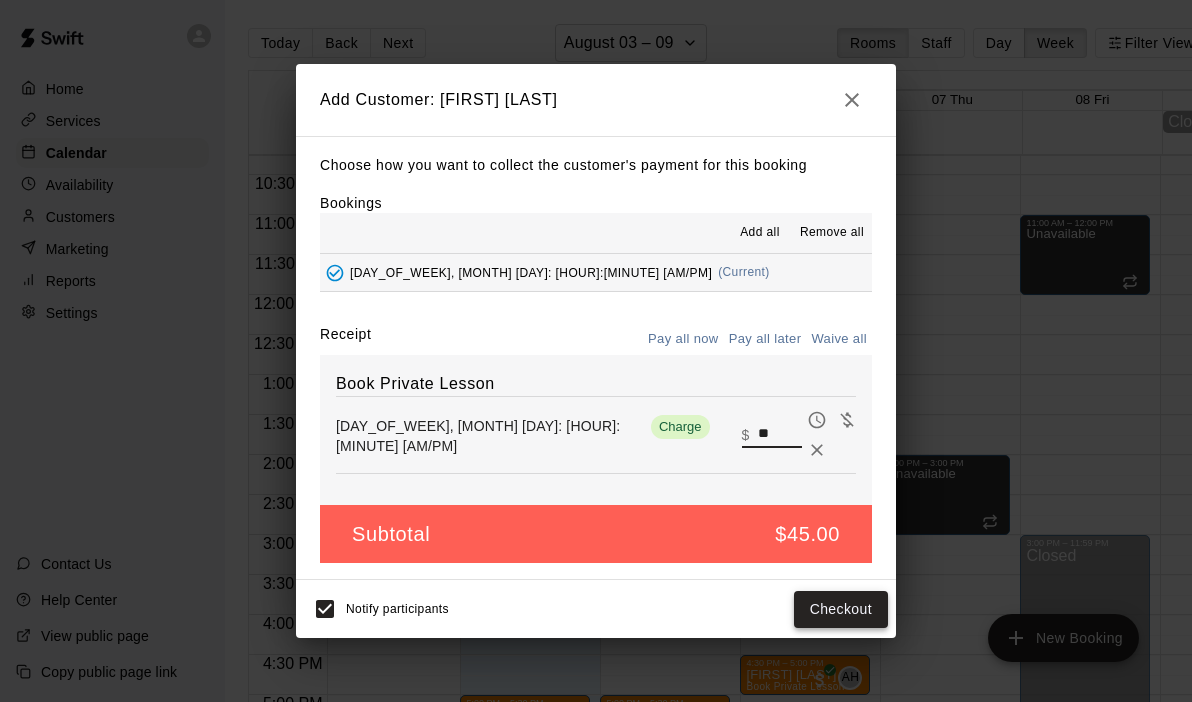 type on "**" 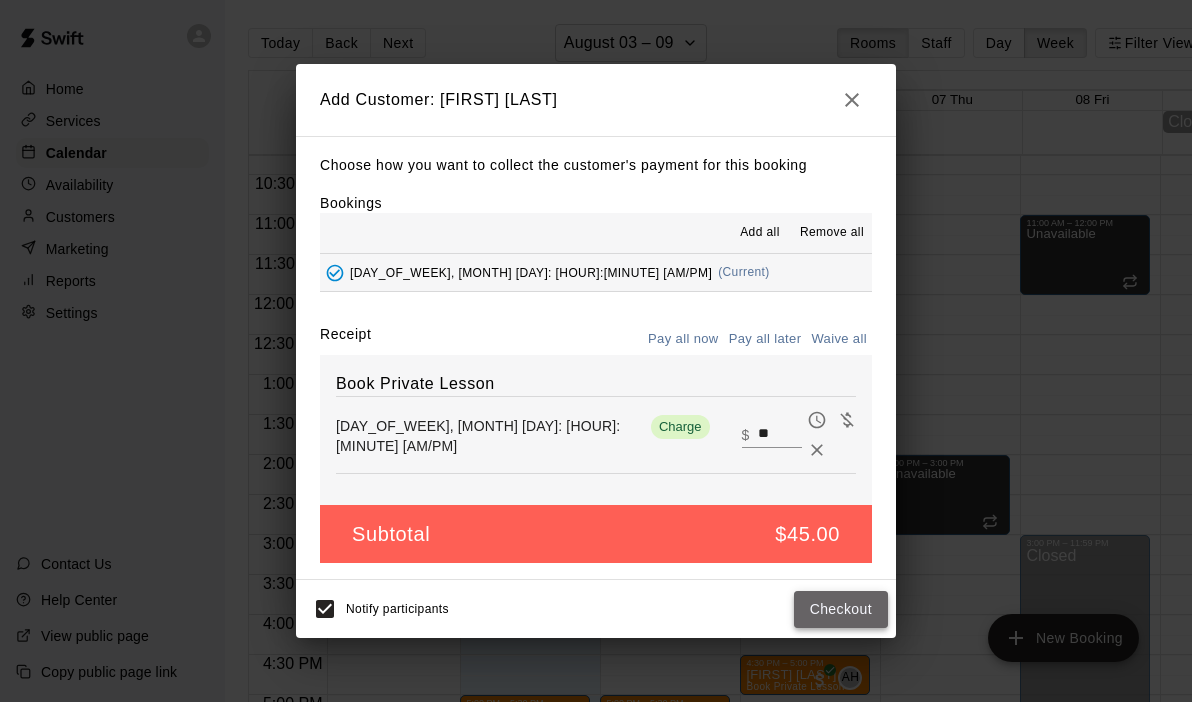 click on "Checkout" at bounding box center (841, 609) 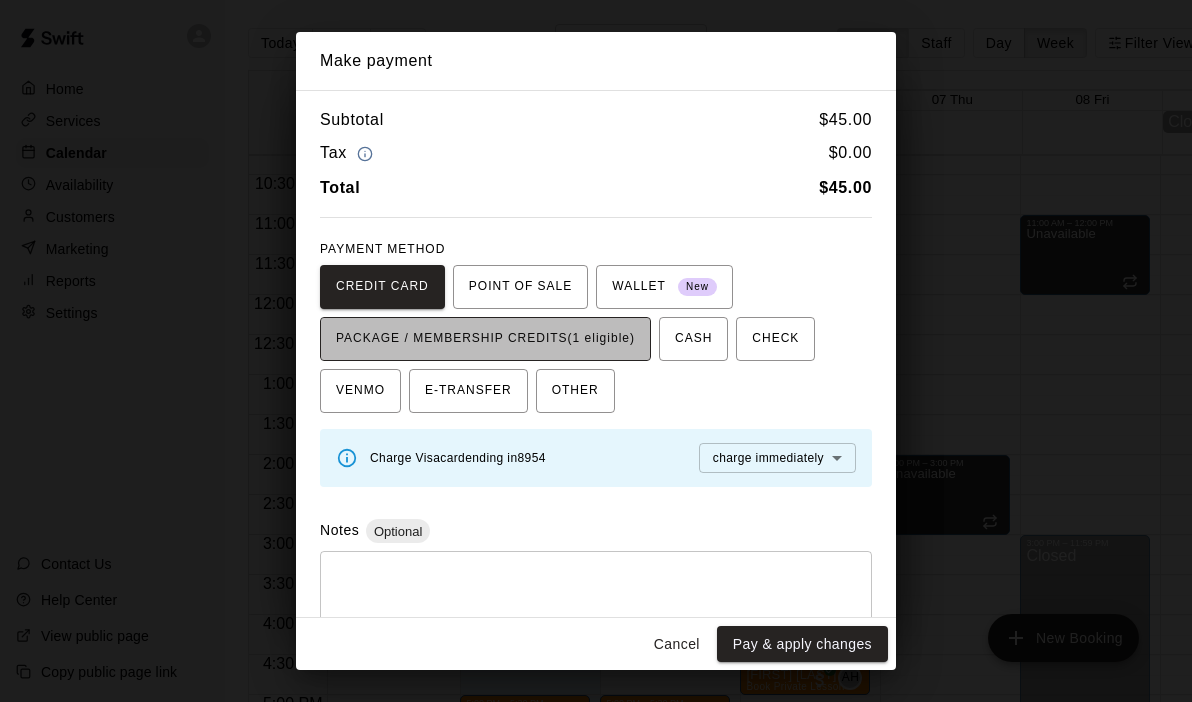 click on "PACKAGE / MEMBERSHIP CREDITS  (1 eligible)" at bounding box center (485, 339) 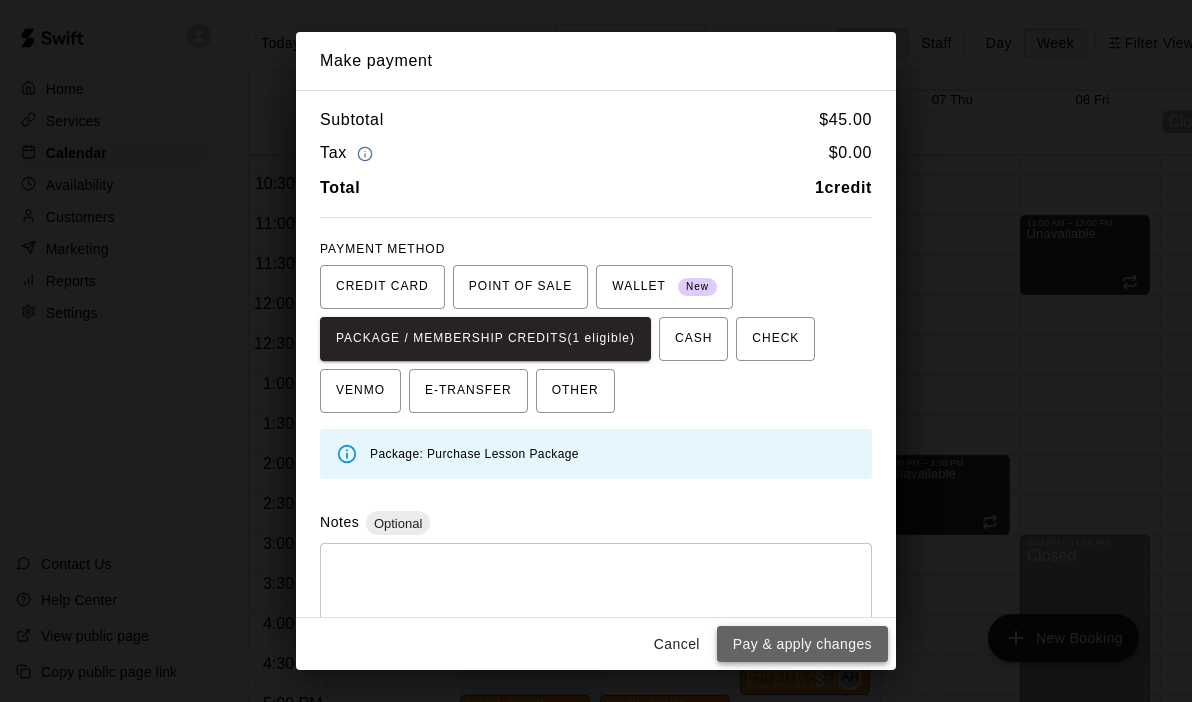 click on "Pay & apply changes" at bounding box center (802, 644) 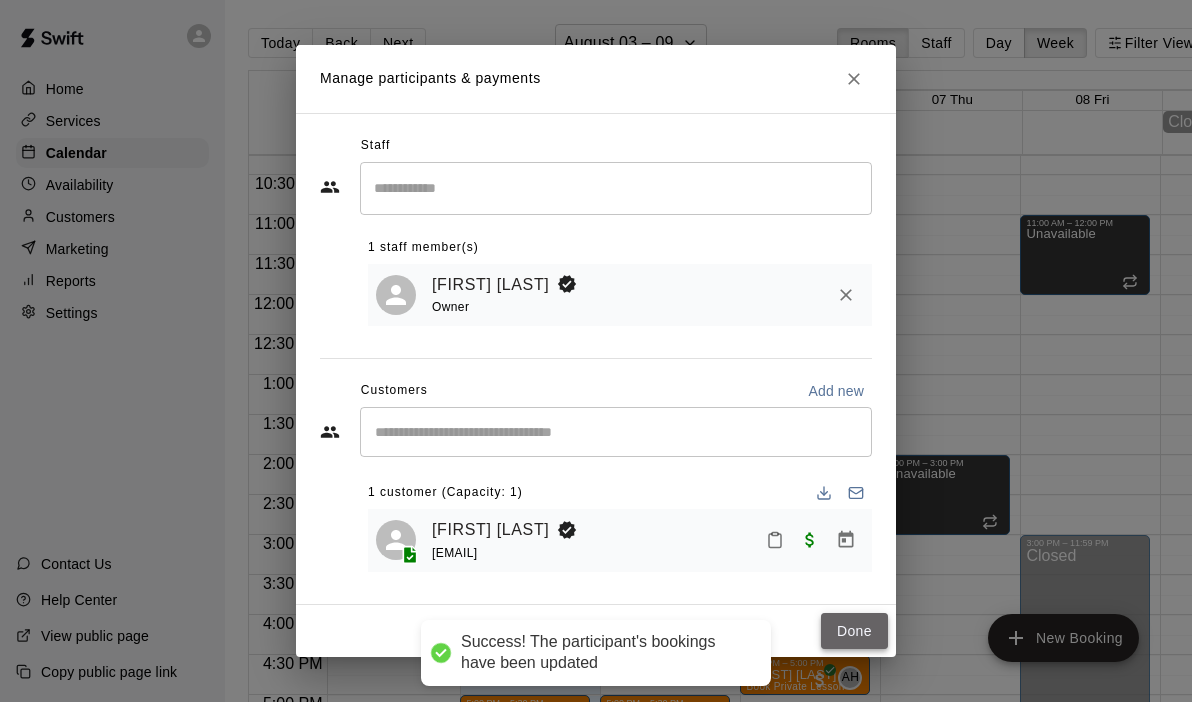 click on "Done" at bounding box center (854, 631) 